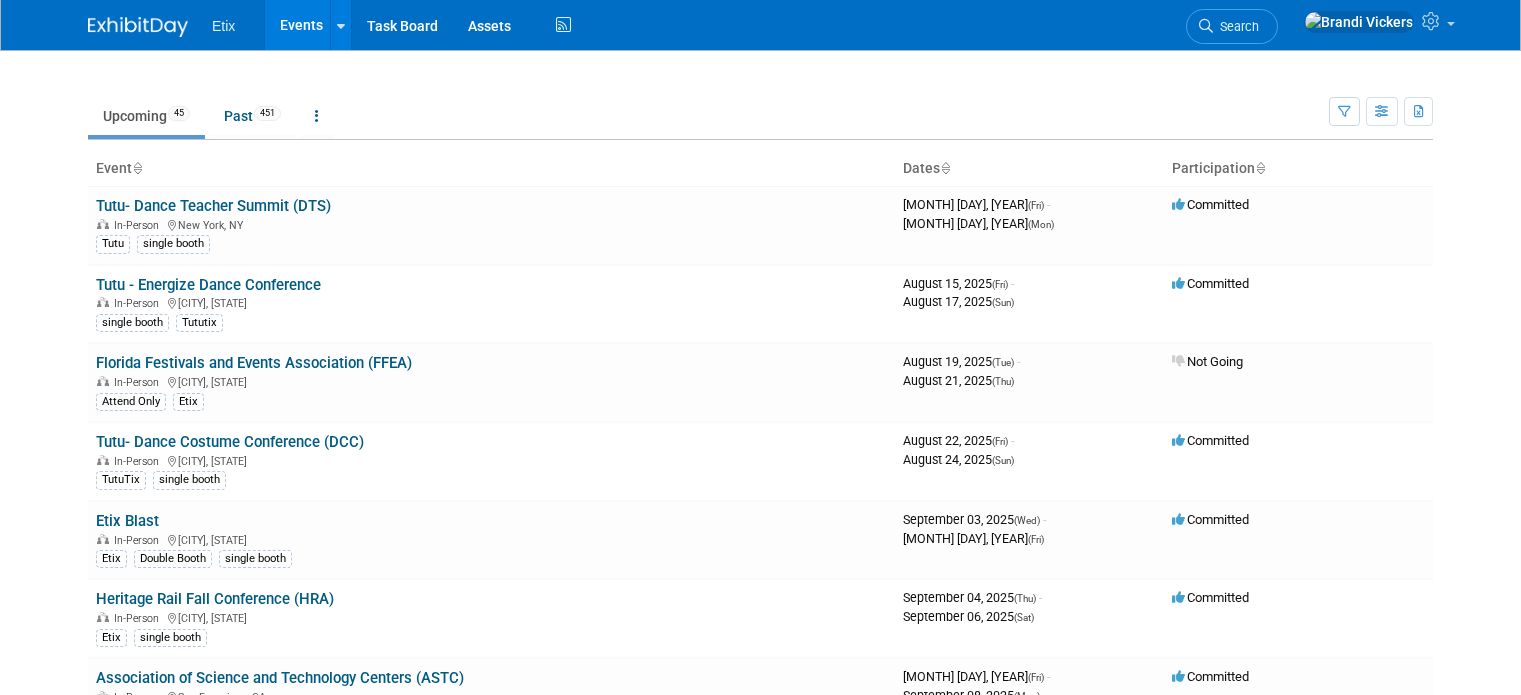 scroll, scrollTop: 0, scrollLeft: 0, axis: both 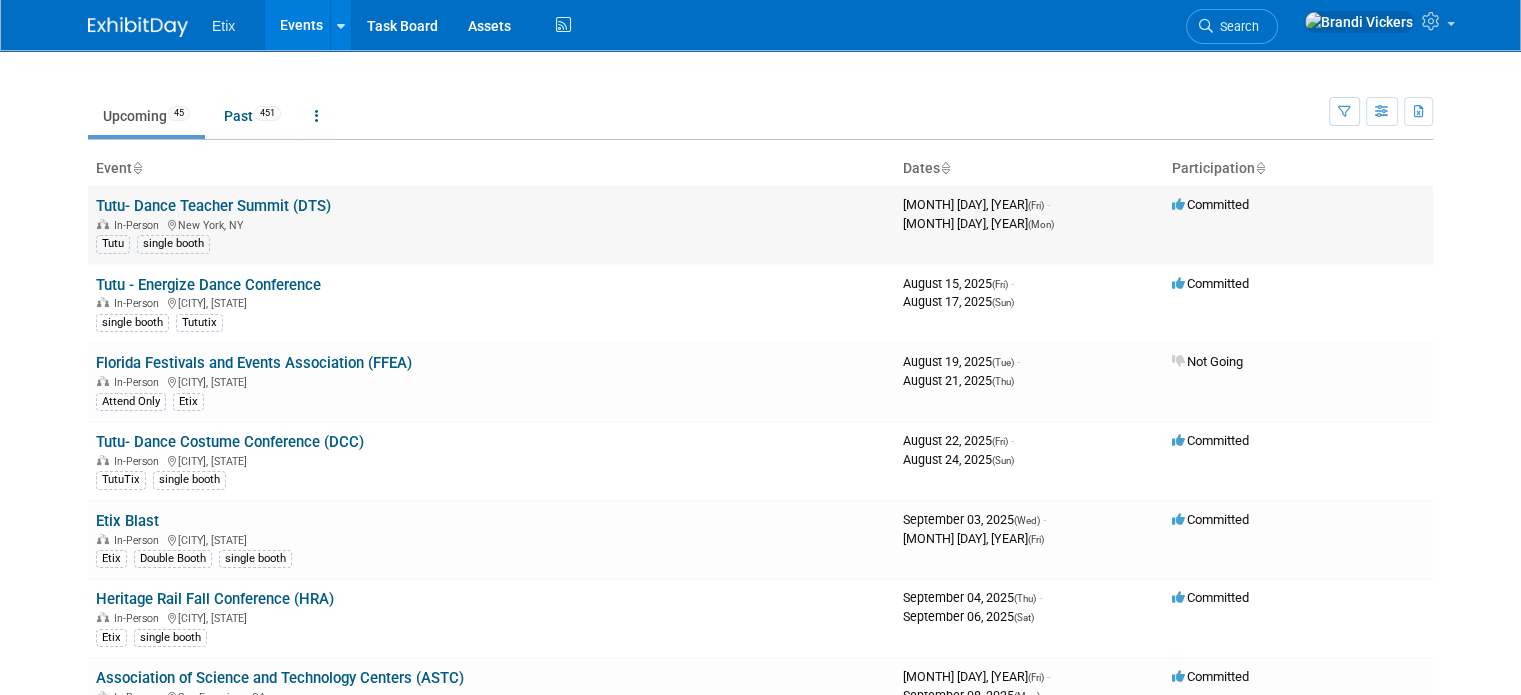 click on "Tutu
single booth" at bounding box center (491, 242) 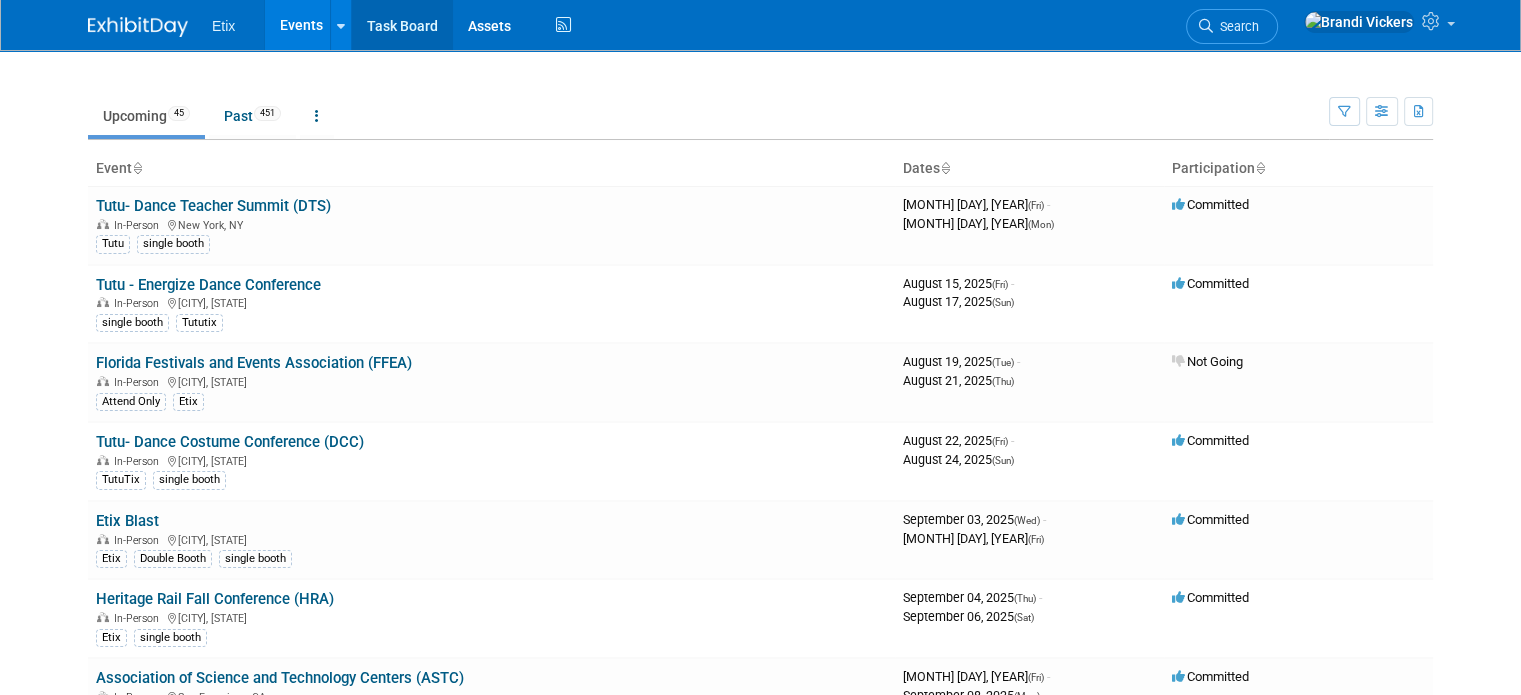 click on "Task Board" at bounding box center (402, 25) 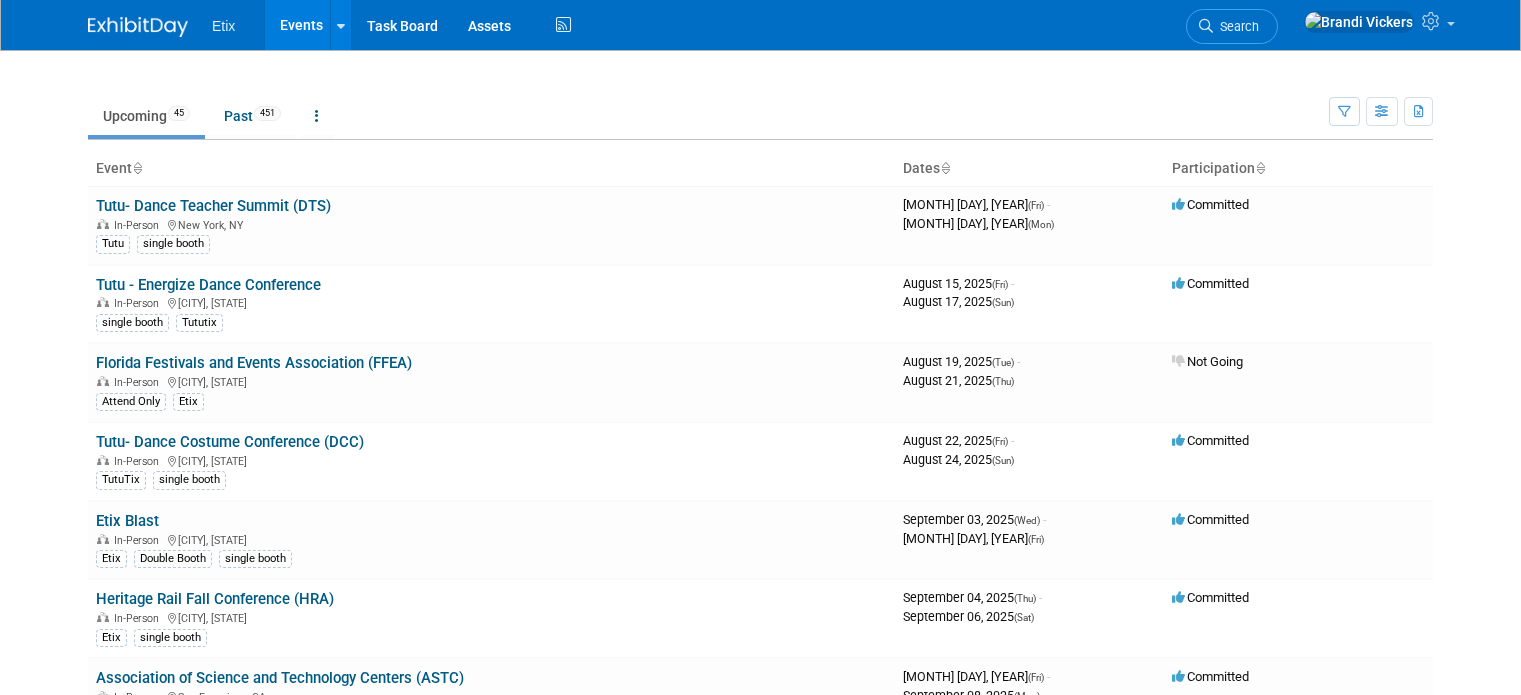 scroll, scrollTop: 0, scrollLeft: 0, axis: both 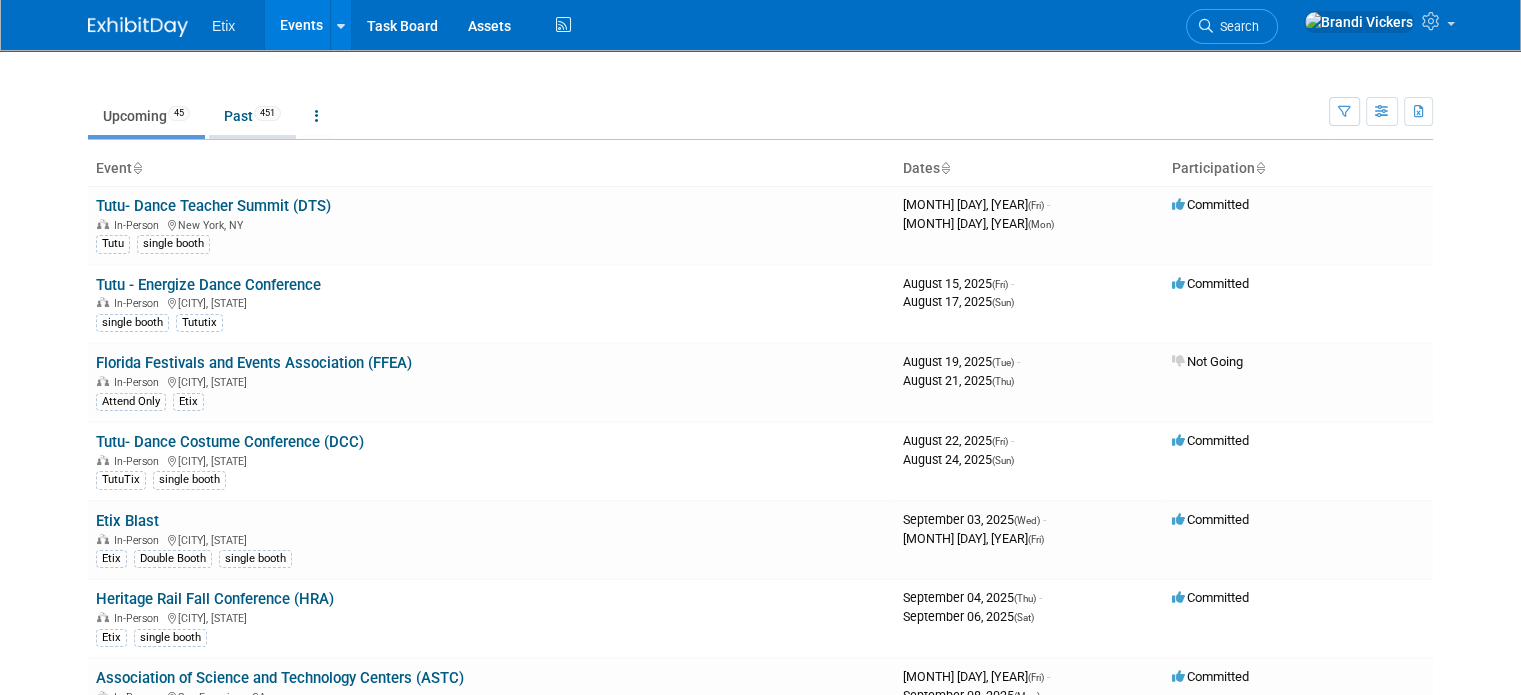 click on "Past
451" at bounding box center [252, 116] 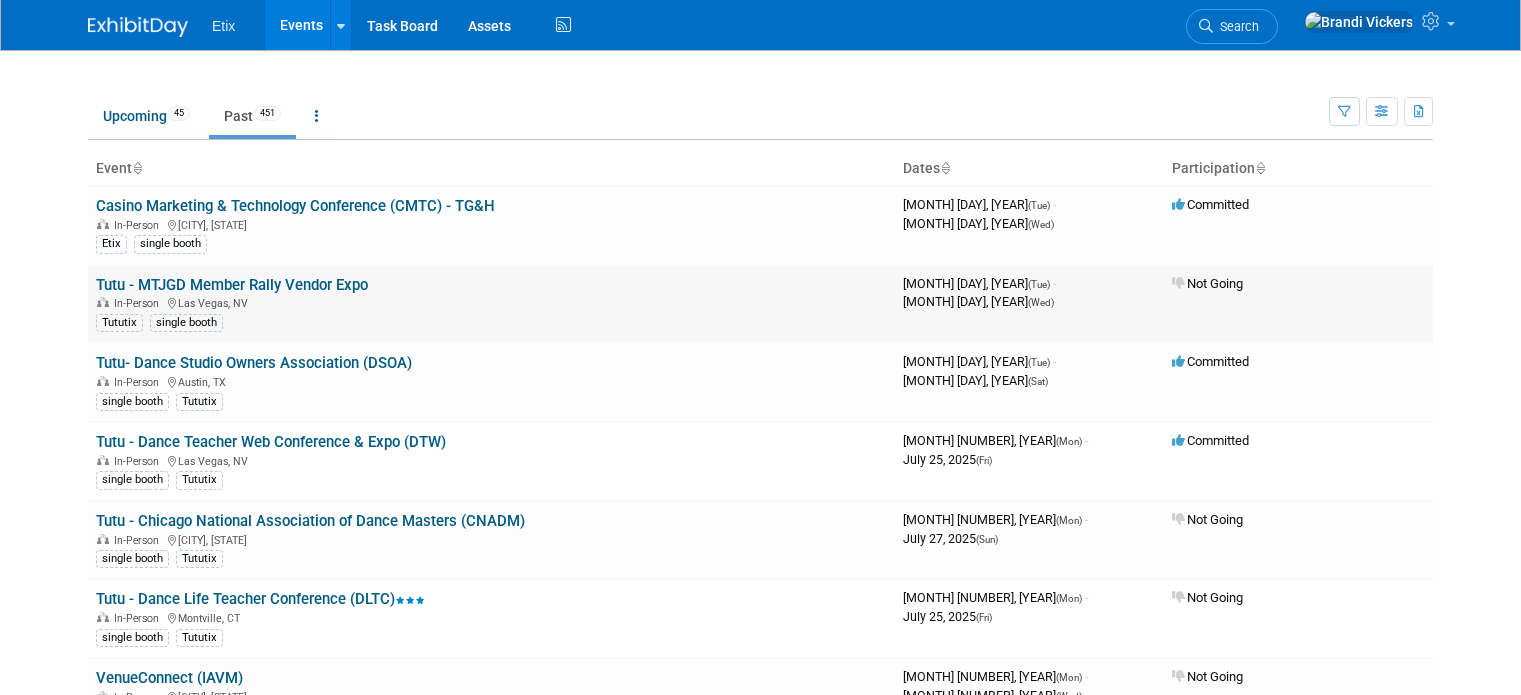 scroll, scrollTop: 0, scrollLeft: 0, axis: both 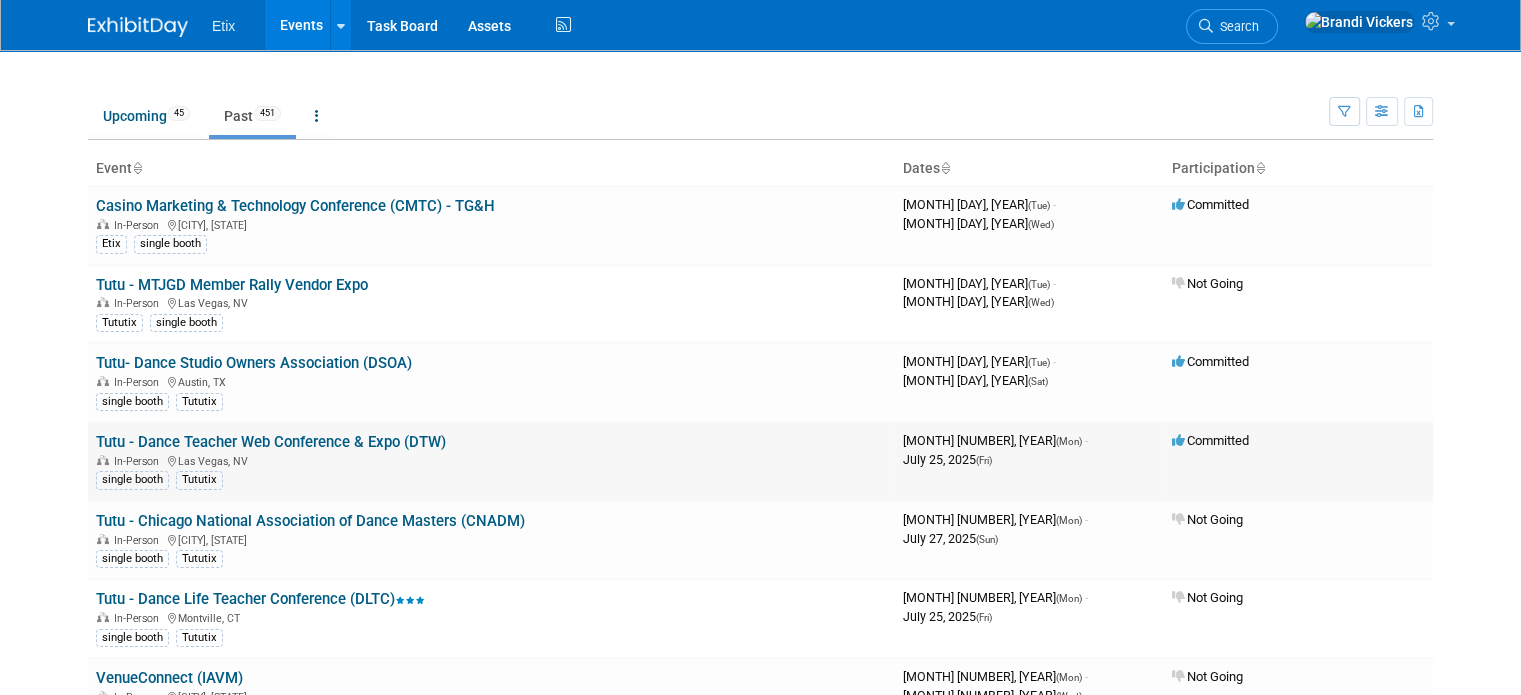 click on "In-Person
Las Vegas, NV" at bounding box center (491, 460) 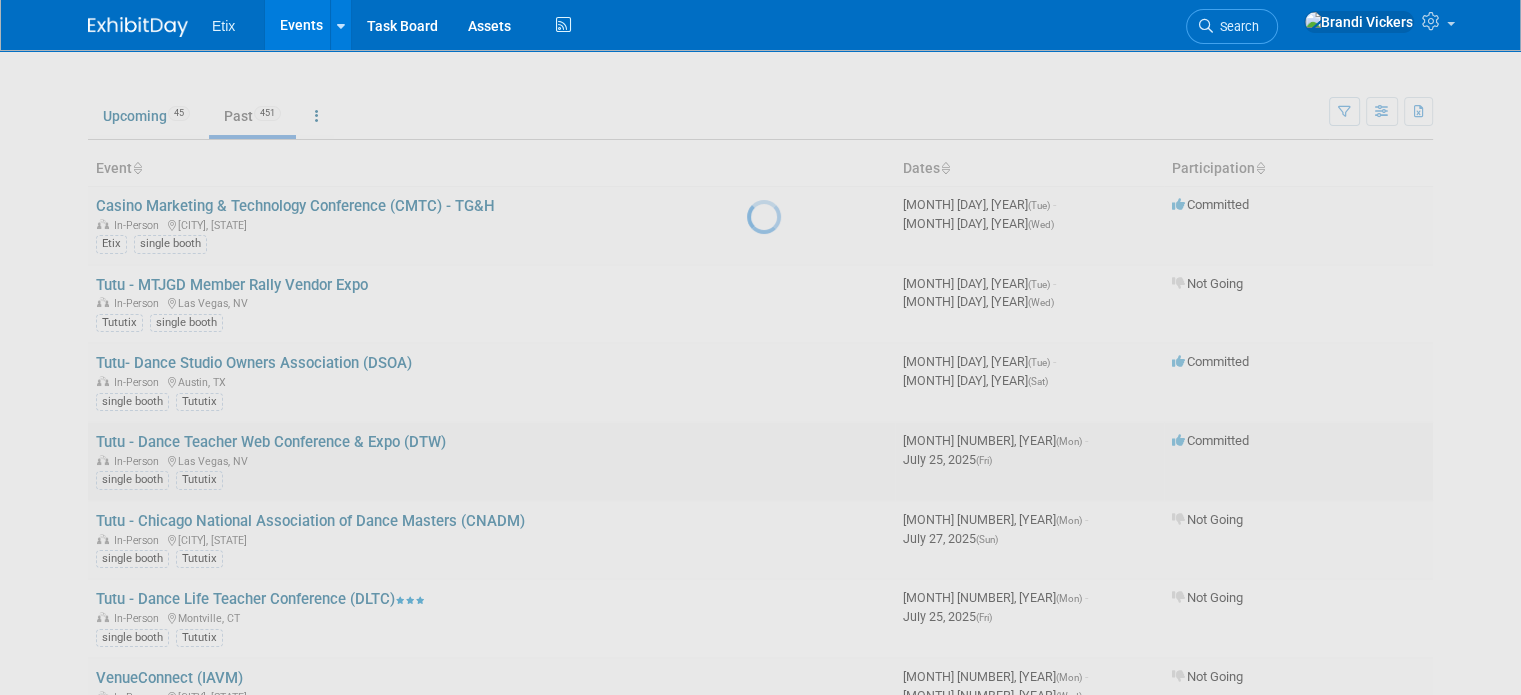 click at bounding box center [761, 347] 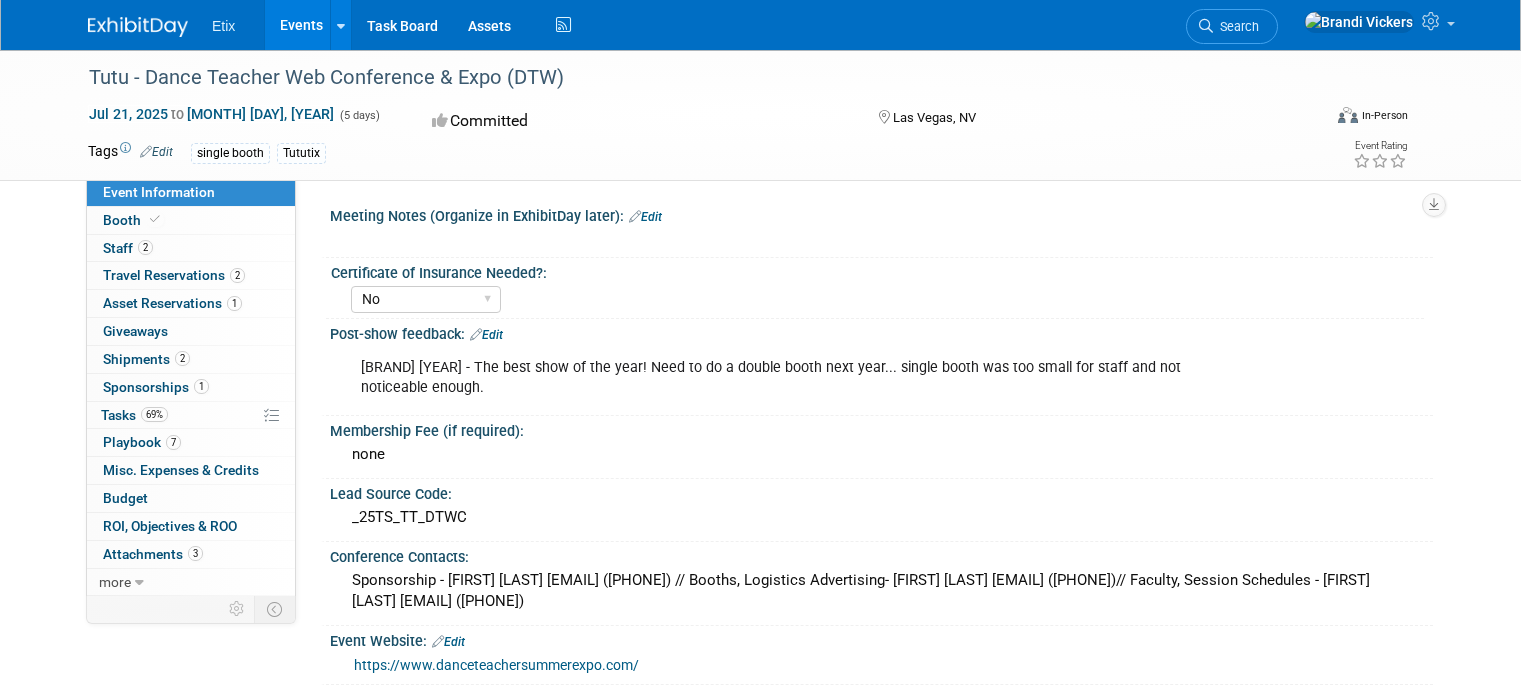select on "No" 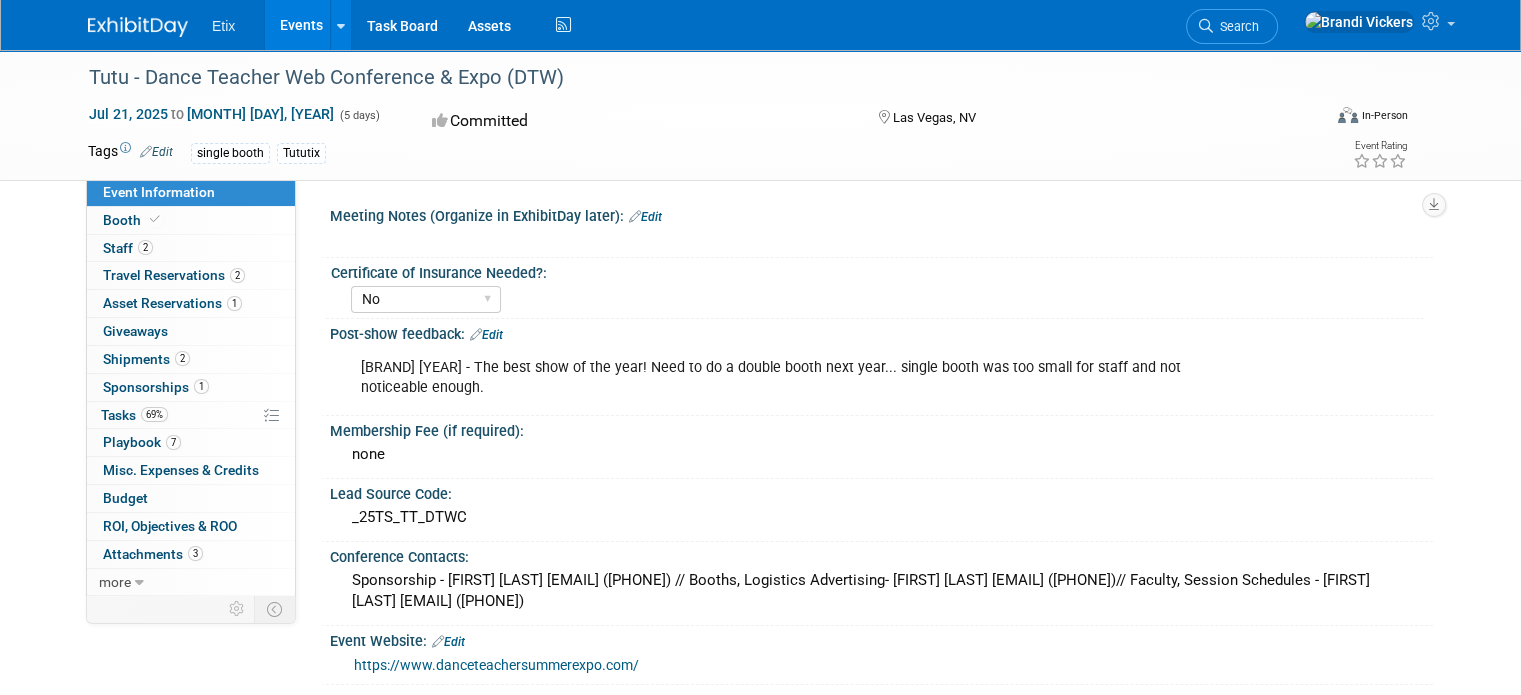 scroll, scrollTop: 0, scrollLeft: 0, axis: both 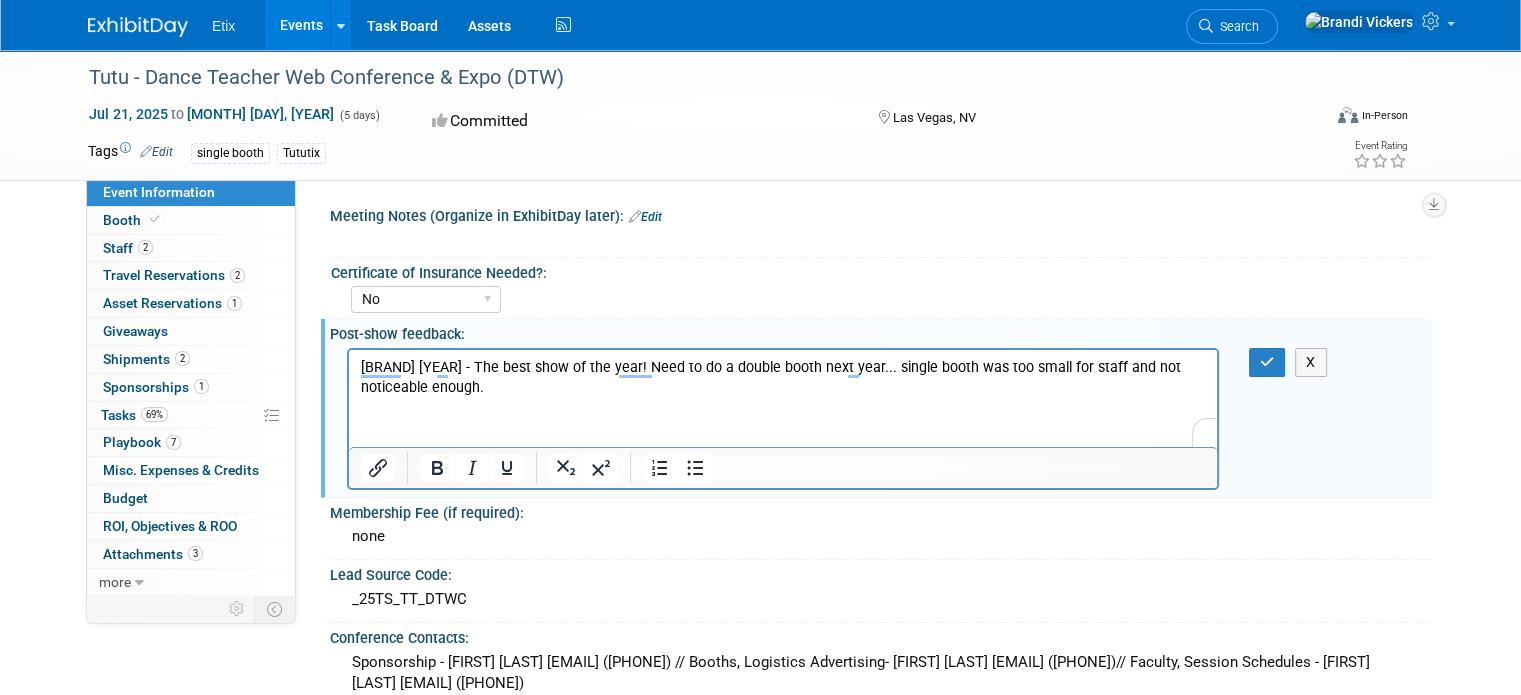 click on "brandi 2024 - The best show of the year! Need to do a double booth next year... single booth was too small for staff and not noticeable enough." at bounding box center (783, 373) 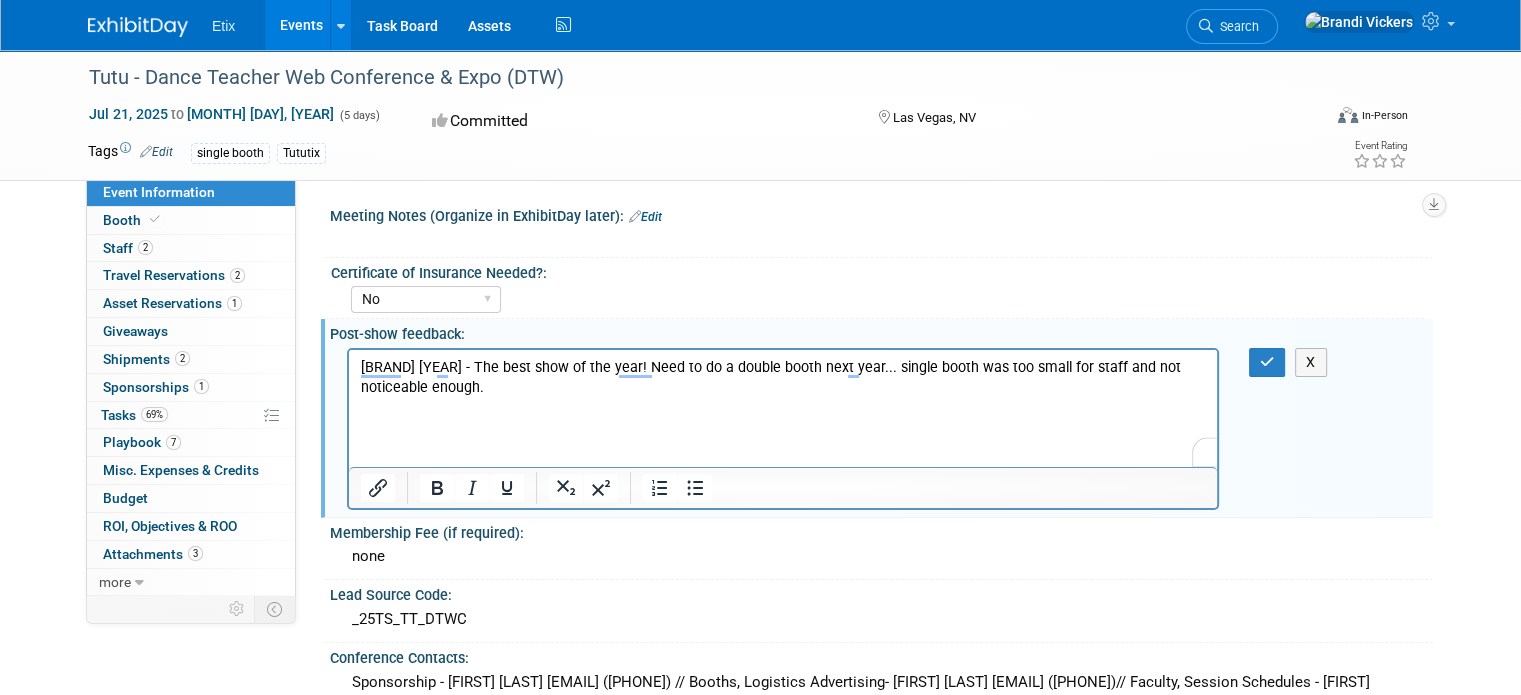type 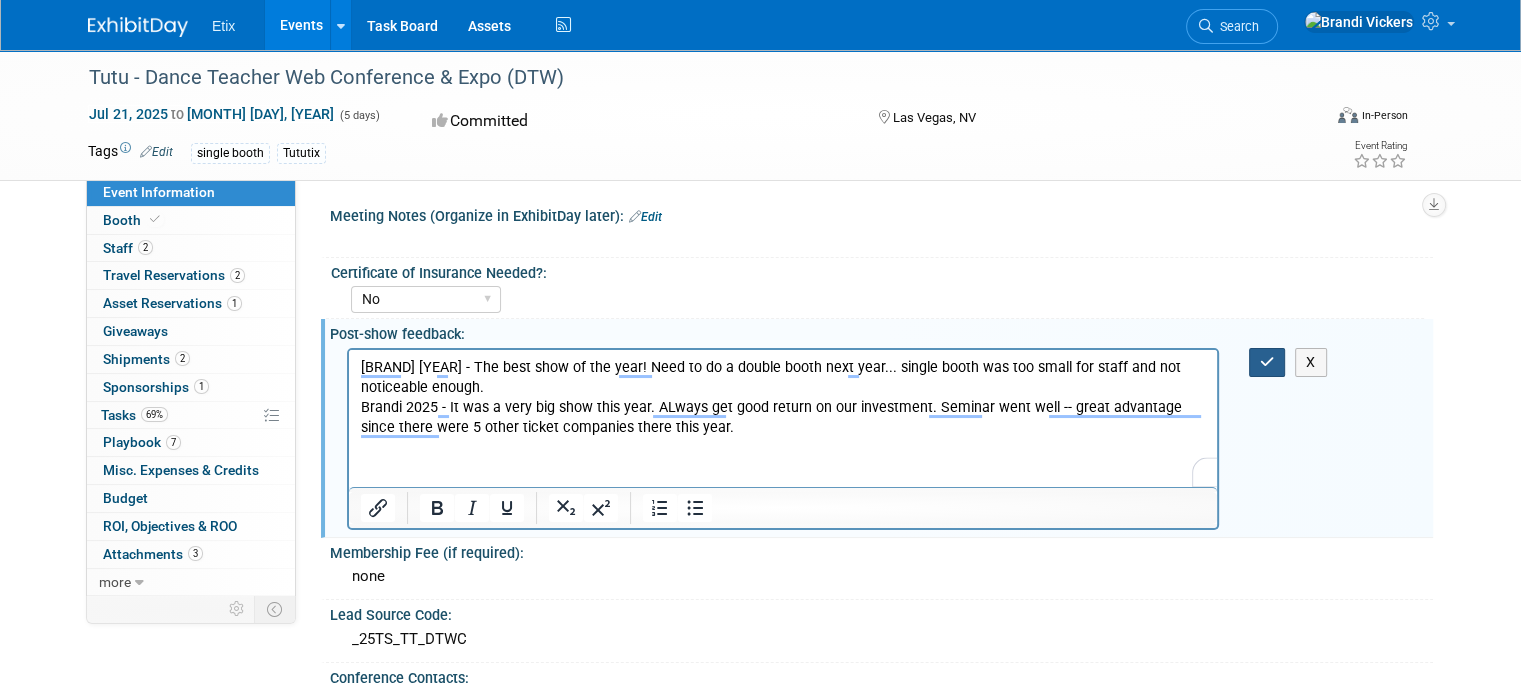 click at bounding box center [1267, 362] 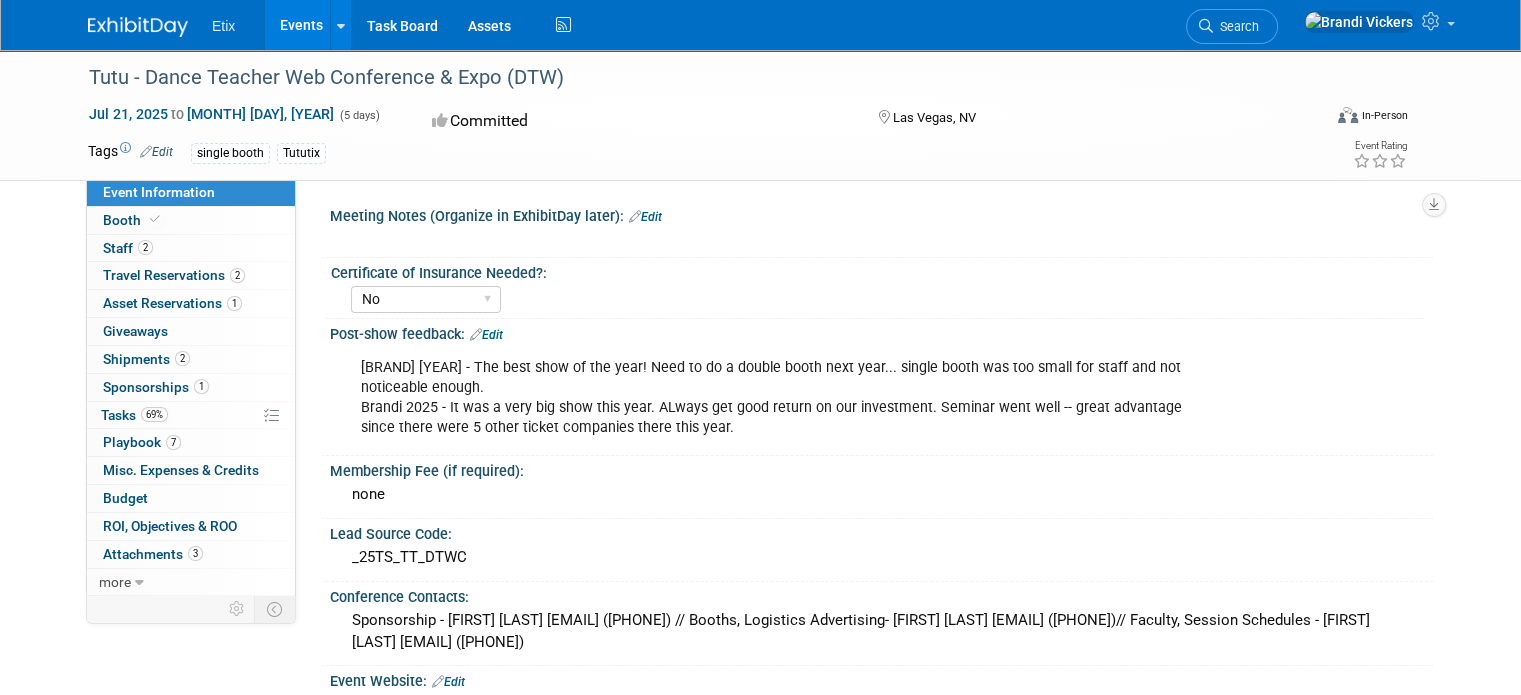 click on "Events" at bounding box center [301, 25] 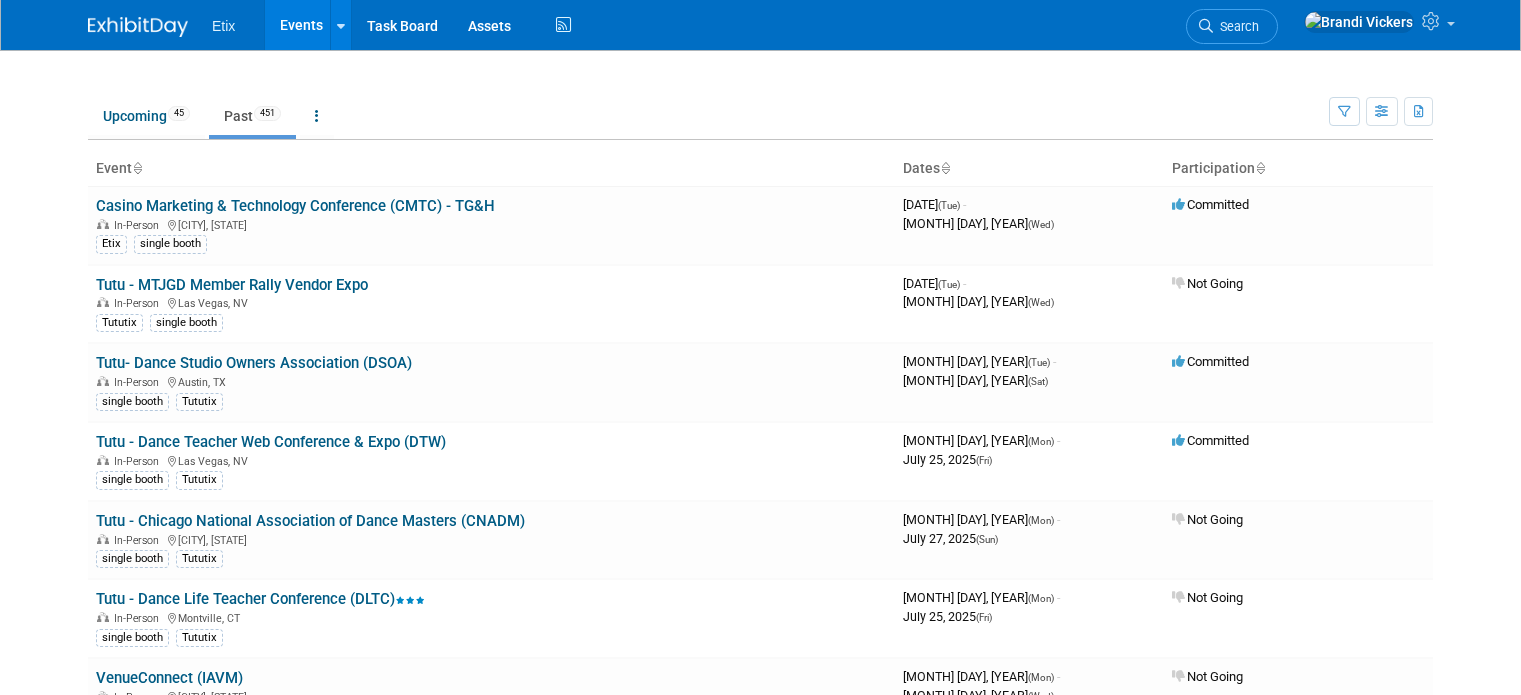 scroll, scrollTop: 0, scrollLeft: 0, axis: both 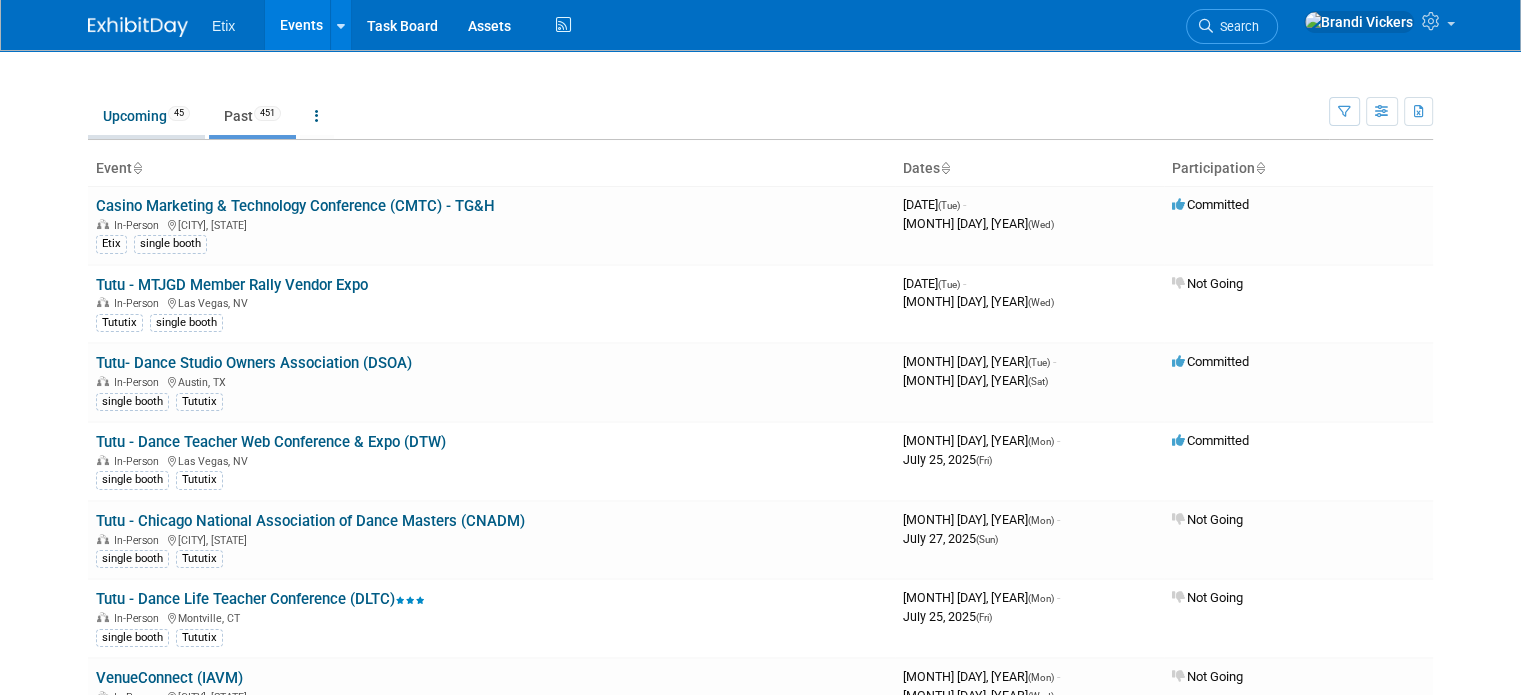 click on "Upcoming
45" at bounding box center (146, 116) 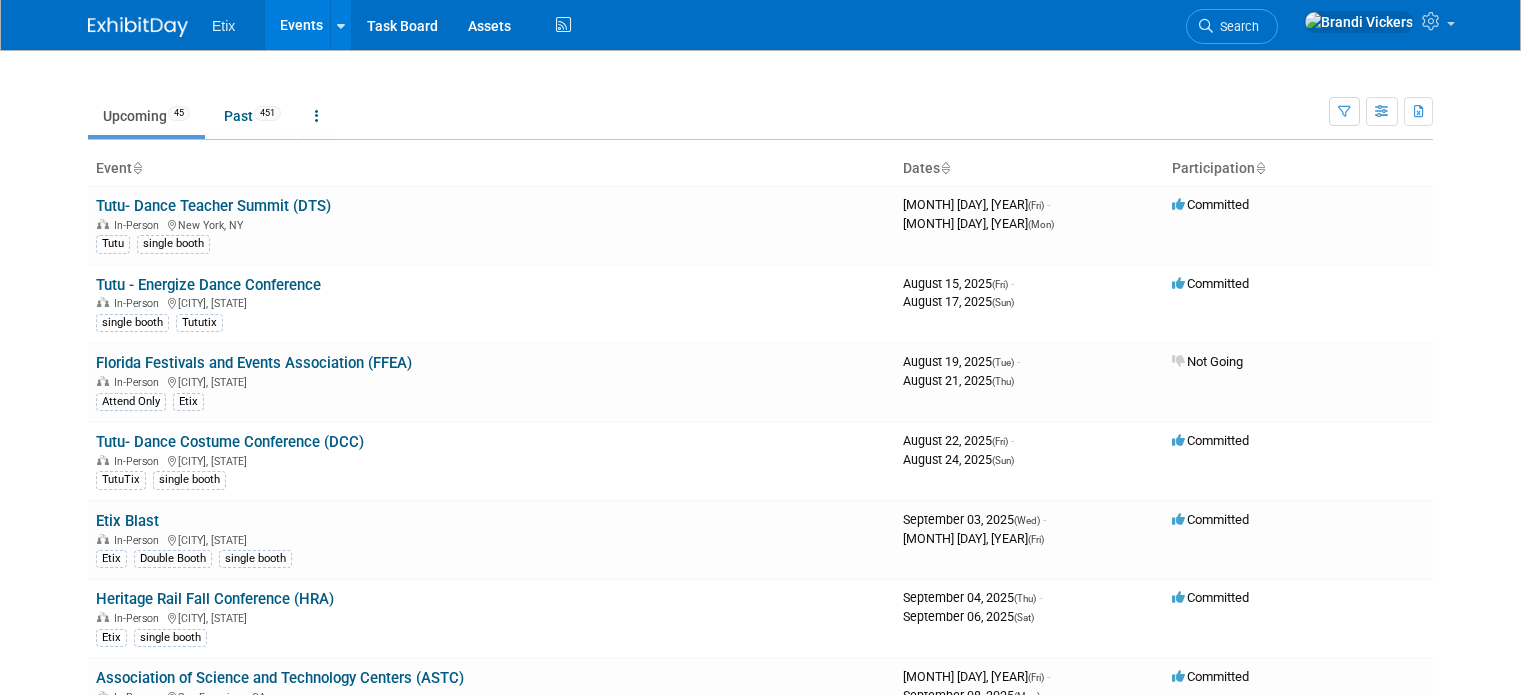 scroll, scrollTop: 0, scrollLeft: 0, axis: both 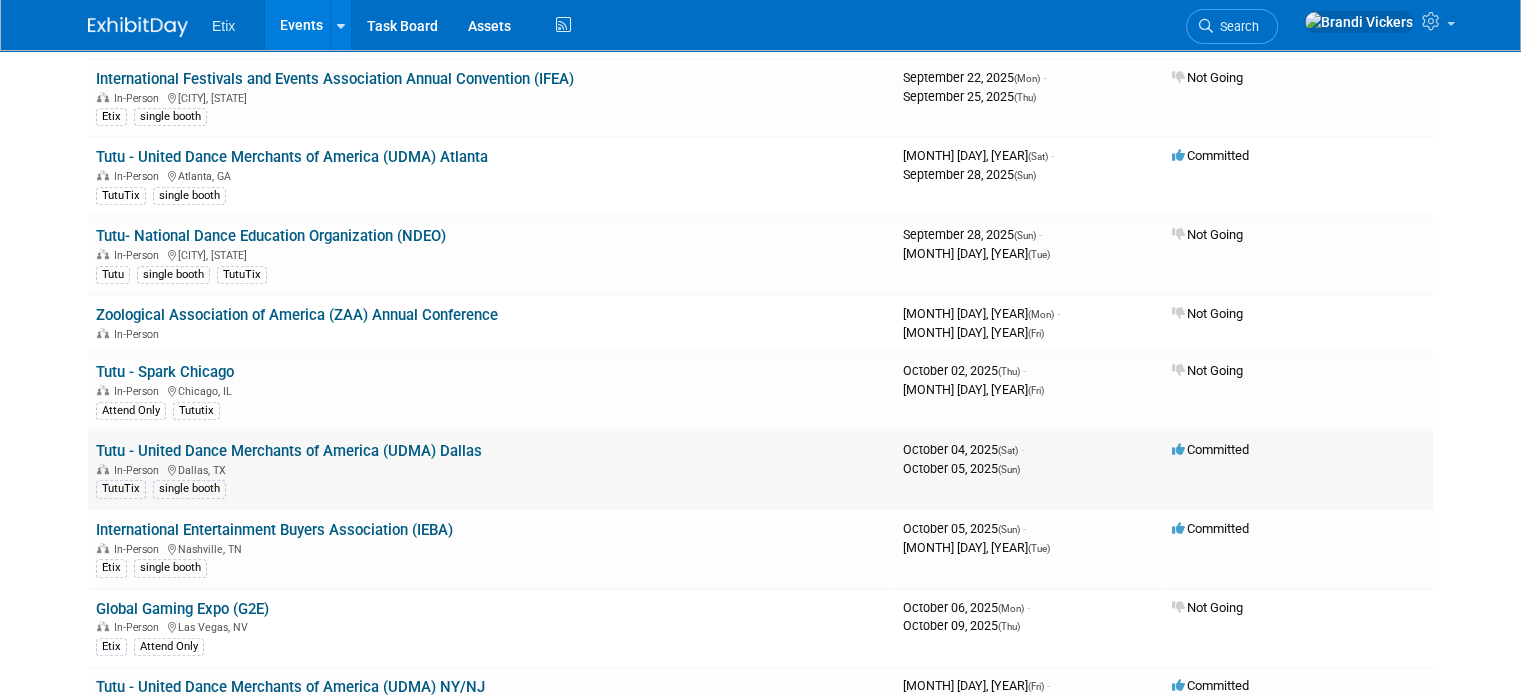 click on "Tutu - United Dance Merchants of America (UDMA) Dallas" at bounding box center [289, 451] 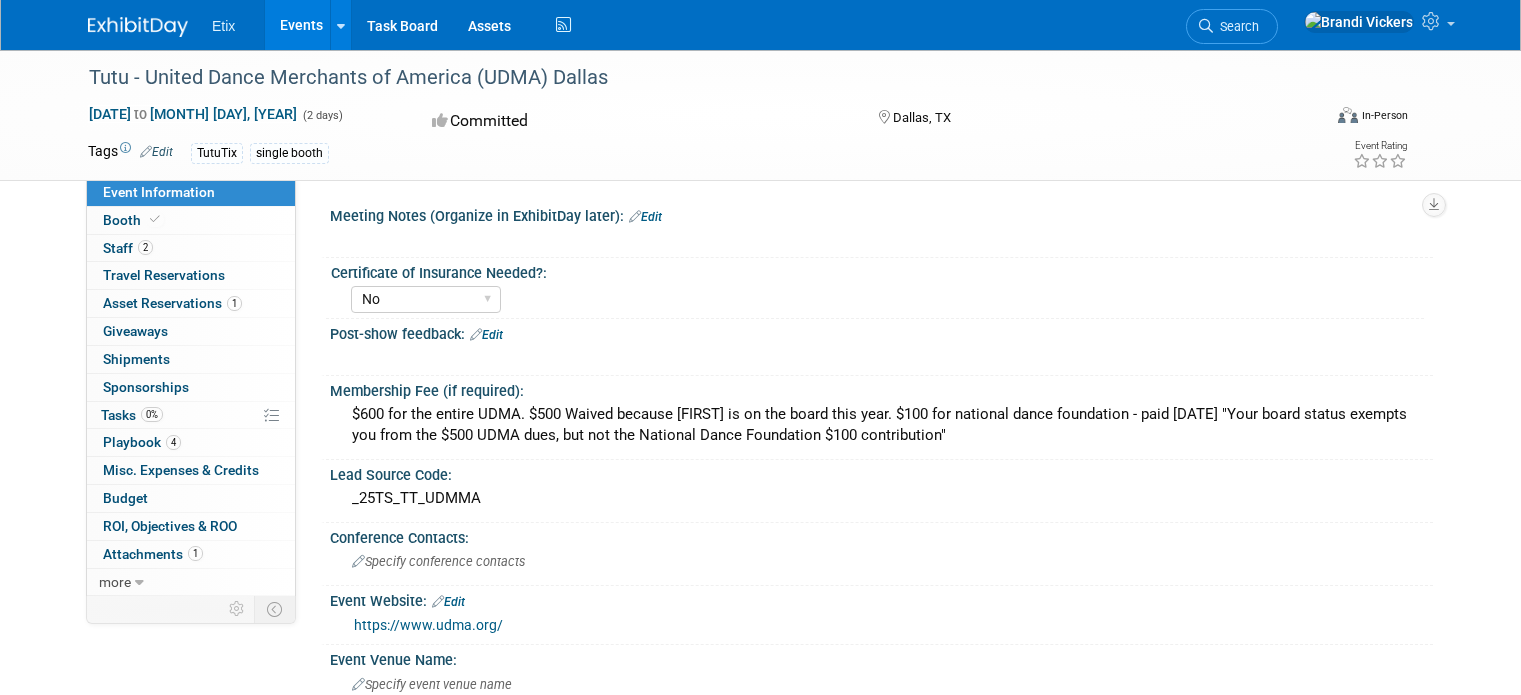 select on "No" 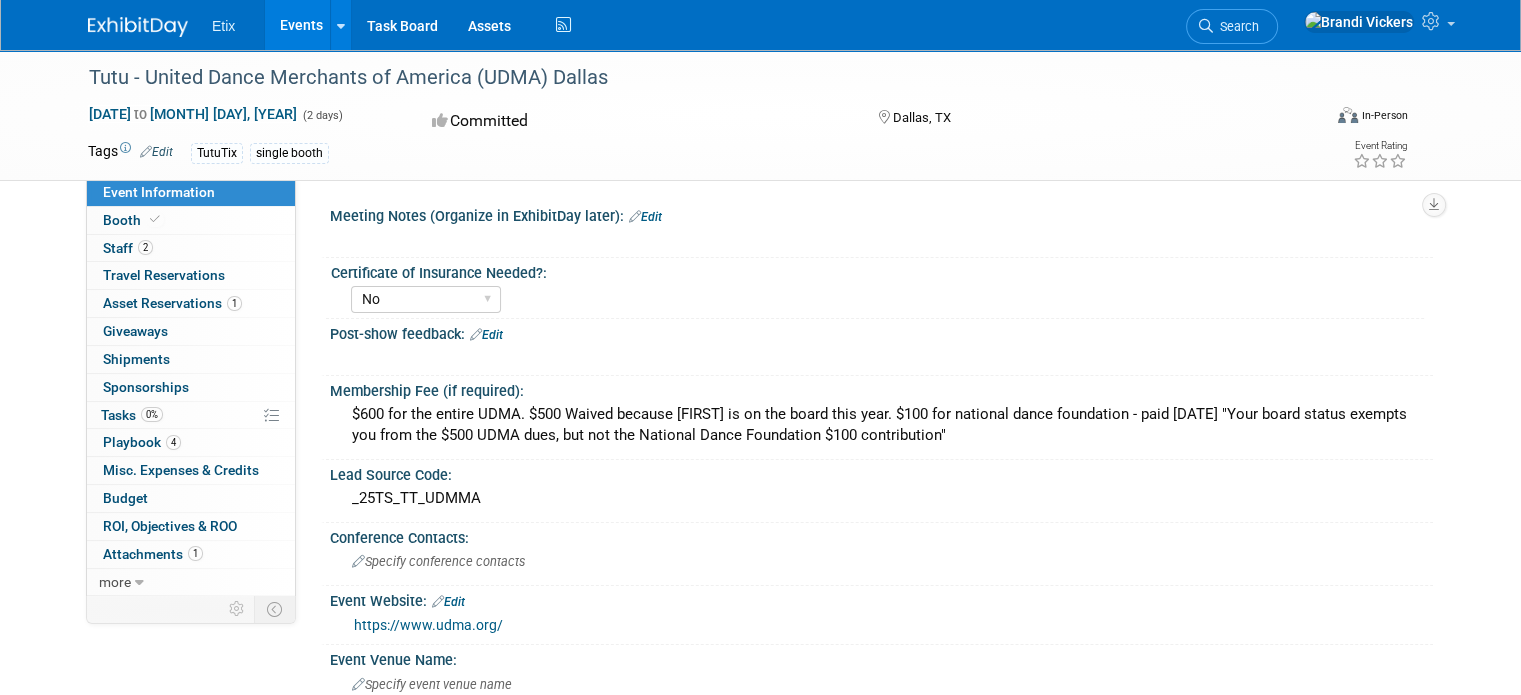 scroll, scrollTop: 0, scrollLeft: 0, axis: both 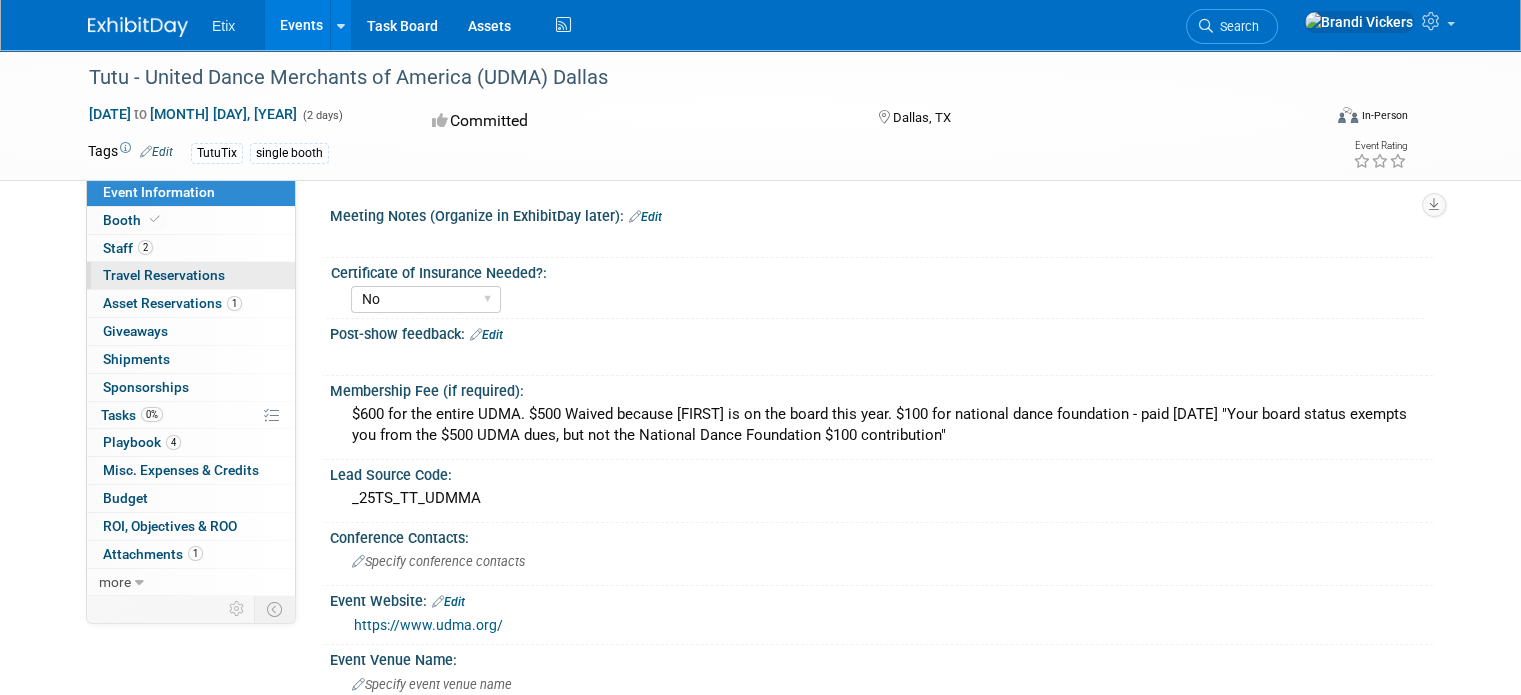click on "Travel Reservations 0" at bounding box center [164, 275] 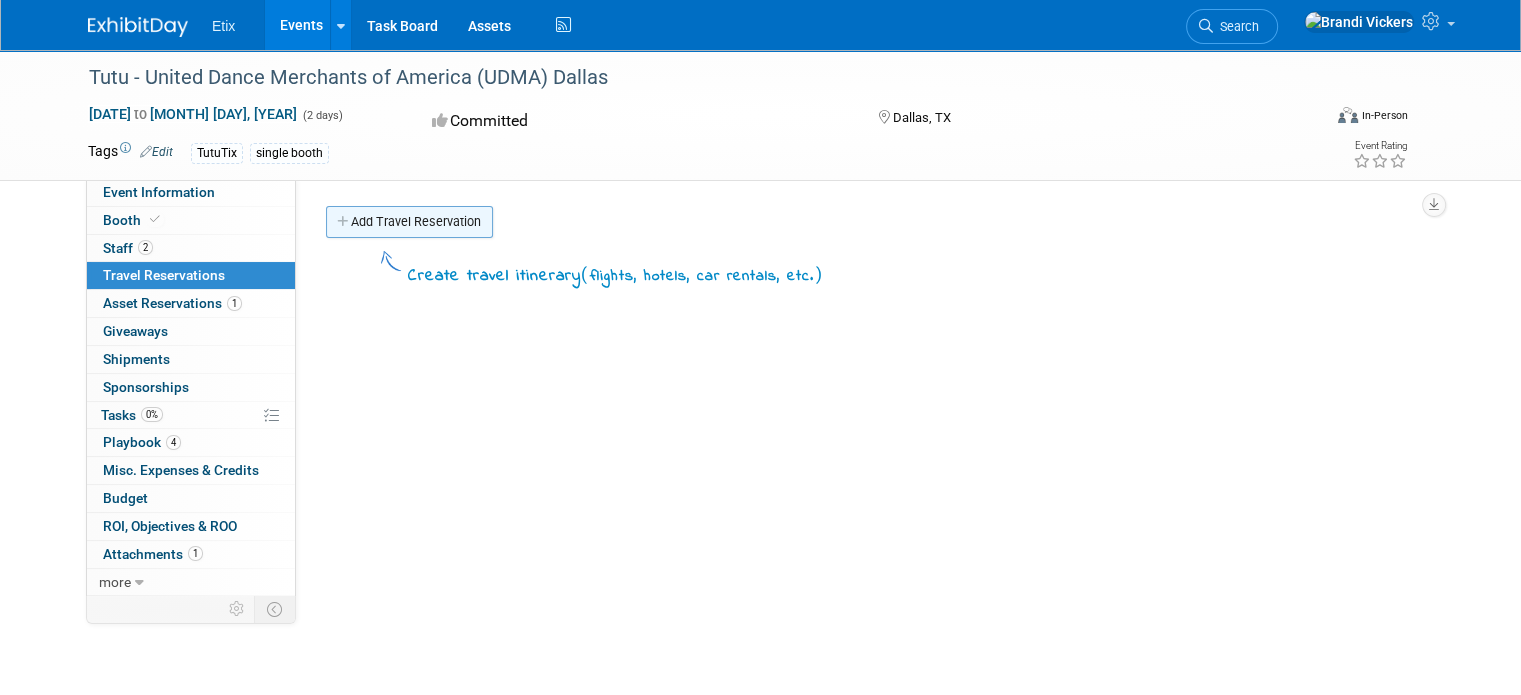 click on "Add Travel Reservation" at bounding box center [409, 222] 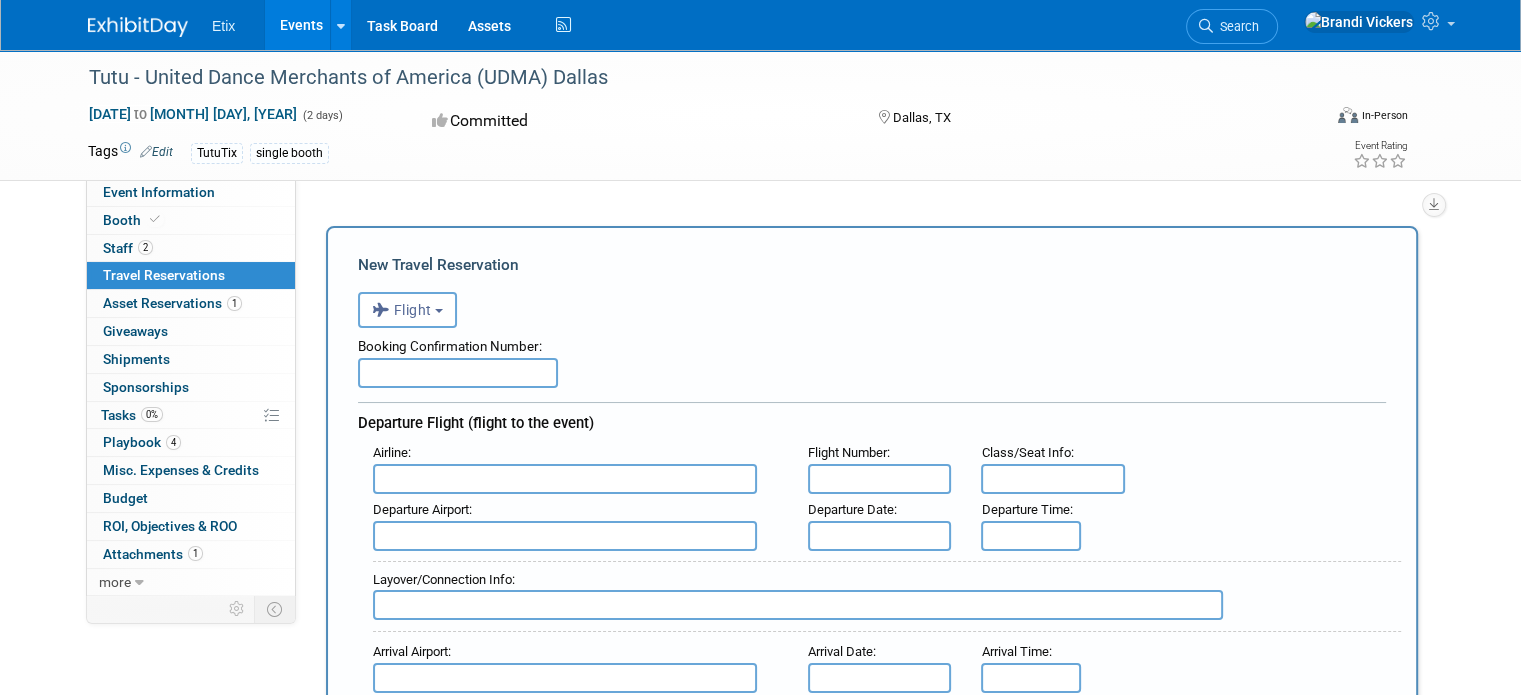 scroll, scrollTop: 0, scrollLeft: 0, axis: both 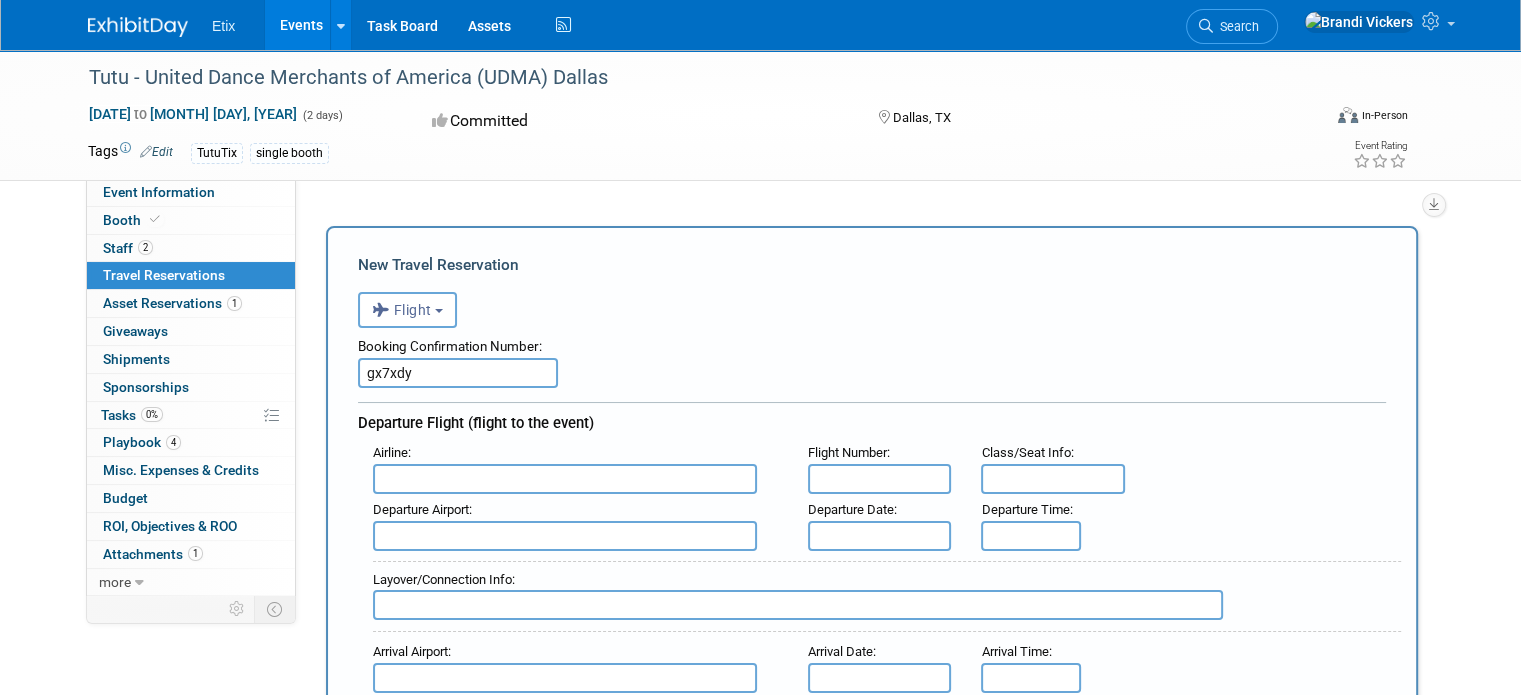 type on "gx7xdy" 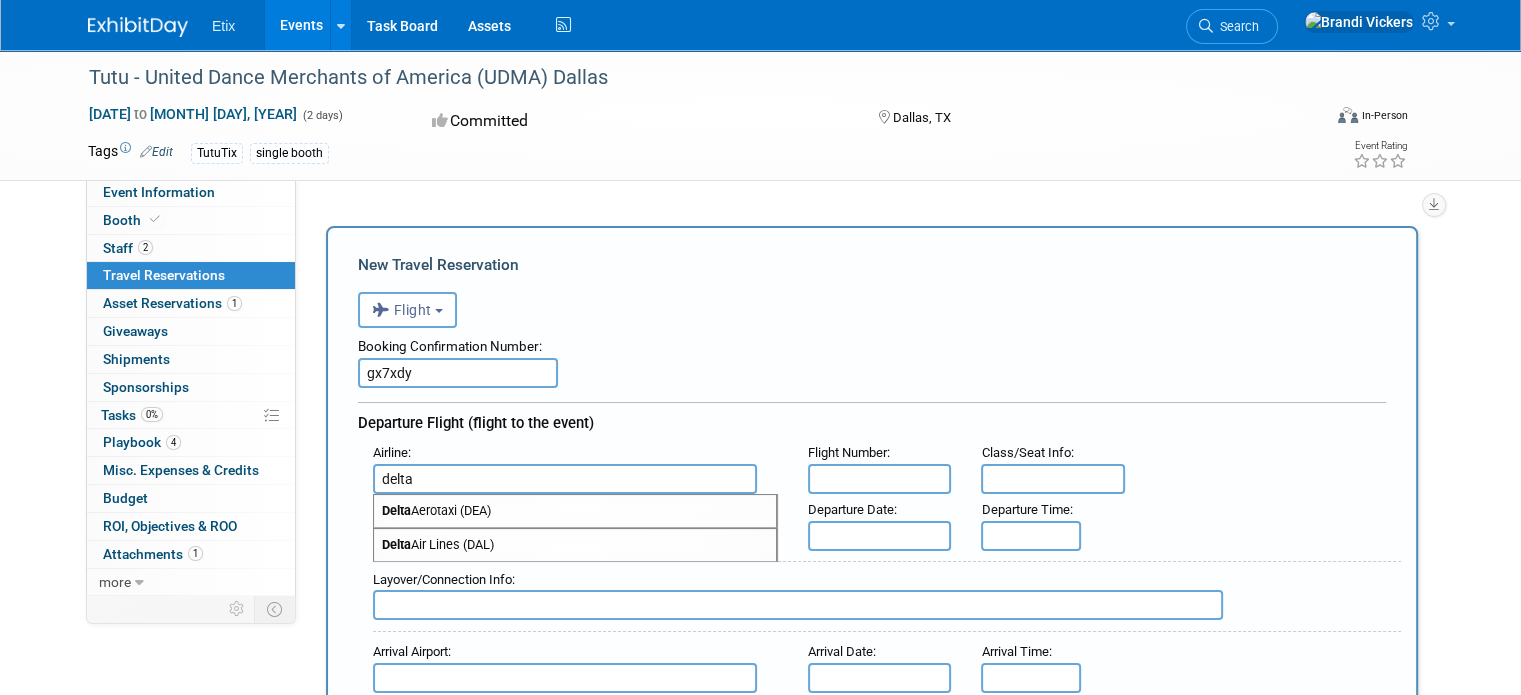 click on "Delta  Air Lines (DAL)" at bounding box center (575, 545) 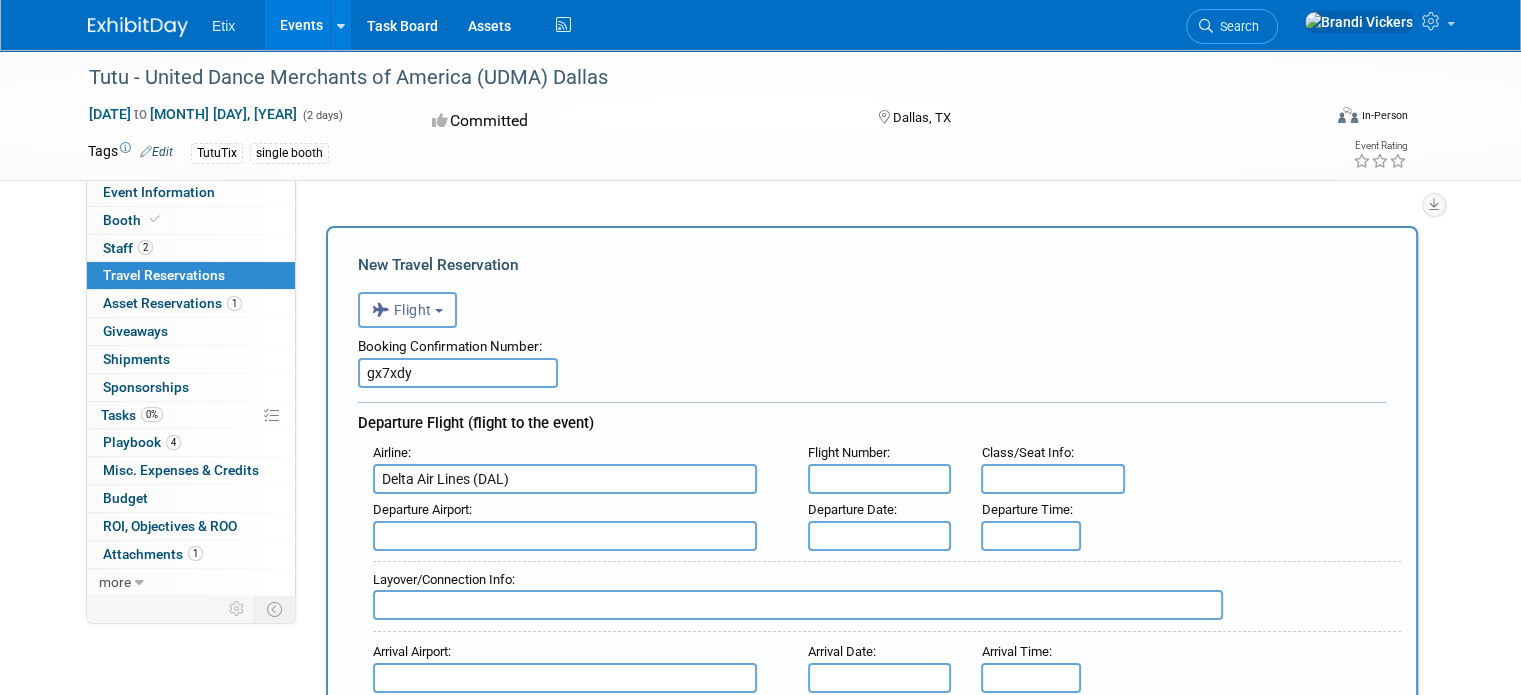 click at bounding box center [880, 479] 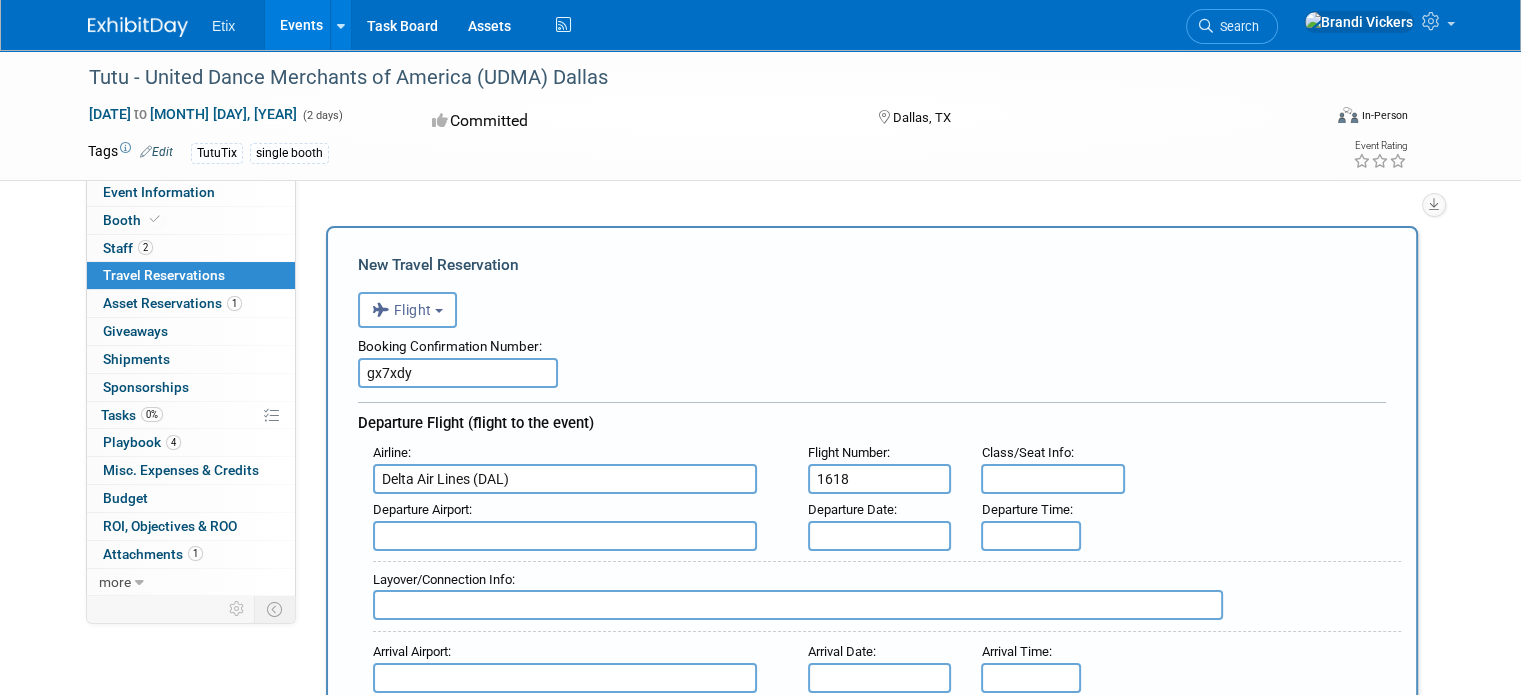type on "1618" 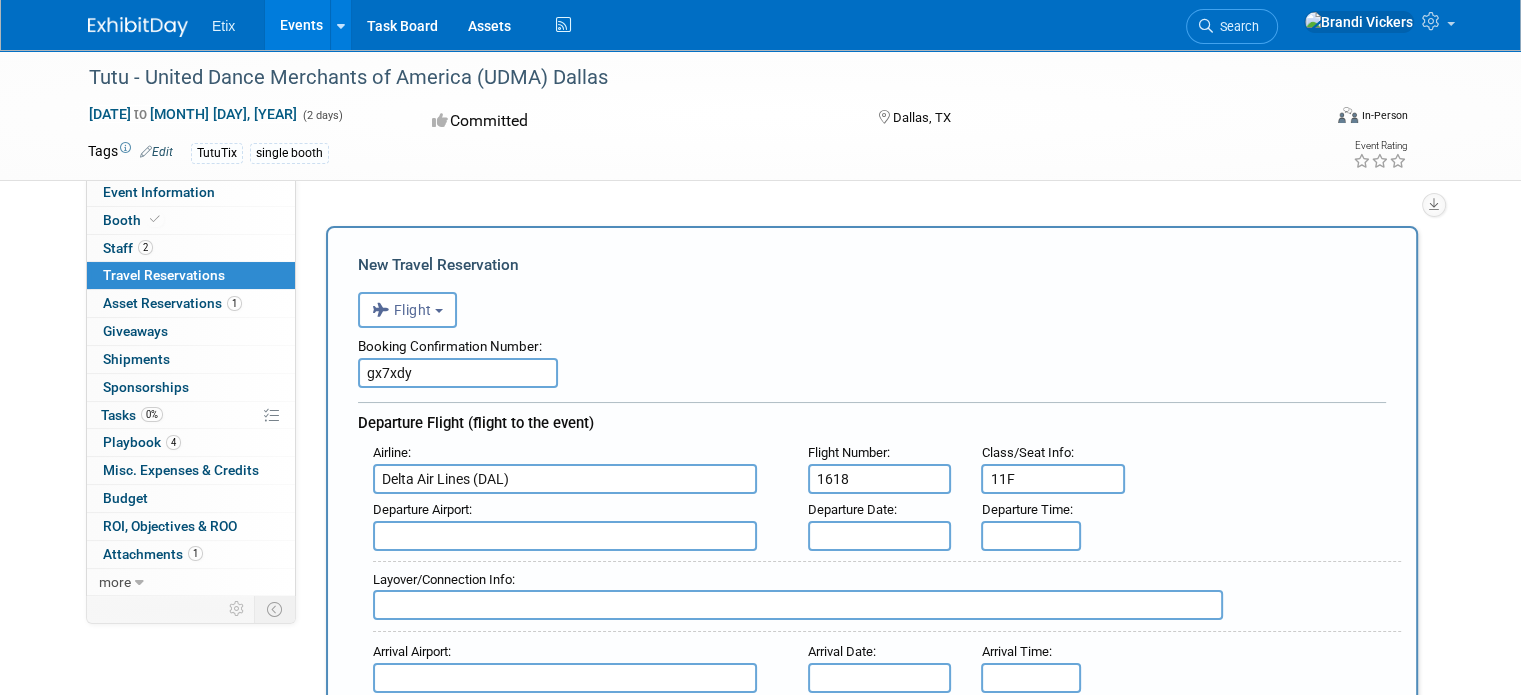type on "11F" 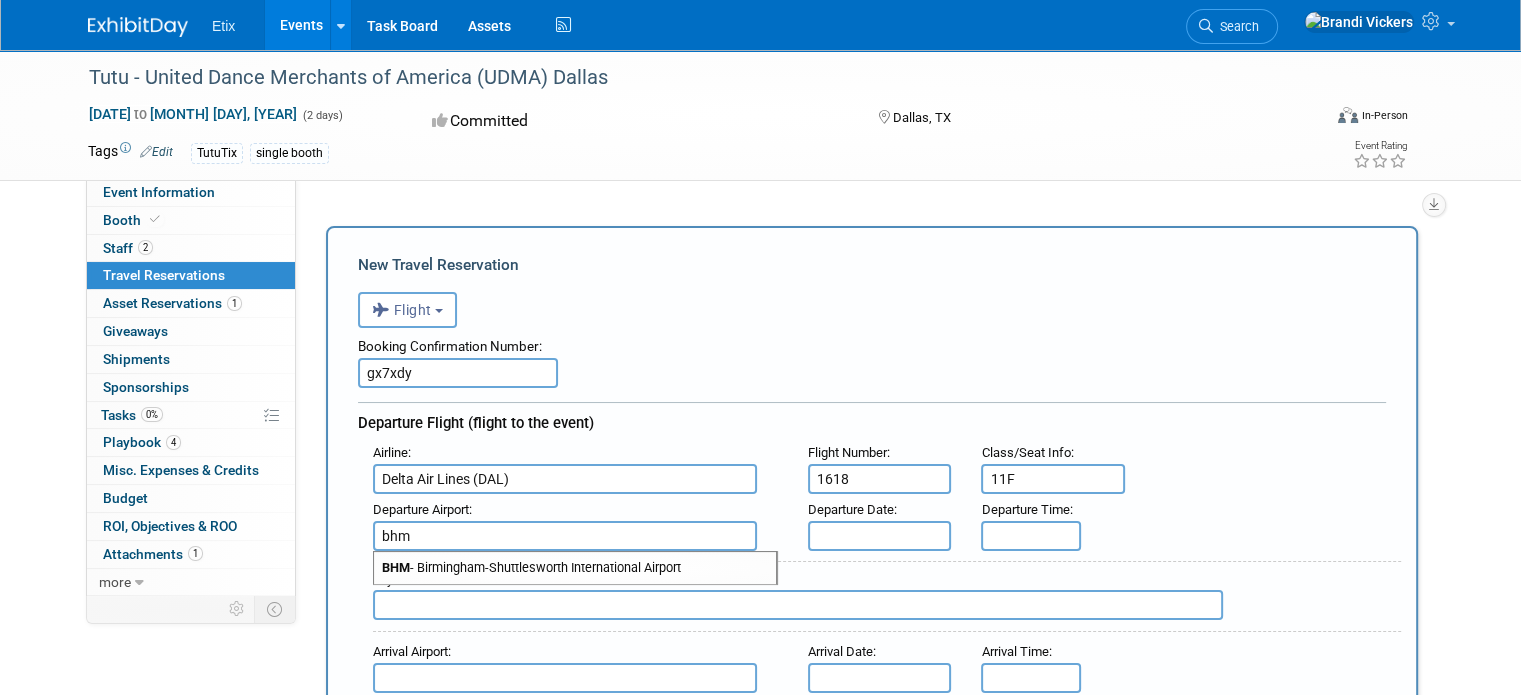 click on "BHM  - Birmingham-Shuttlesworth International Airport" at bounding box center [575, 568] 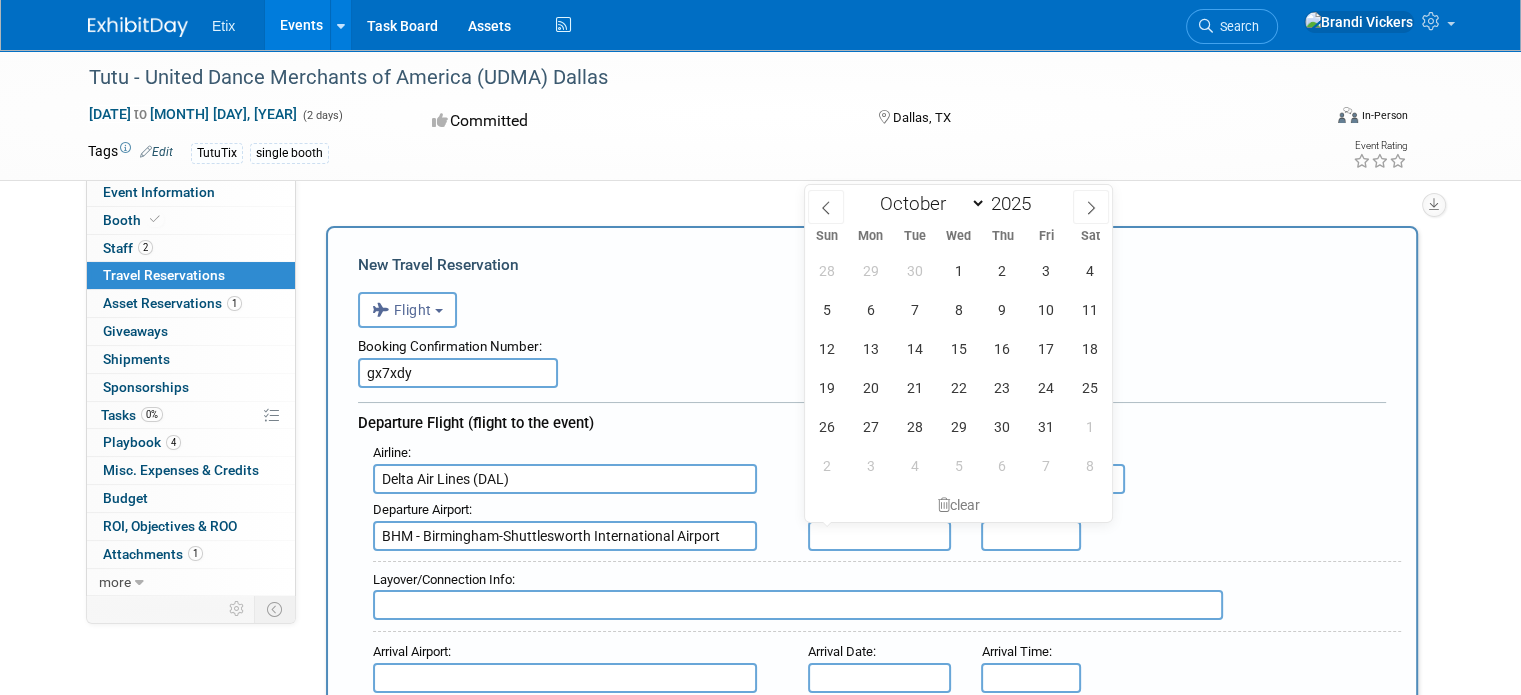 click at bounding box center [880, 536] 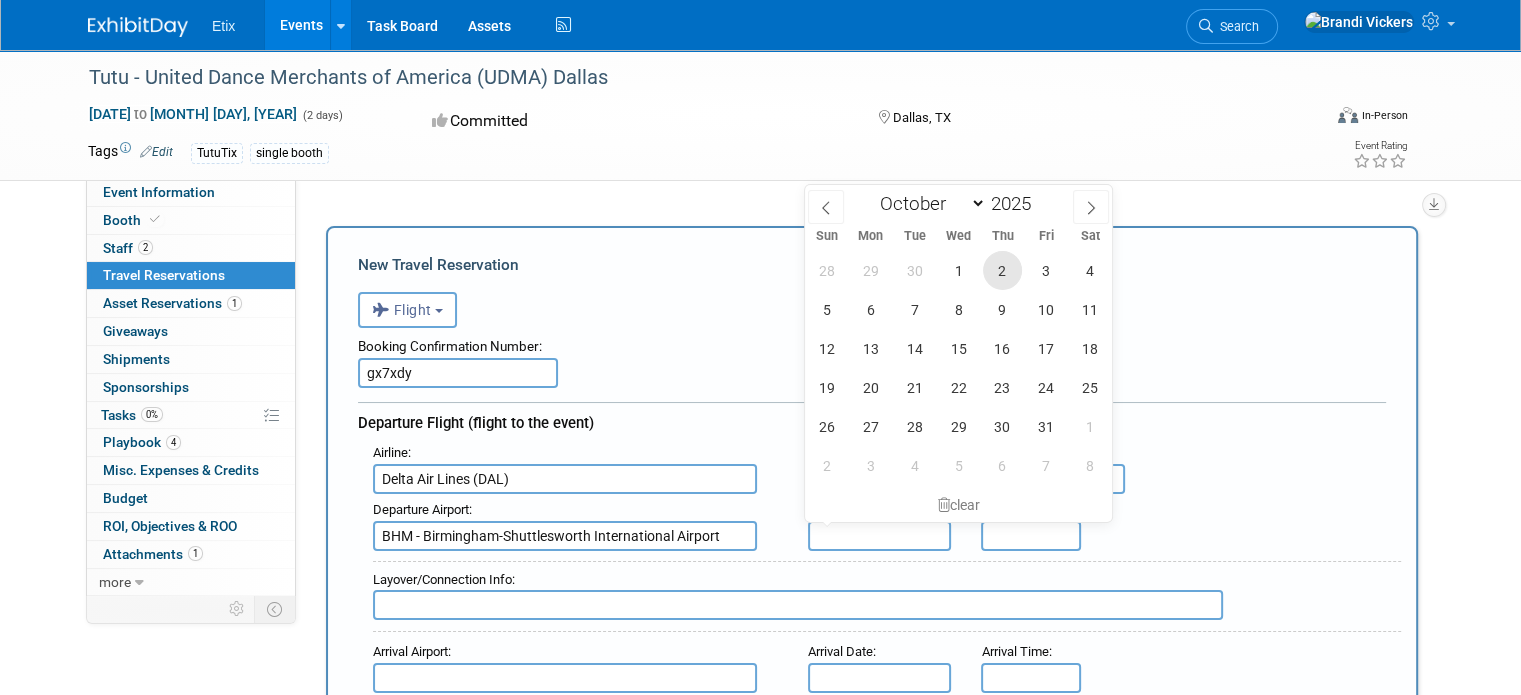 click on "2" at bounding box center [1002, 270] 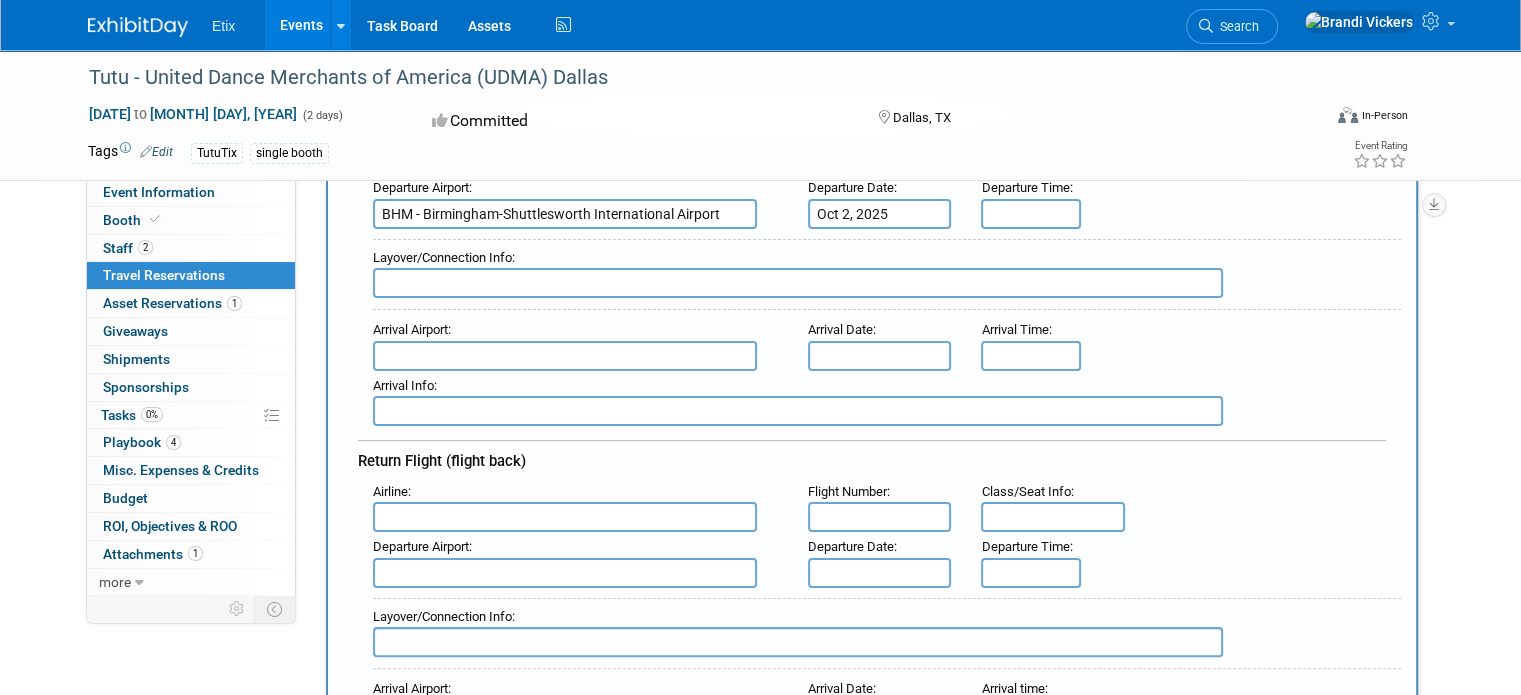 scroll, scrollTop: 334, scrollLeft: 0, axis: vertical 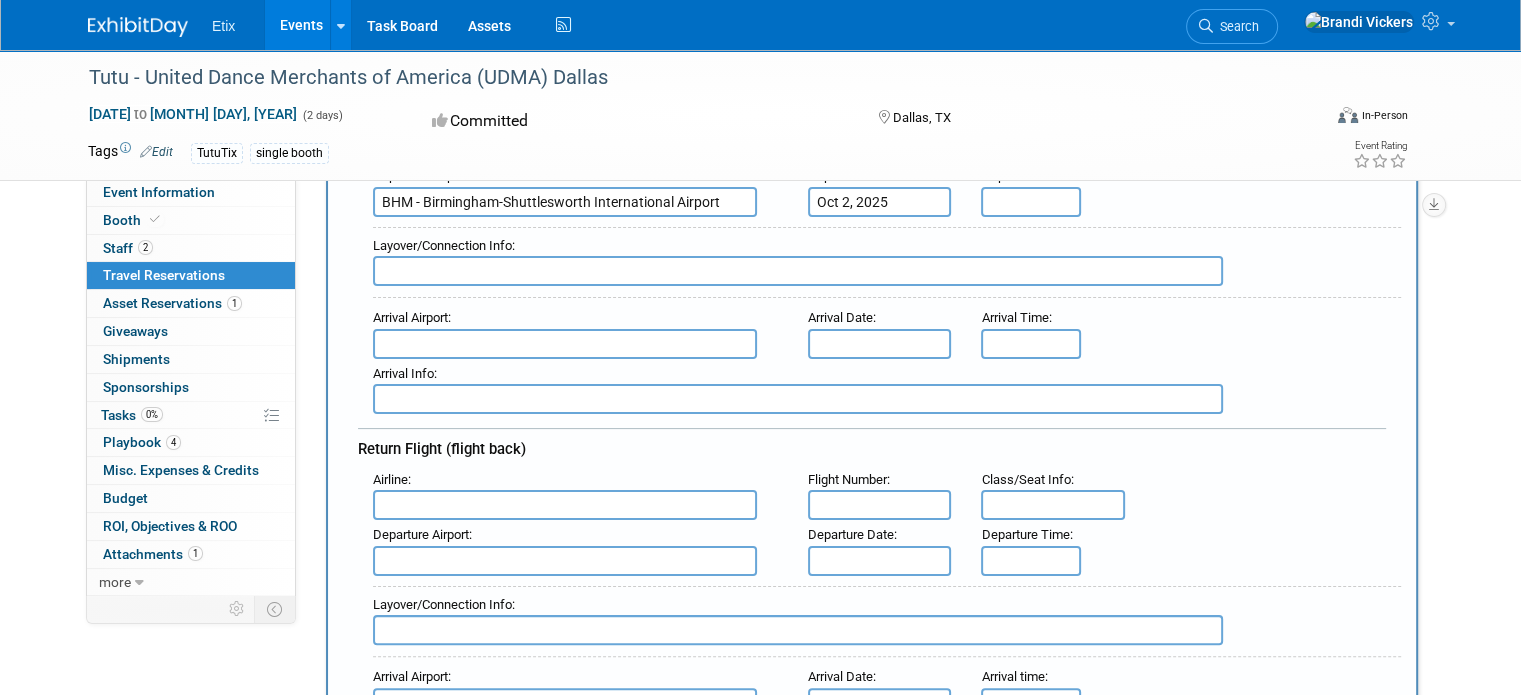 click at bounding box center (798, 271) 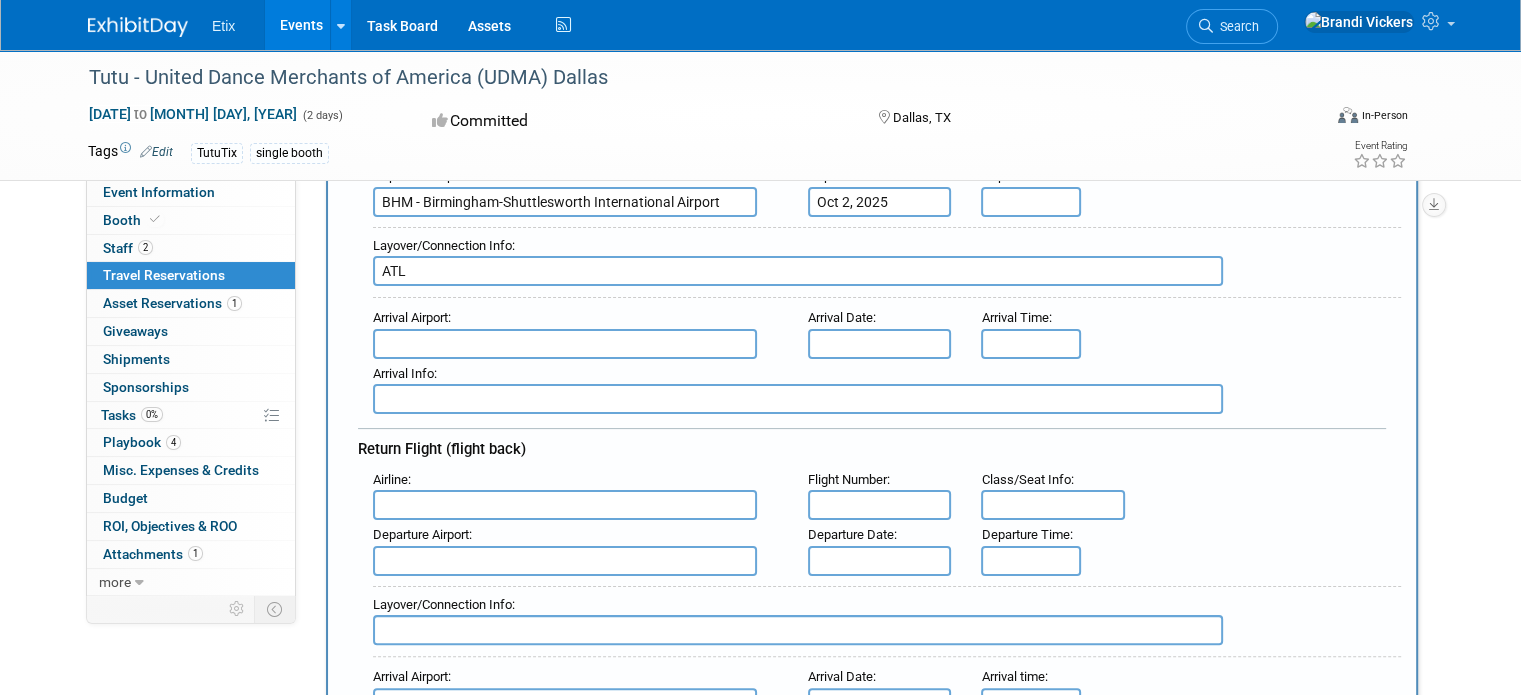 type on "ATL" 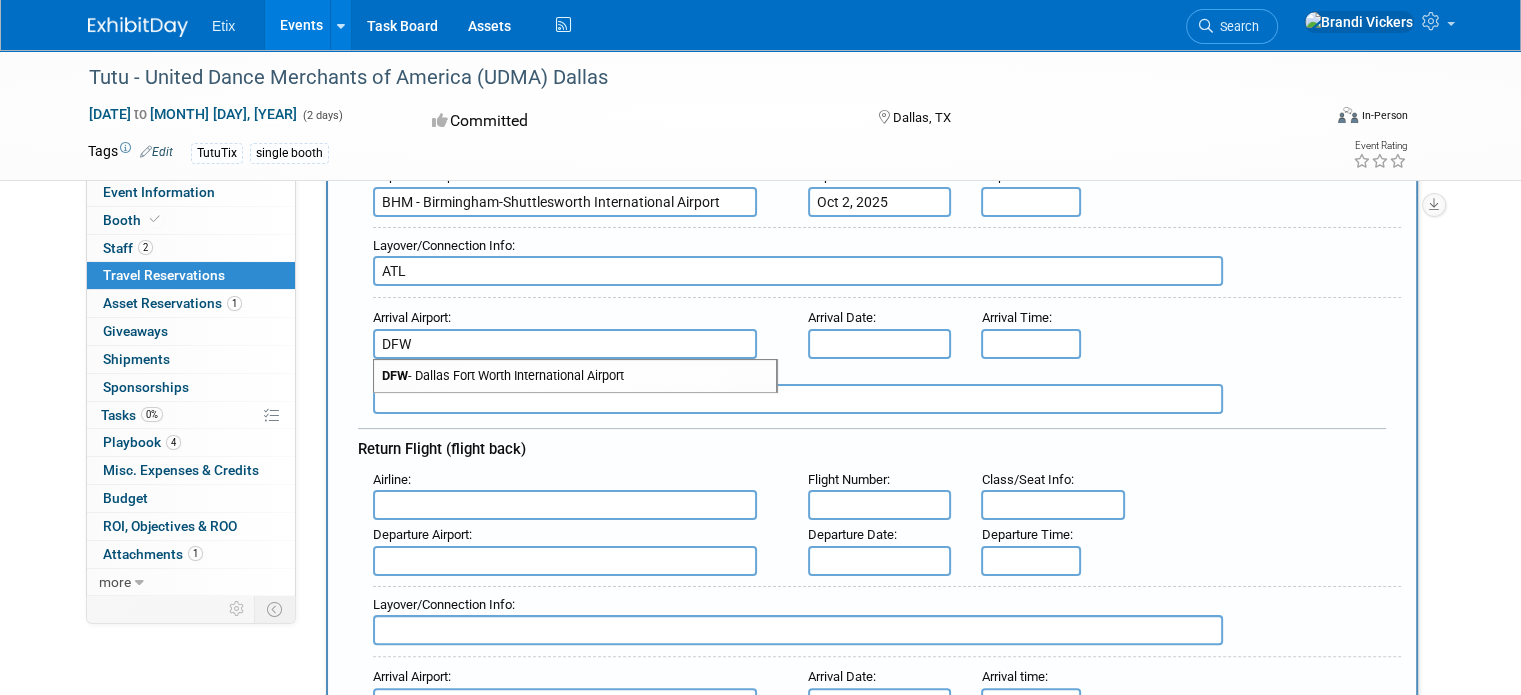 click on "DFW  - Dallas Fort Worth International Airport" at bounding box center [575, 376] 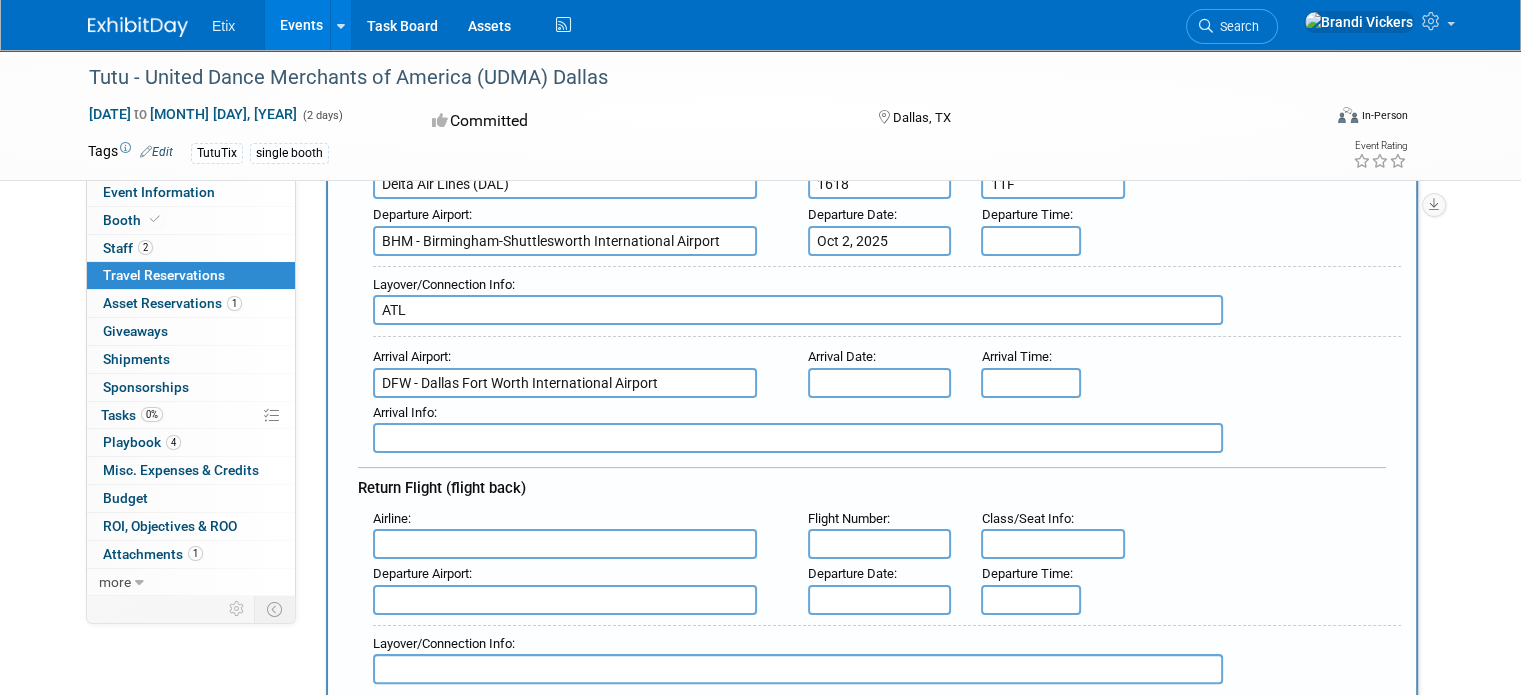scroll, scrollTop: 289, scrollLeft: 0, axis: vertical 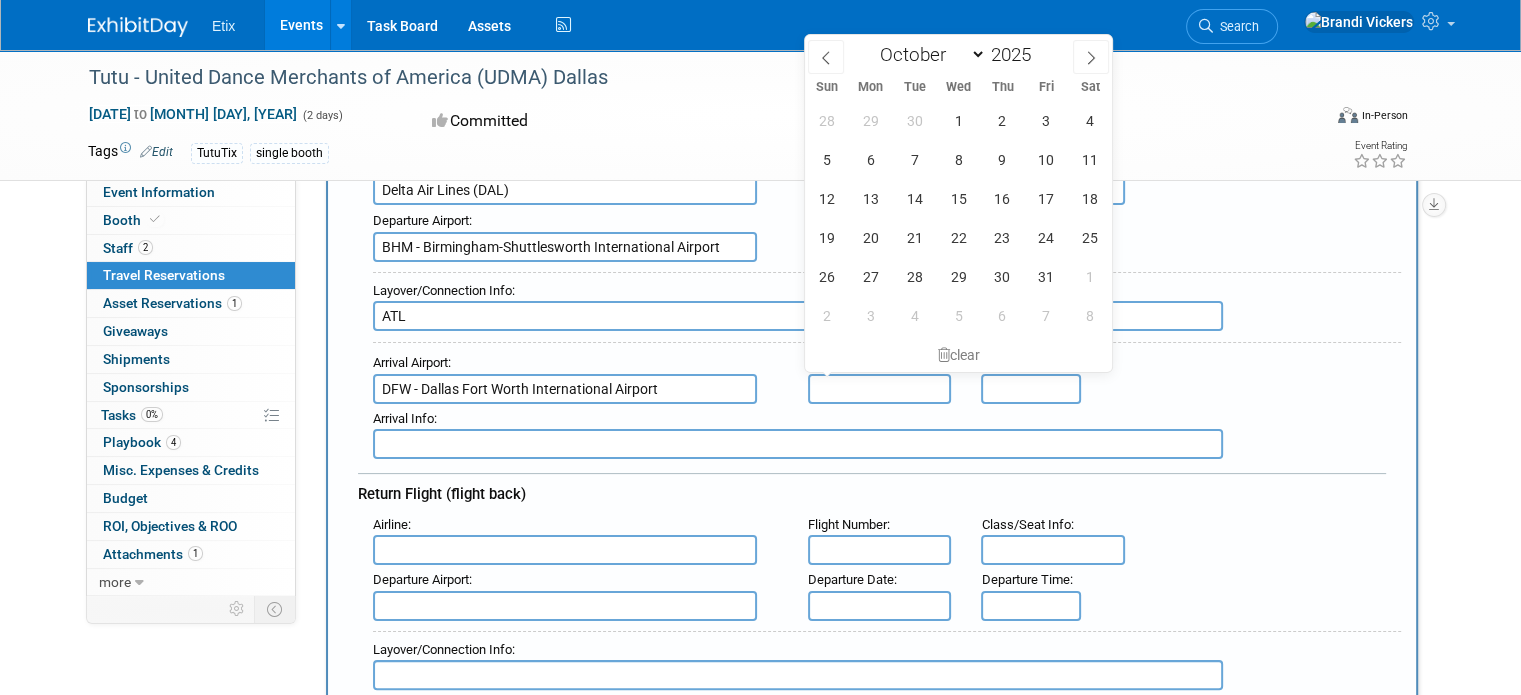 click at bounding box center [880, 389] 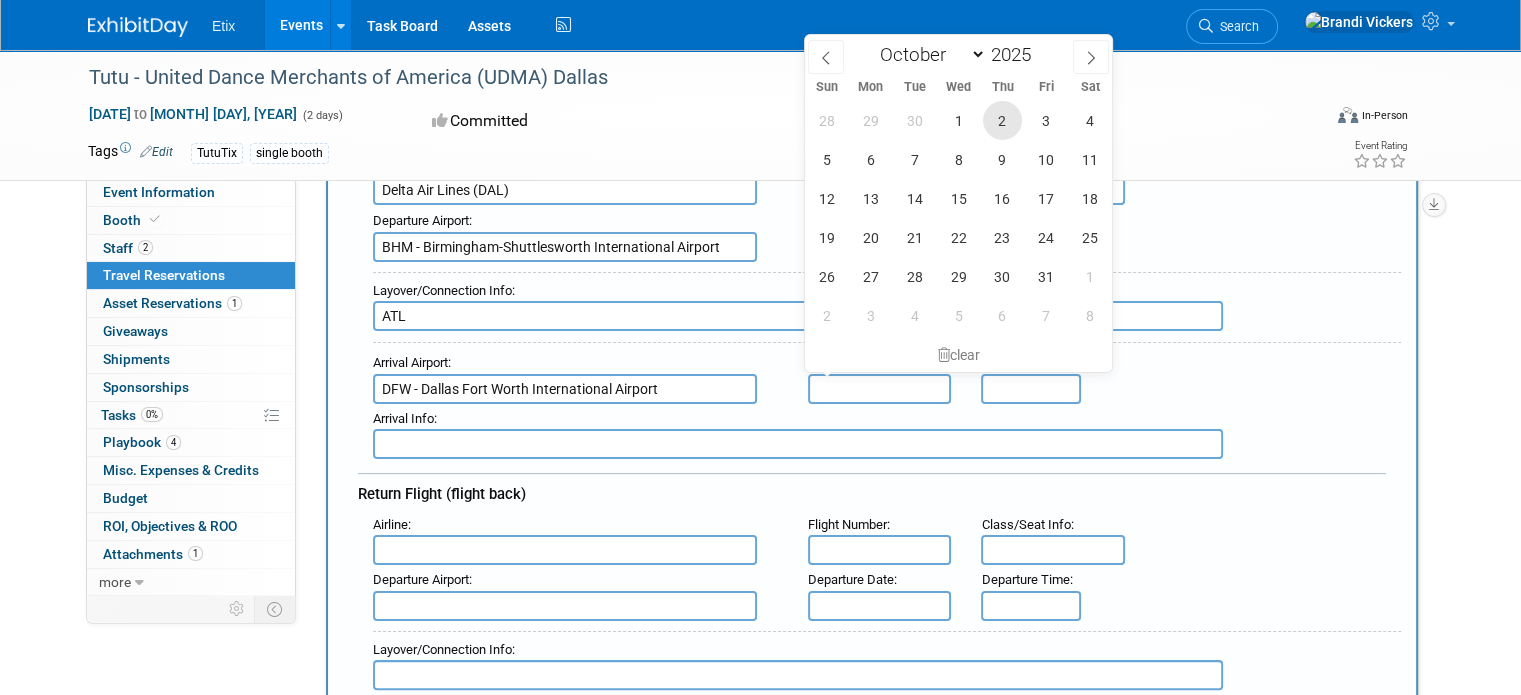 click on "2" at bounding box center (1002, 120) 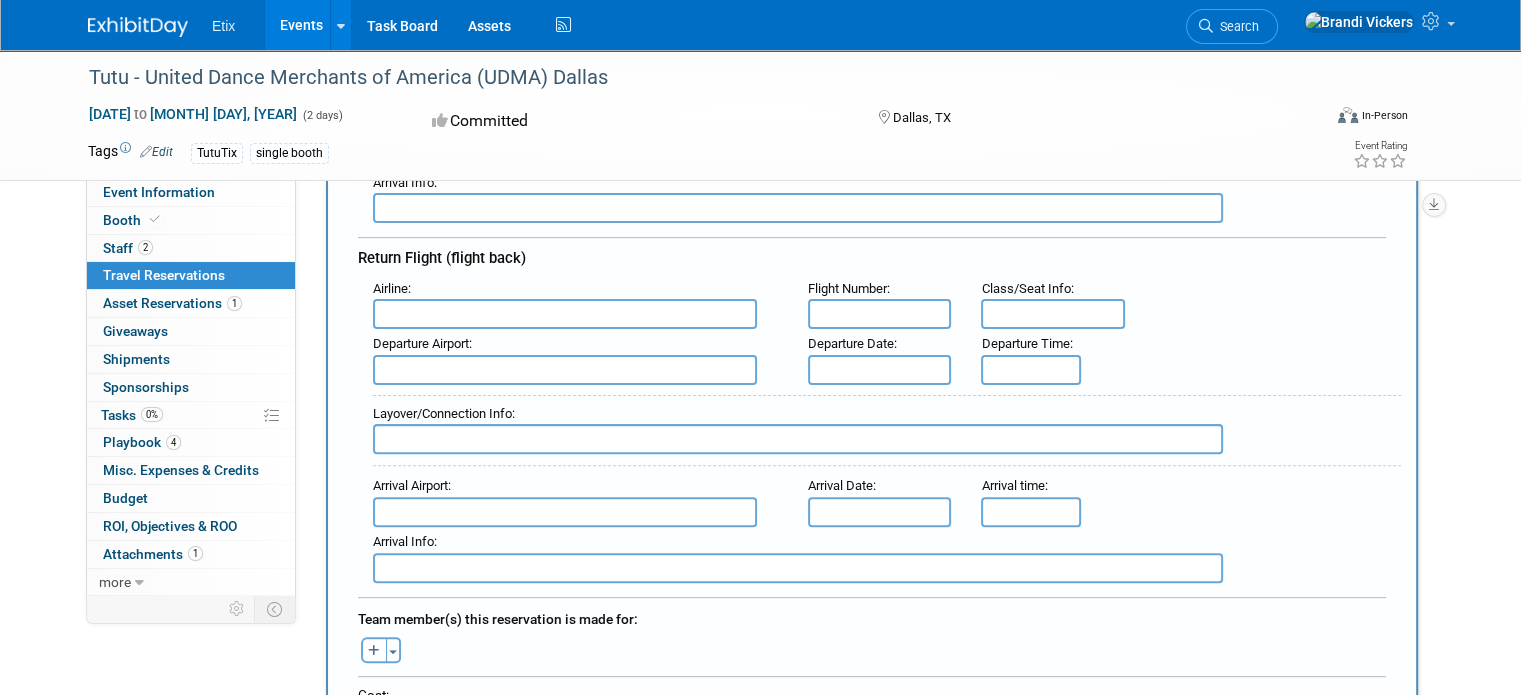 scroll, scrollTop: 565, scrollLeft: 0, axis: vertical 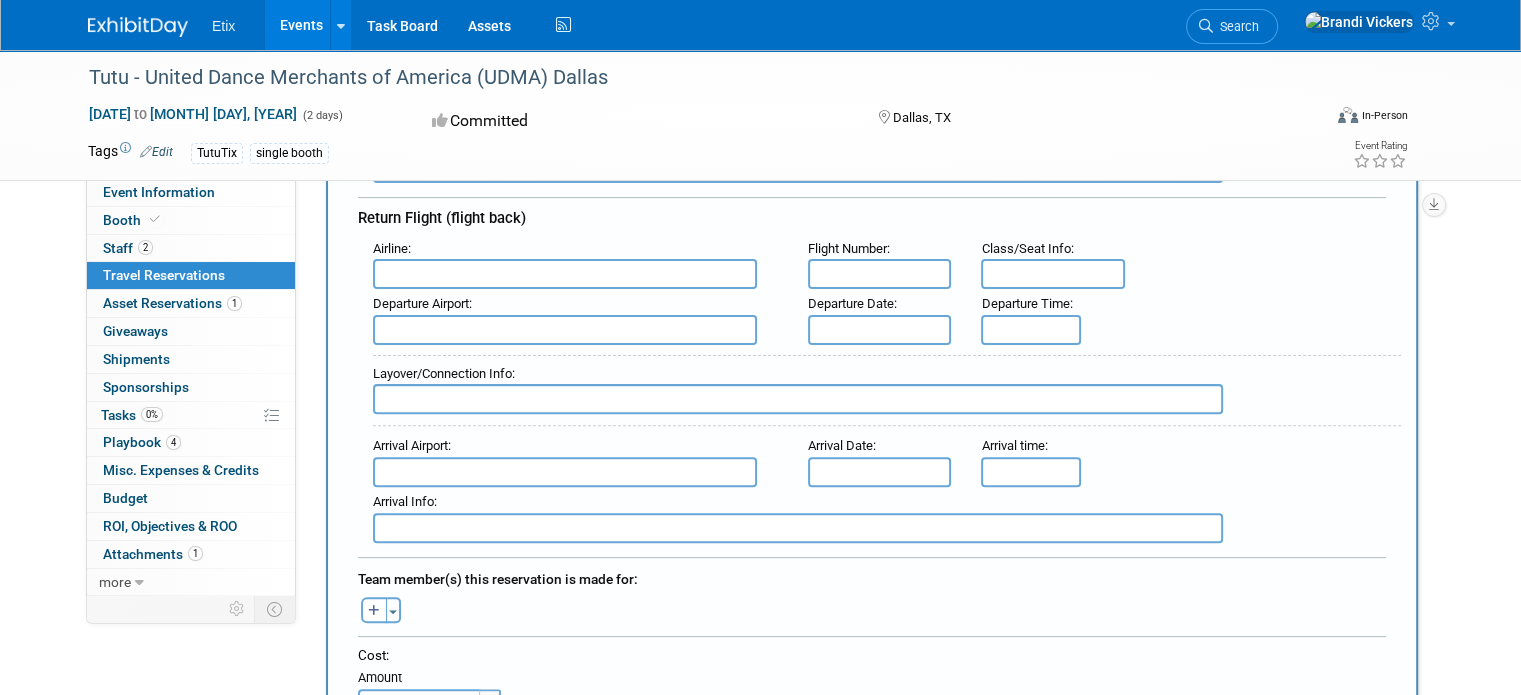 click at bounding box center [565, 274] 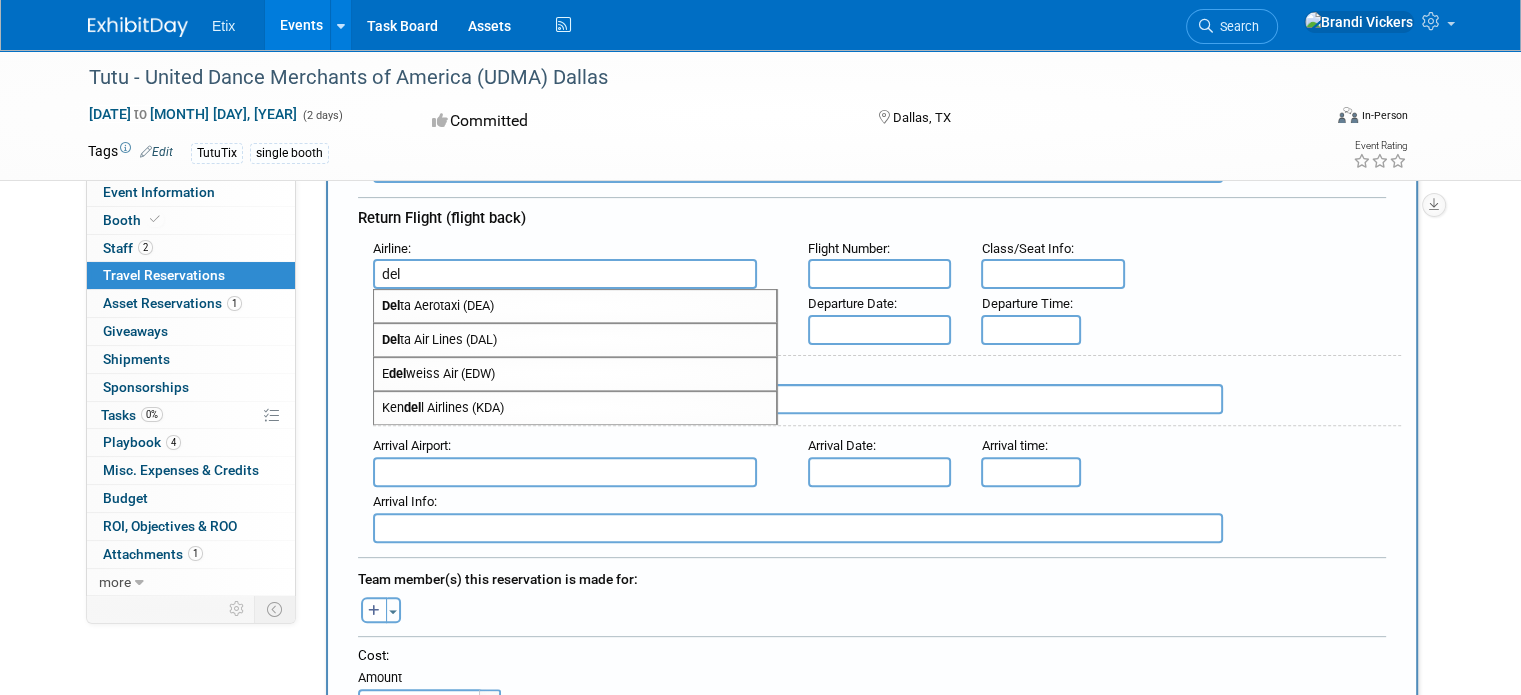click on "Del ta Air Lines (DAL)" at bounding box center [575, 340] 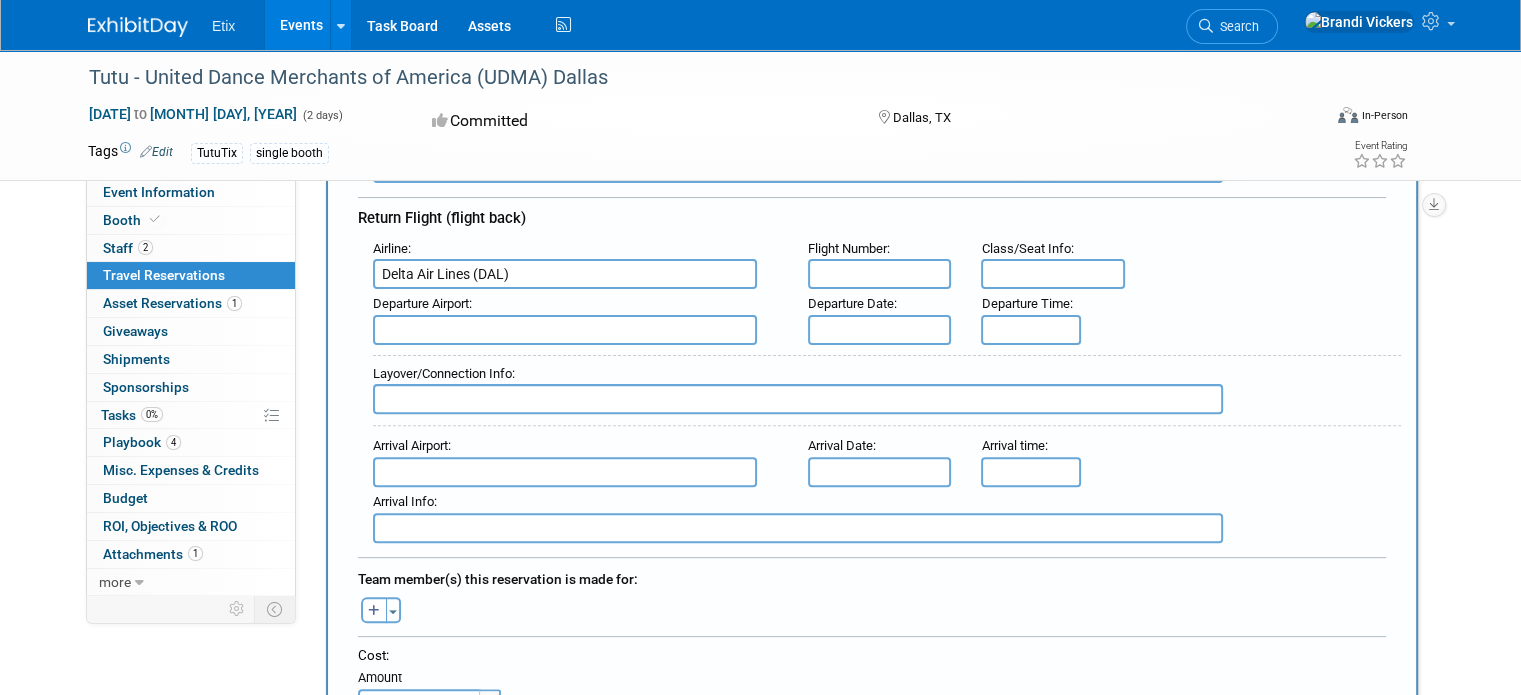 click at bounding box center [880, 274] 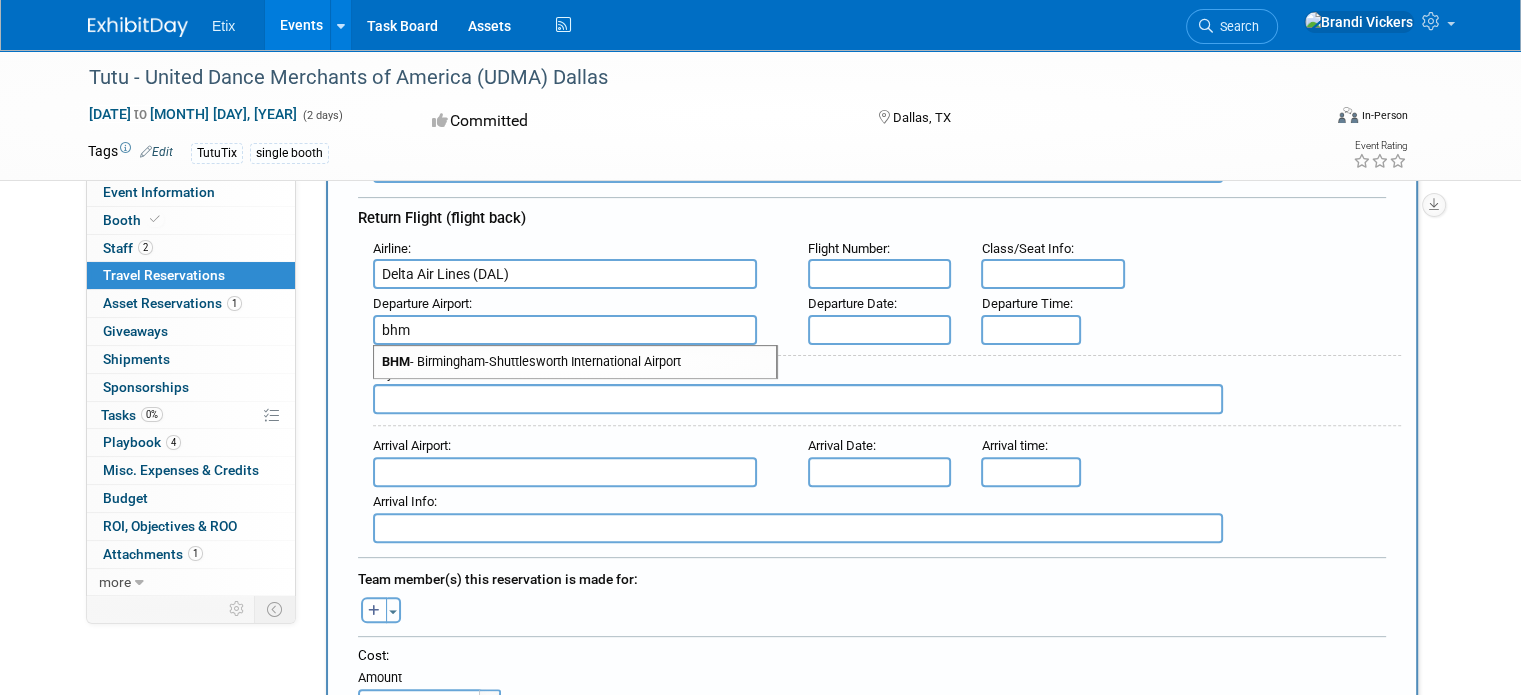 click on "BHM  - Birmingham-Shuttlesworth International Airport" at bounding box center [575, 362] 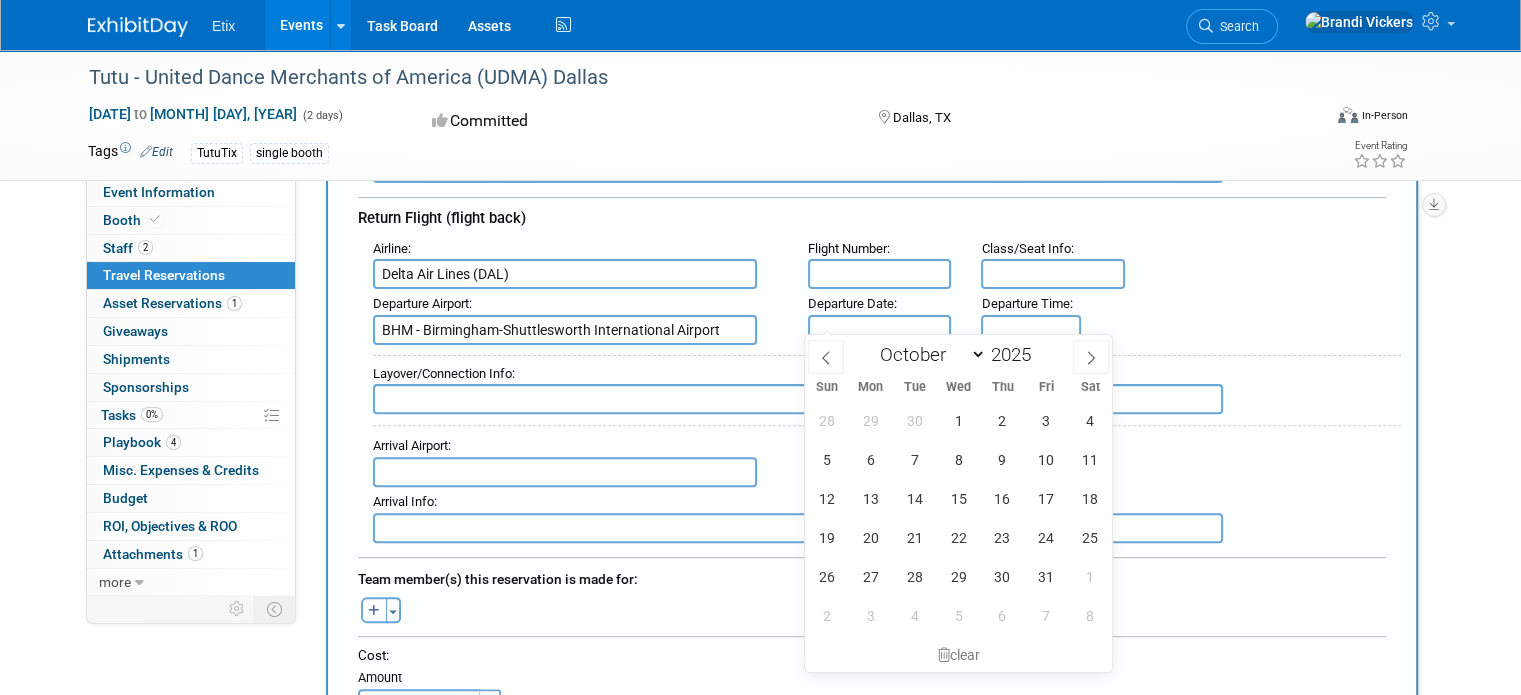 click at bounding box center (880, 330) 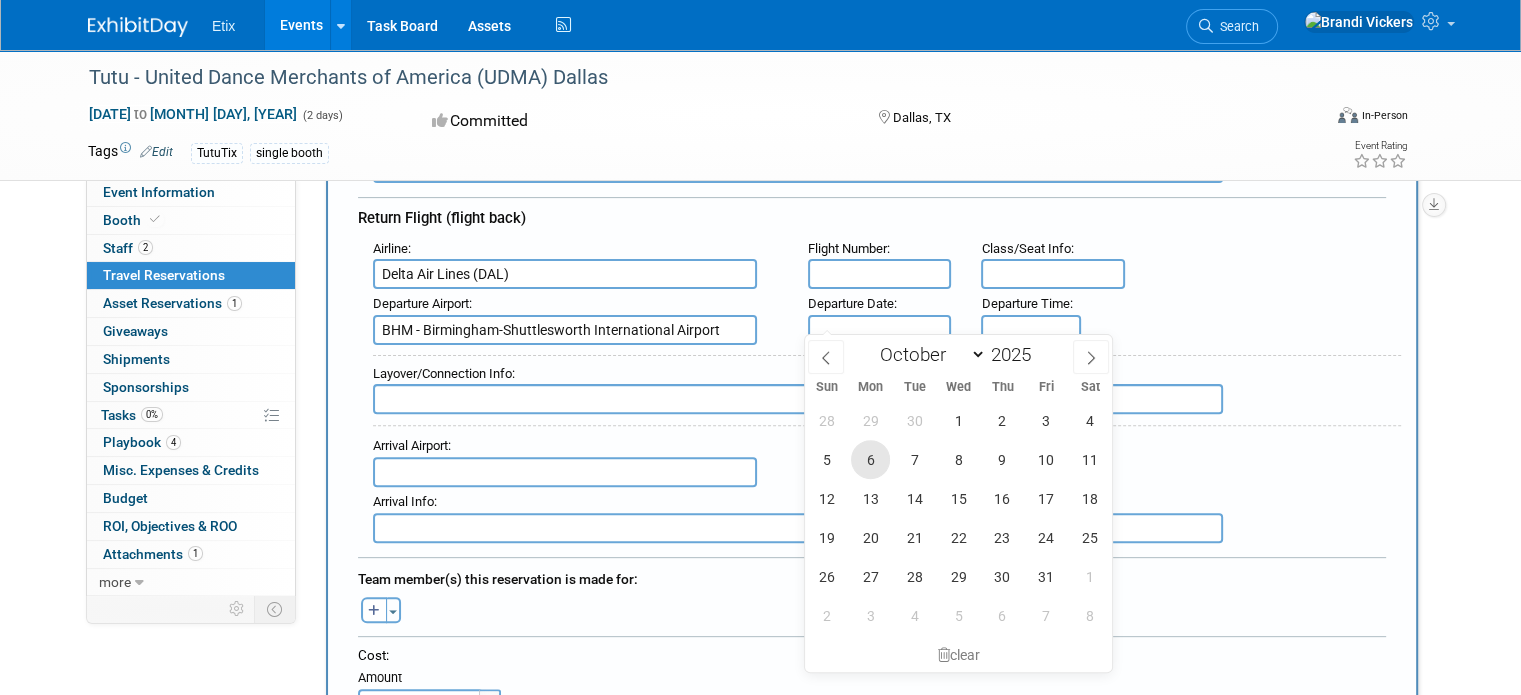 click on "6" at bounding box center [870, 459] 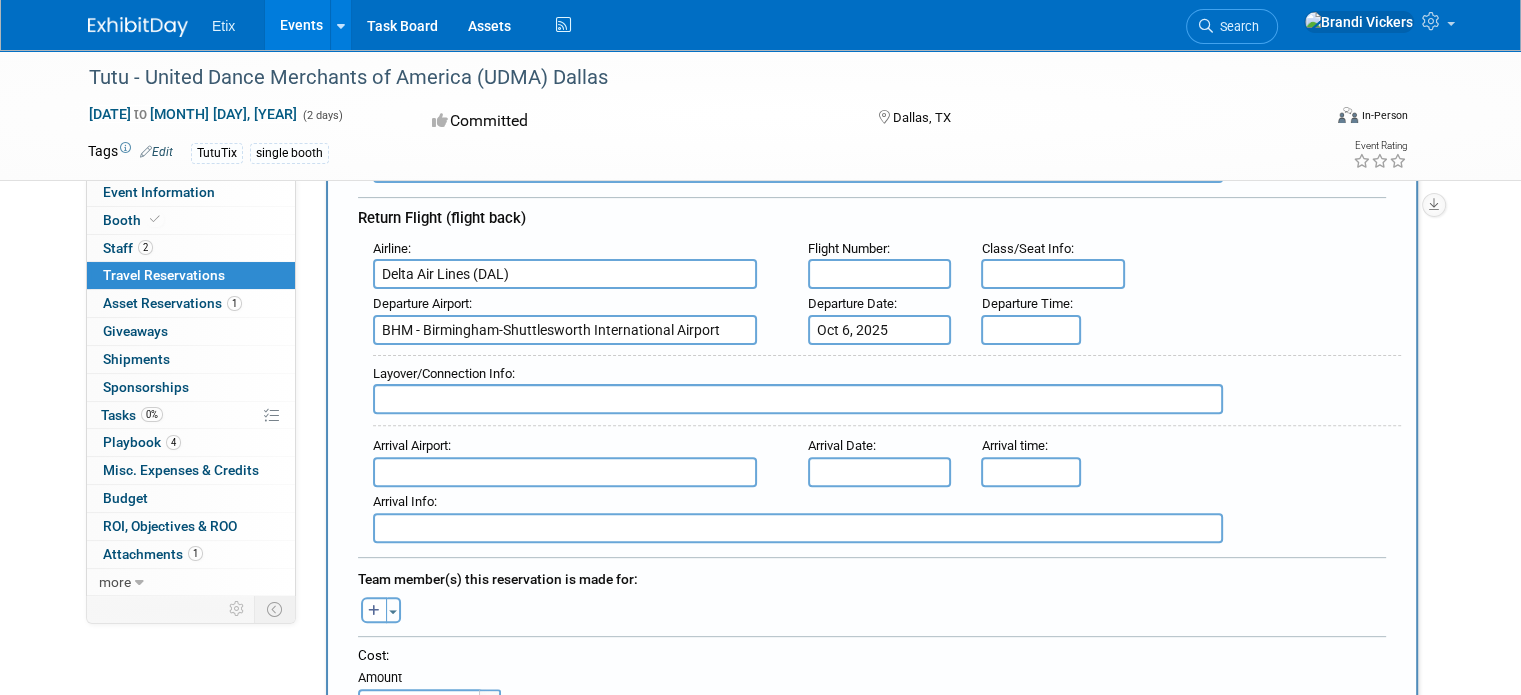 click at bounding box center [798, 399] 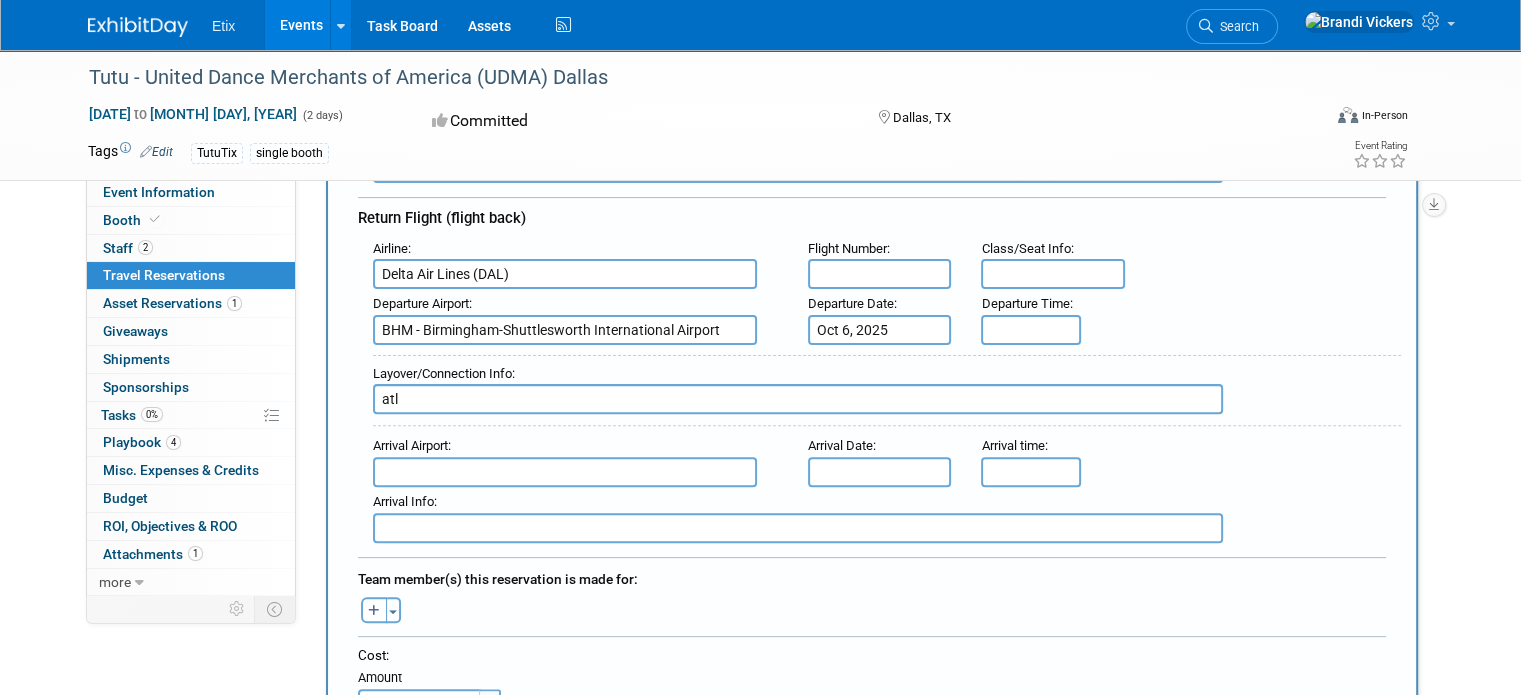 type on "atl" 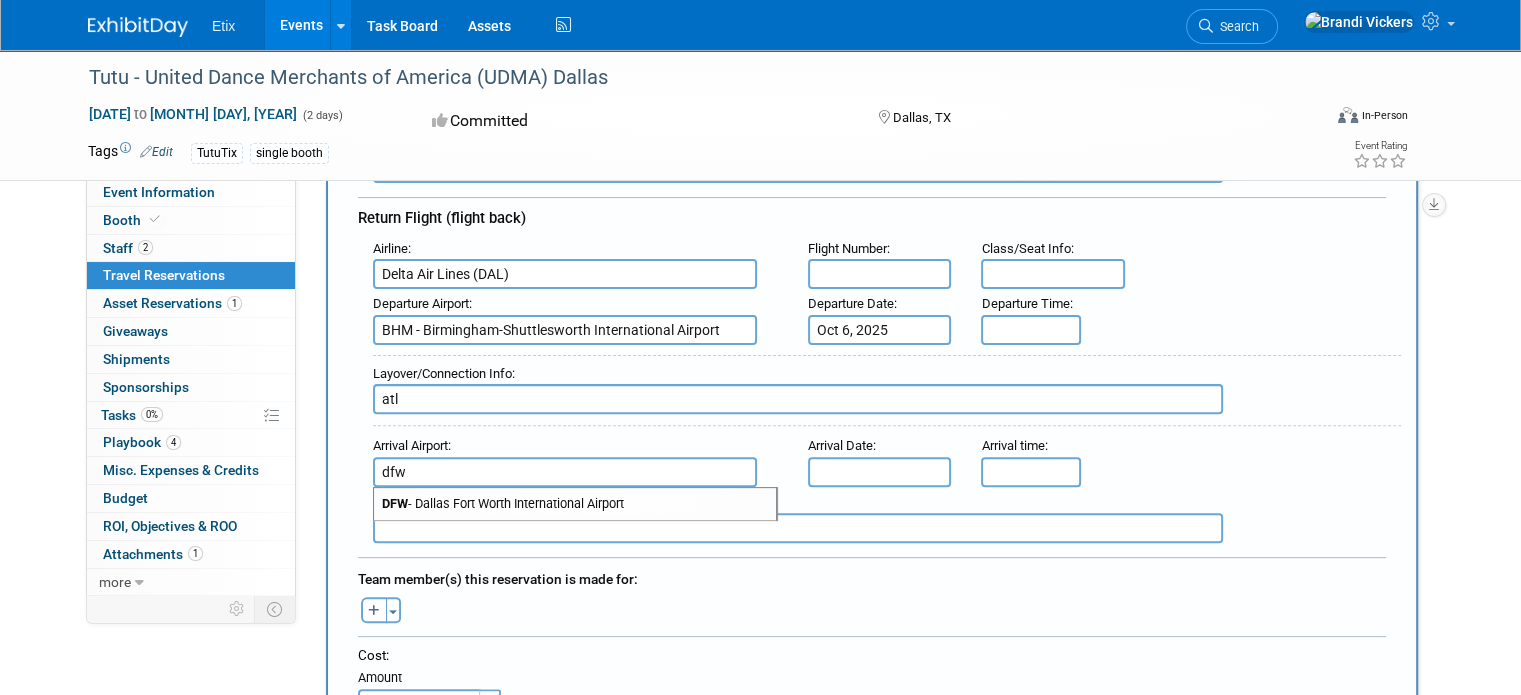 type on "dfw" 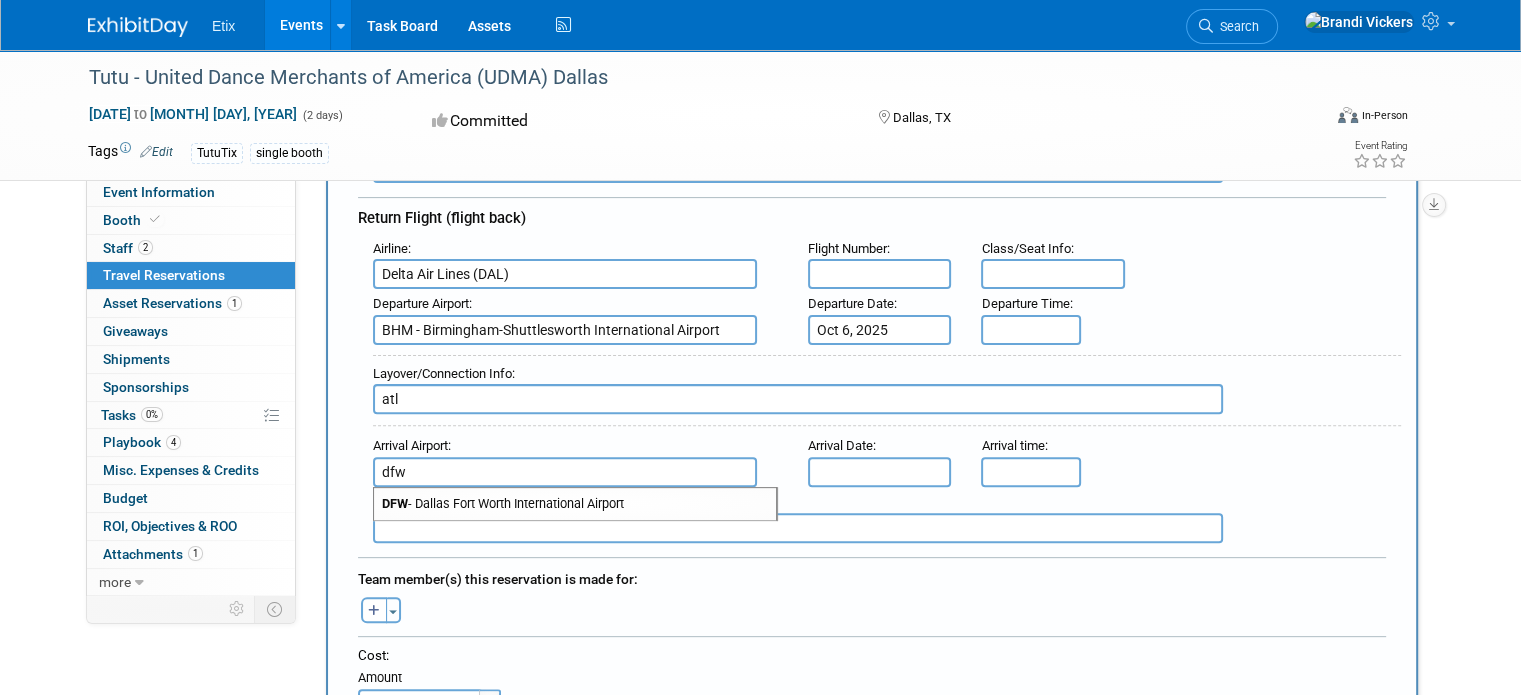 click on "BHM - Birmingham-Shuttlesworth International Airport" at bounding box center [565, 330] 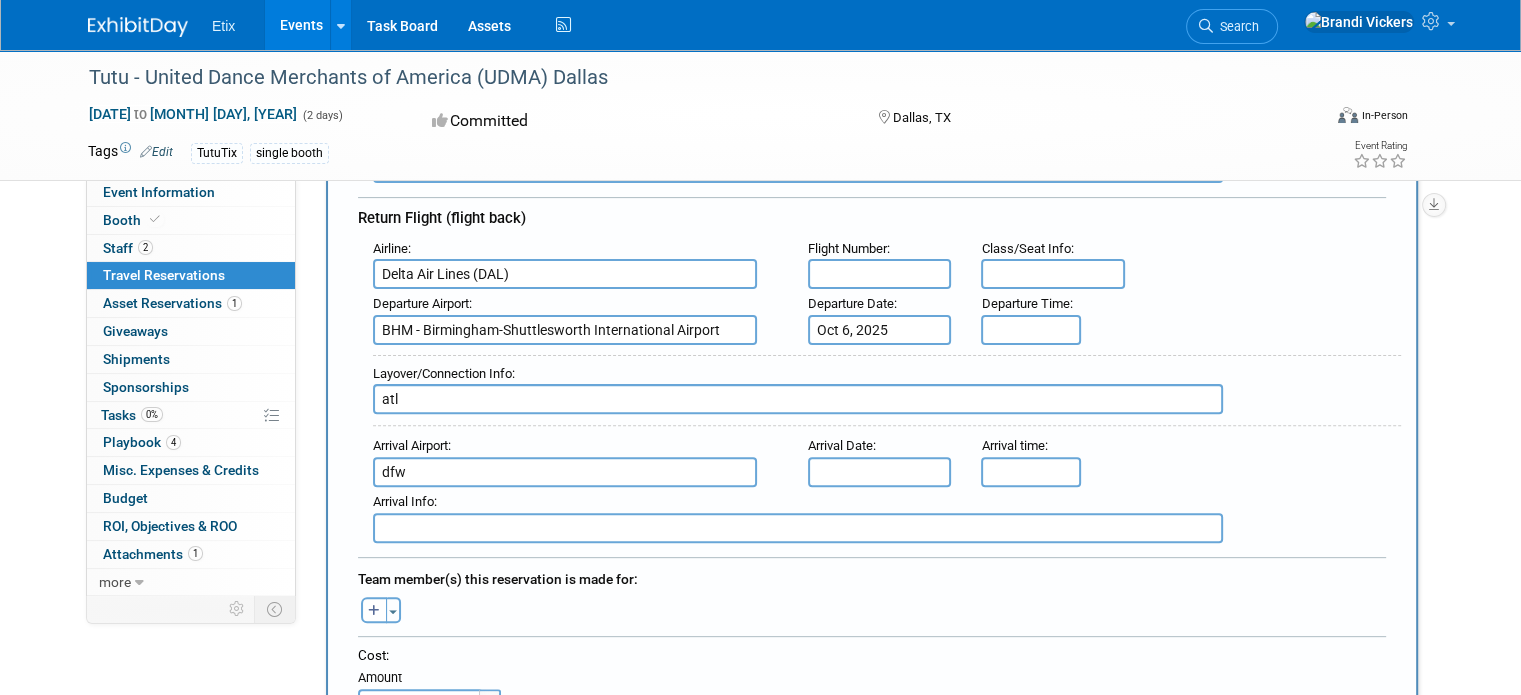 click on "BHM - Birmingham-Shuttlesworth International Airport" at bounding box center [565, 330] 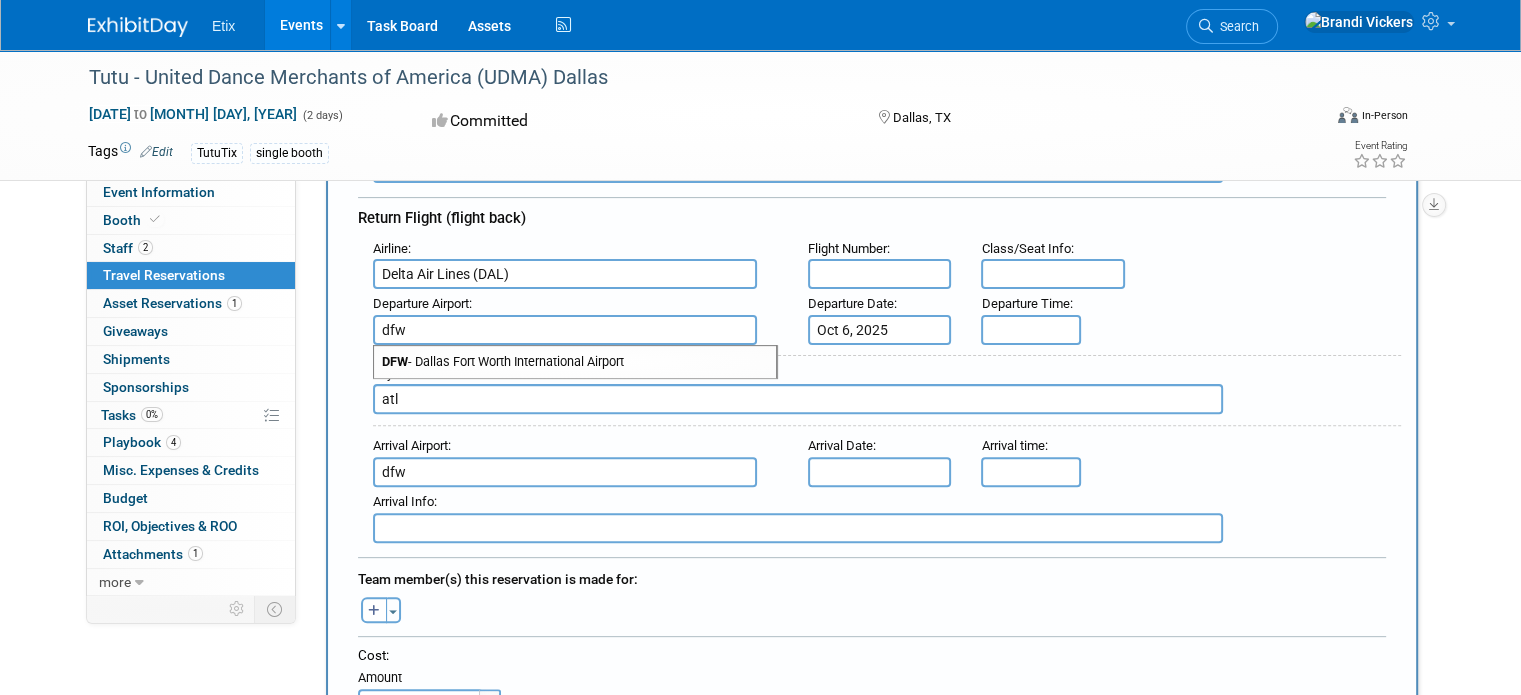 click on "DFW  - Dallas Fort Worth International Airport" at bounding box center (575, 362) 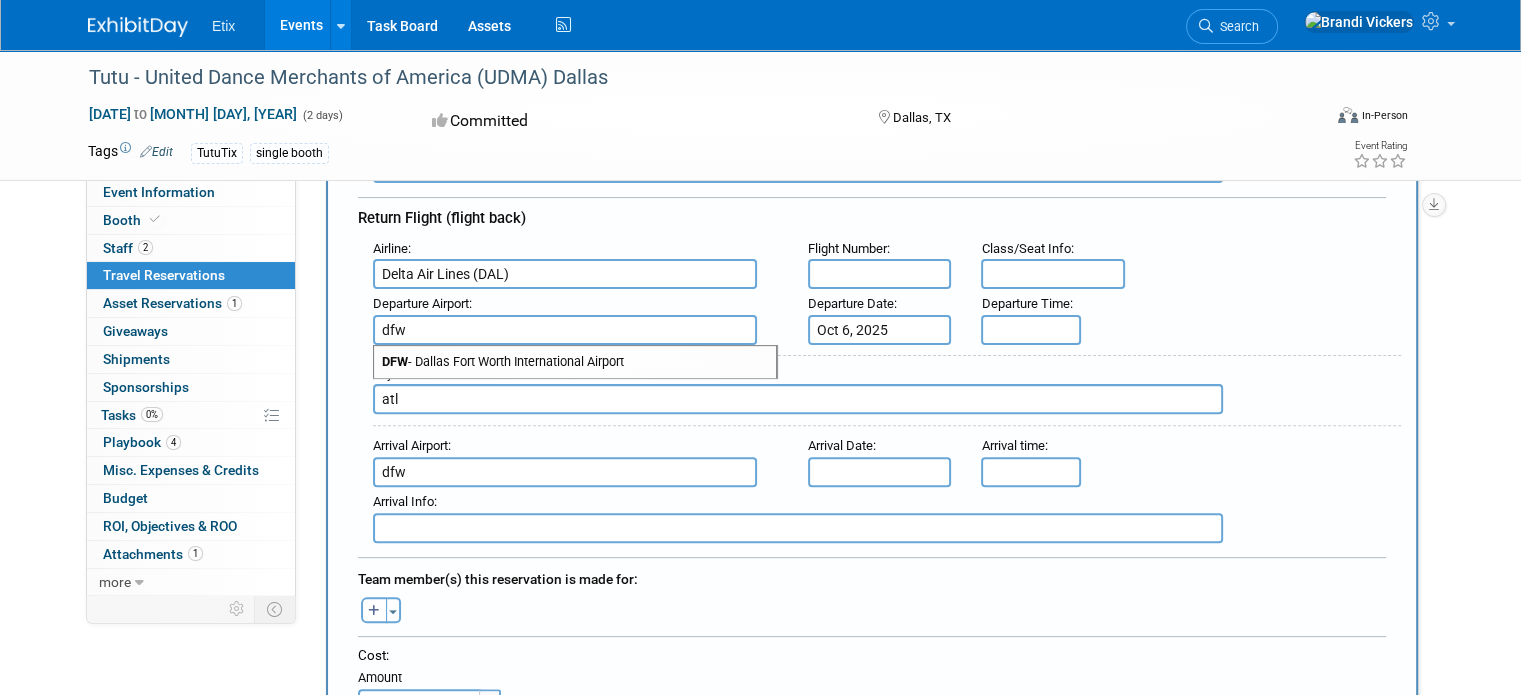 type on "DFW - Dallas Fort Worth International Airport" 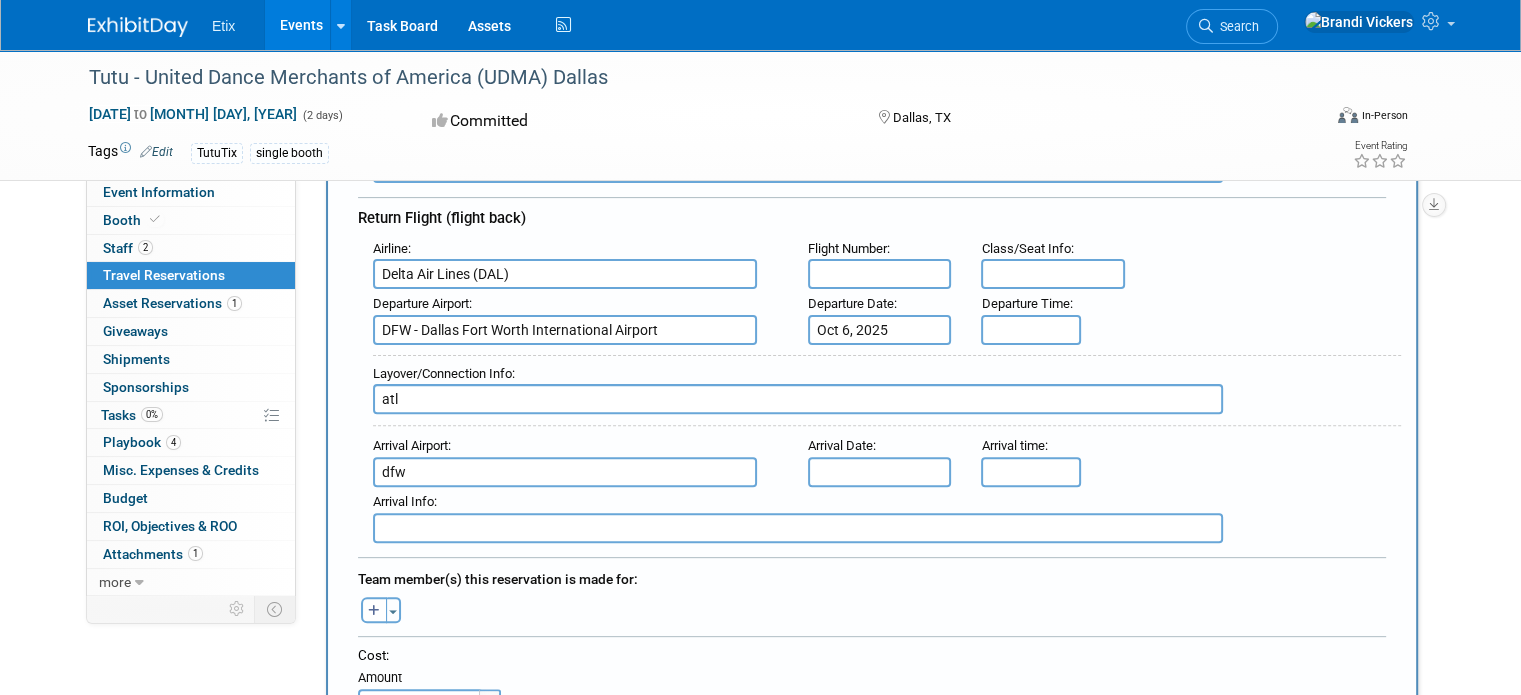 click on "dfw" at bounding box center (565, 472) 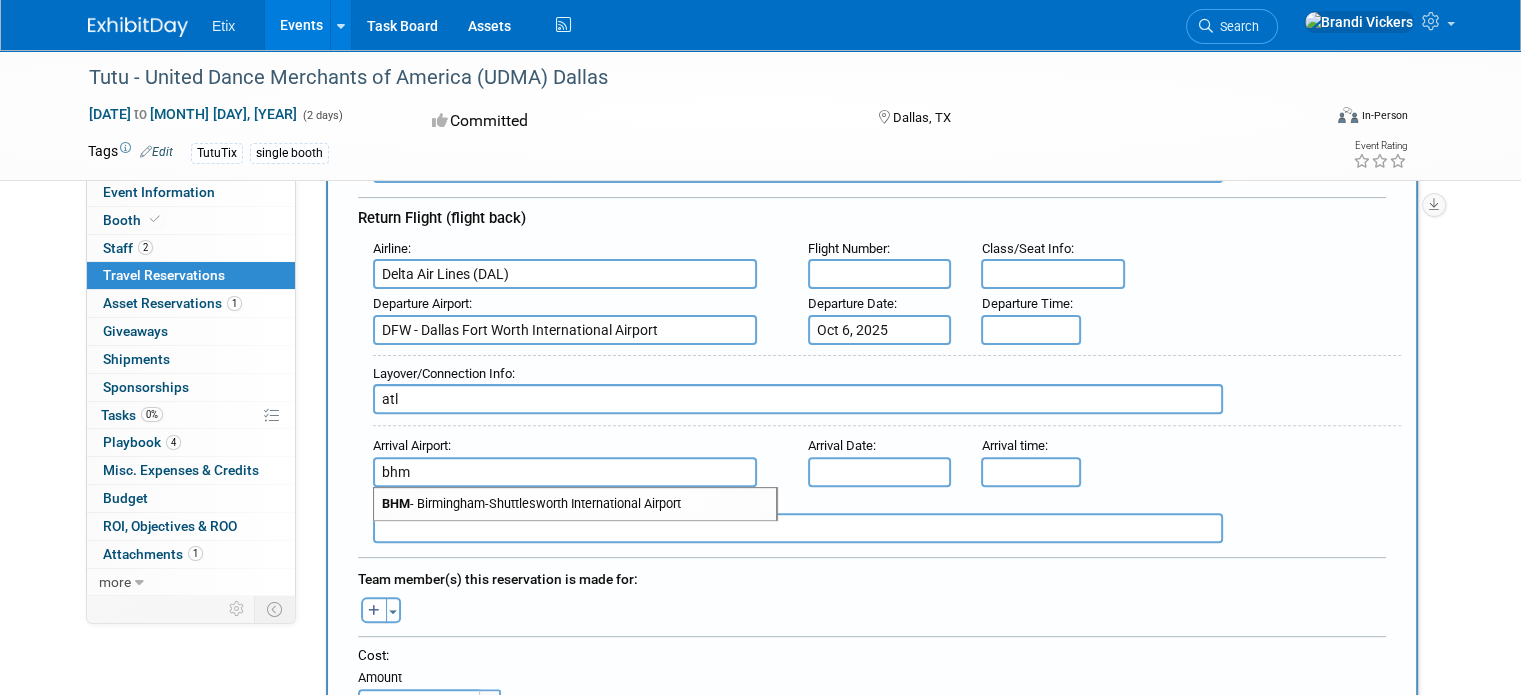 click on "BHM  - Birmingham-Shuttlesworth International Airport" at bounding box center (575, 504) 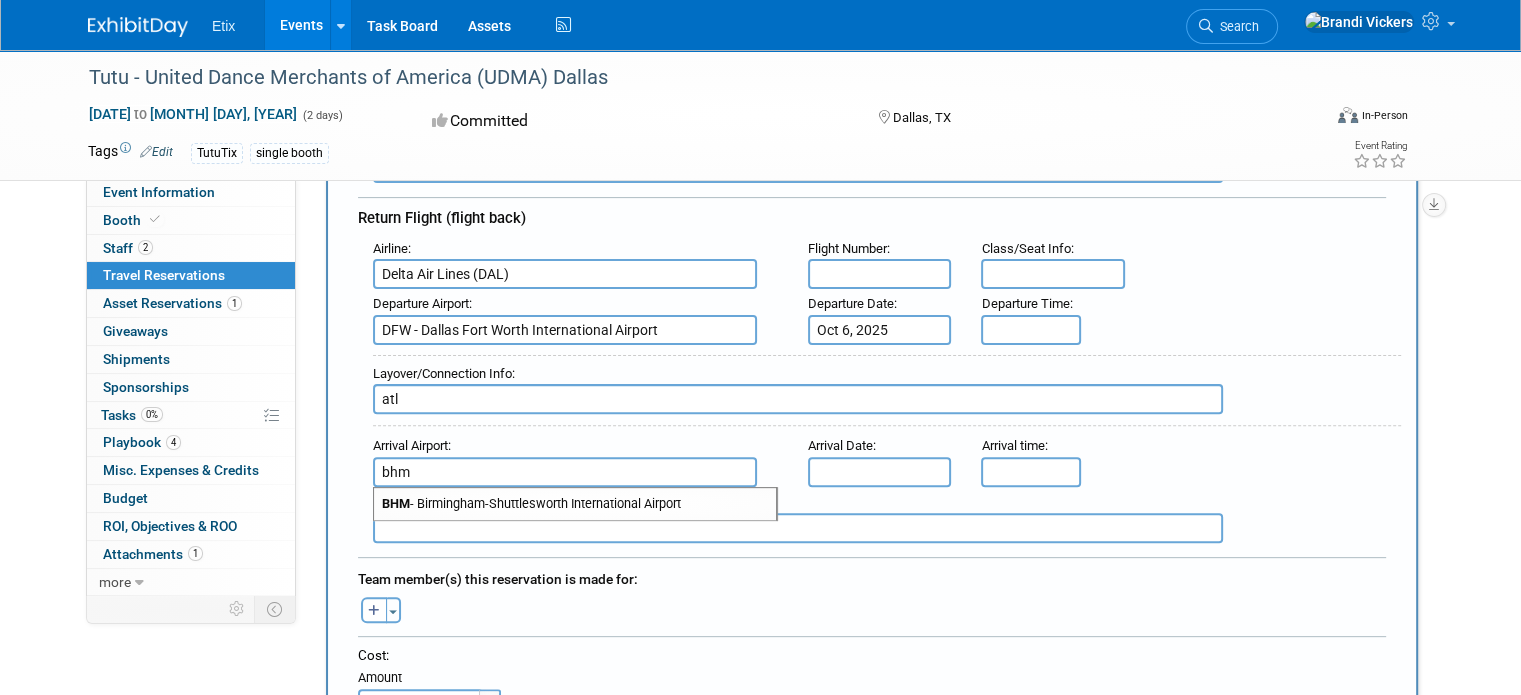 type on "BHM - Birmingham-Shuttlesworth International Airport" 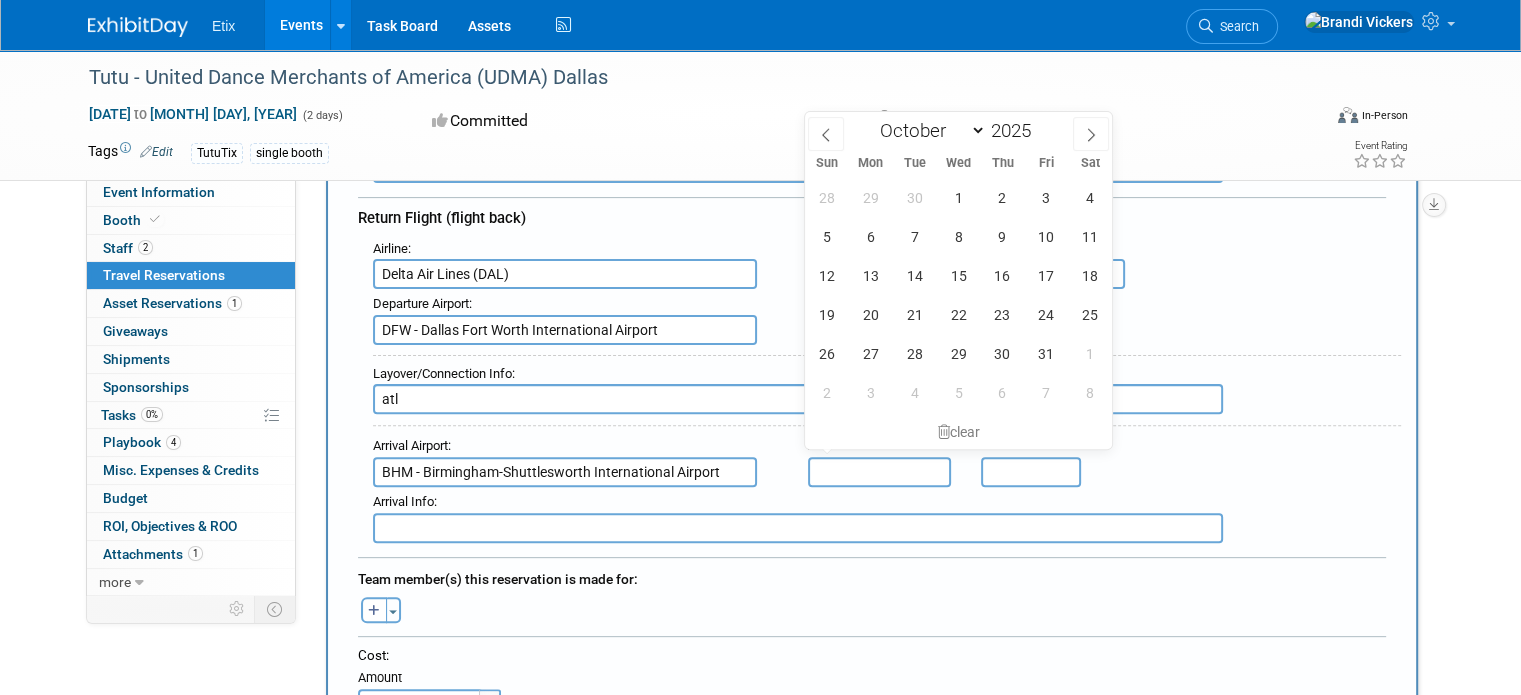 click at bounding box center [880, 472] 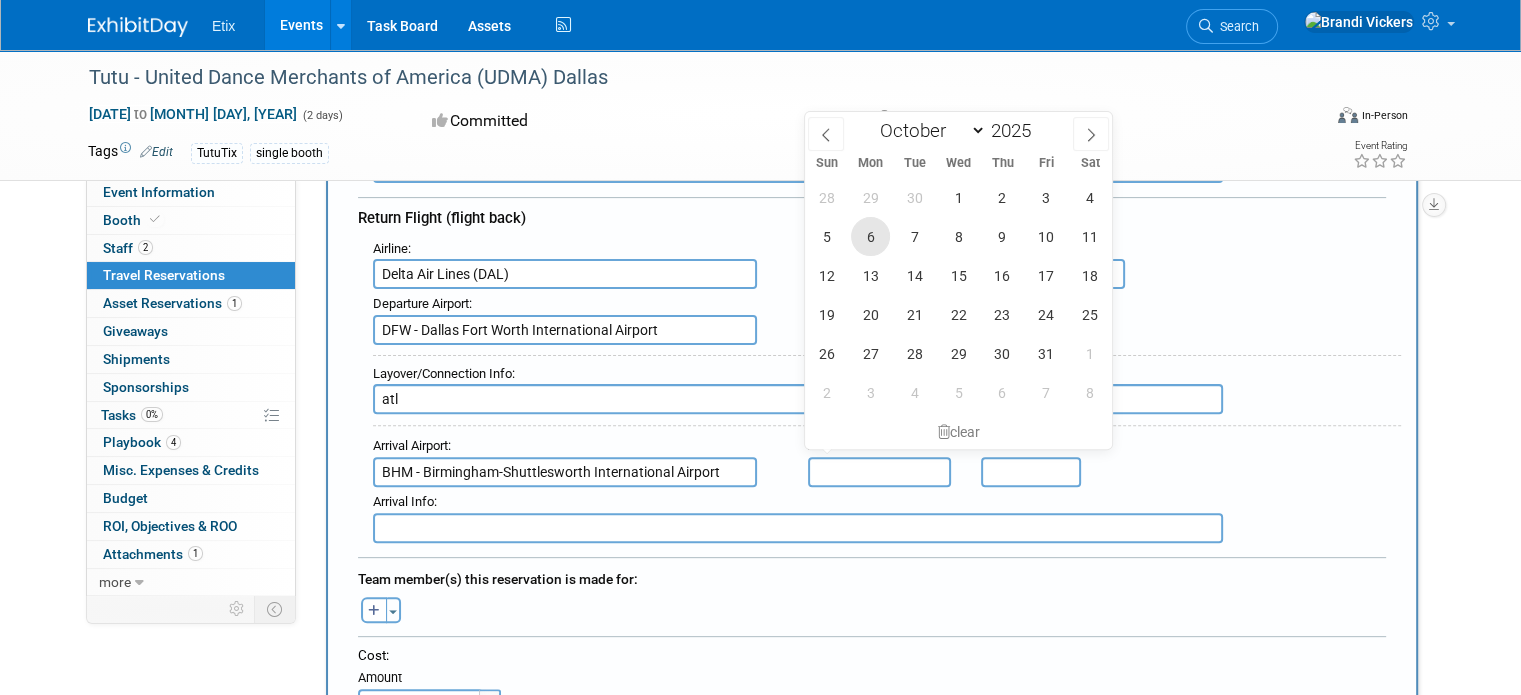 click on "6" at bounding box center [870, 236] 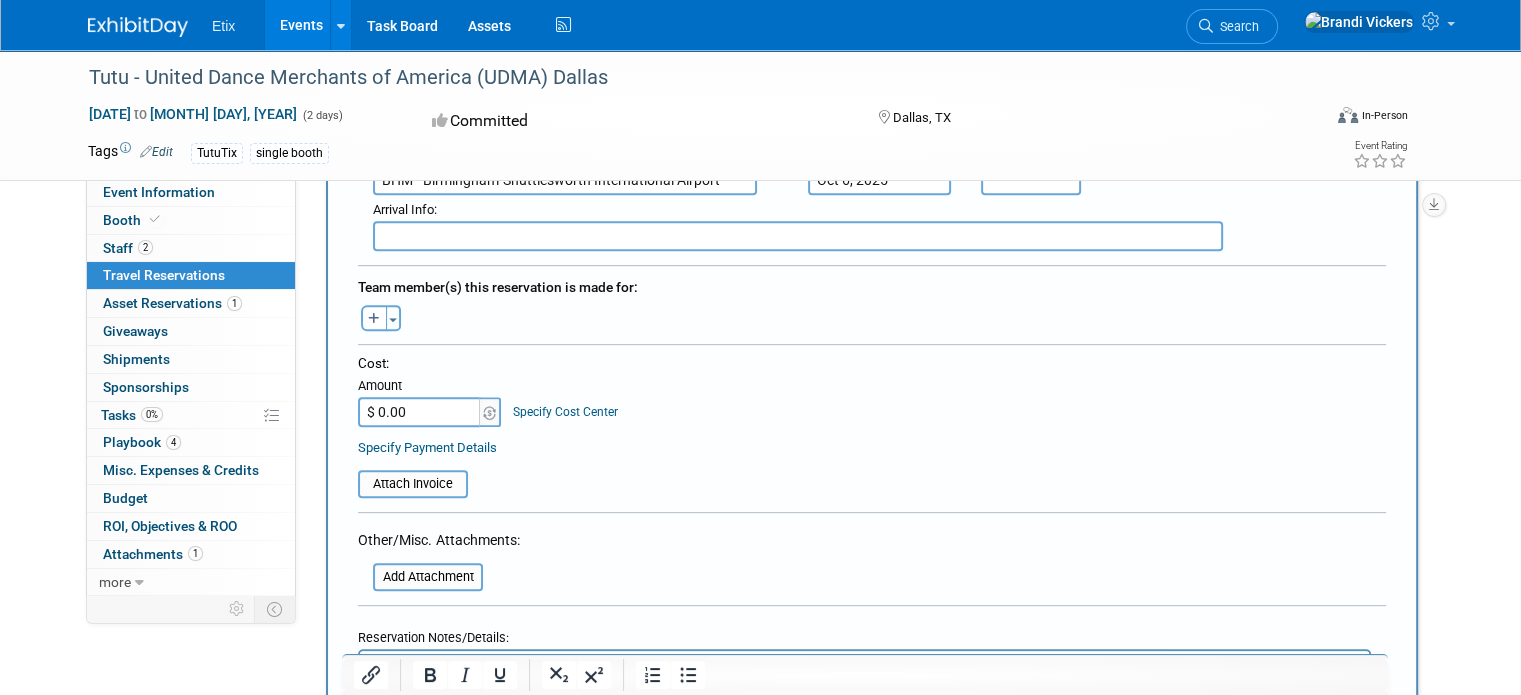 scroll, scrollTop: 860, scrollLeft: 0, axis: vertical 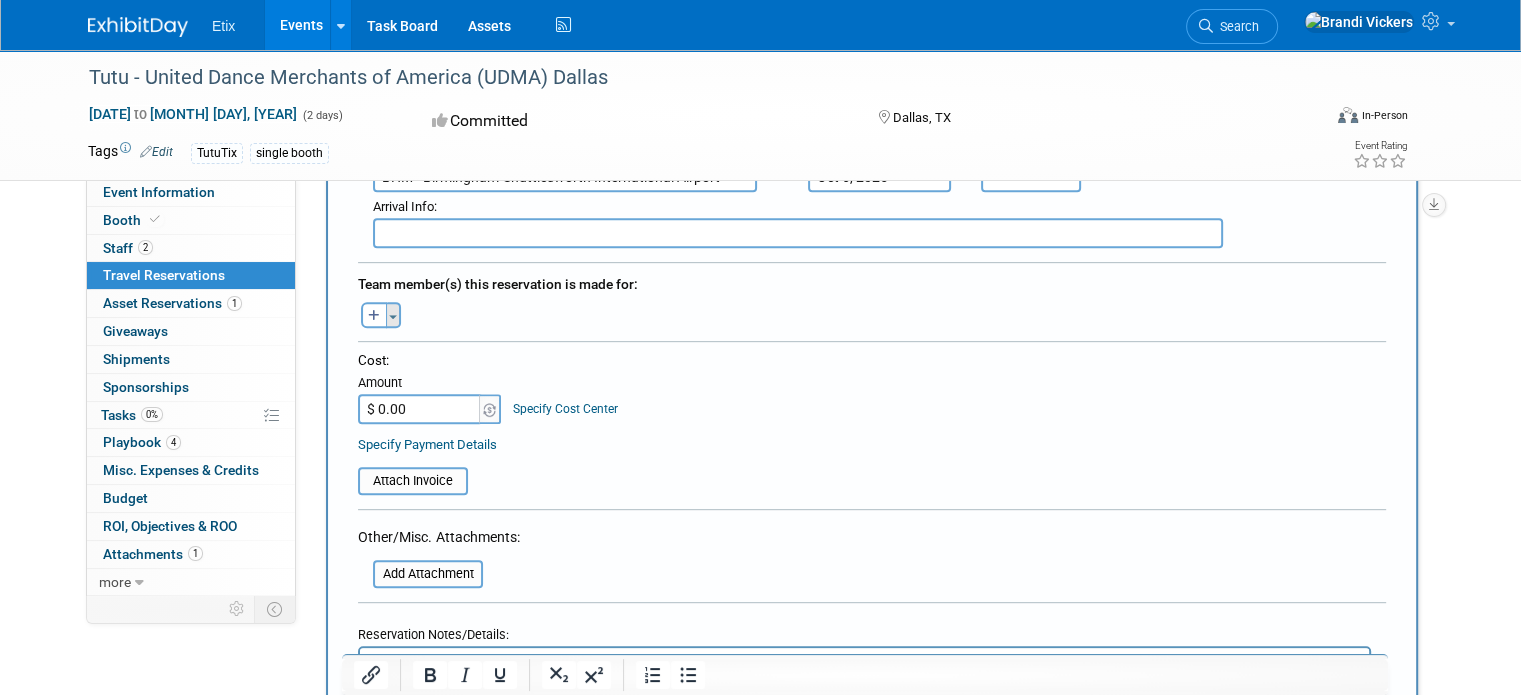 click on "Toggle Dropdown" at bounding box center [393, 315] 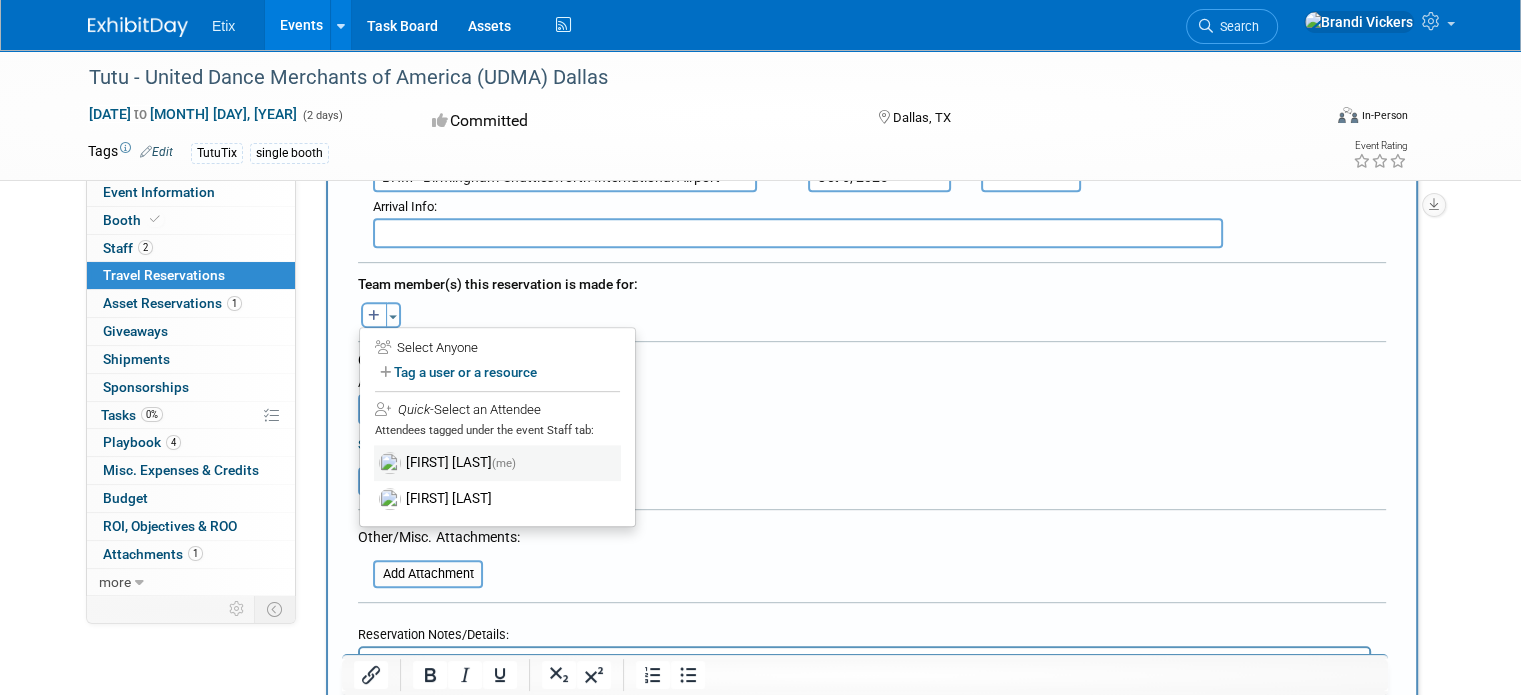 click on "Brandi Vickers
(me)" at bounding box center [497, 463] 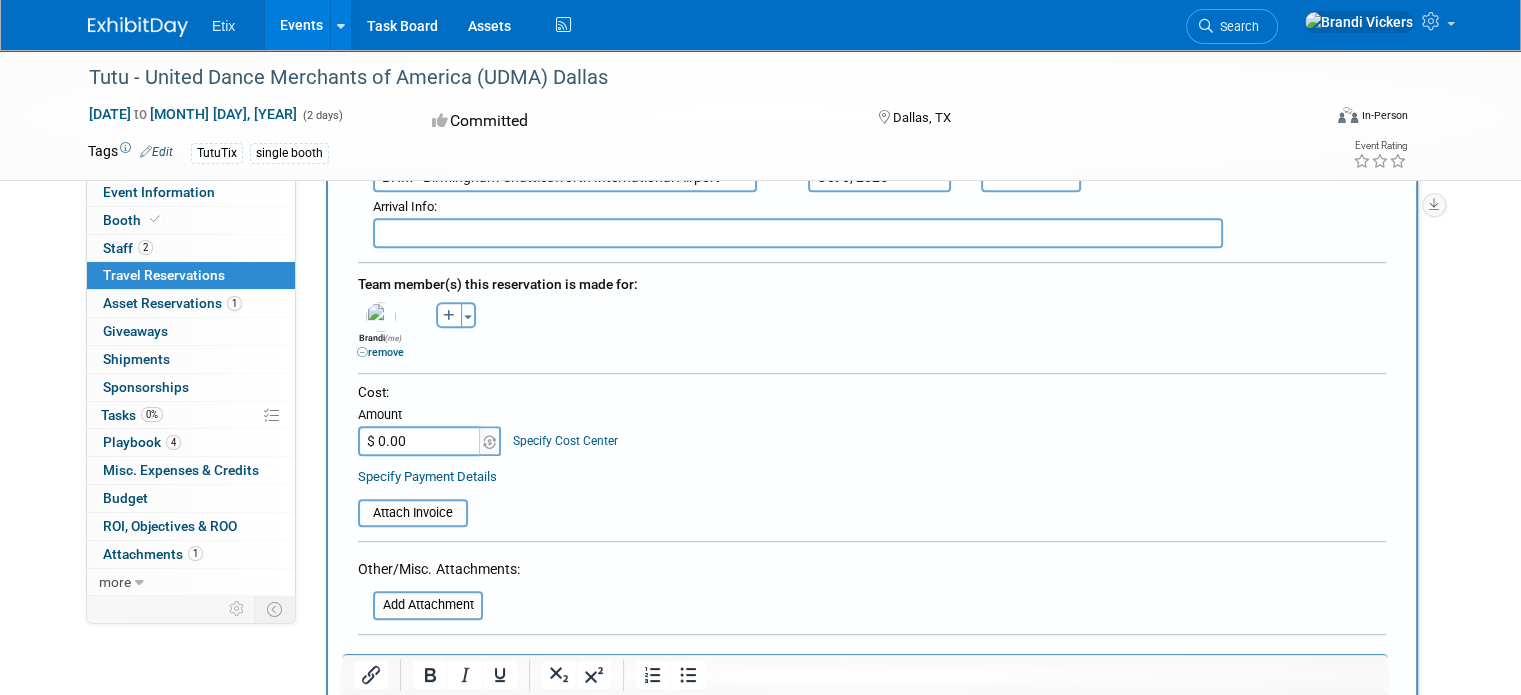 click on "$ 0.00" at bounding box center (420, 441) 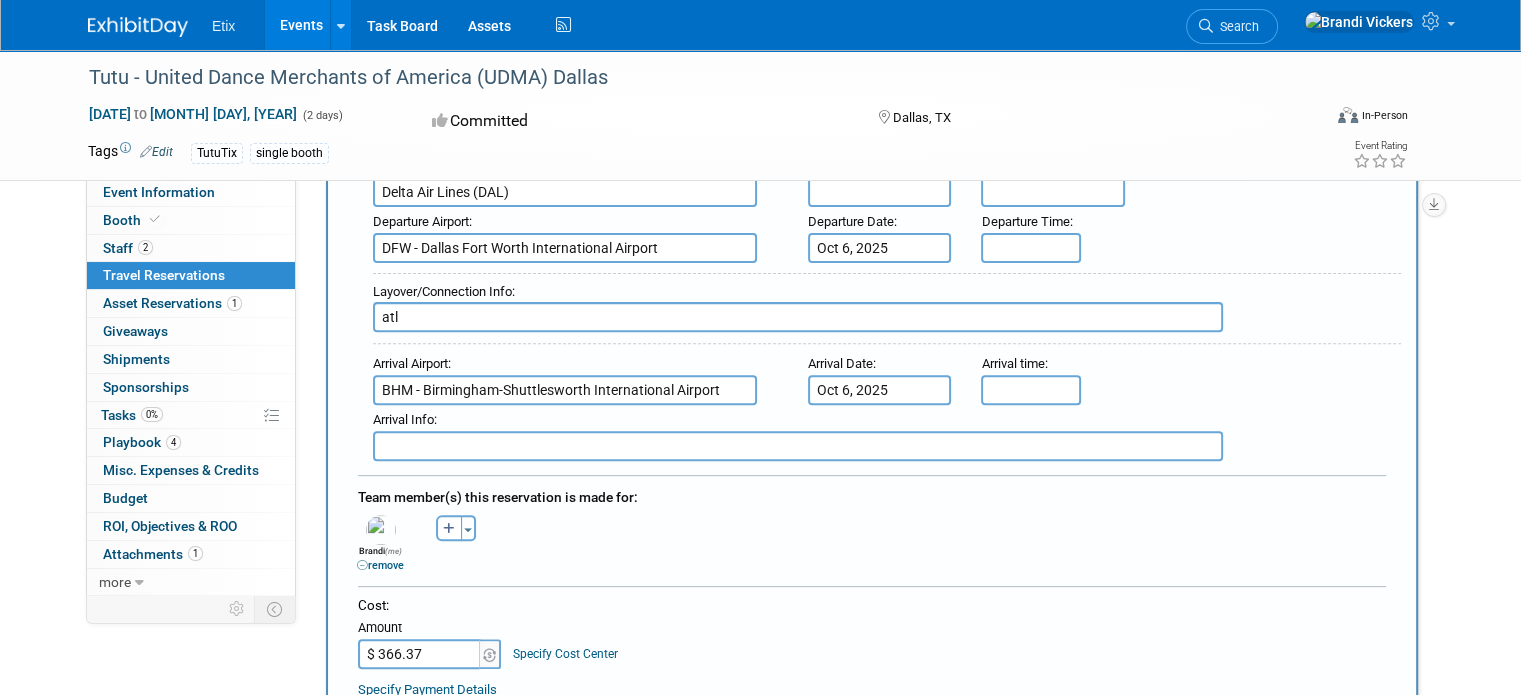 scroll, scrollTop: 597, scrollLeft: 0, axis: vertical 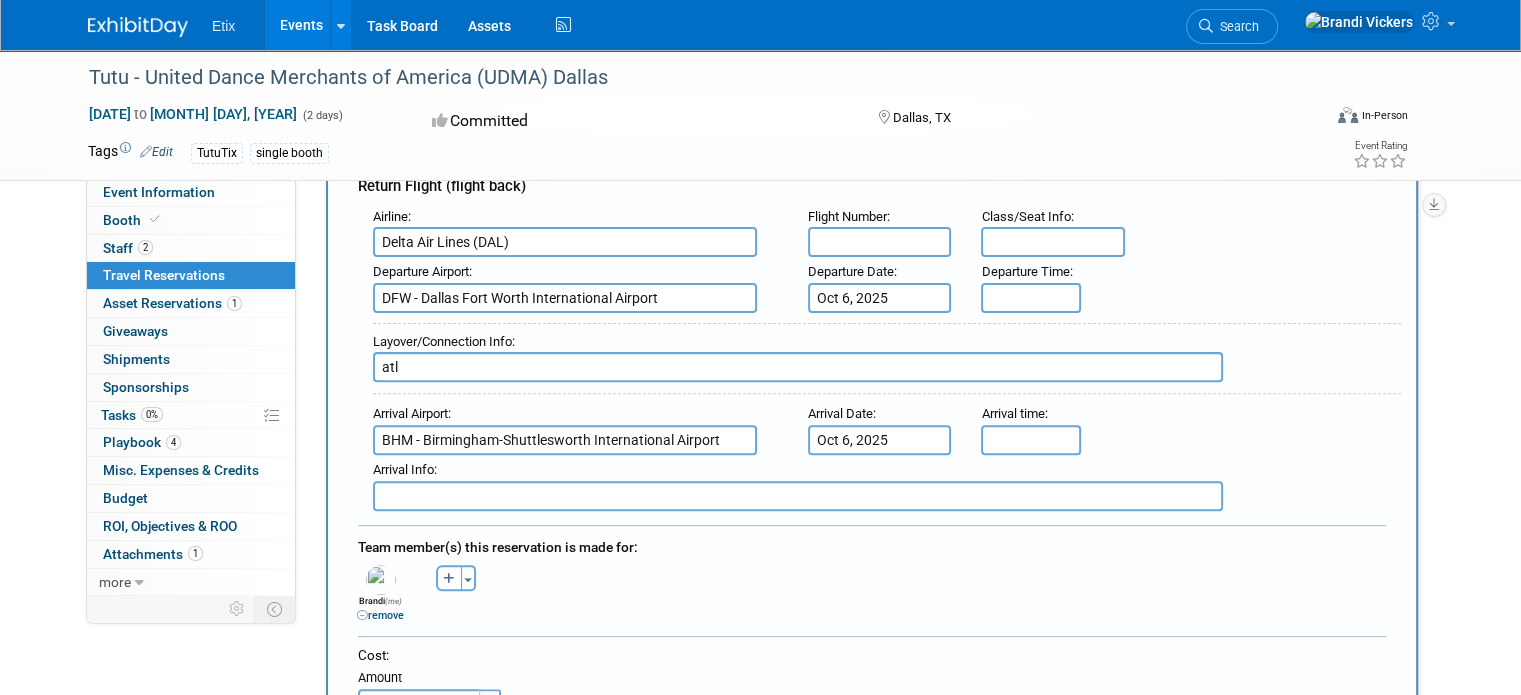 type on "$ 366.37" 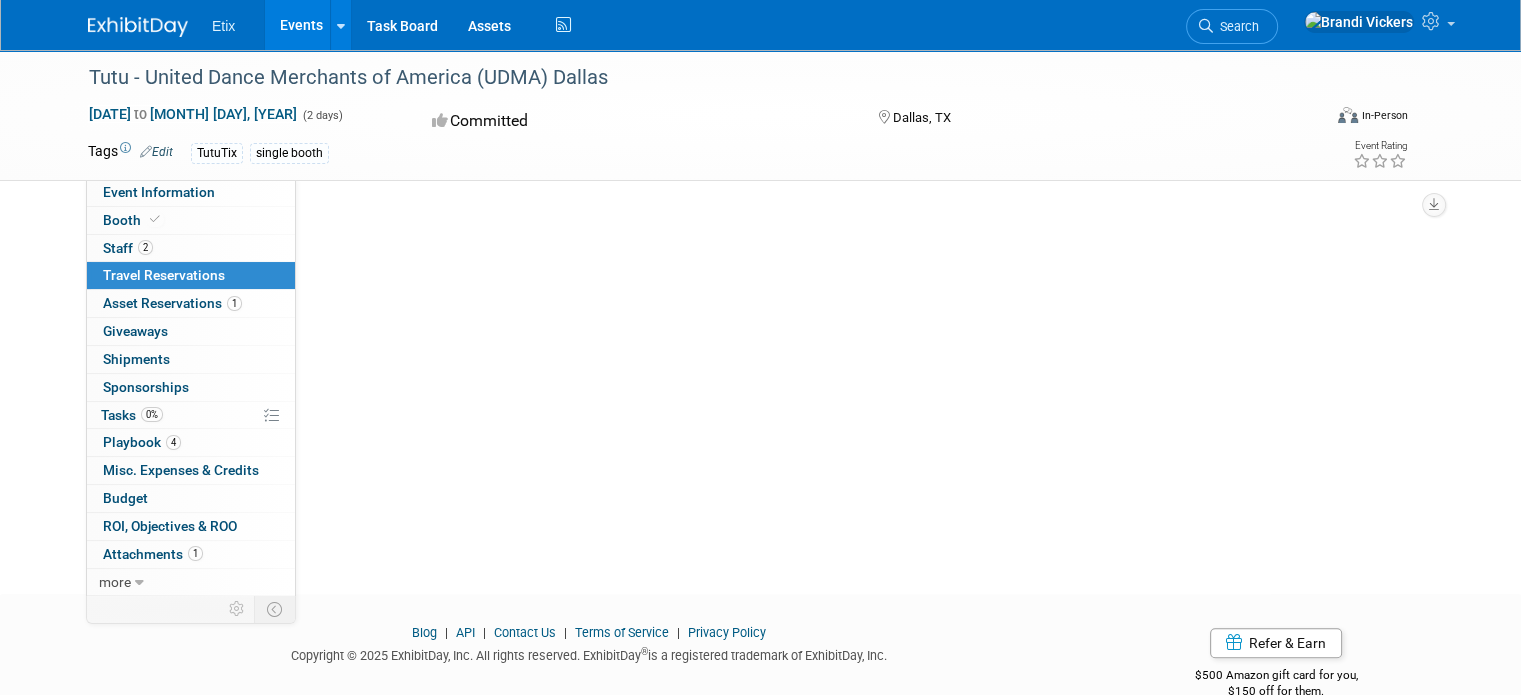 scroll, scrollTop: 1880, scrollLeft: 0, axis: vertical 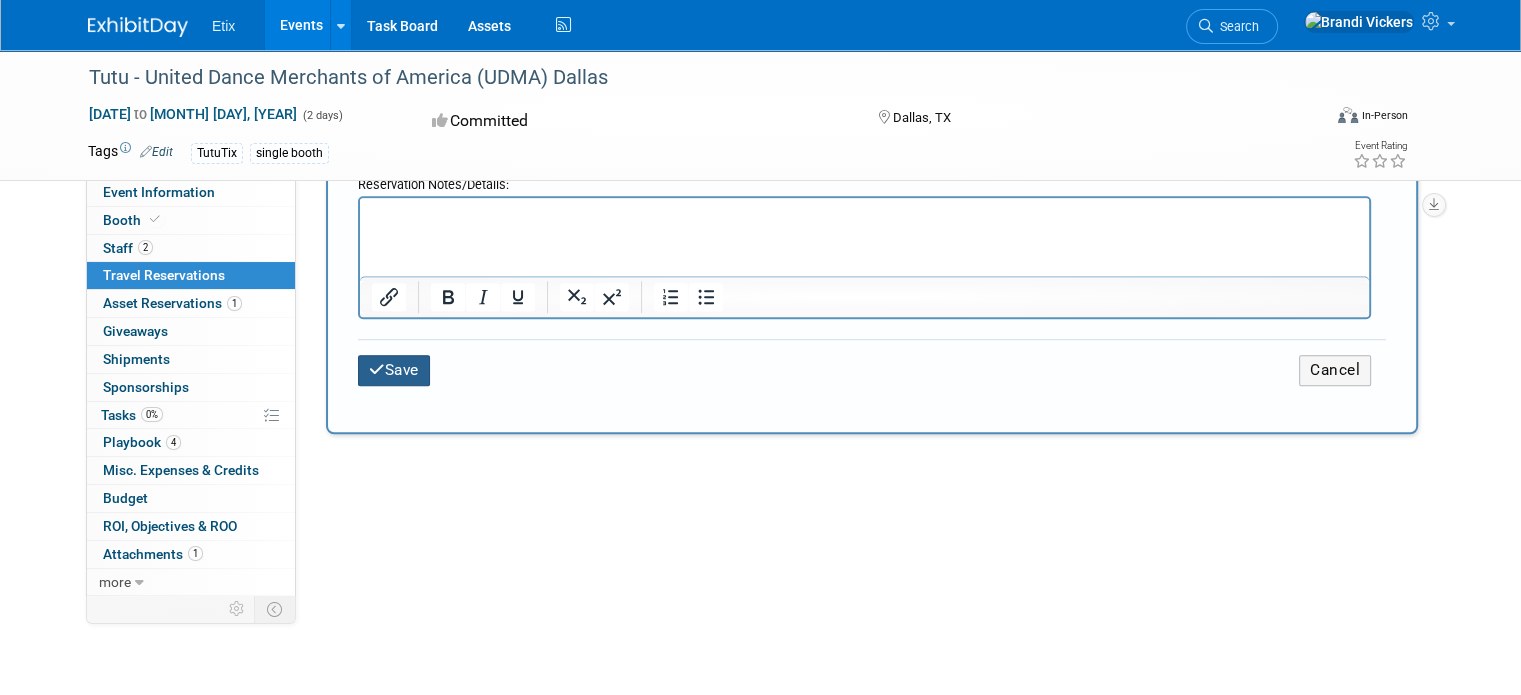 type on "2513" 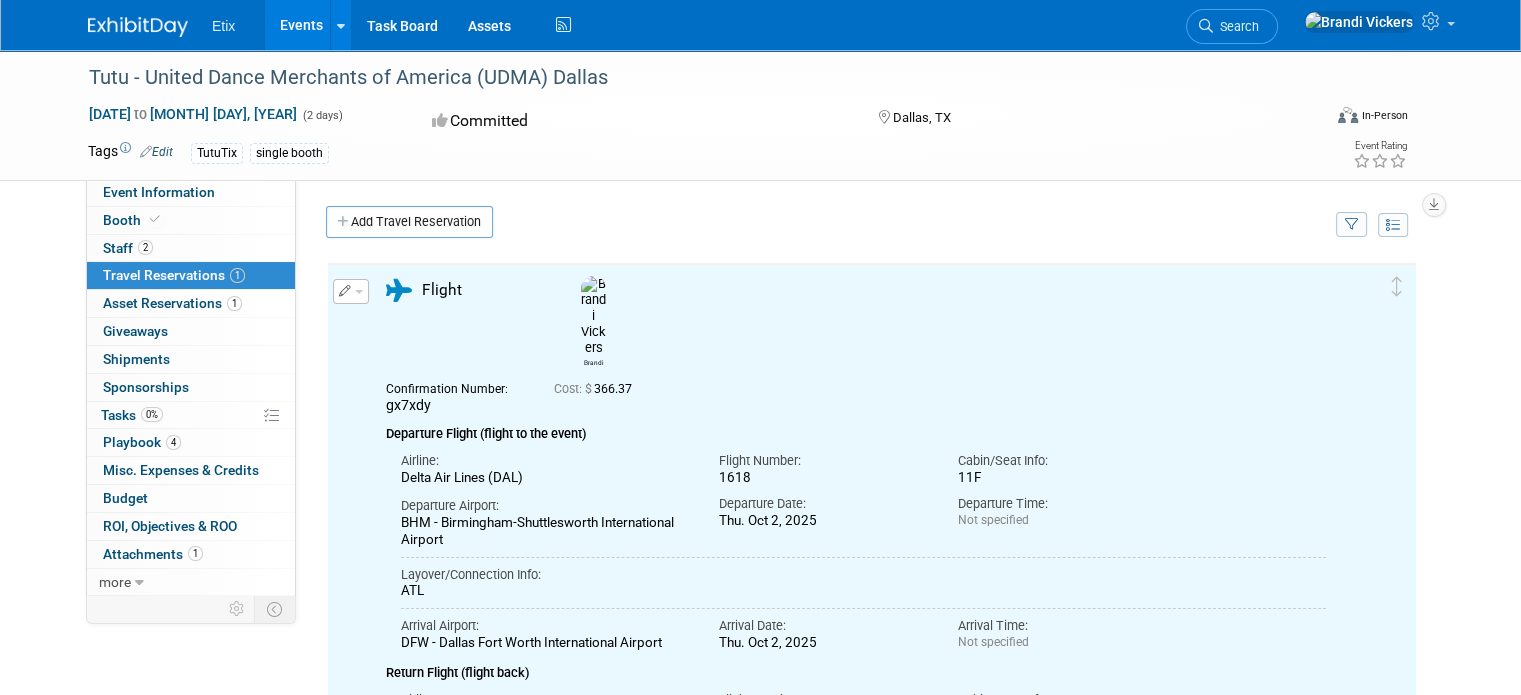 scroll, scrollTop: 0, scrollLeft: 0, axis: both 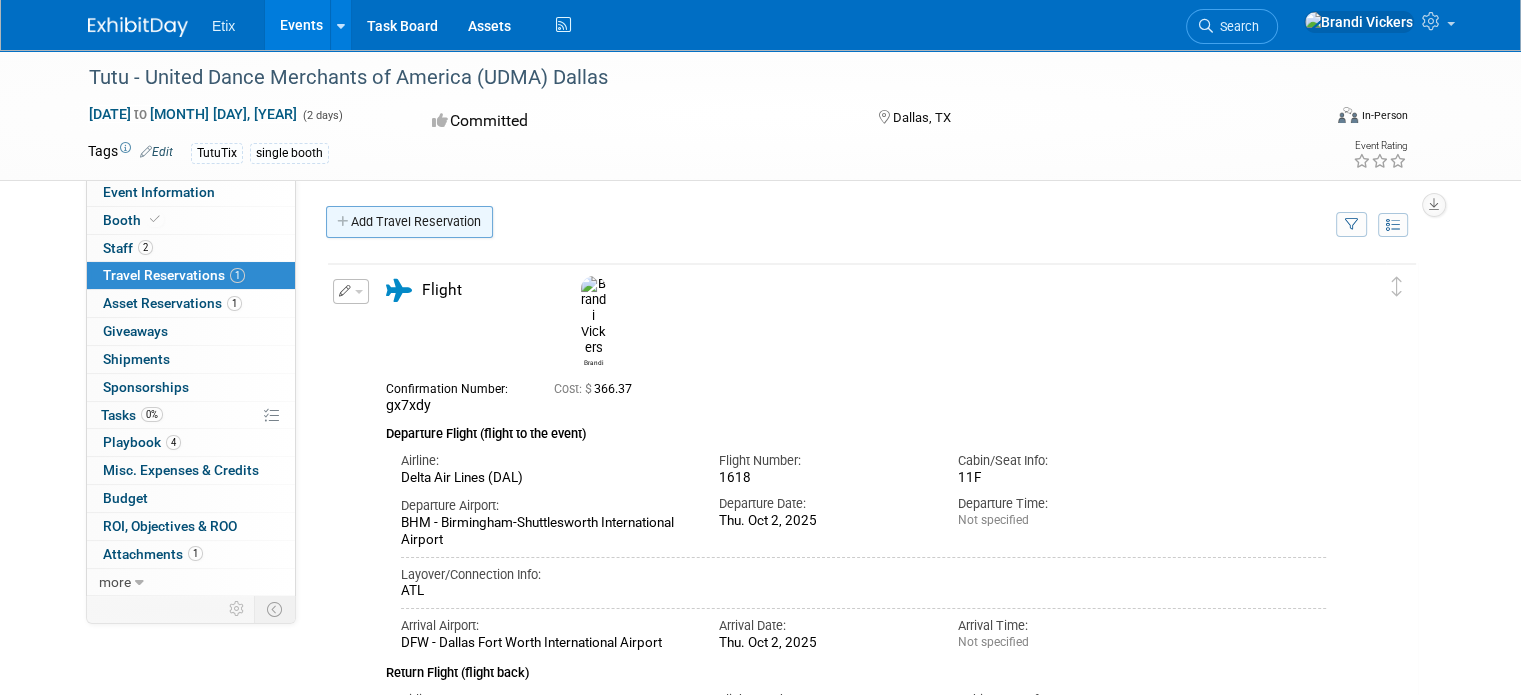 click on "Add Travel Reservation" at bounding box center [409, 222] 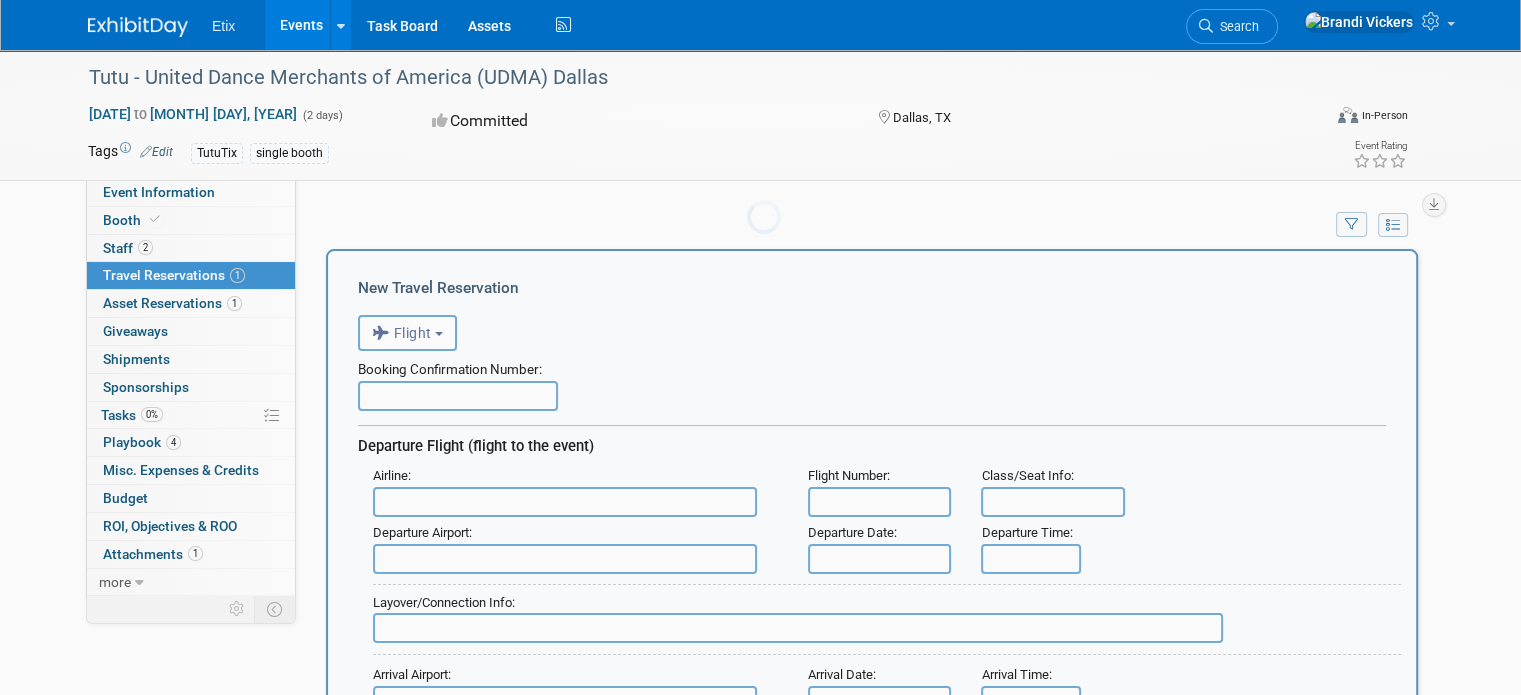 scroll, scrollTop: 0, scrollLeft: 0, axis: both 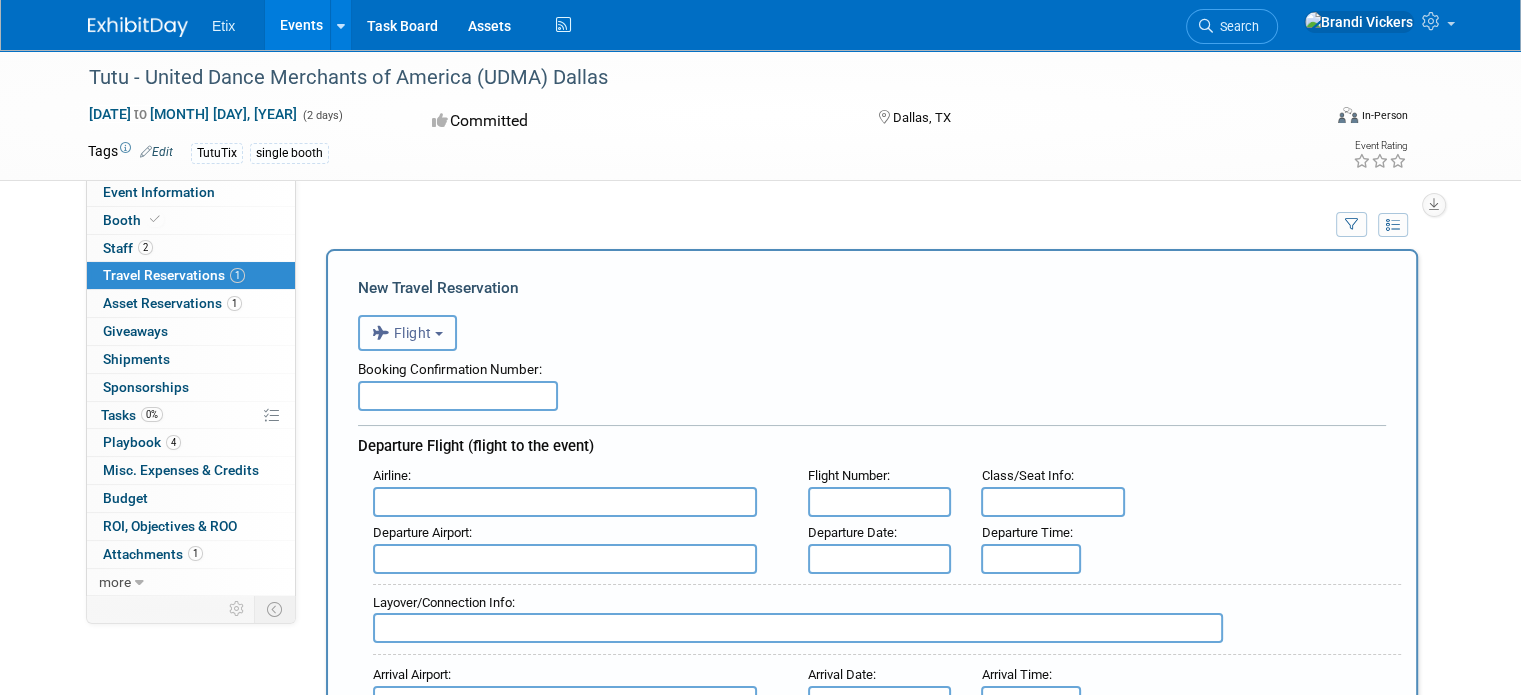 click on "Flight" at bounding box center (402, 333) 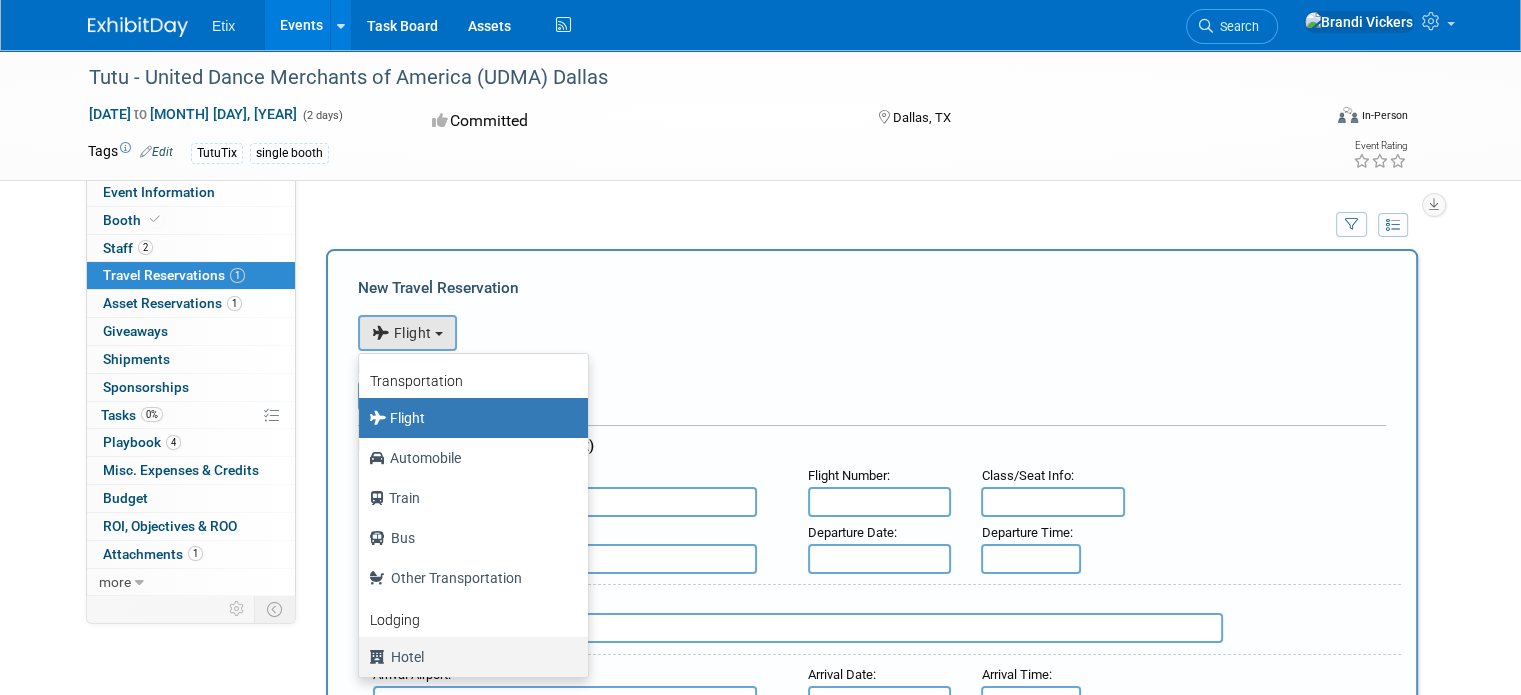 click on "Hotel" at bounding box center [468, 657] 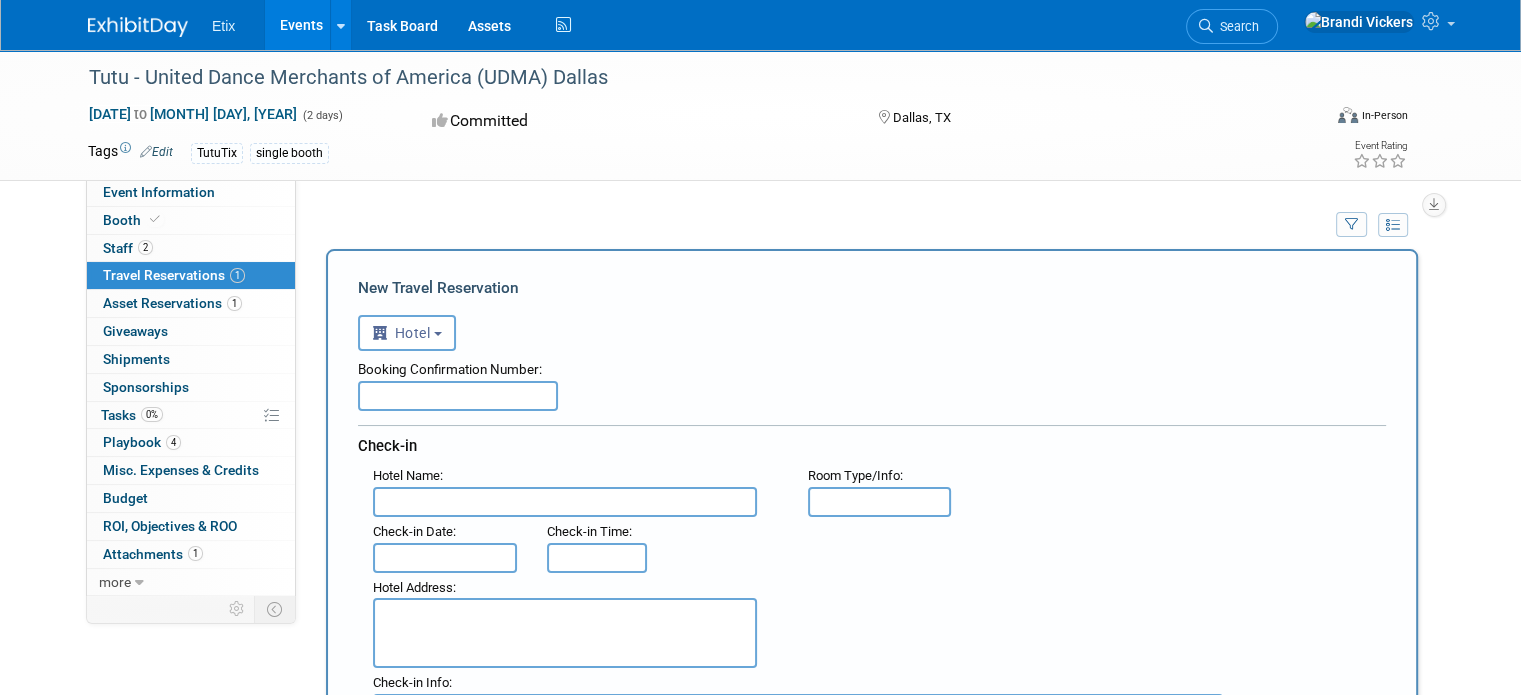 click at bounding box center (458, 396) 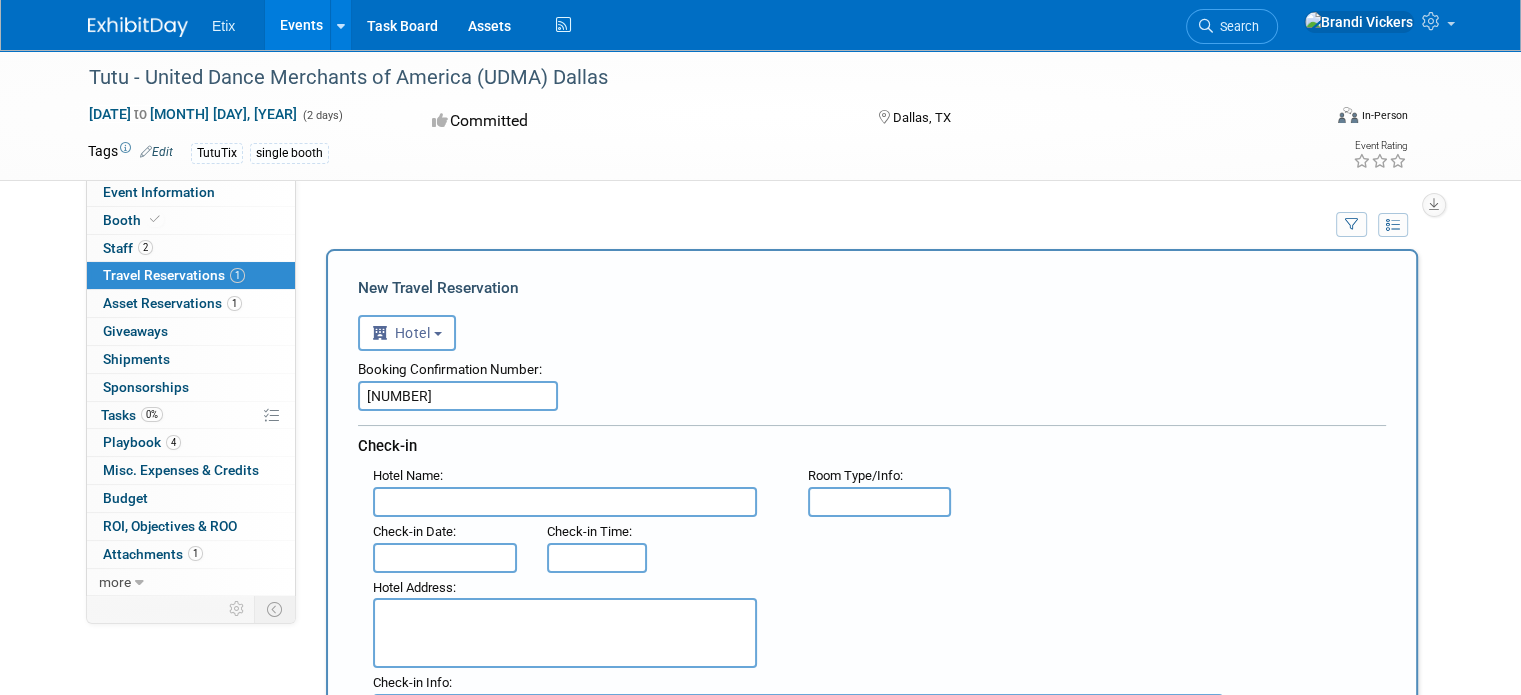 type on "74949429" 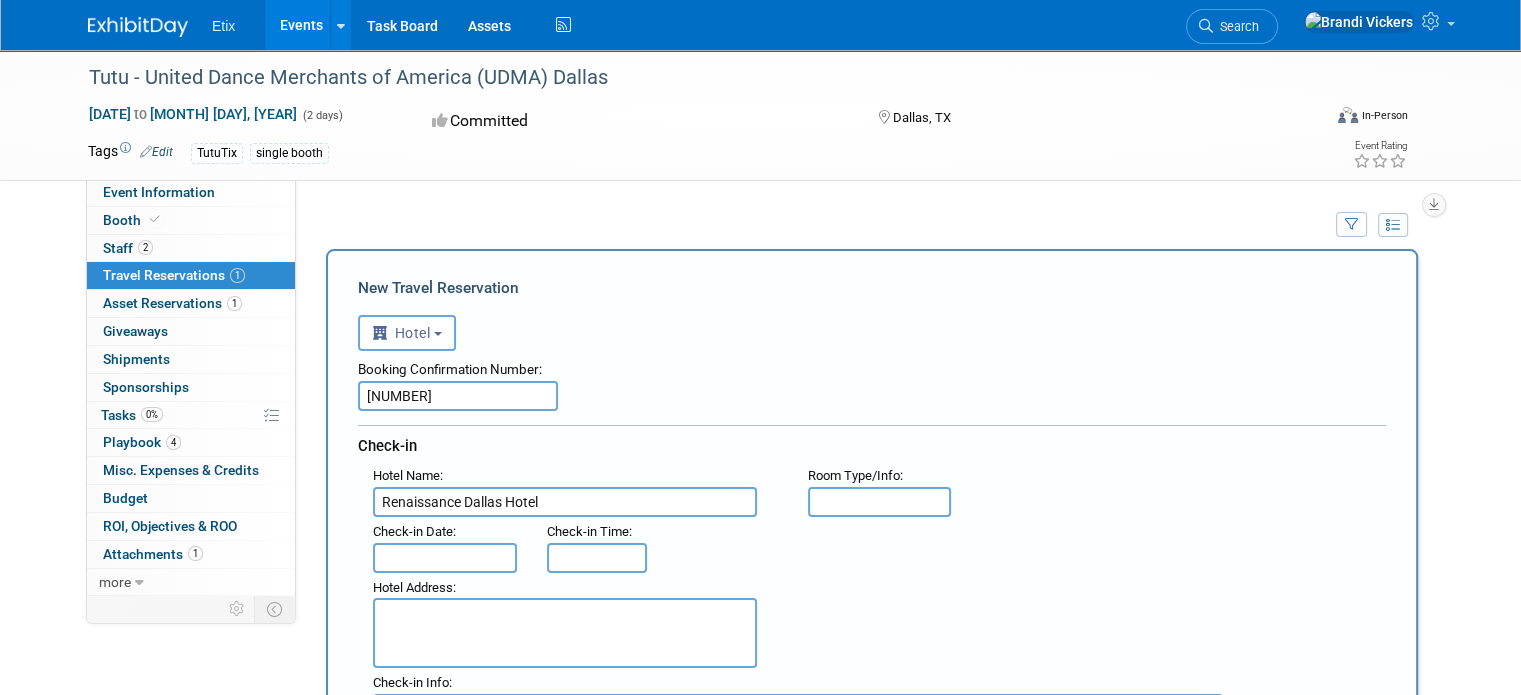 type on "Renaissance Dallas Hotel" 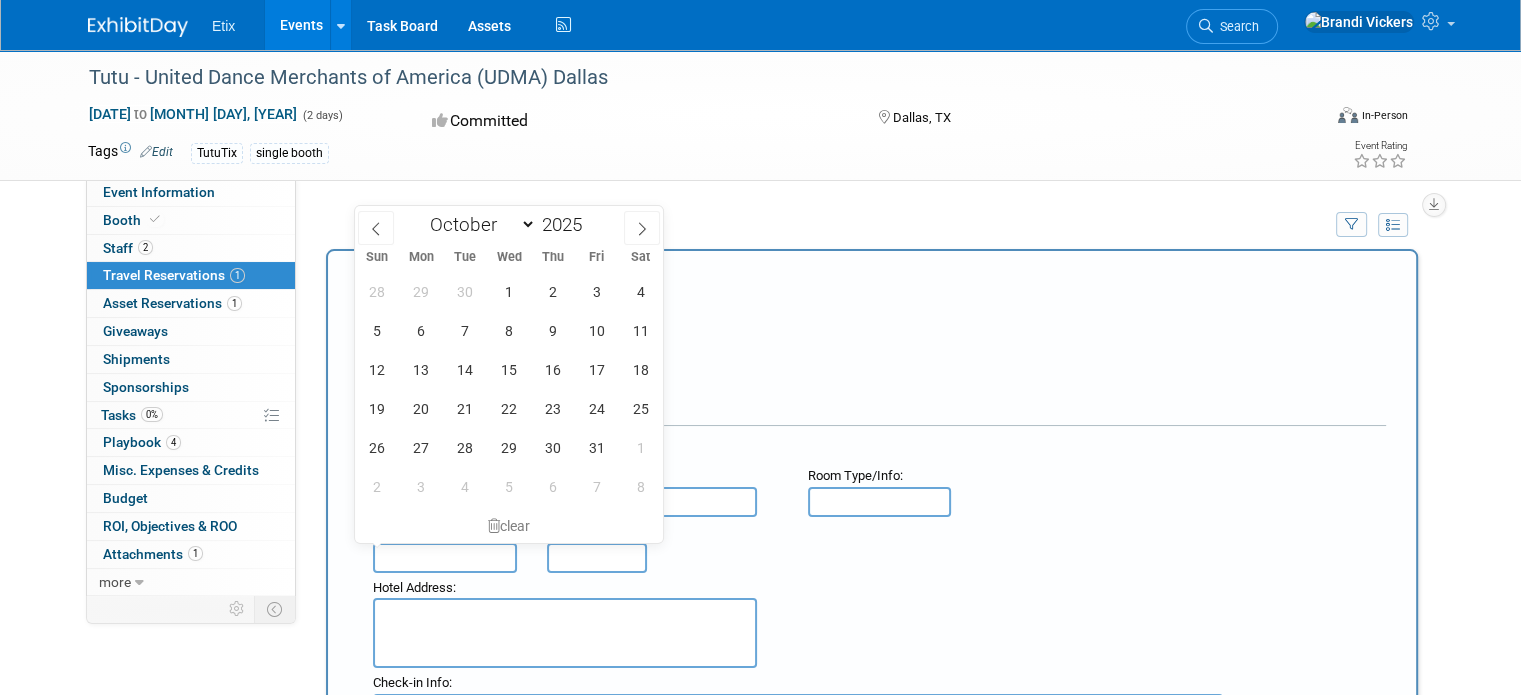 click at bounding box center [445, 558] 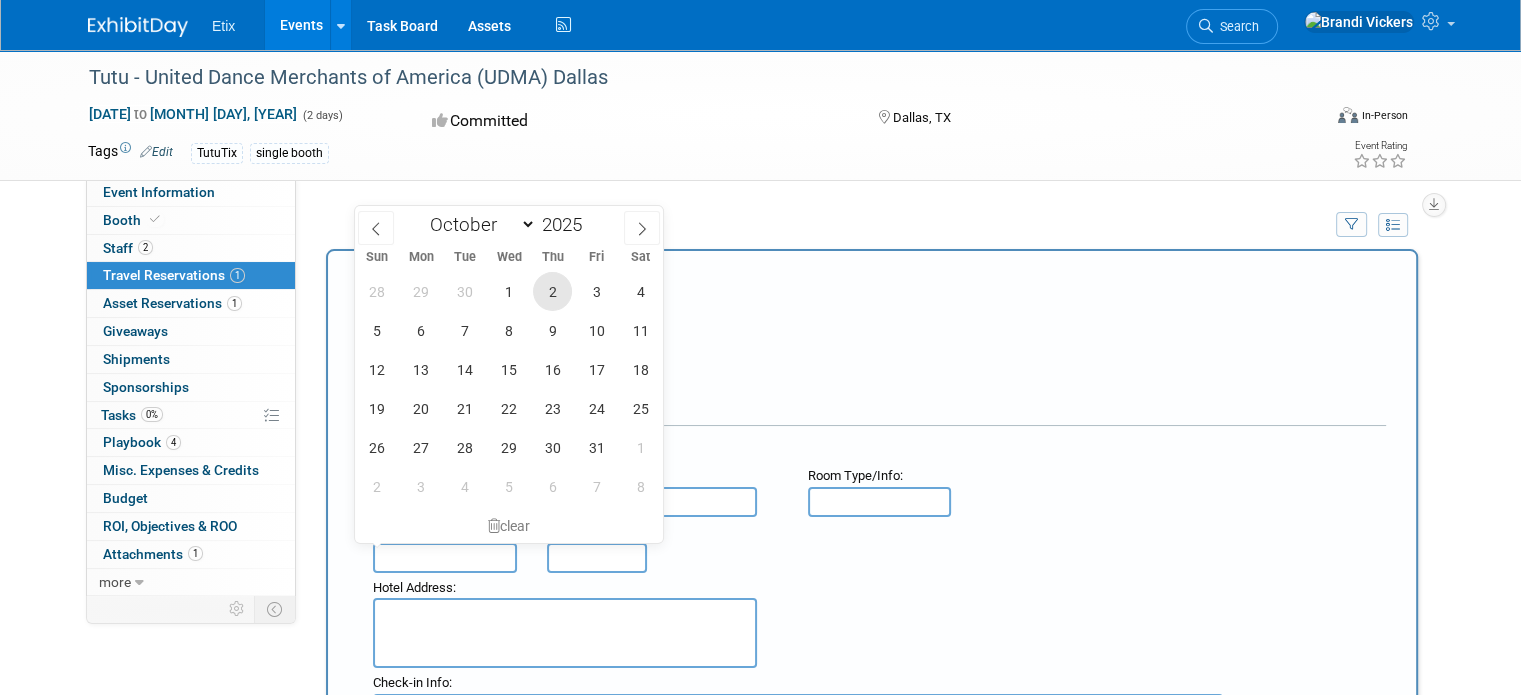 click on "2" at bounding box center (552, 291) 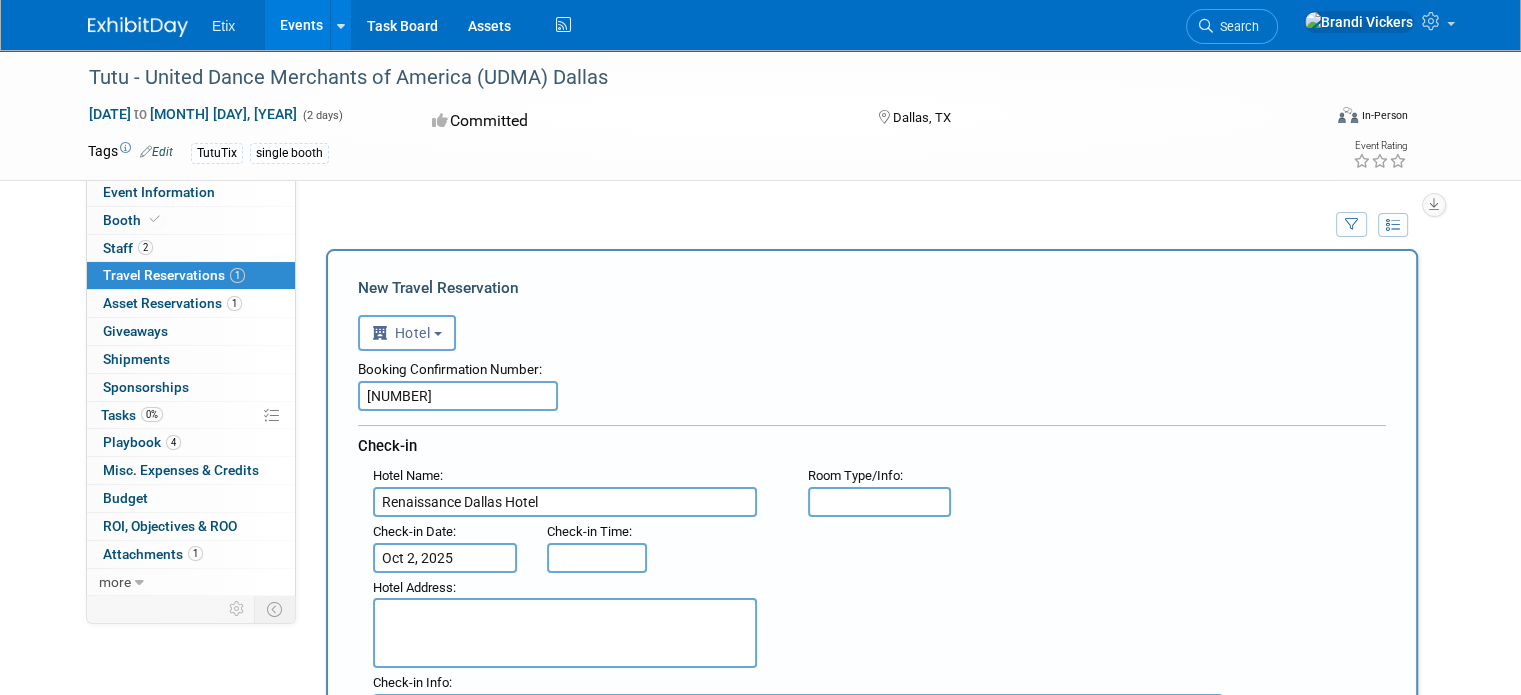 type on "3:00 PM" 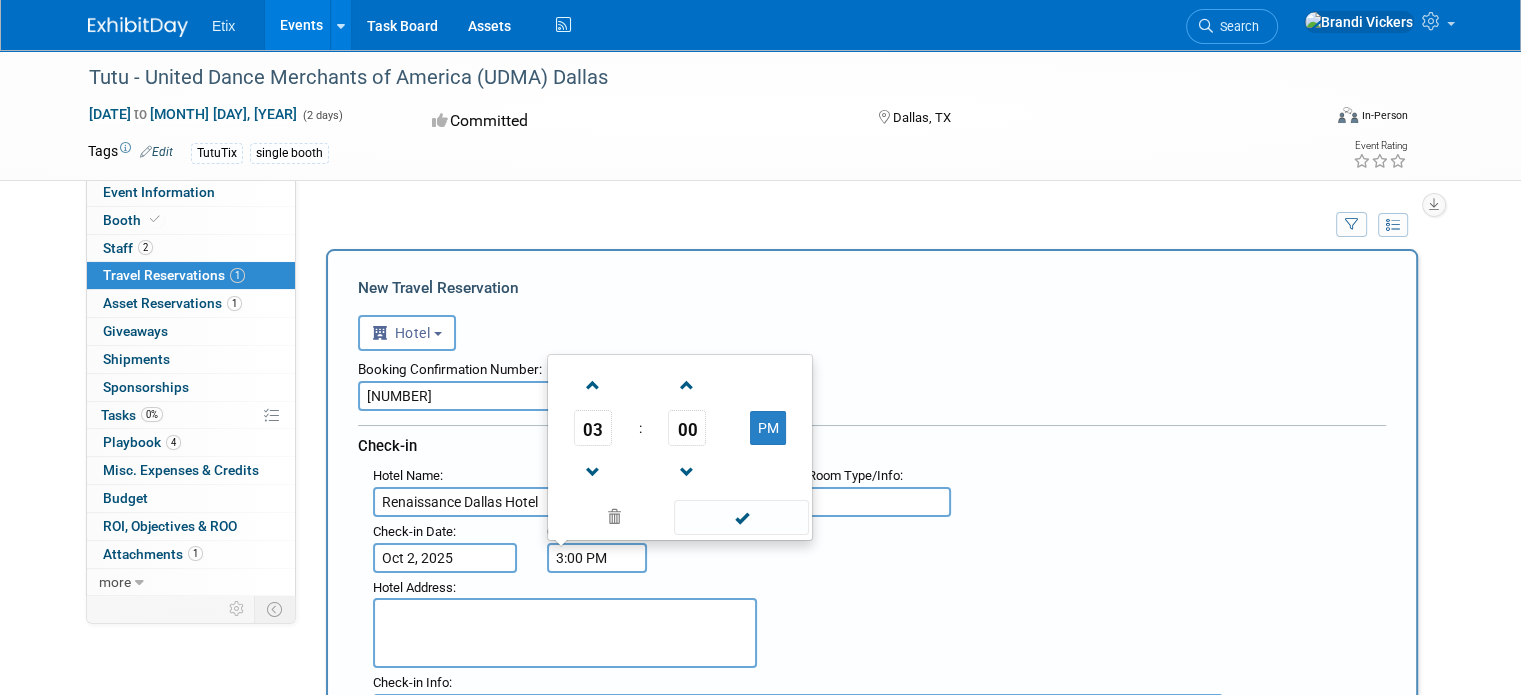 click on "3:00 PM" at bounding box center [597, 558] 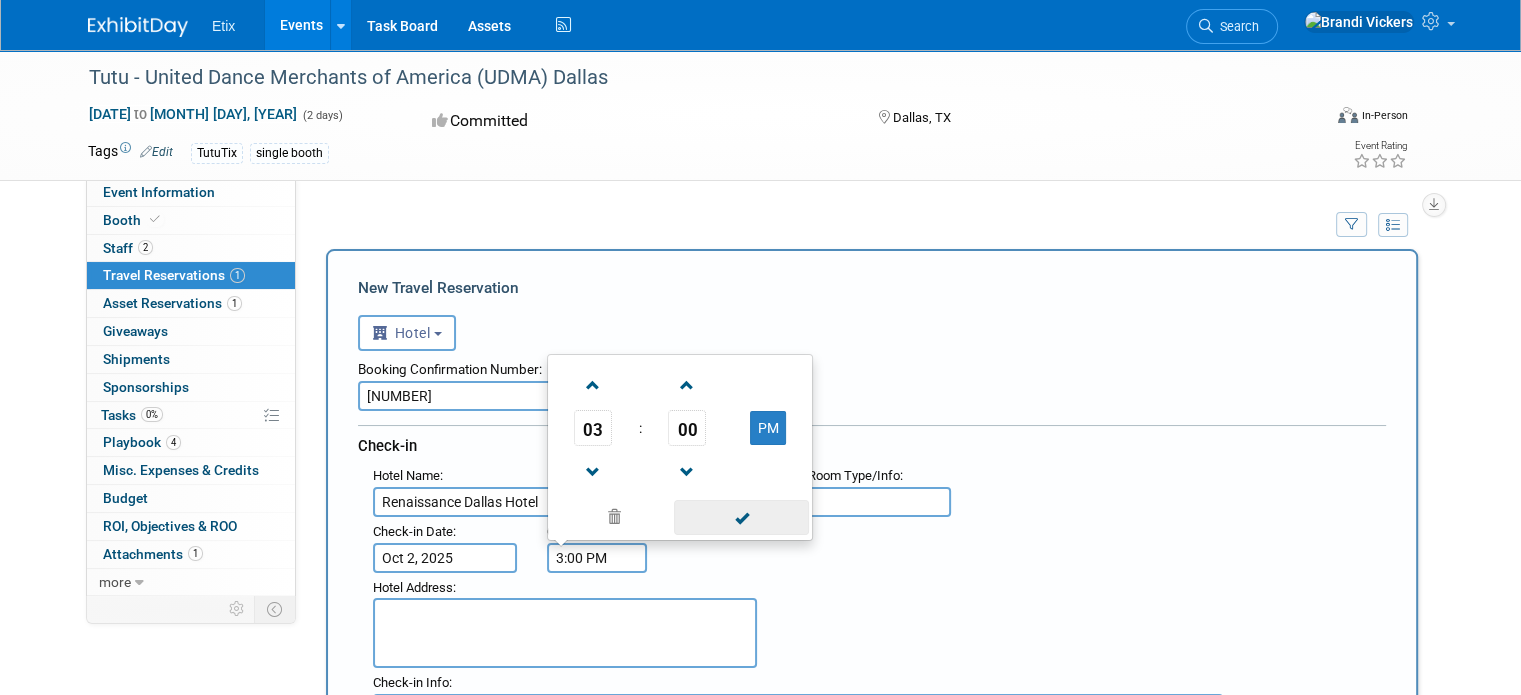 click at bounding box center (741, 517) 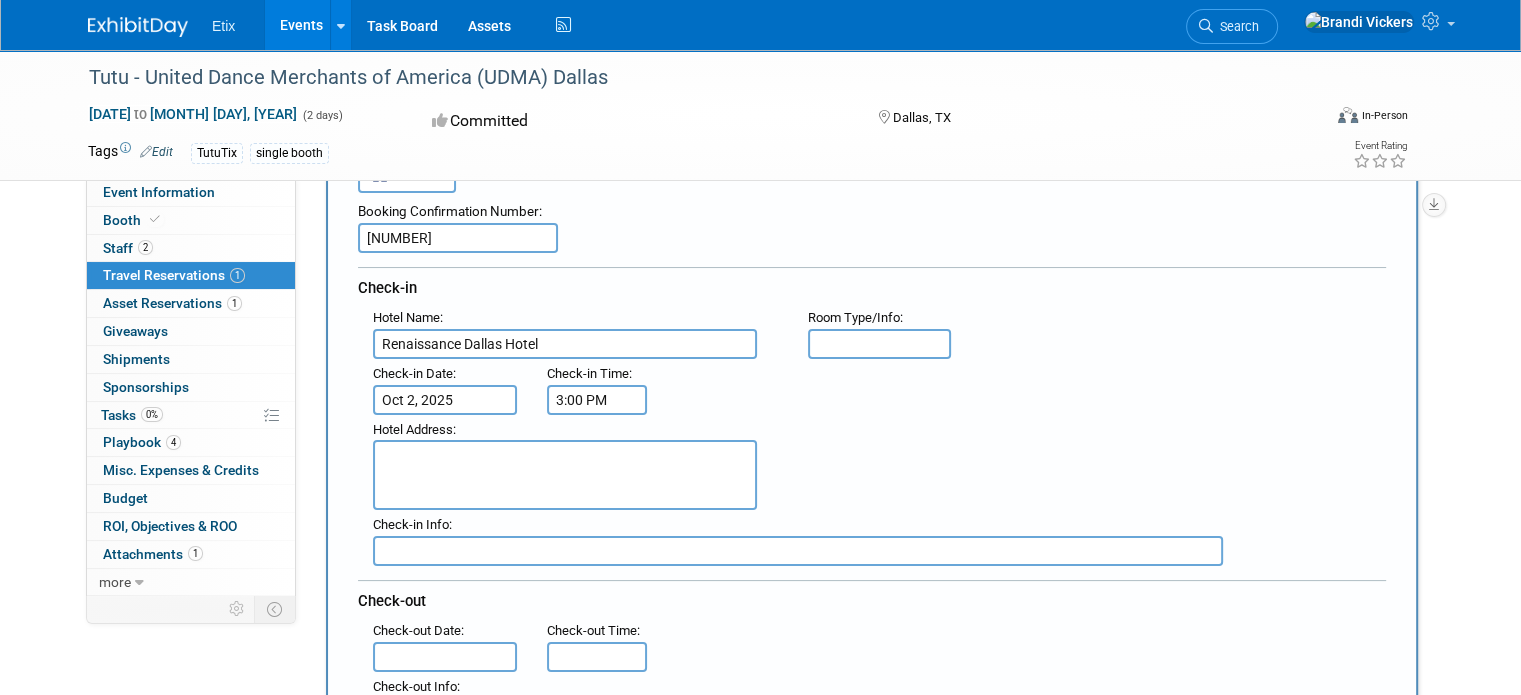 scroll, scrollTop: 177, scrollLeft: 0, axis: vertical 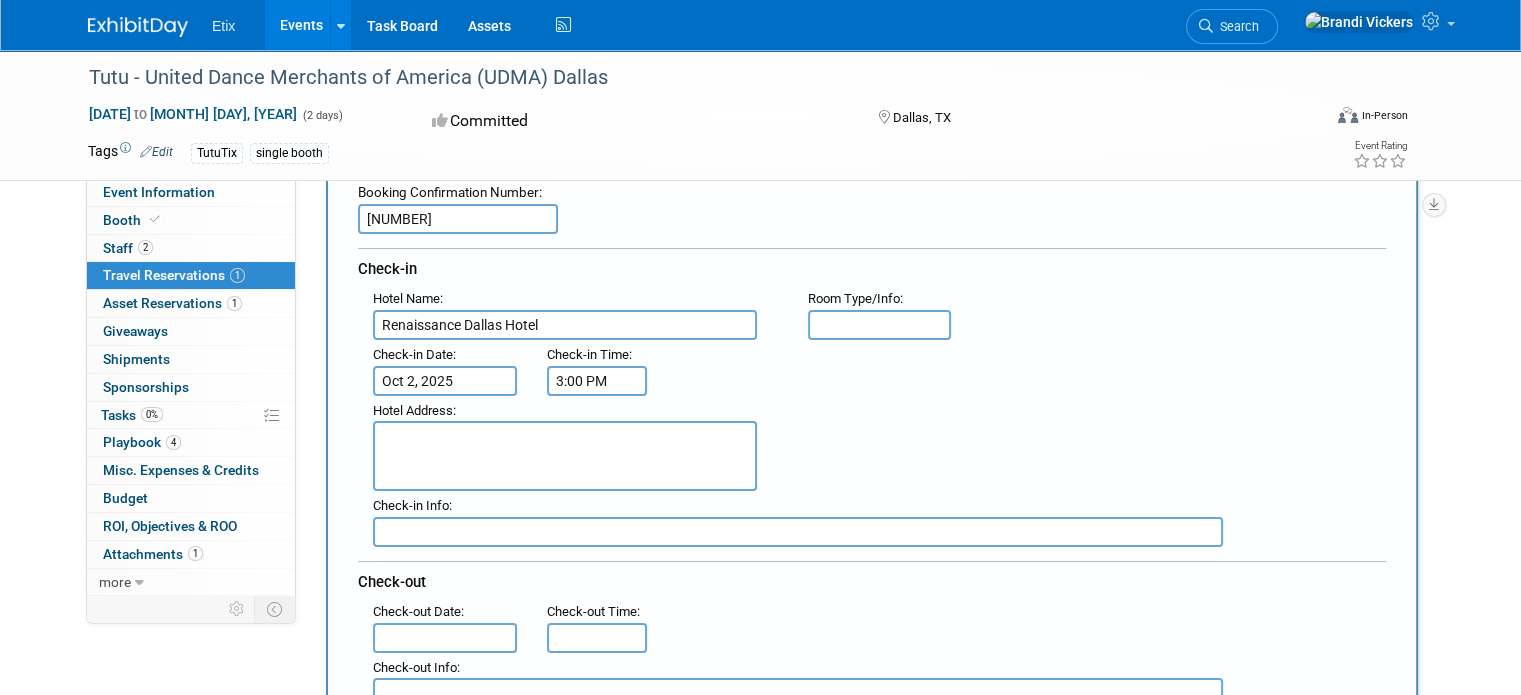 click at bounding box center [565, 456] 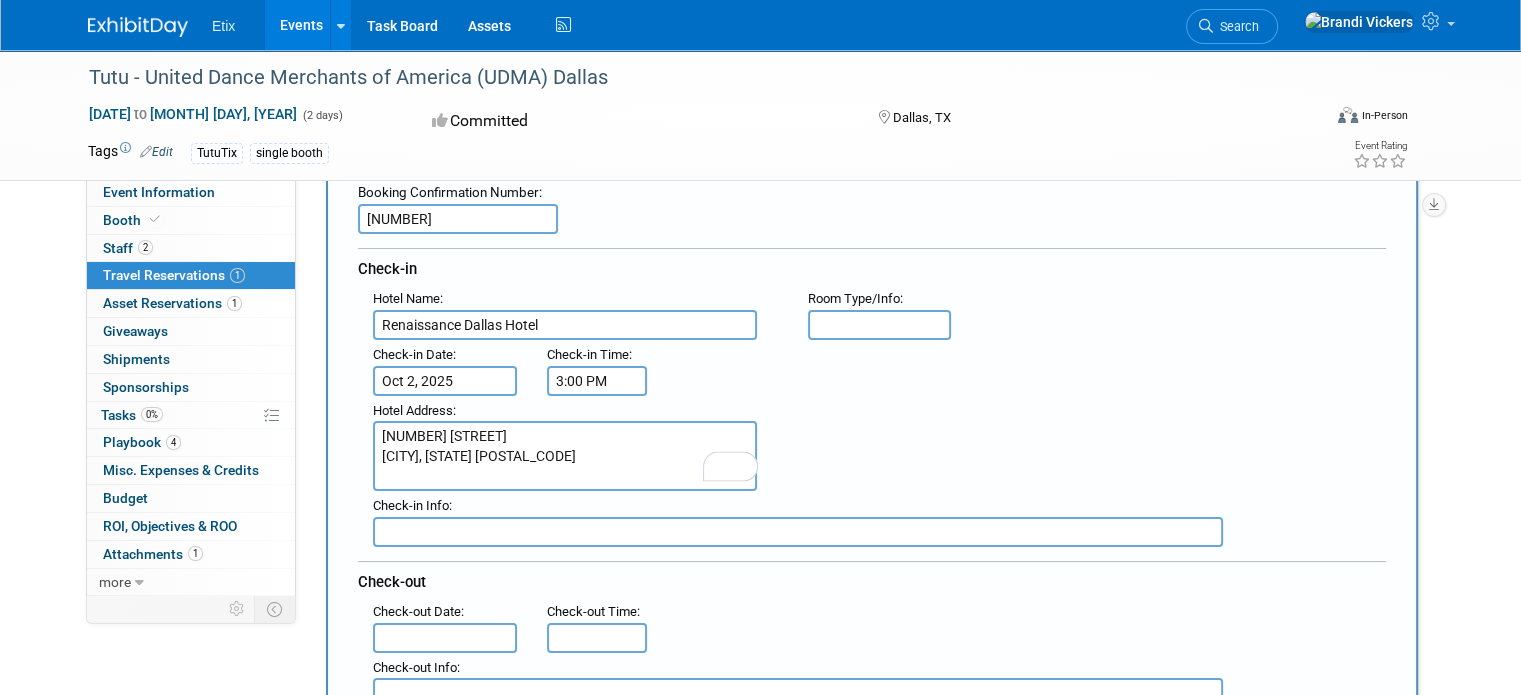 type on "2222 North Stemmons Freeway
Dallas, TX 75207" 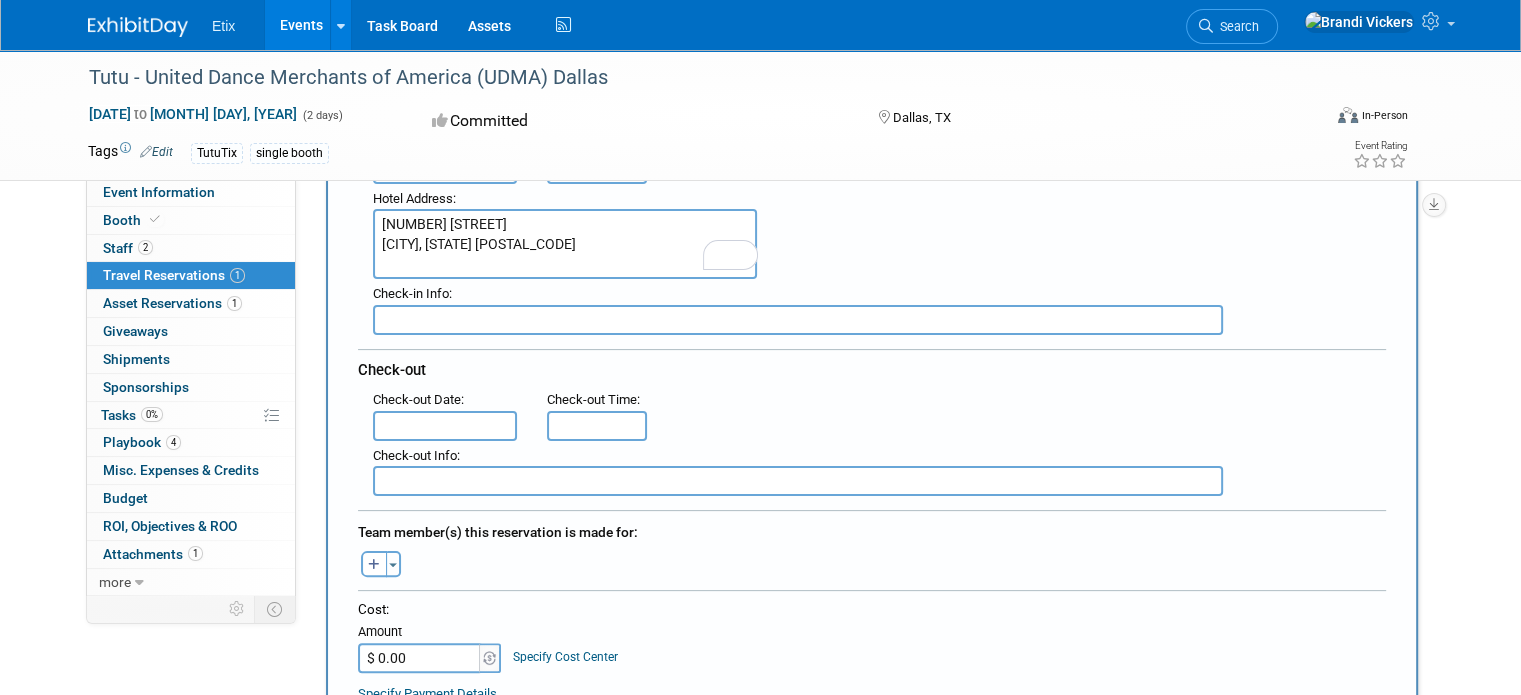 scroll, scrollTop: 423, scrollLeft: 0, axis: vertical 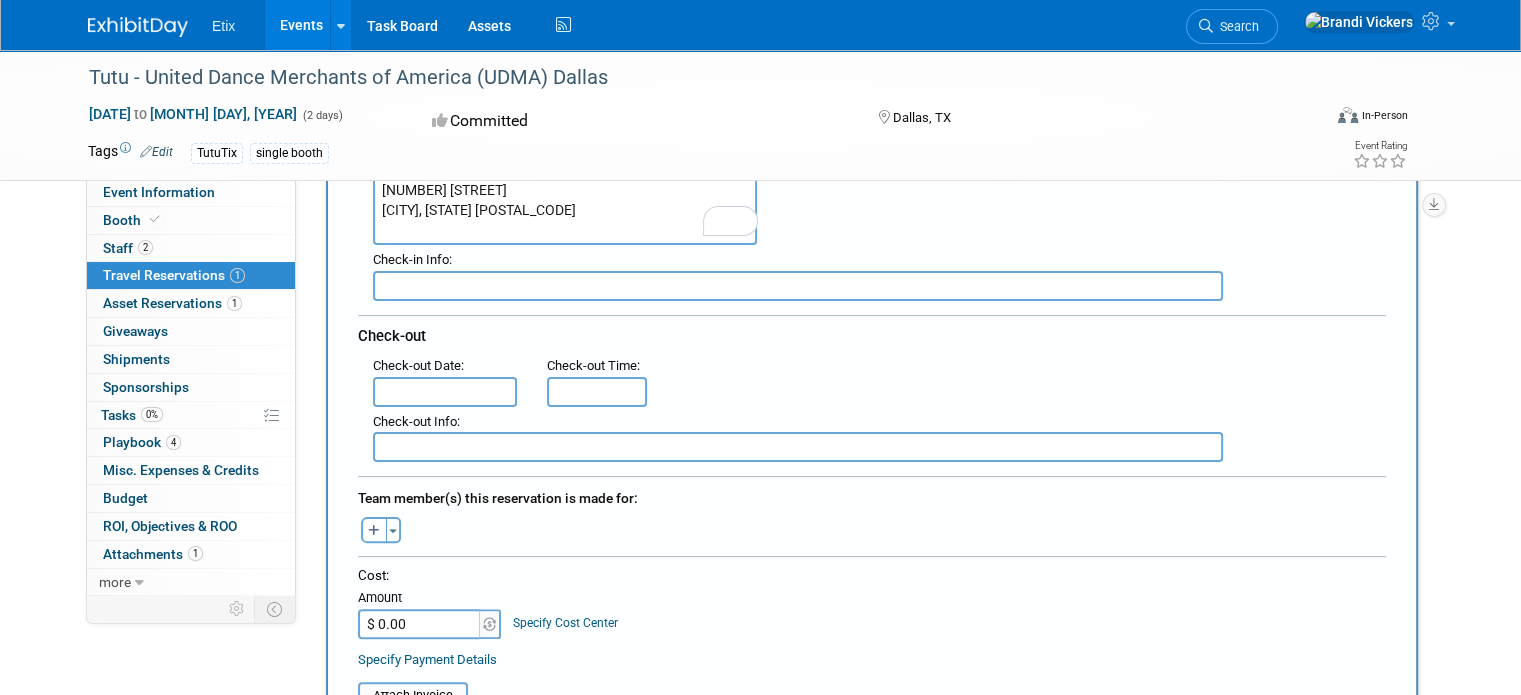 click at bounding box center [445, 392] 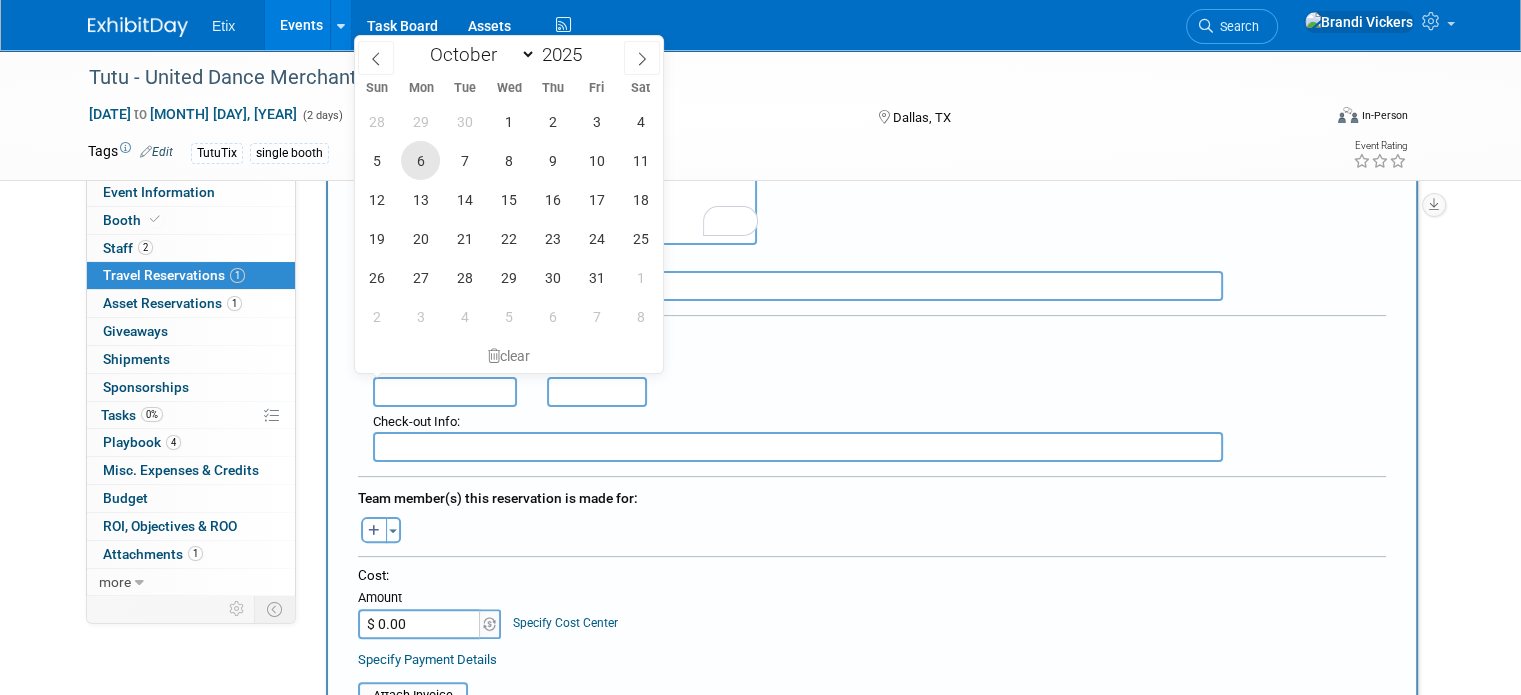 click on "6" at bounding box center (420, 160) 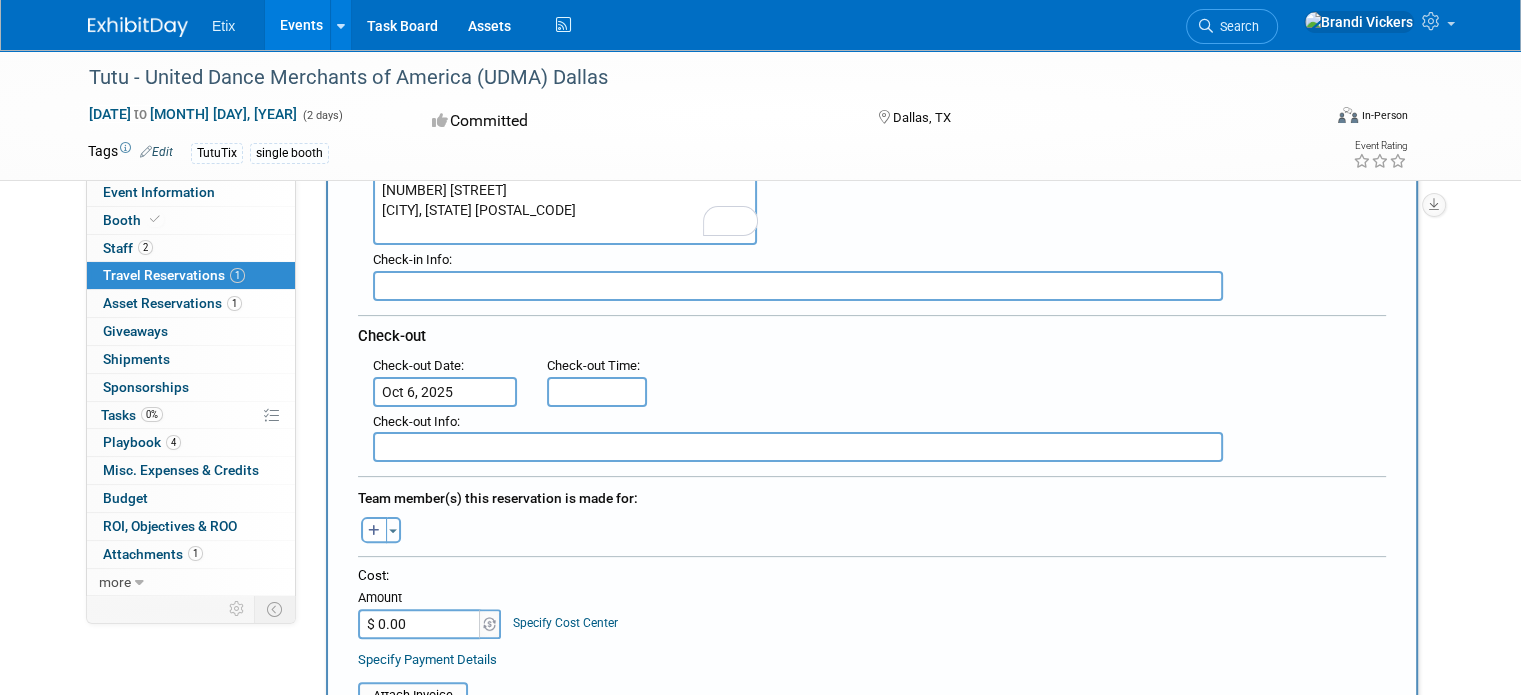 type on "11:00 AM" 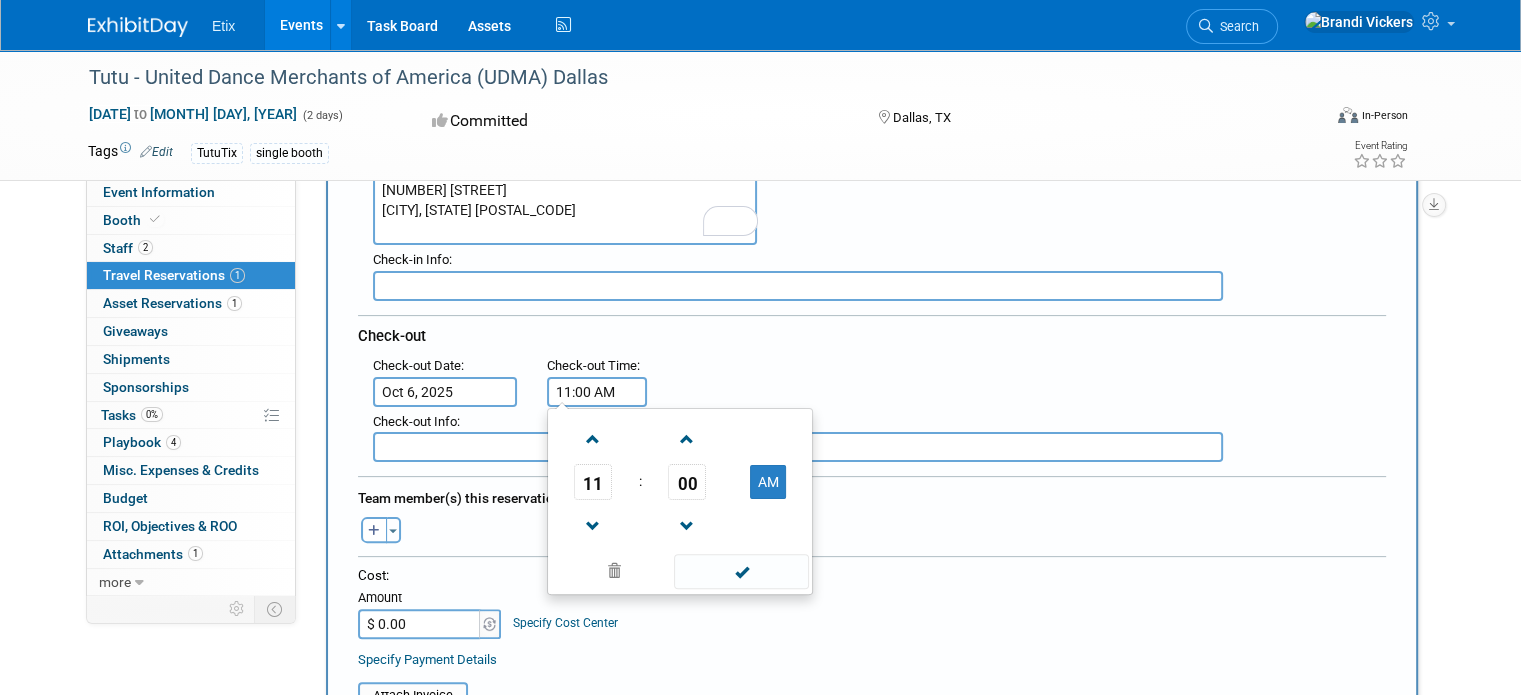 click on "11:00 AM" at bounding box center [597, 392] 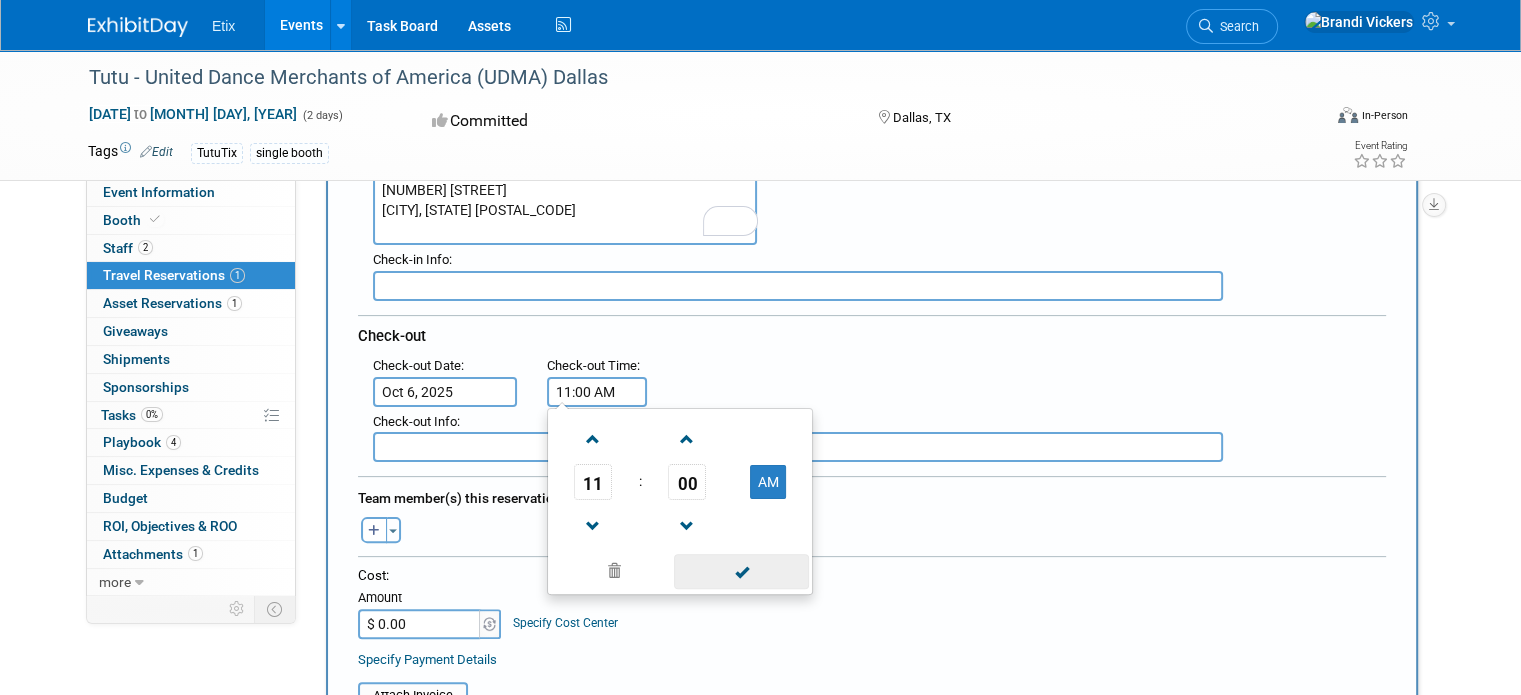 click at bounding box center [741, 571] 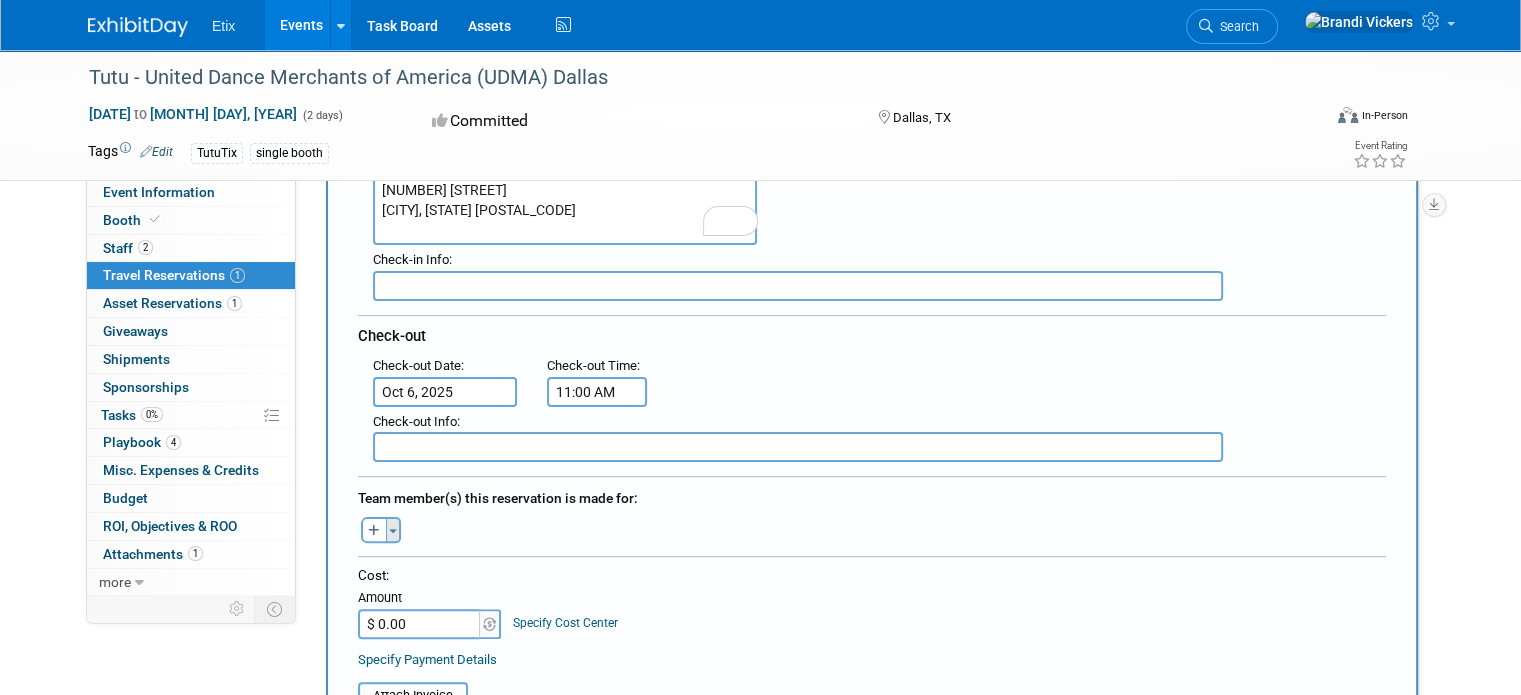 click at bounding box center [393, 531] 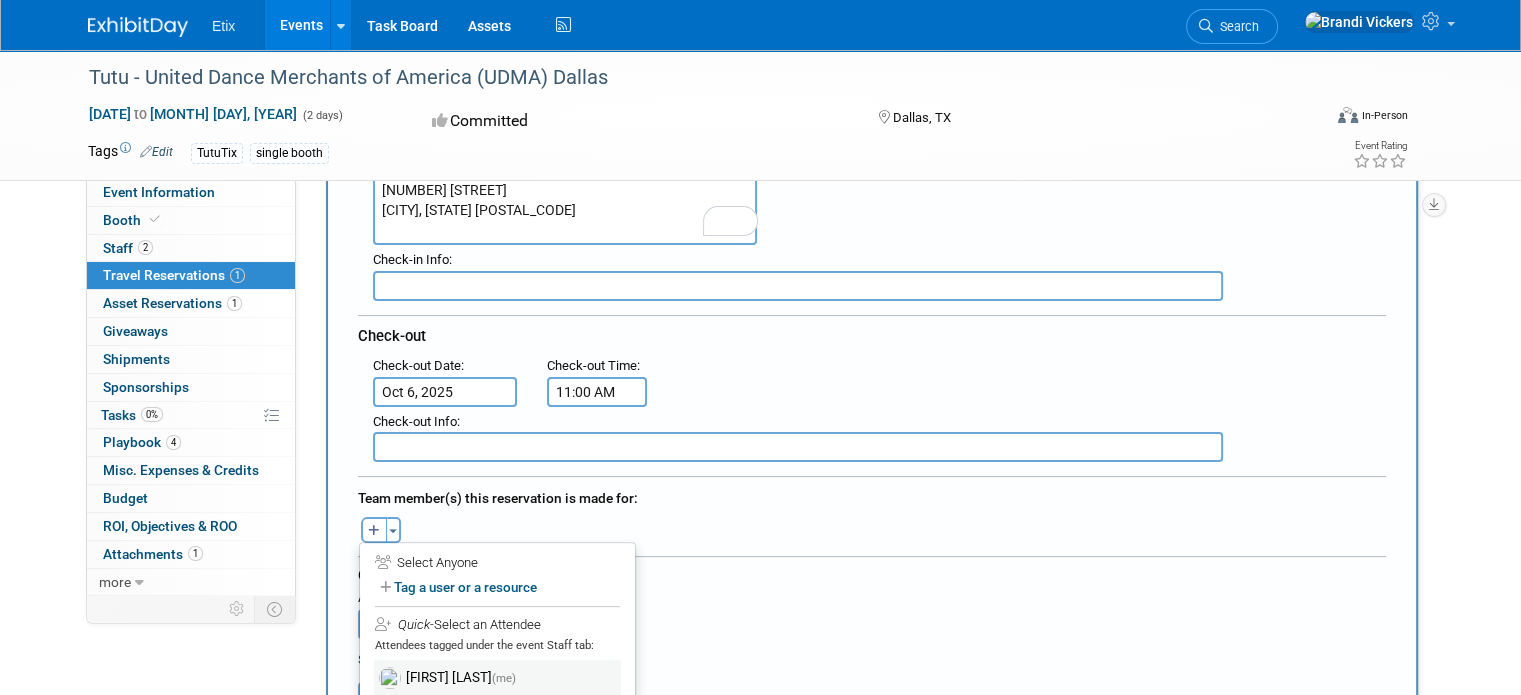 click on "Brandi Vickers
(me)" at bounding box center (497, 678) 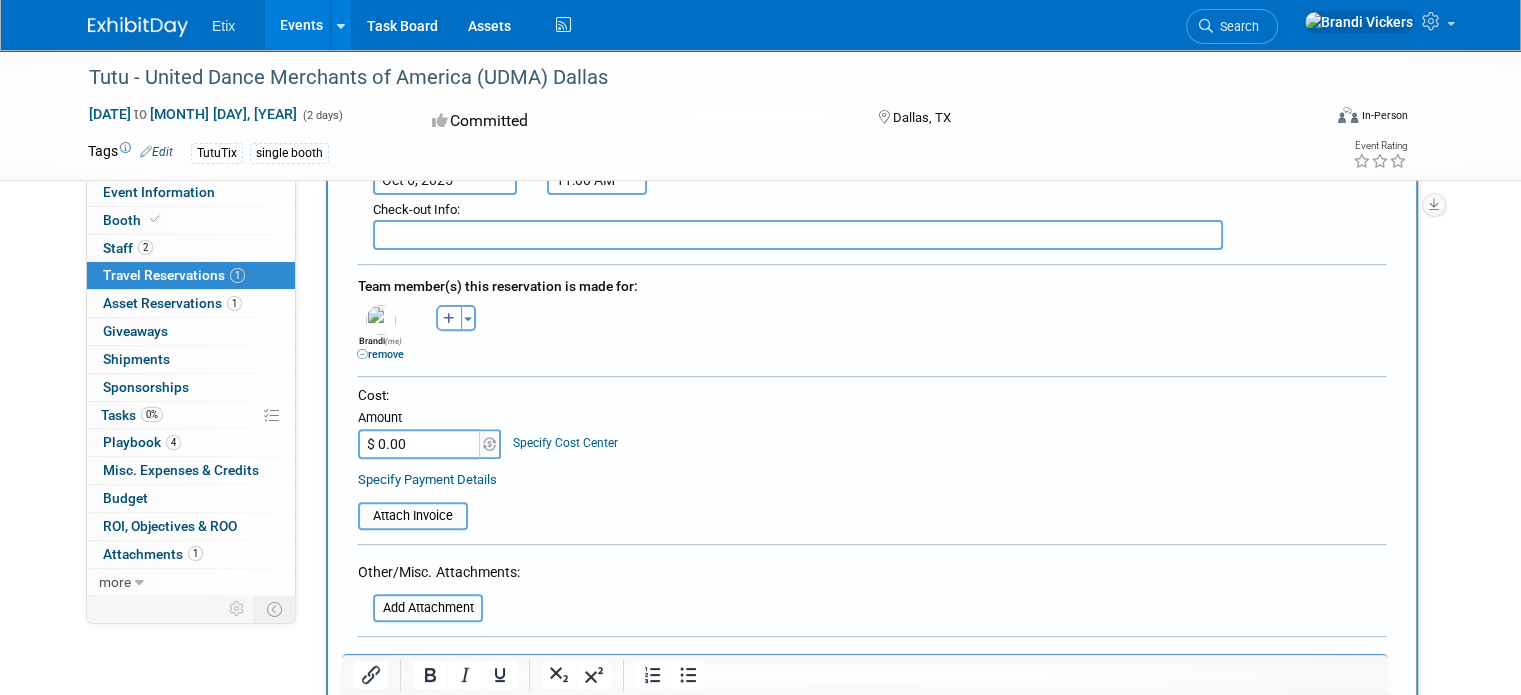 scroll, scrollTop: 648, scrollLeft: 0, axis: vertical 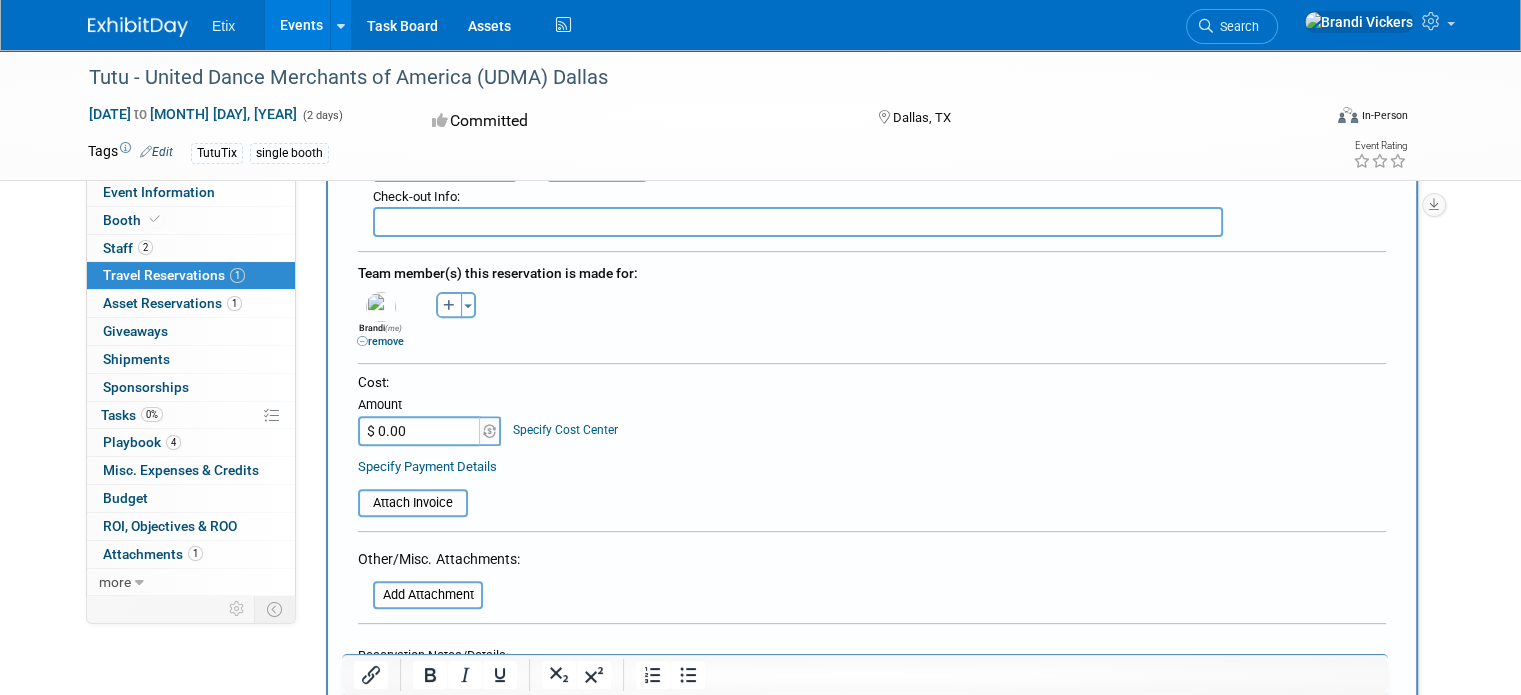 click on "$ 0.00" at bounding box center [420, 431] 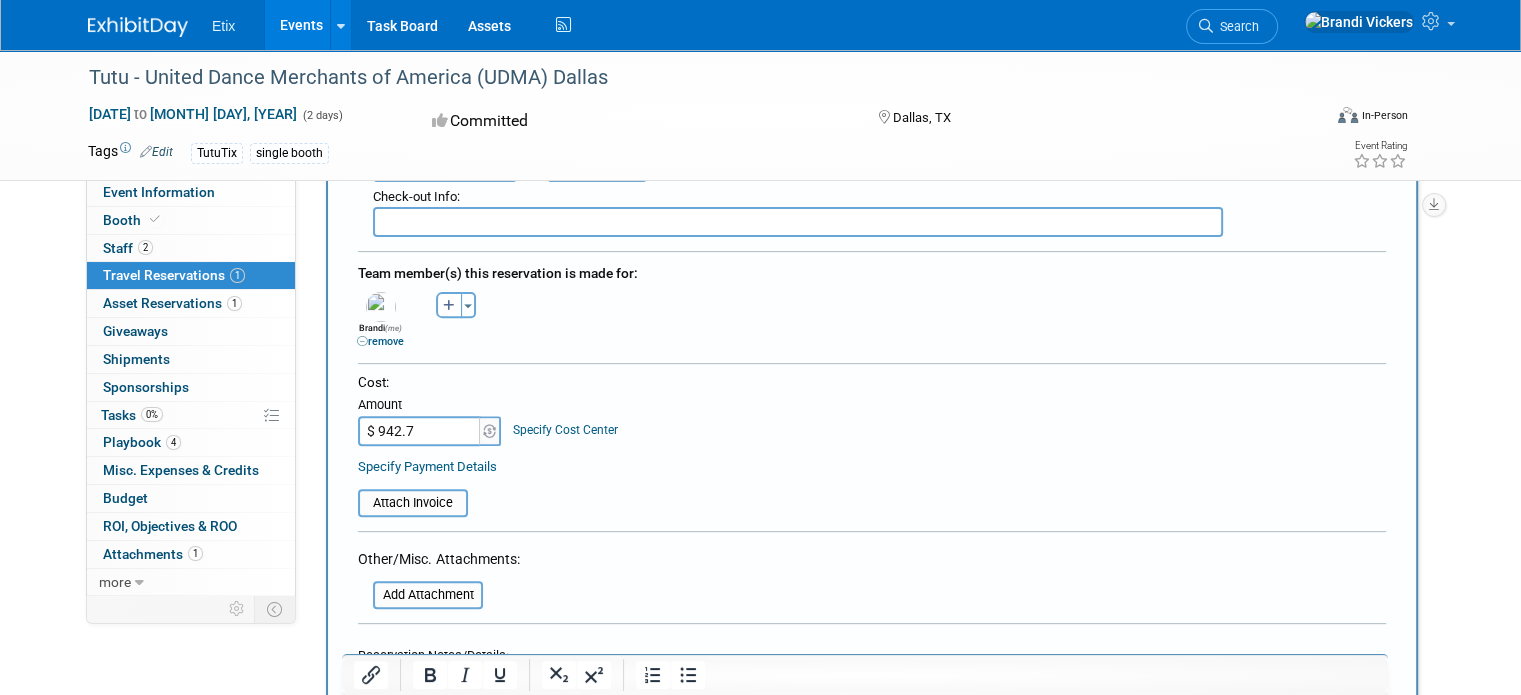 type on "$ 942.77" 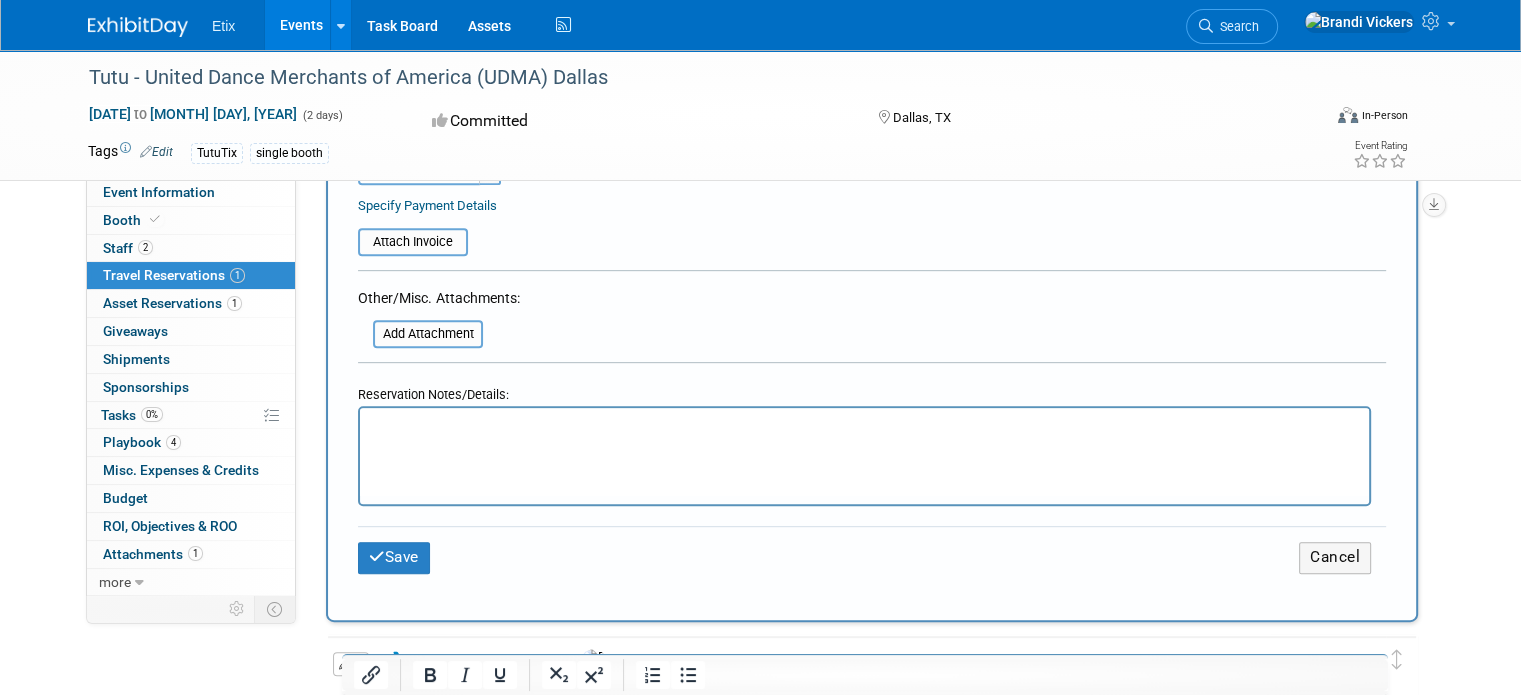 scroll, scrollTop: 920, scrollLeft: 0, axis: vertical 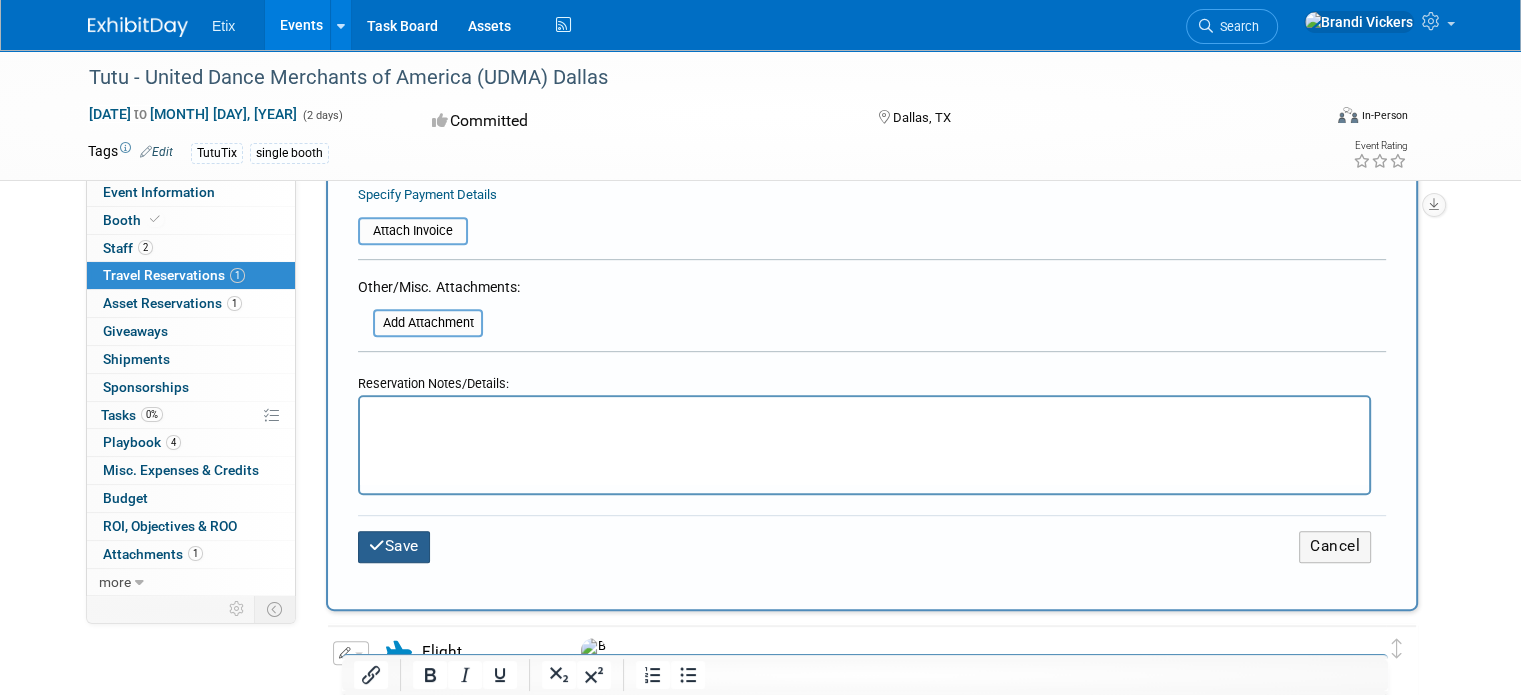 click on "Save" at bounding box center [394, 546] 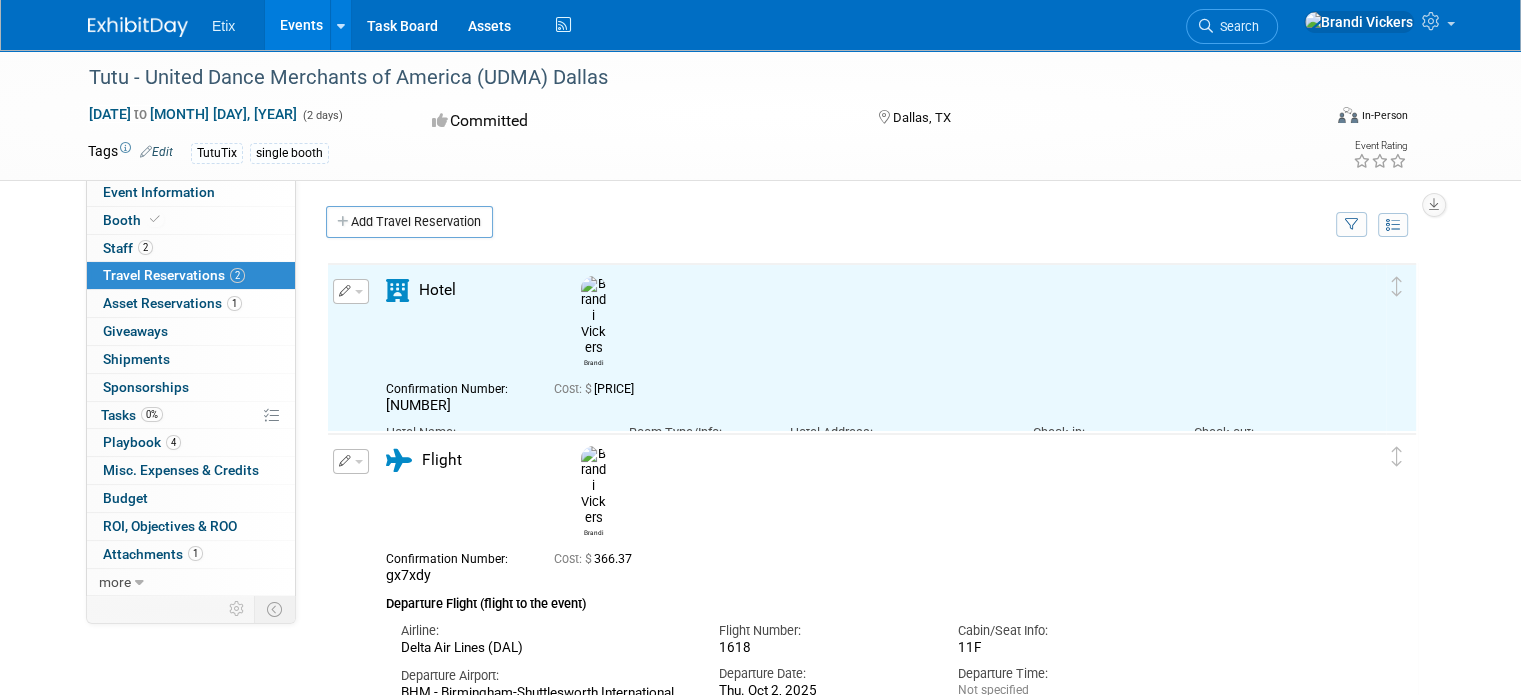 scroll, scrollTop: 0, scrollLeft: 0, axis: both 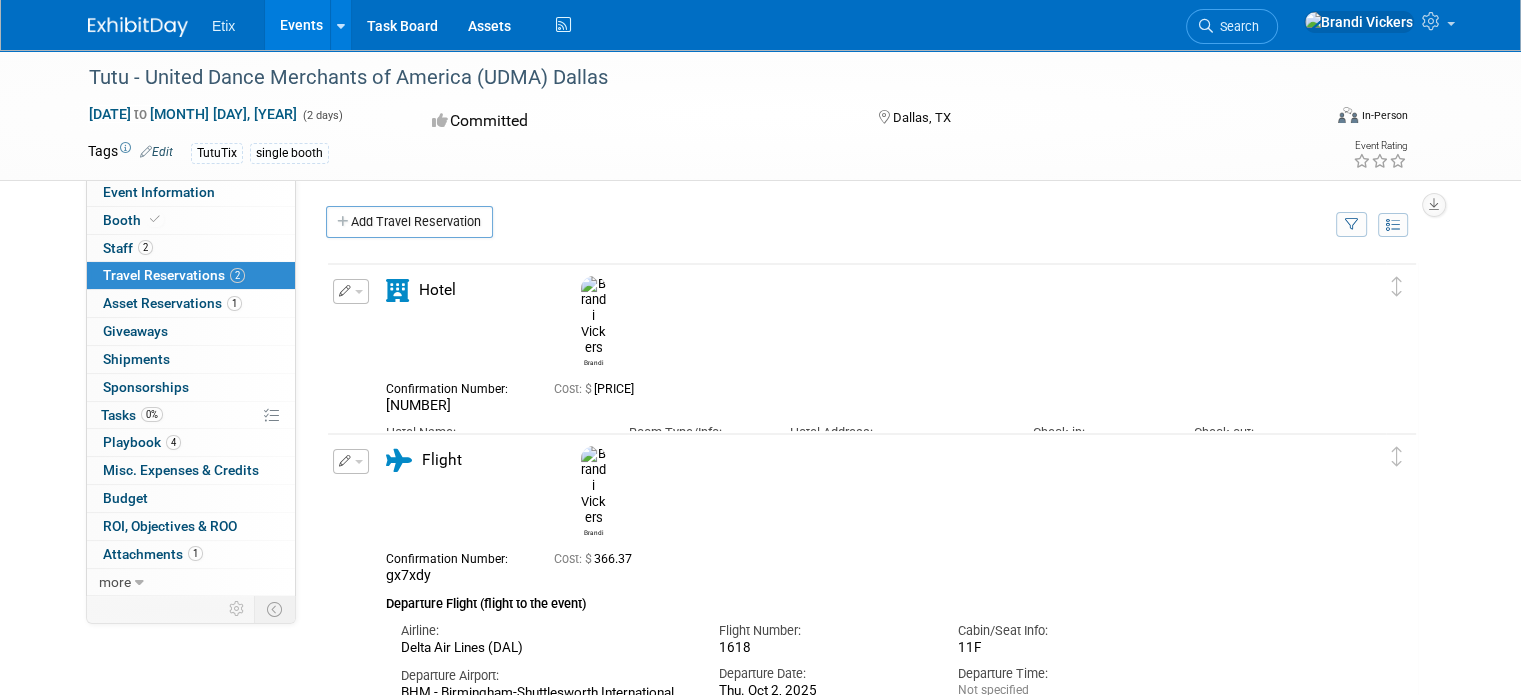 click on "Events" at bounding box center [301, 25] 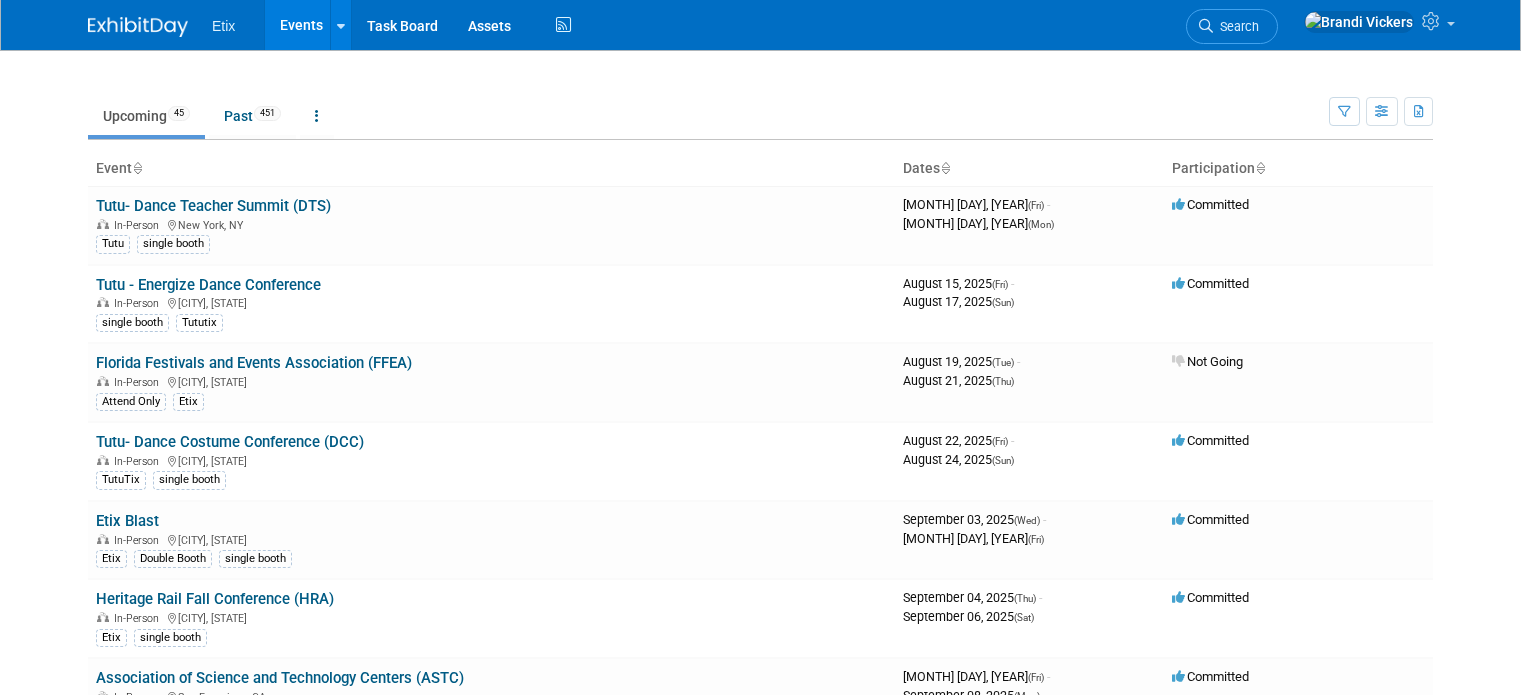 scroll, scrollTop: 0, scrollLeft: 0, axis: both 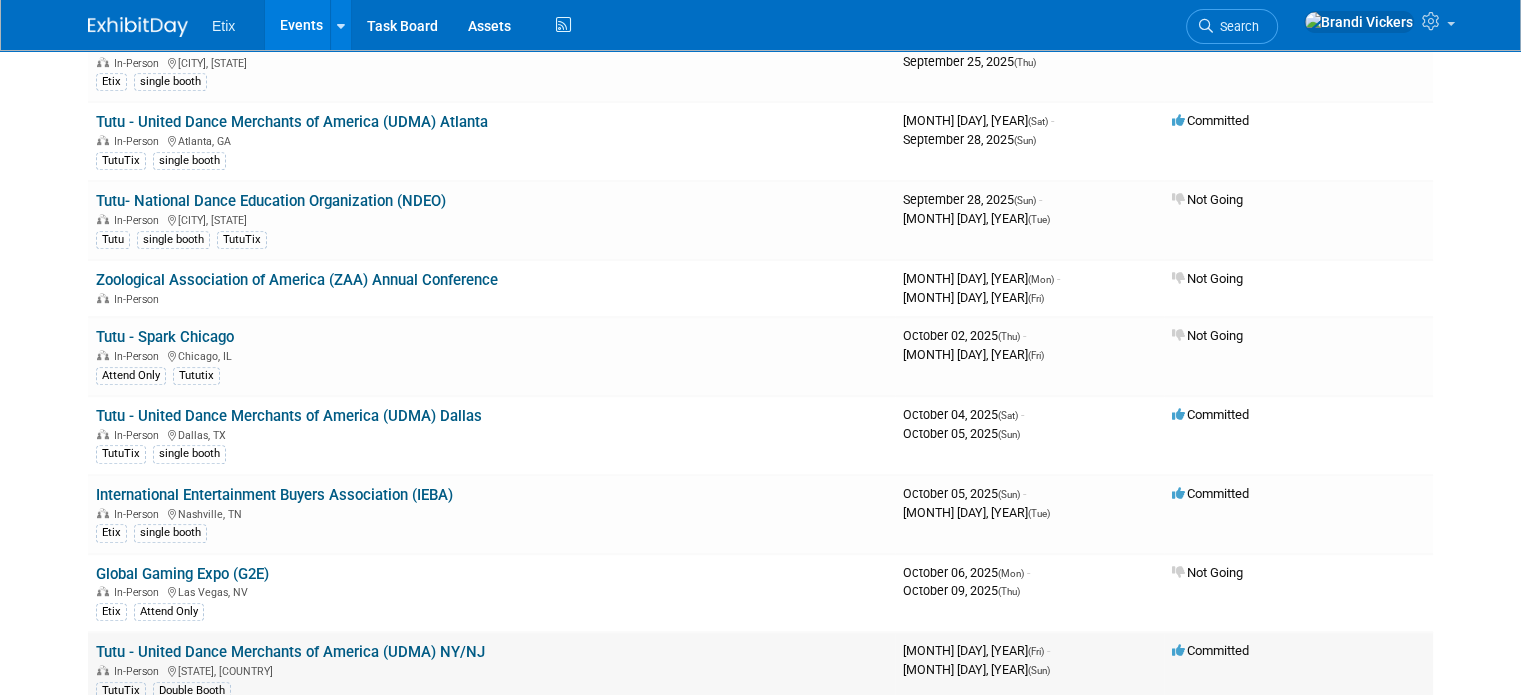 click on "Tutu - United Dance Merchants of America (UDMA) NY/NJ" at bounding box center (290, 652) 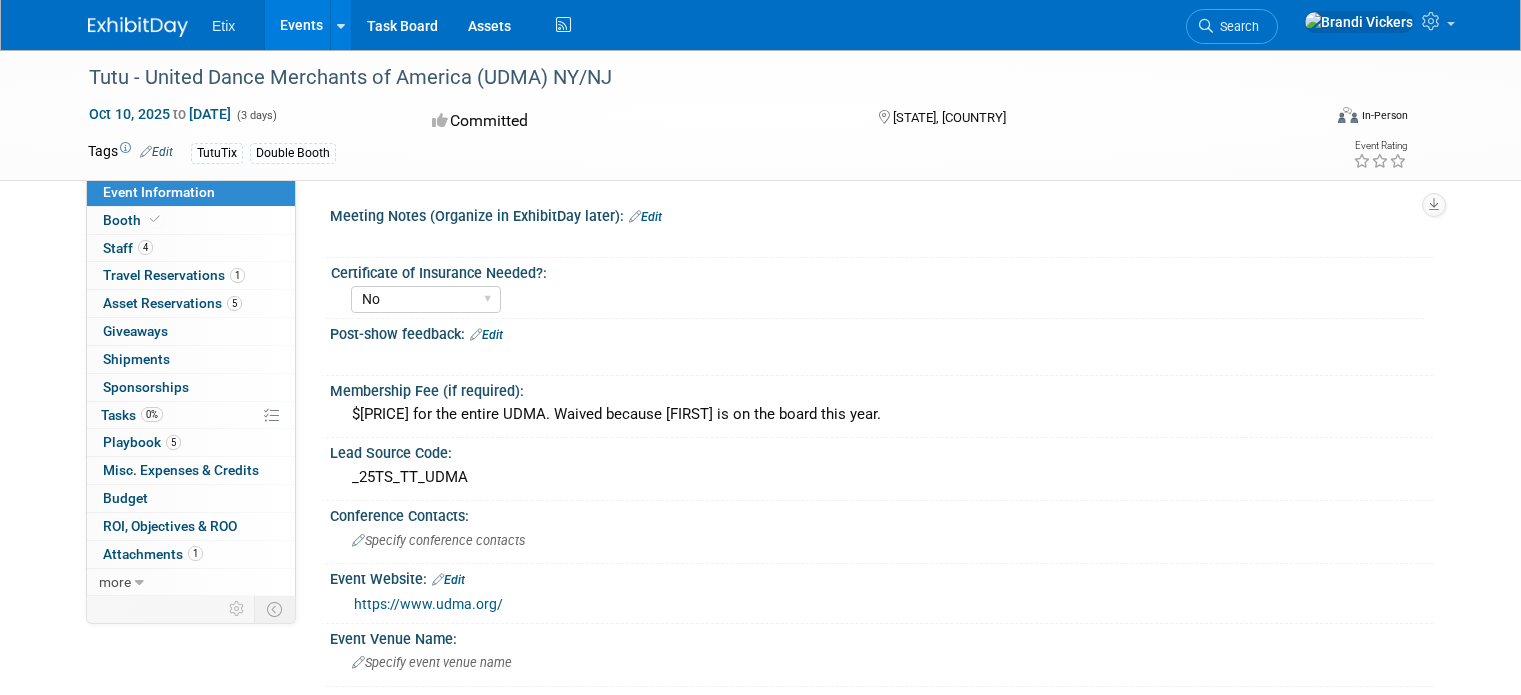 select on "No" 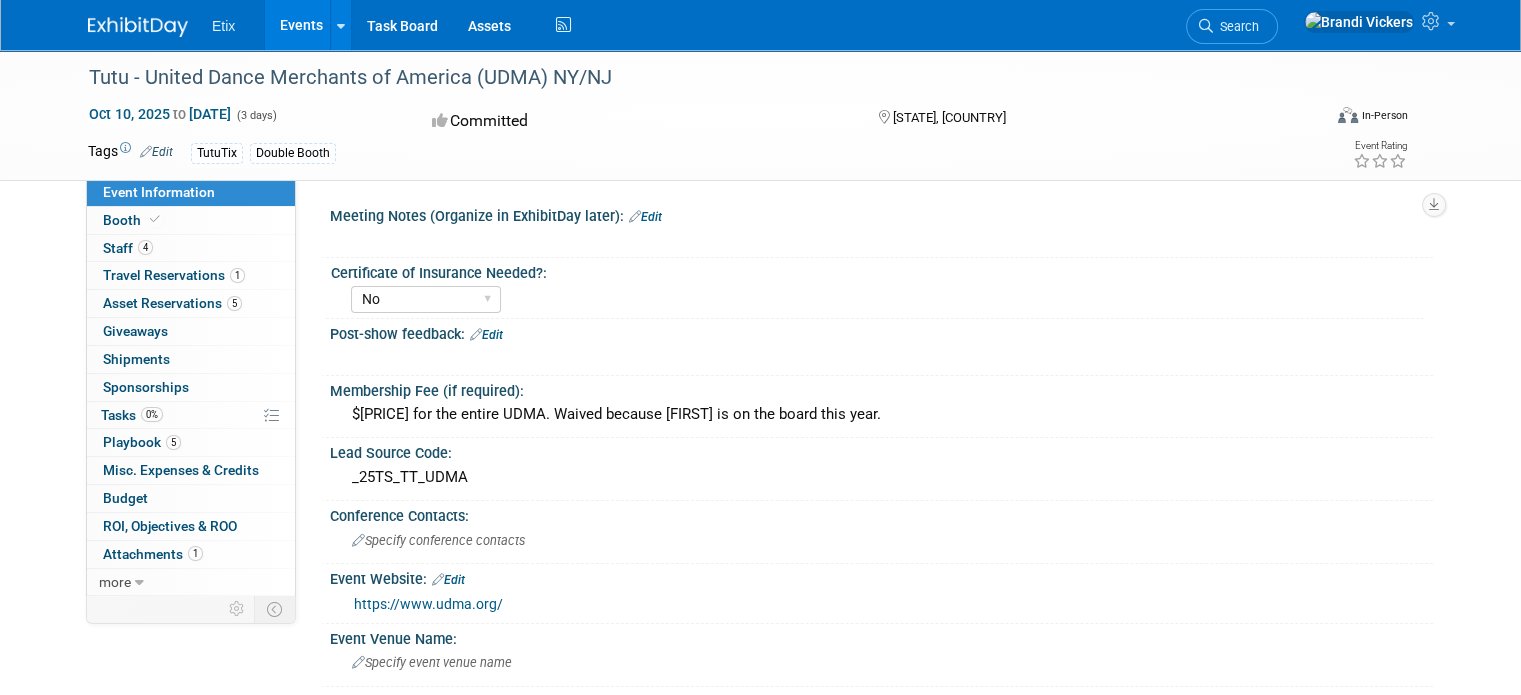 scroll, scrollTop: 0, scrollLeft: 0, axis: both 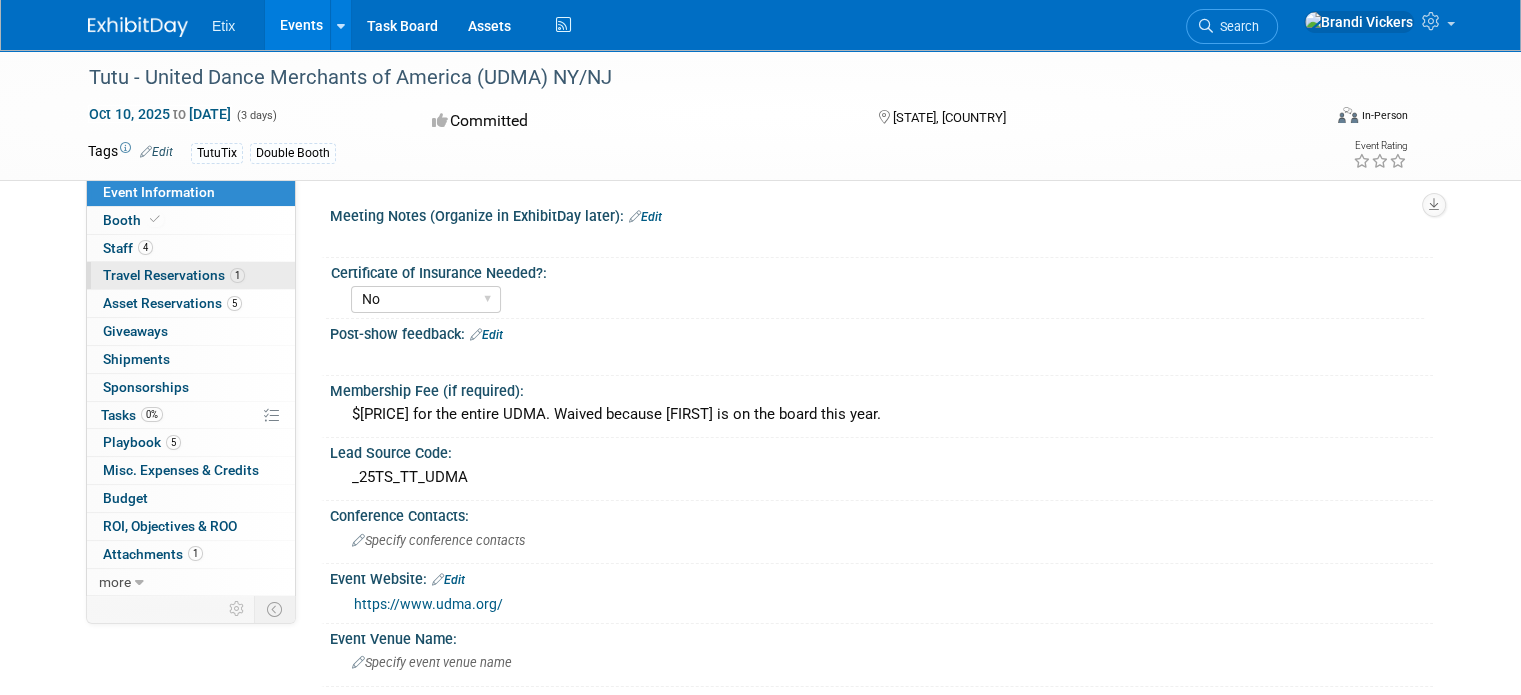 click on "Travel Reservations 1" at bounding box center (174, 275) 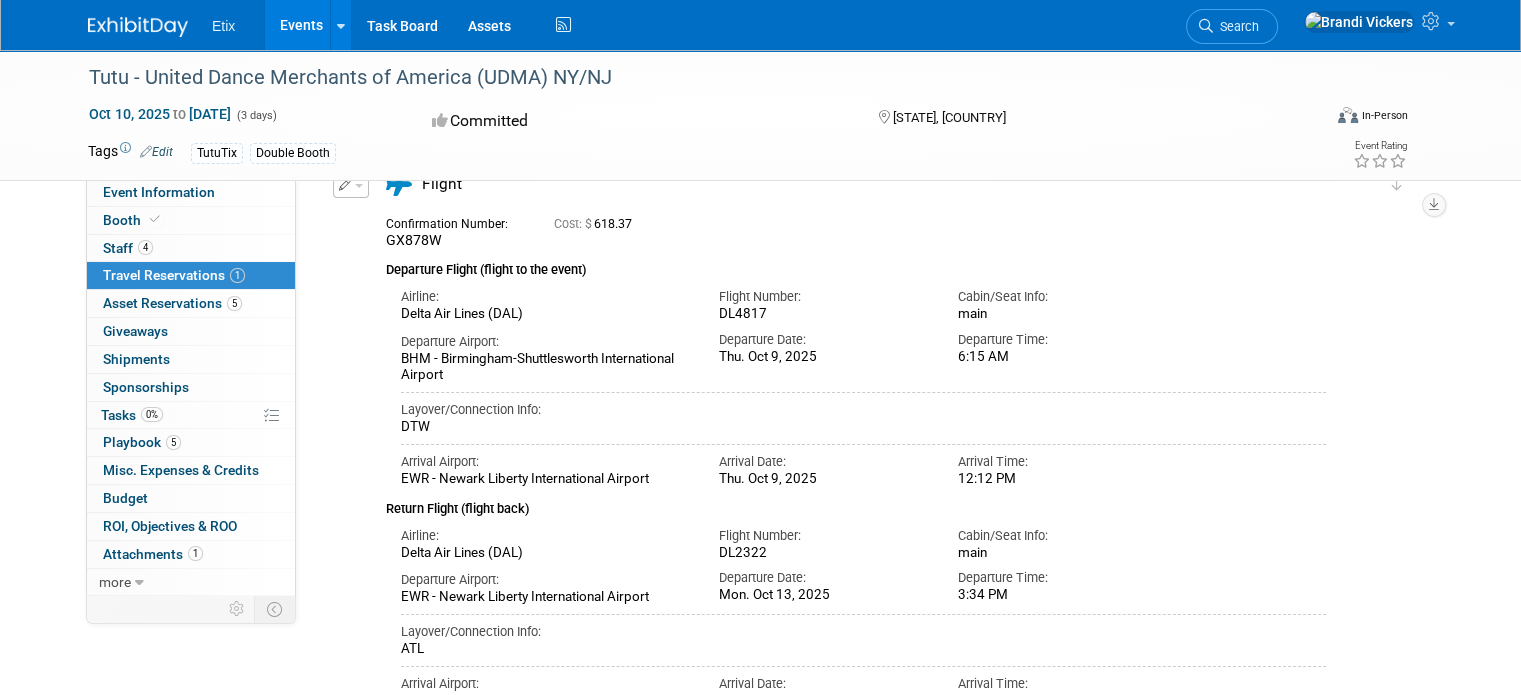 scroll, scrollTop: 0, scrollLeft: 0, axis: both 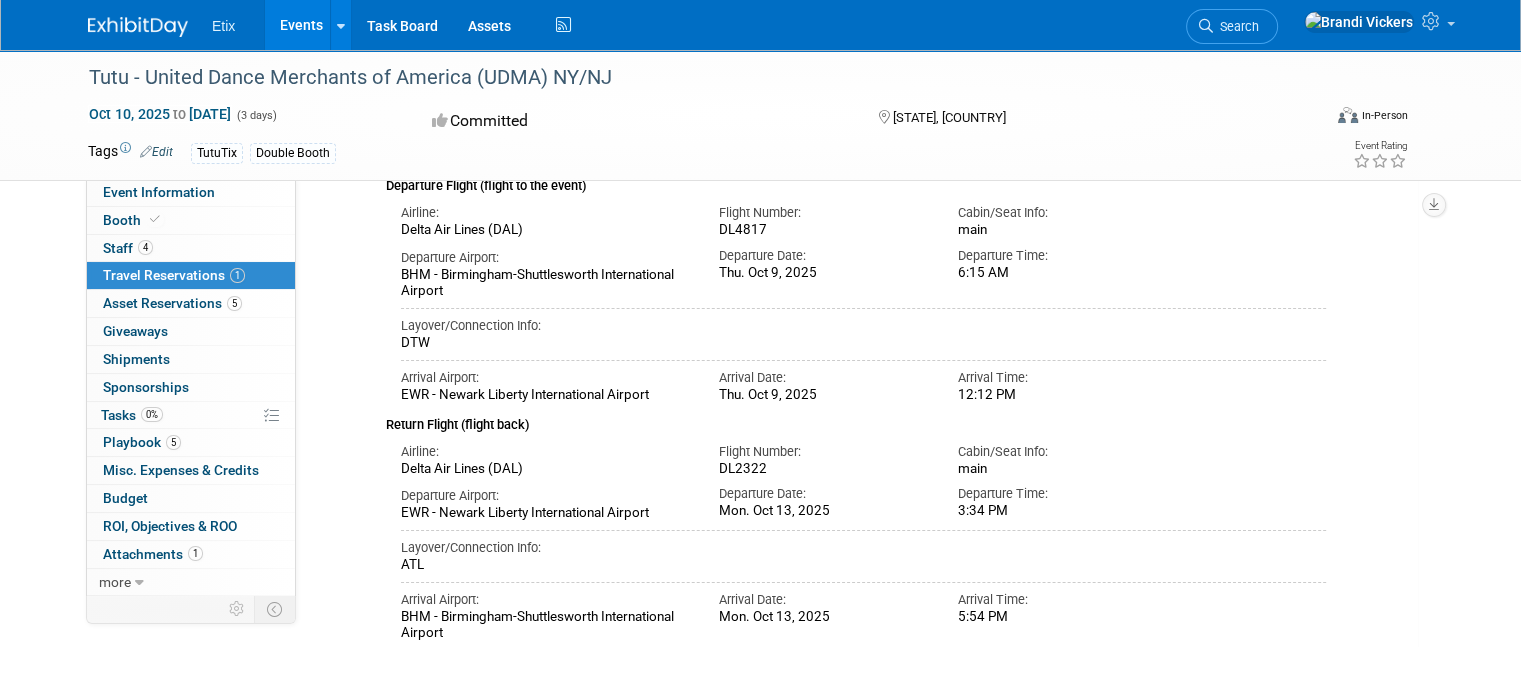 click on "BHM - Birmingham-Shuttlesworth International Airport" at bounding box center (545, 284) 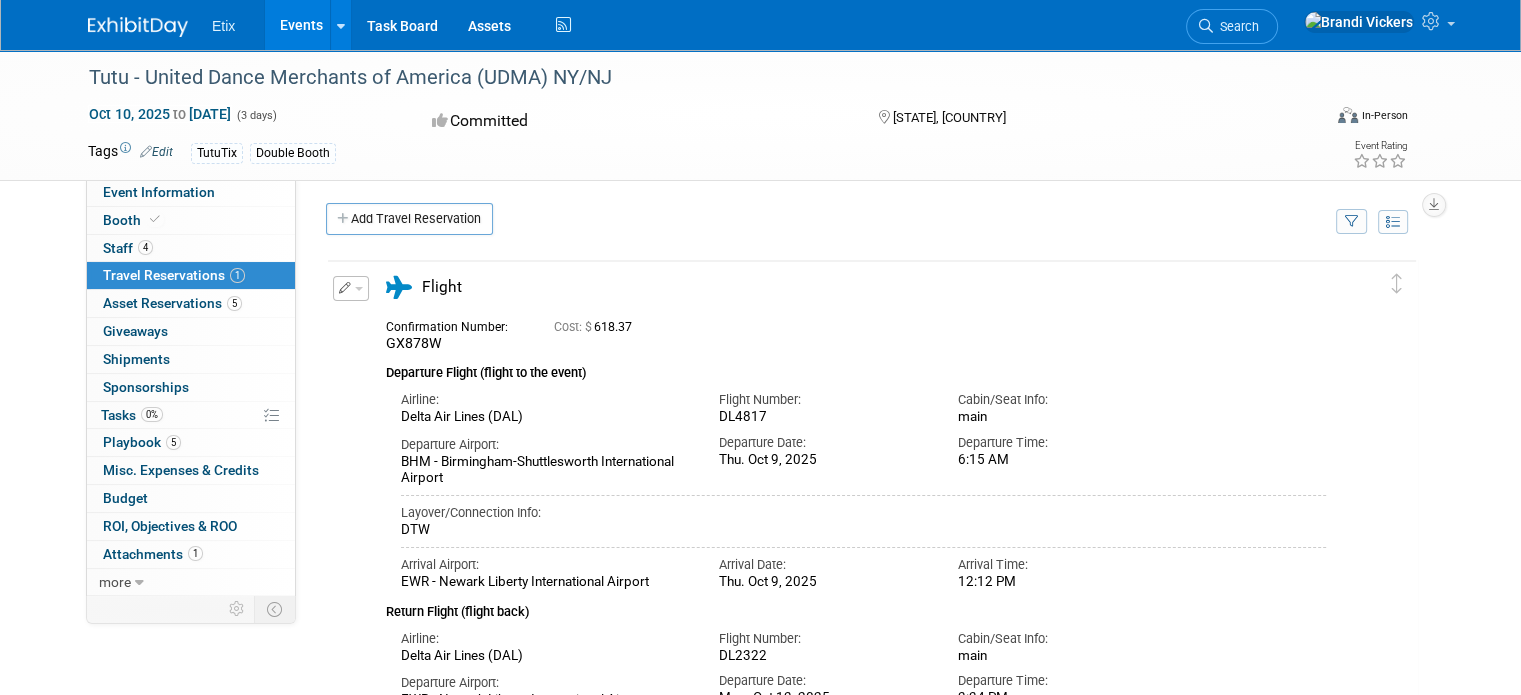 scroll, scrollTop: 0, scrollLeft: 0, axis: both 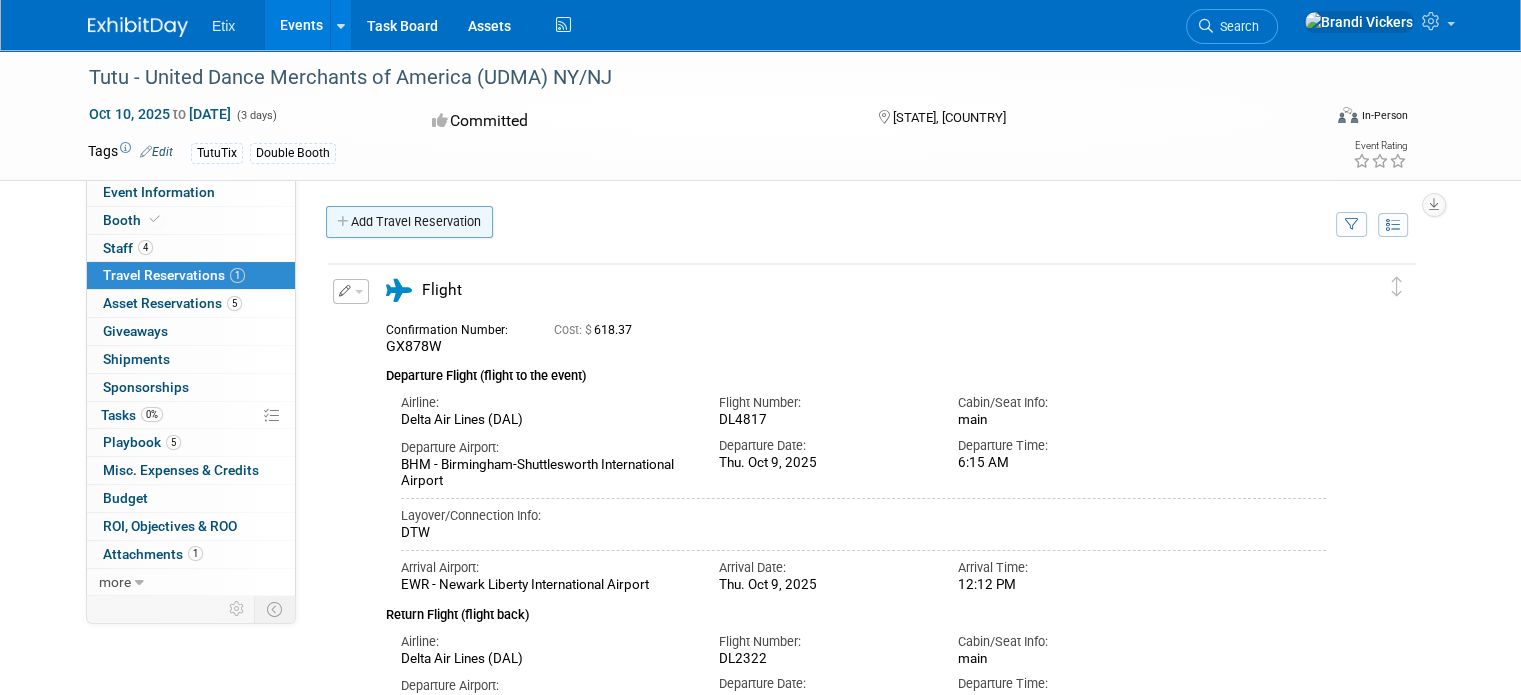 click on "Add Travel Reservation" at bounding box center [409, 222] 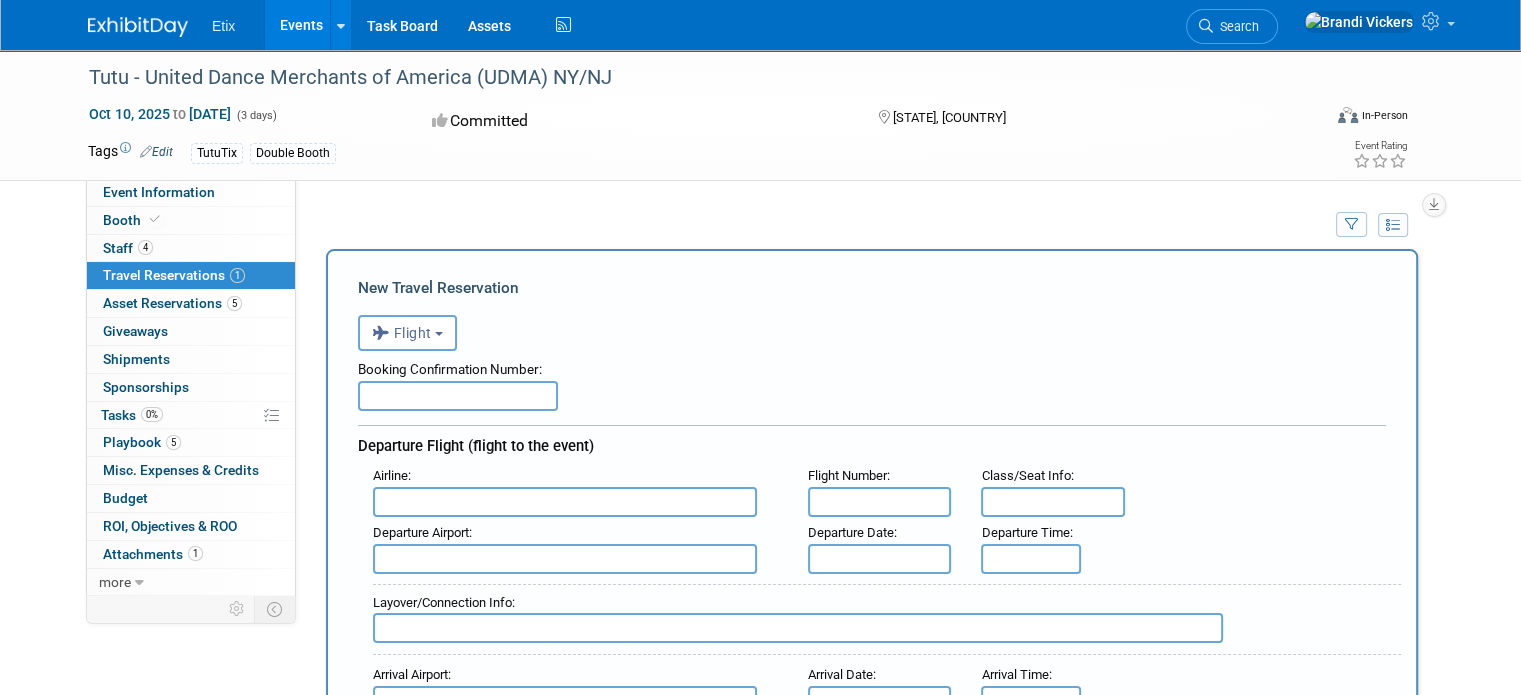 scroll, scrollTop: 0, scrollLeft: 0, axis: both 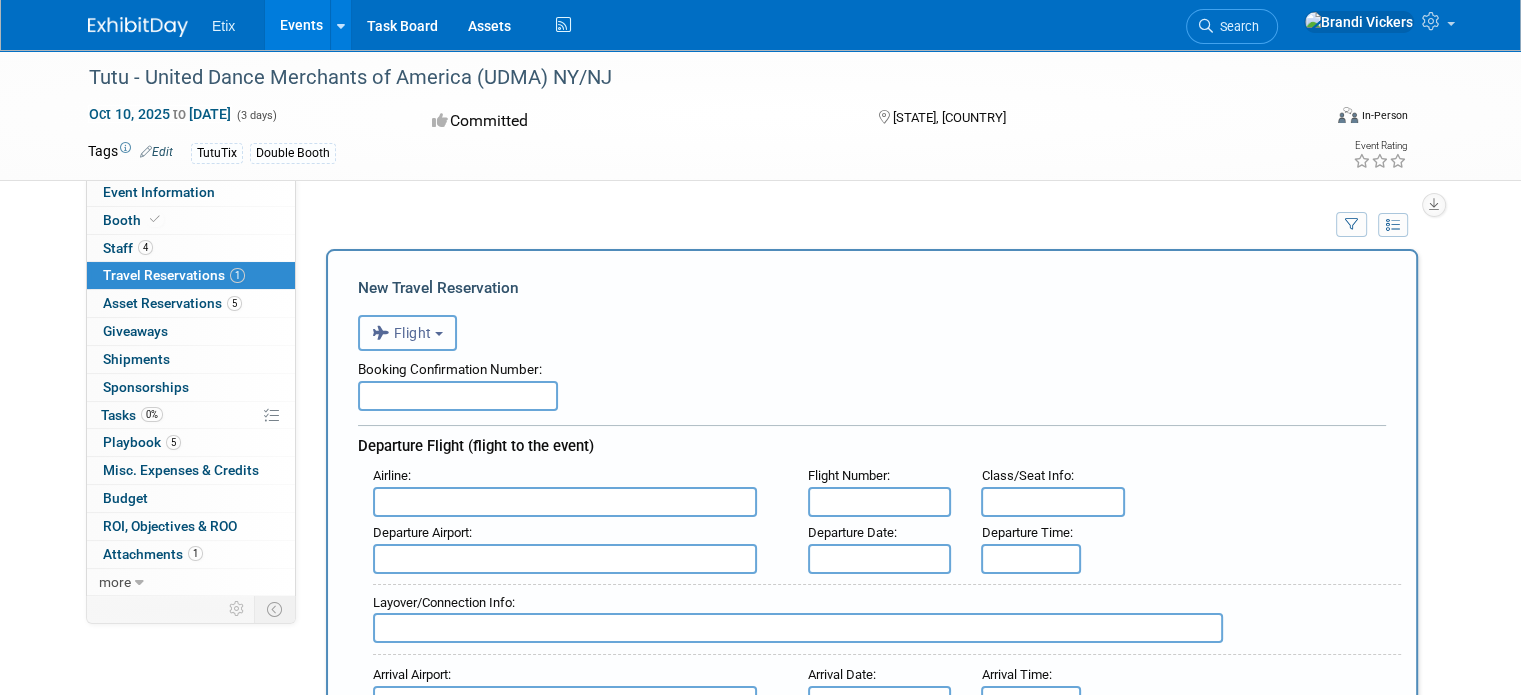 click on "Flight" at bounding box center [402, 333] 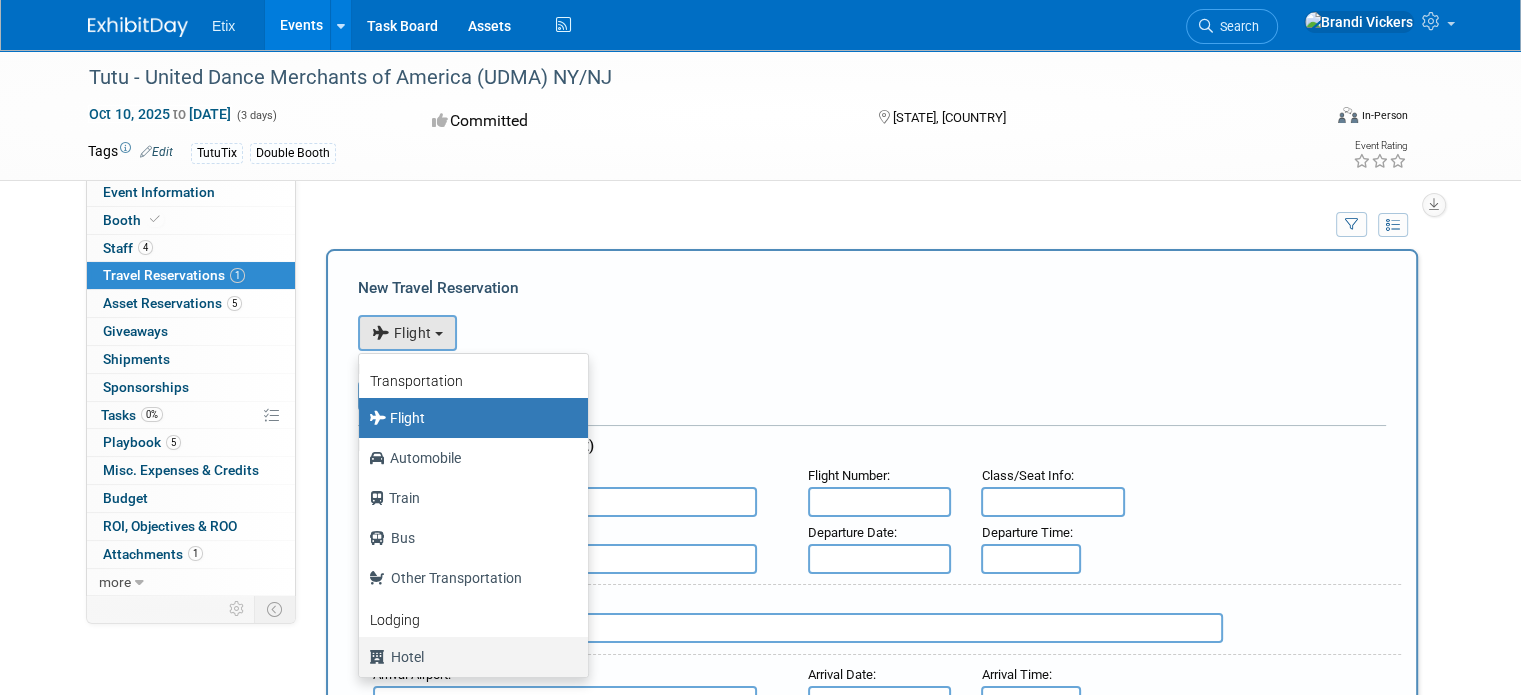 click on "Hotel" at bounding box center [468, 657] 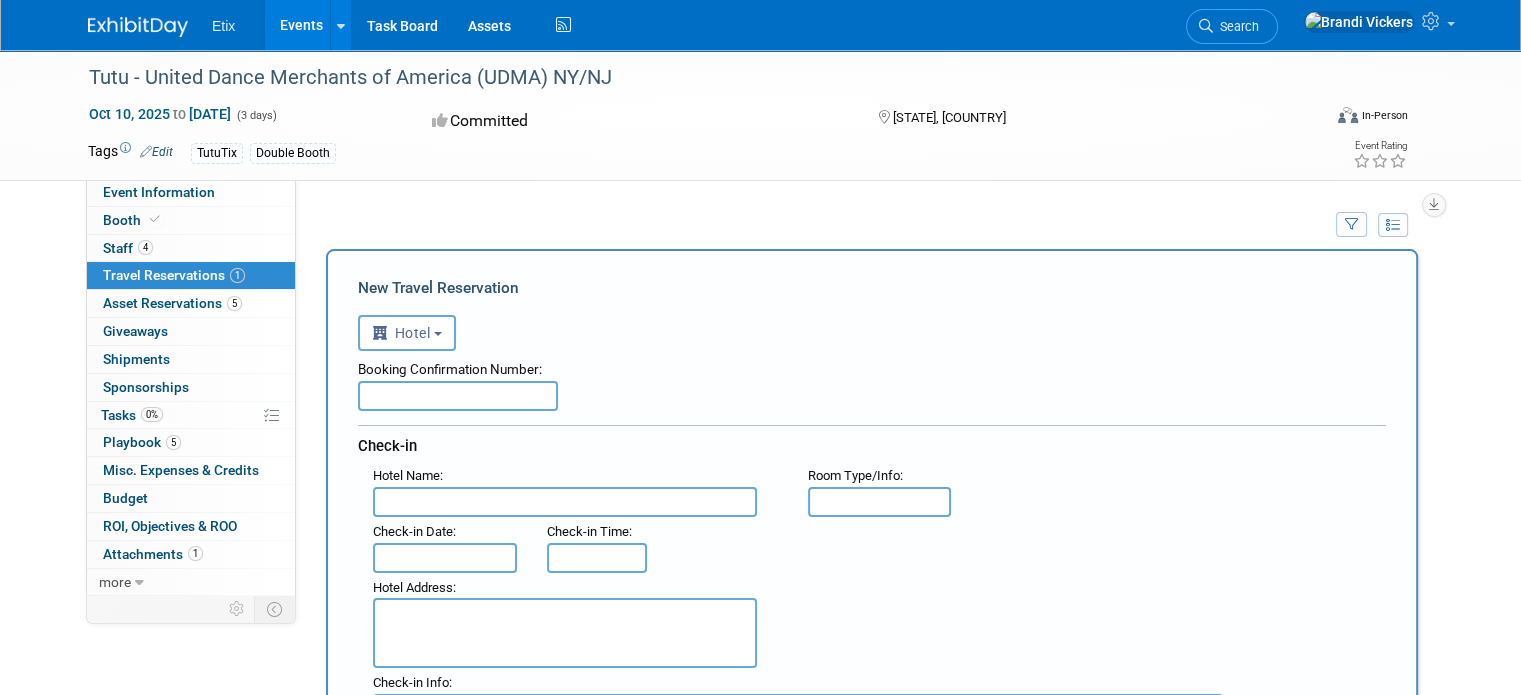 click at bounding box center [458, 396] 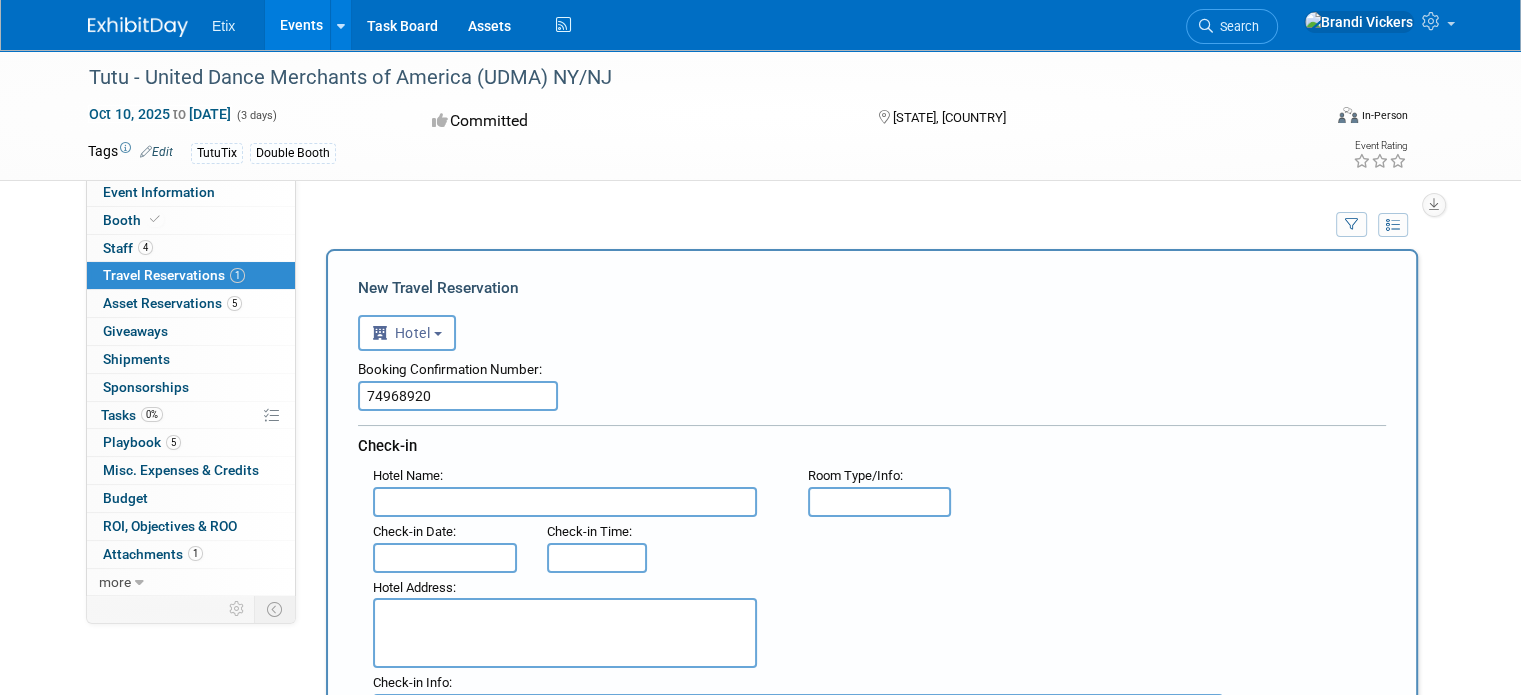 type on "74968920" 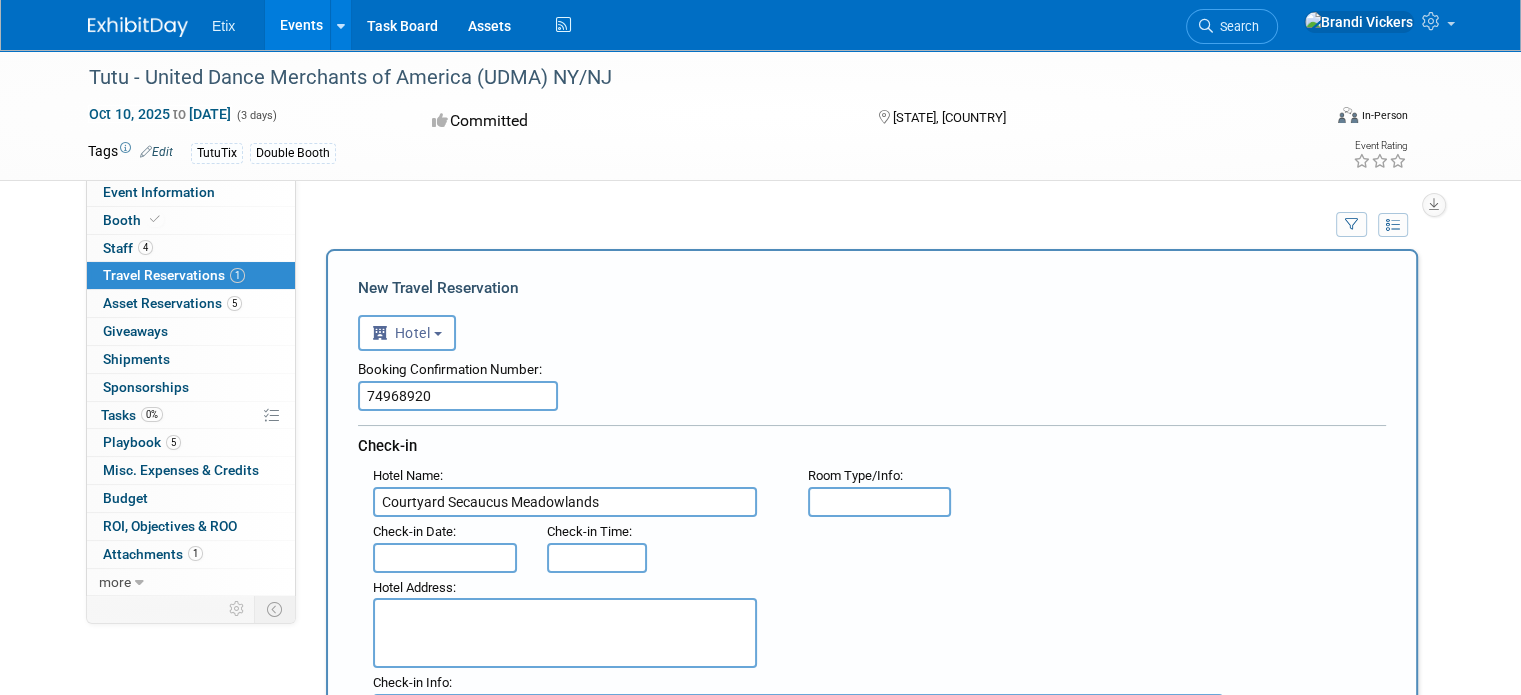 type on "Courtyard Secaucus Meadowlands" 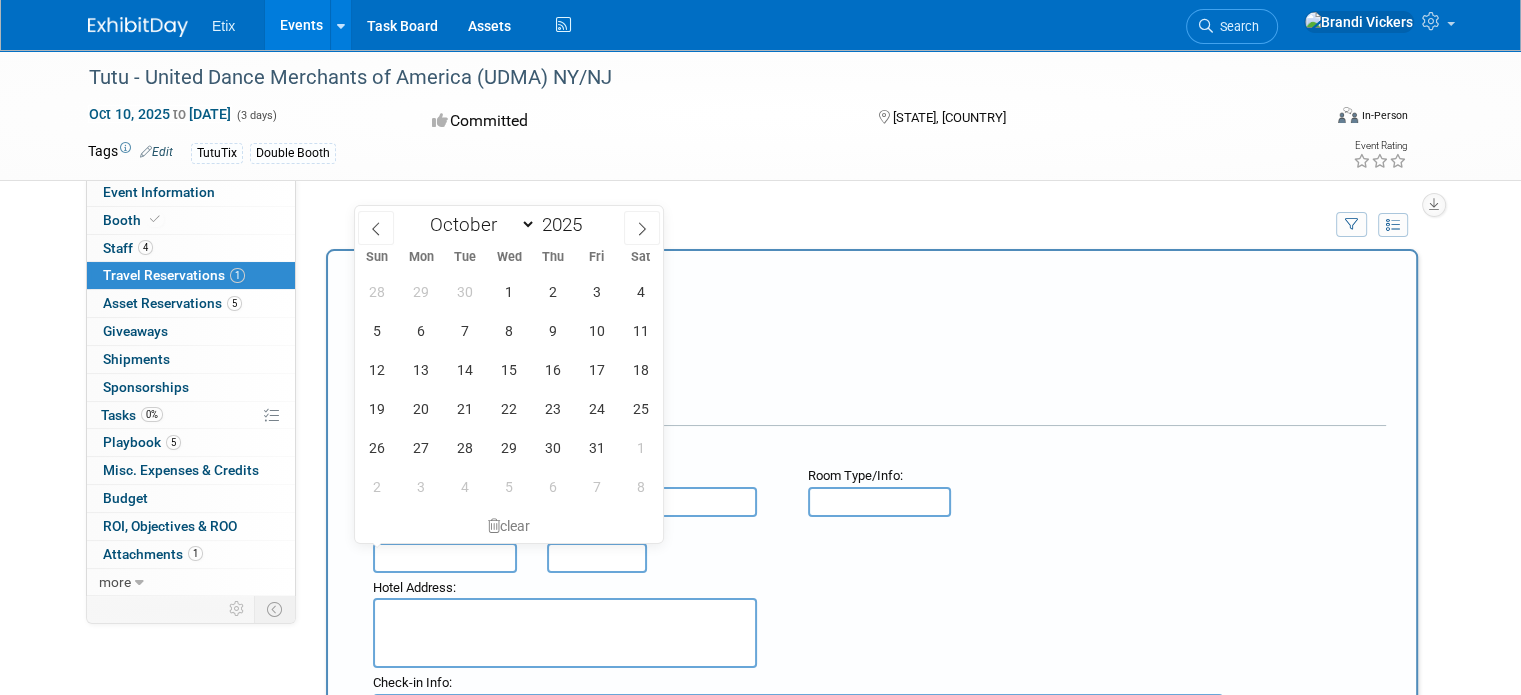 click at bounding box center [445, 558] 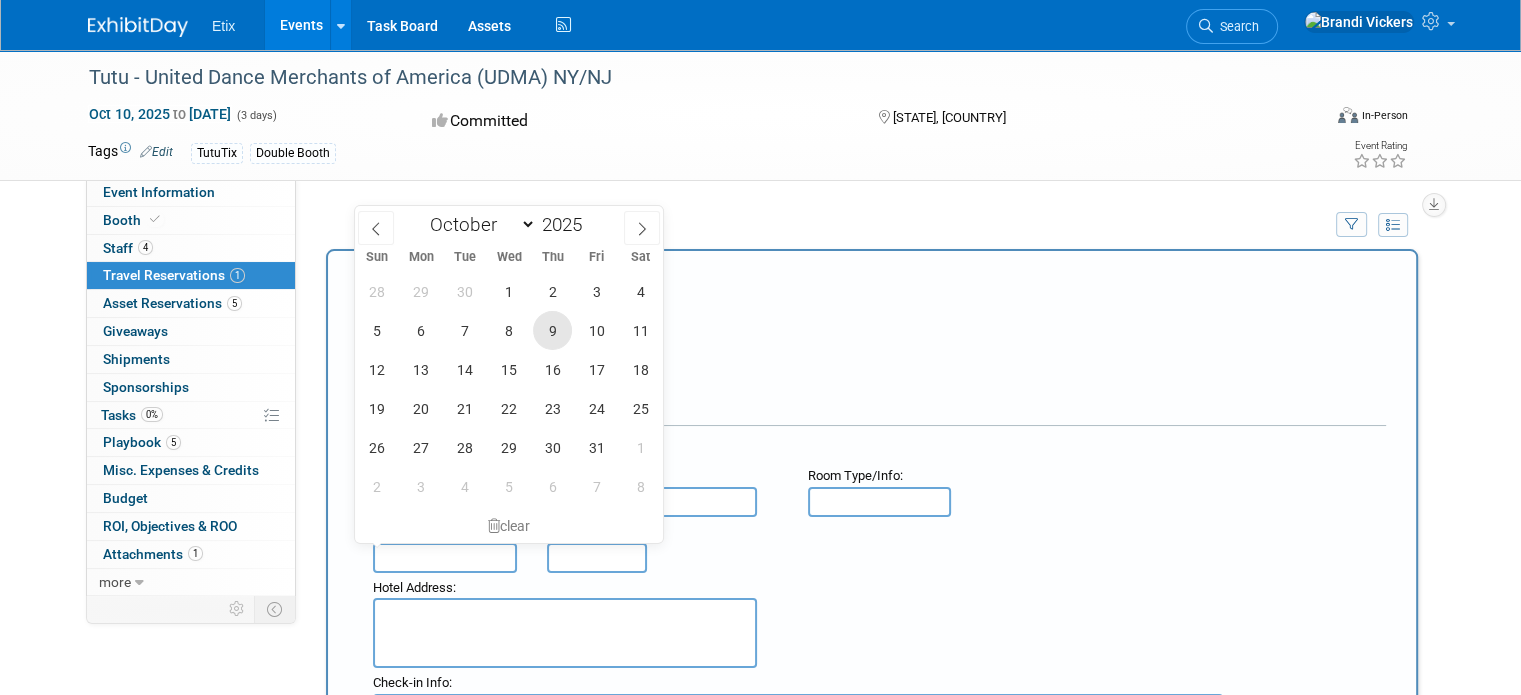 click on "9" at bounding box center [552, 330] 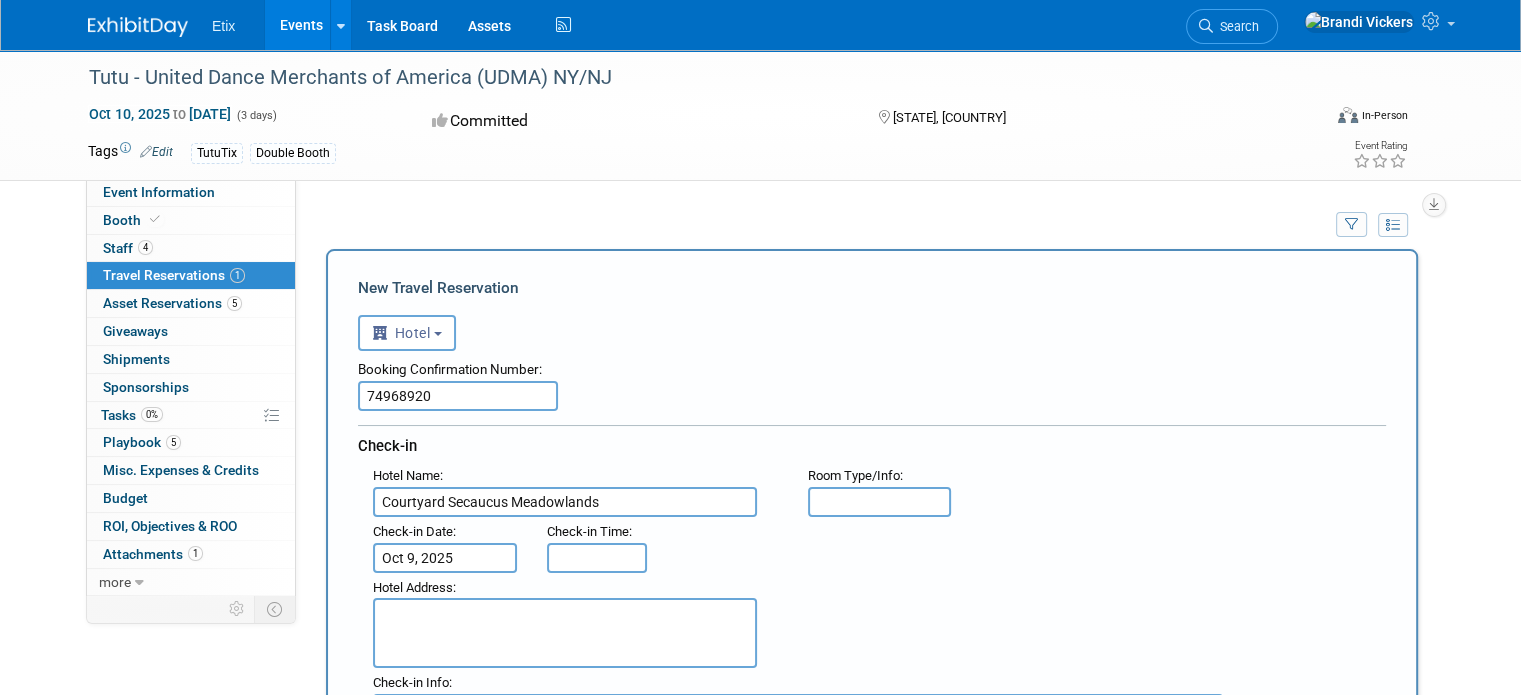 type on "3:00 PM" 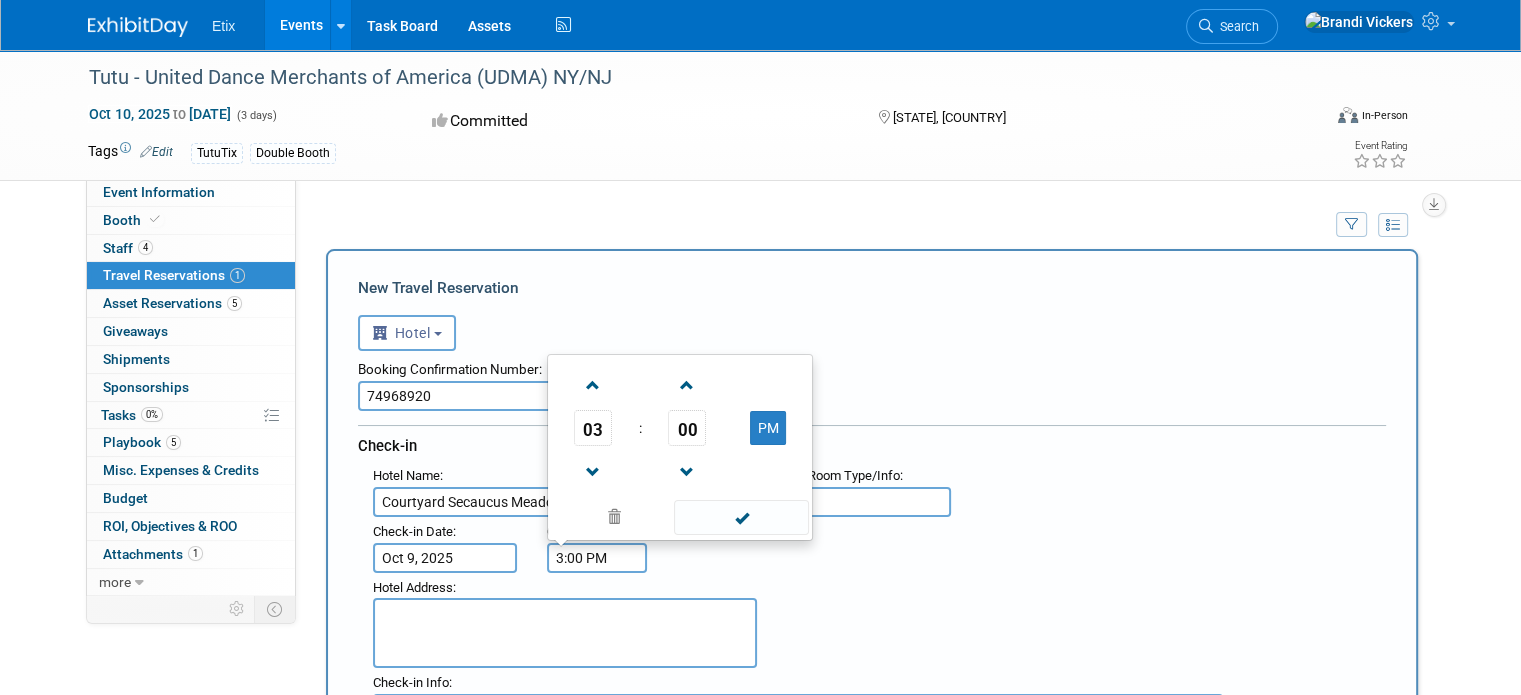 click on "3:00 PM" at bounding box center [597, 558] 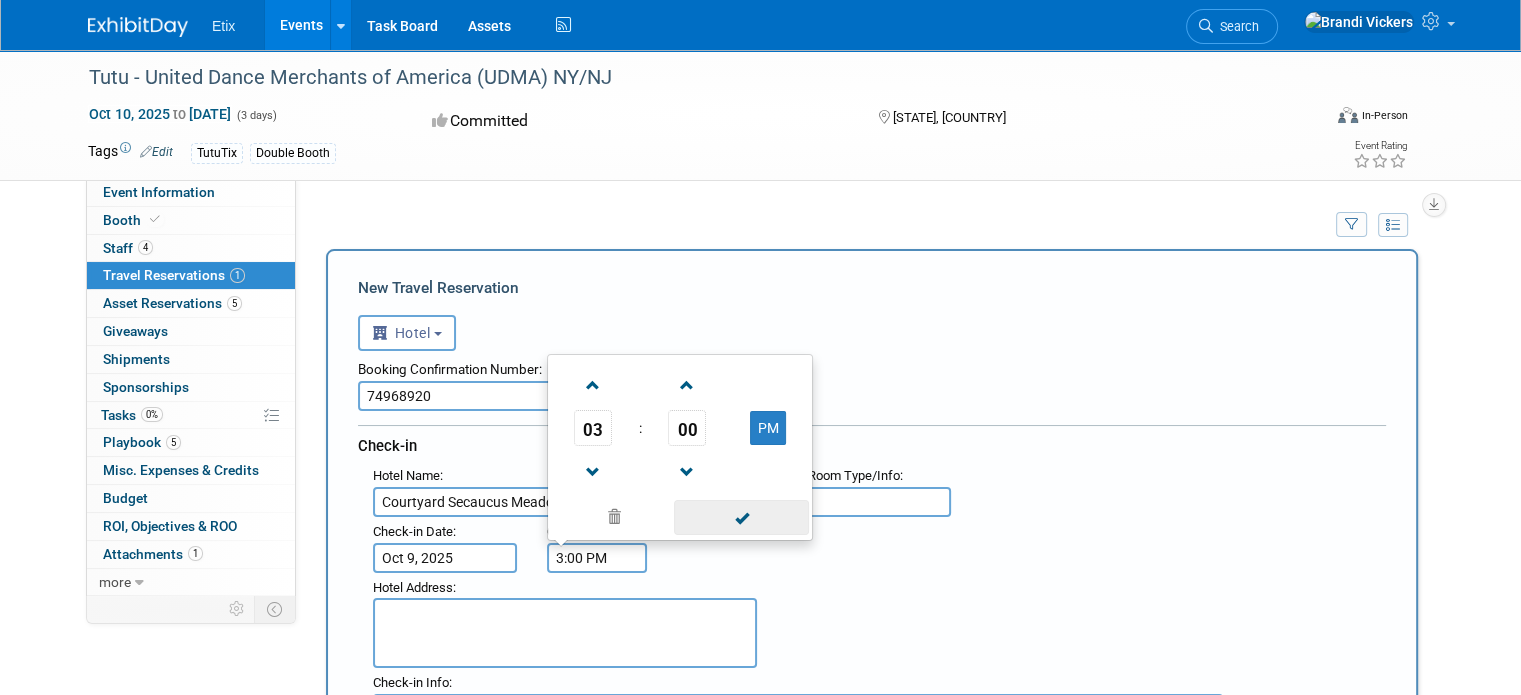 click at bounding box center [741, 517] 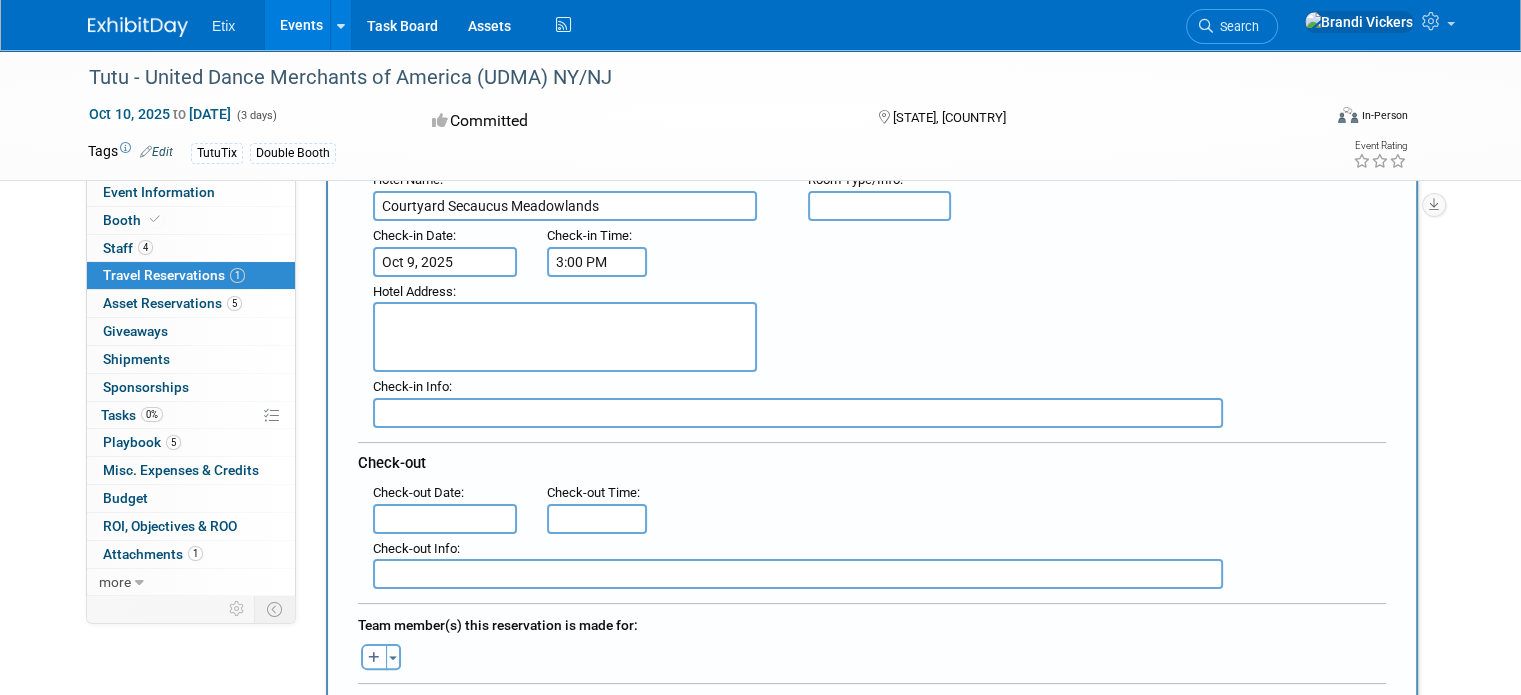 scroll, scrollTop: 290, scrollLeft: 0, axis: vertical 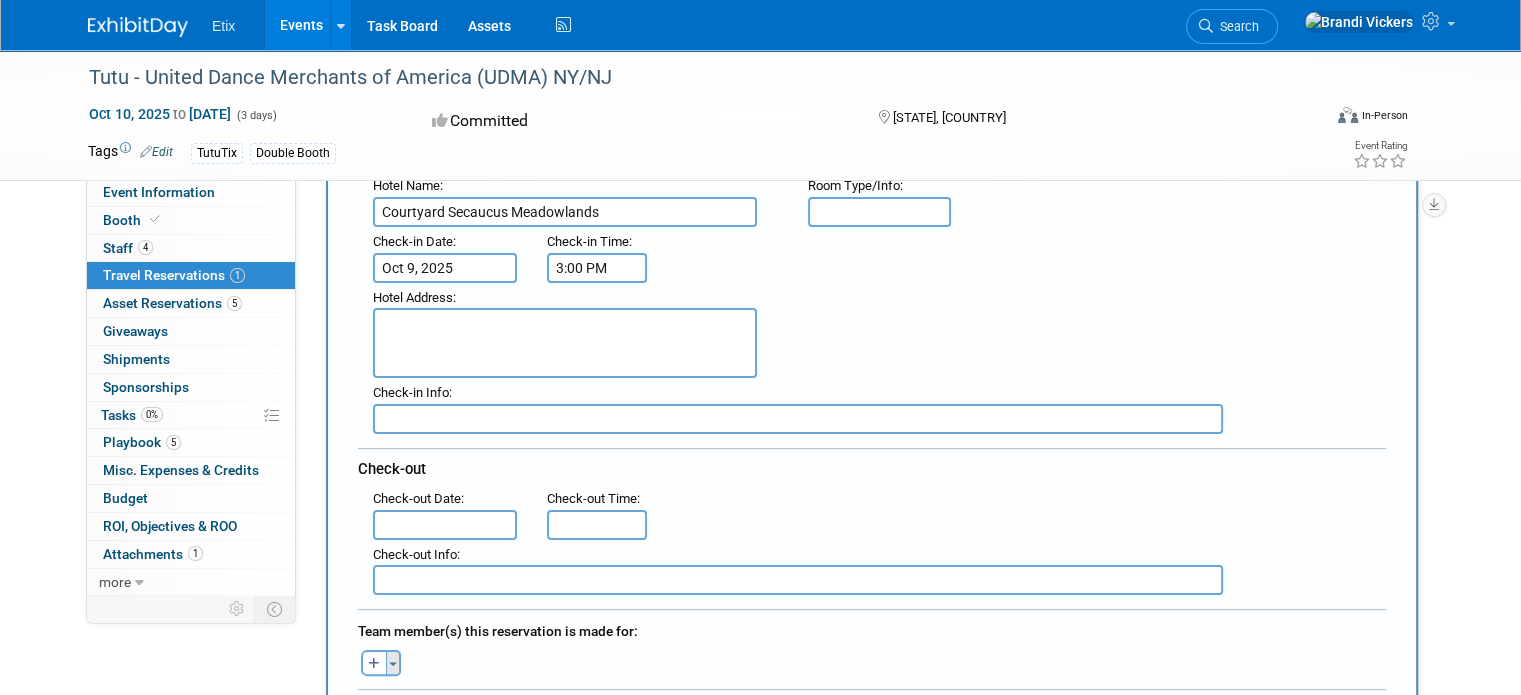 click at bounding box center [393, 664] 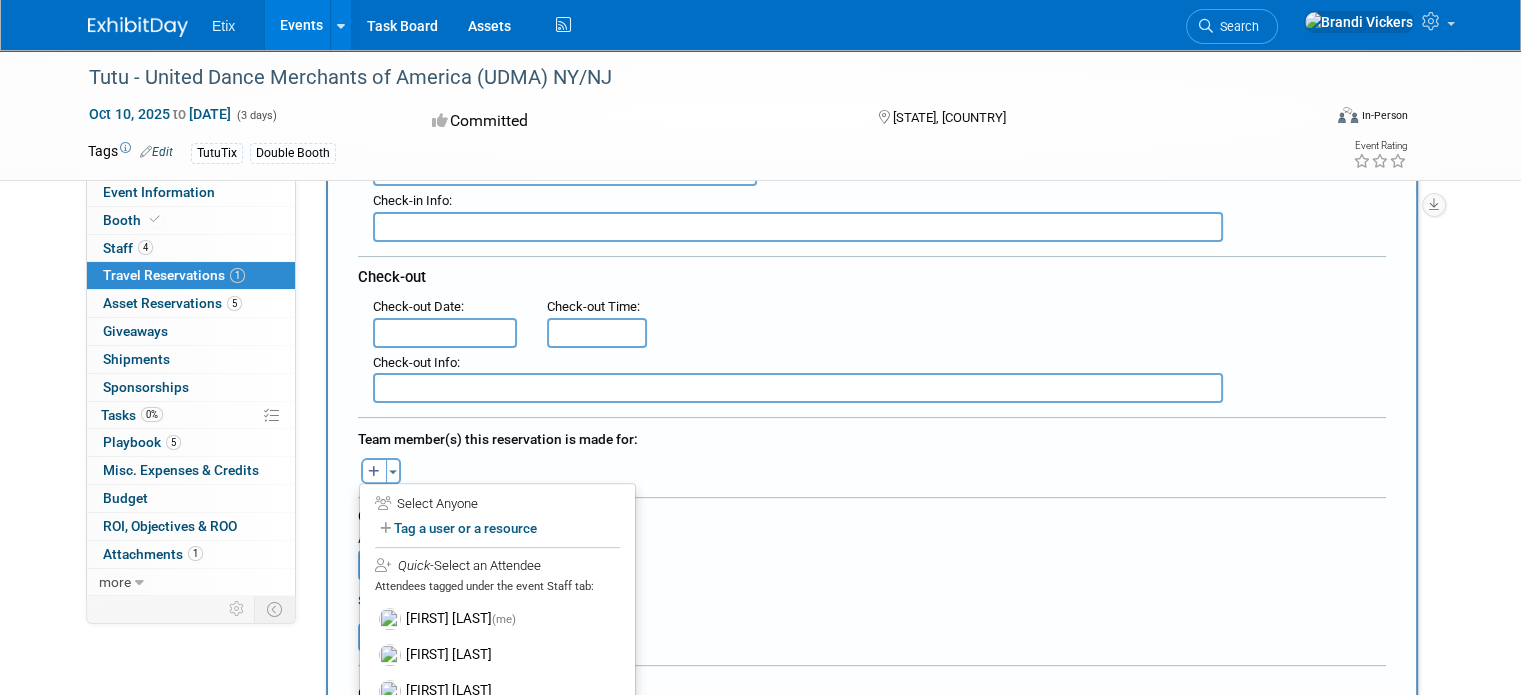 scroll, scrollTop: 479, scrollLeft: 0, axis: vertical 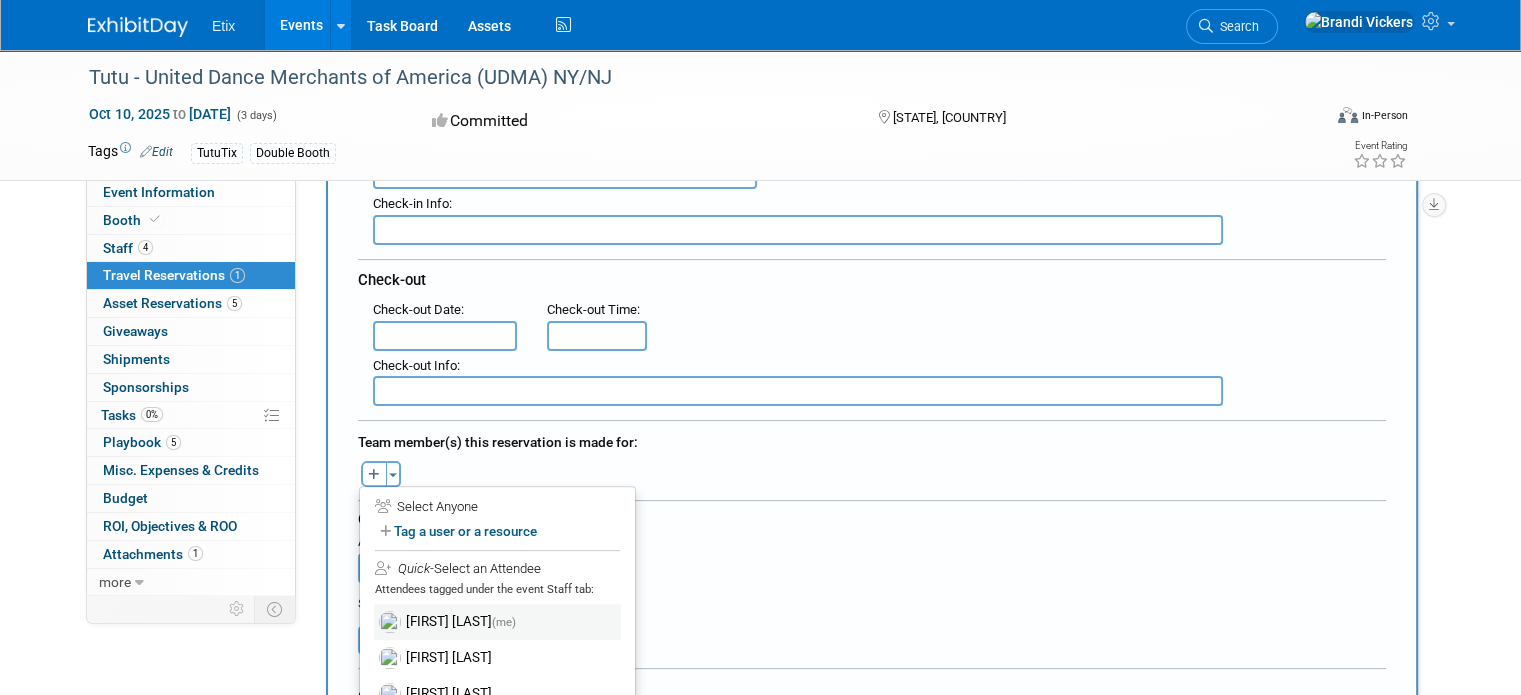 click on "Brandi Vickers
(me)" at bounding box center (497, 622) 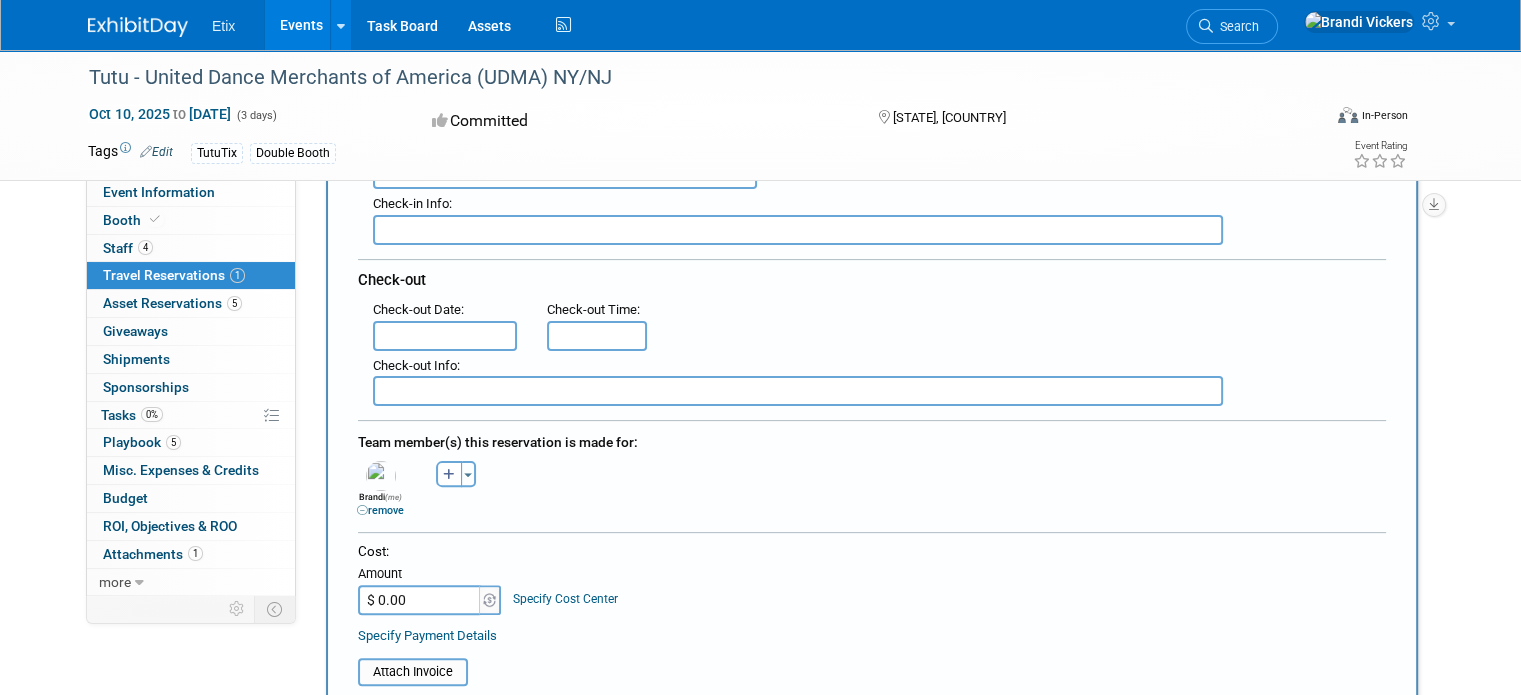 click on "$ 0.00" at bounding box center [420, 600] 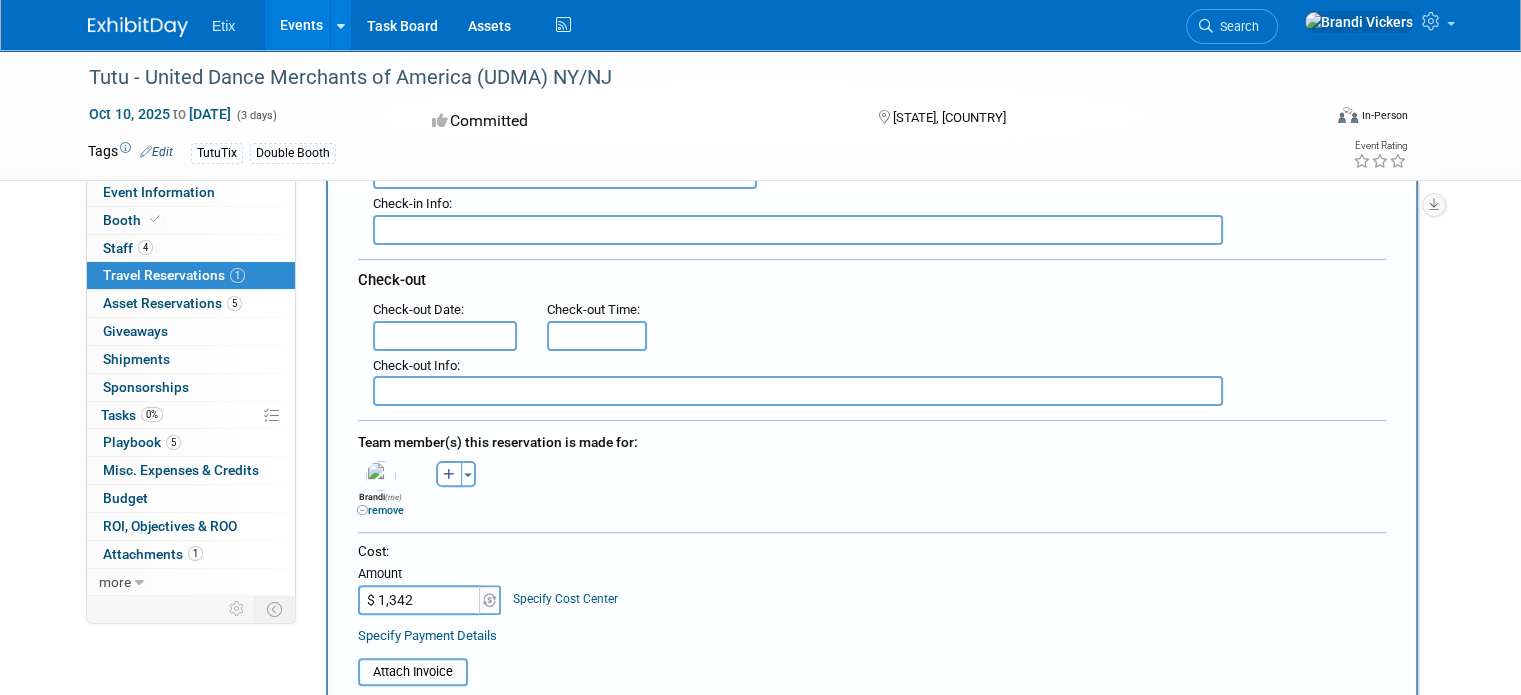 type on "$ 1,342.00" 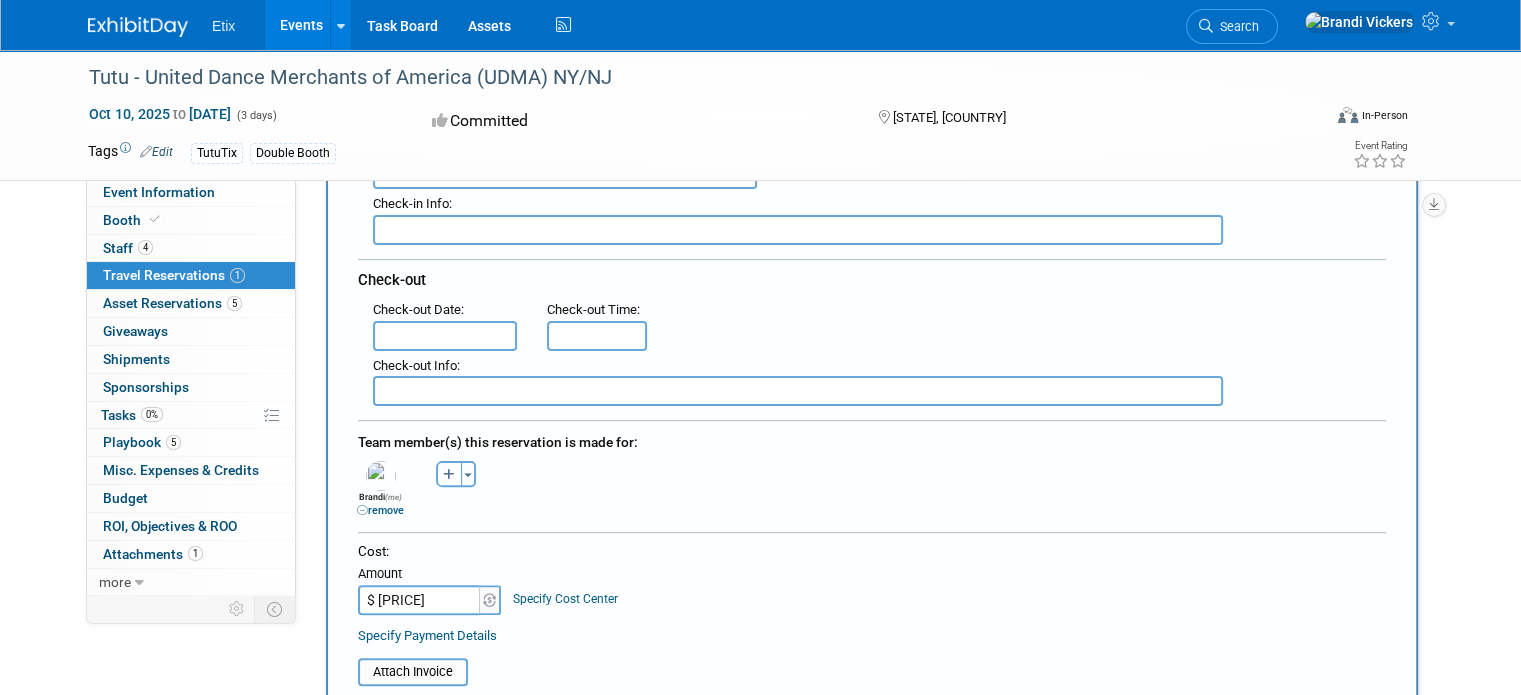 click at bounding box center [872, 537] 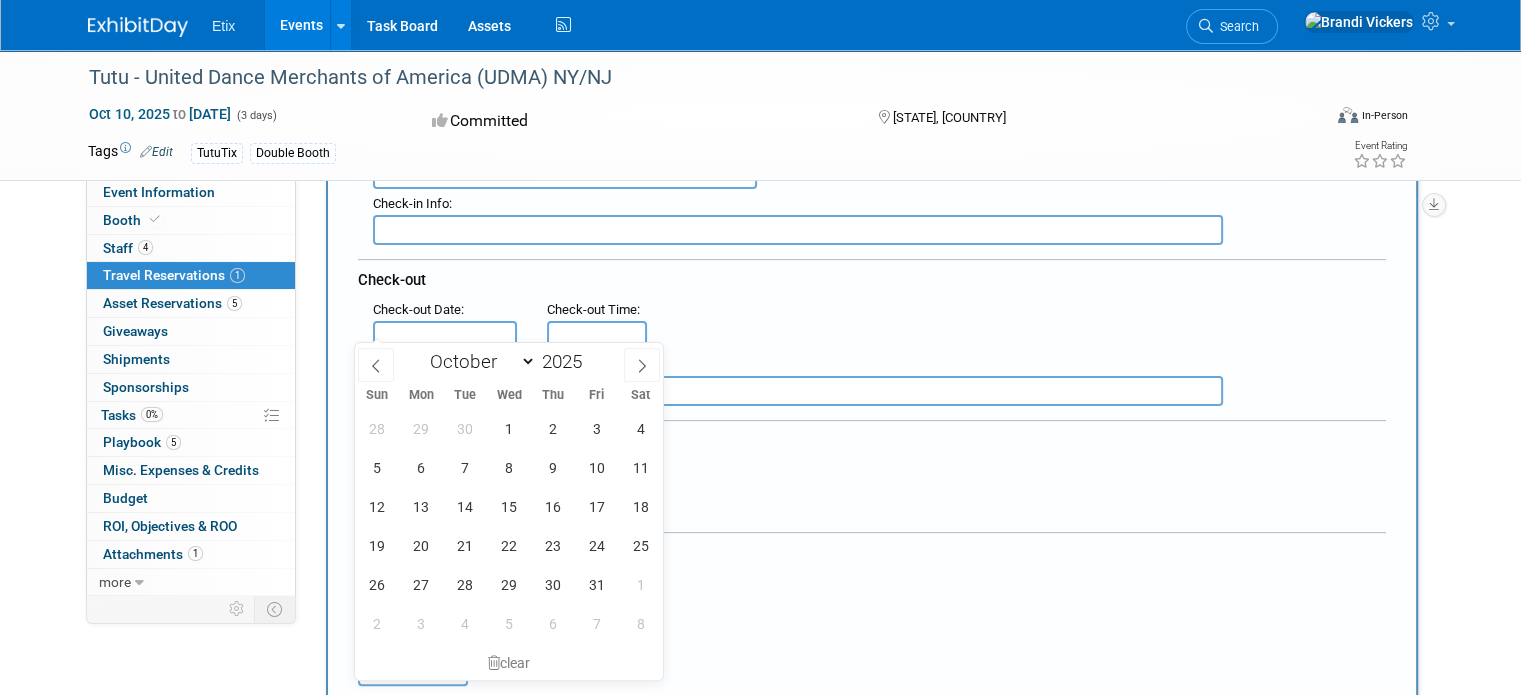 click at bounding box center [445, 336] 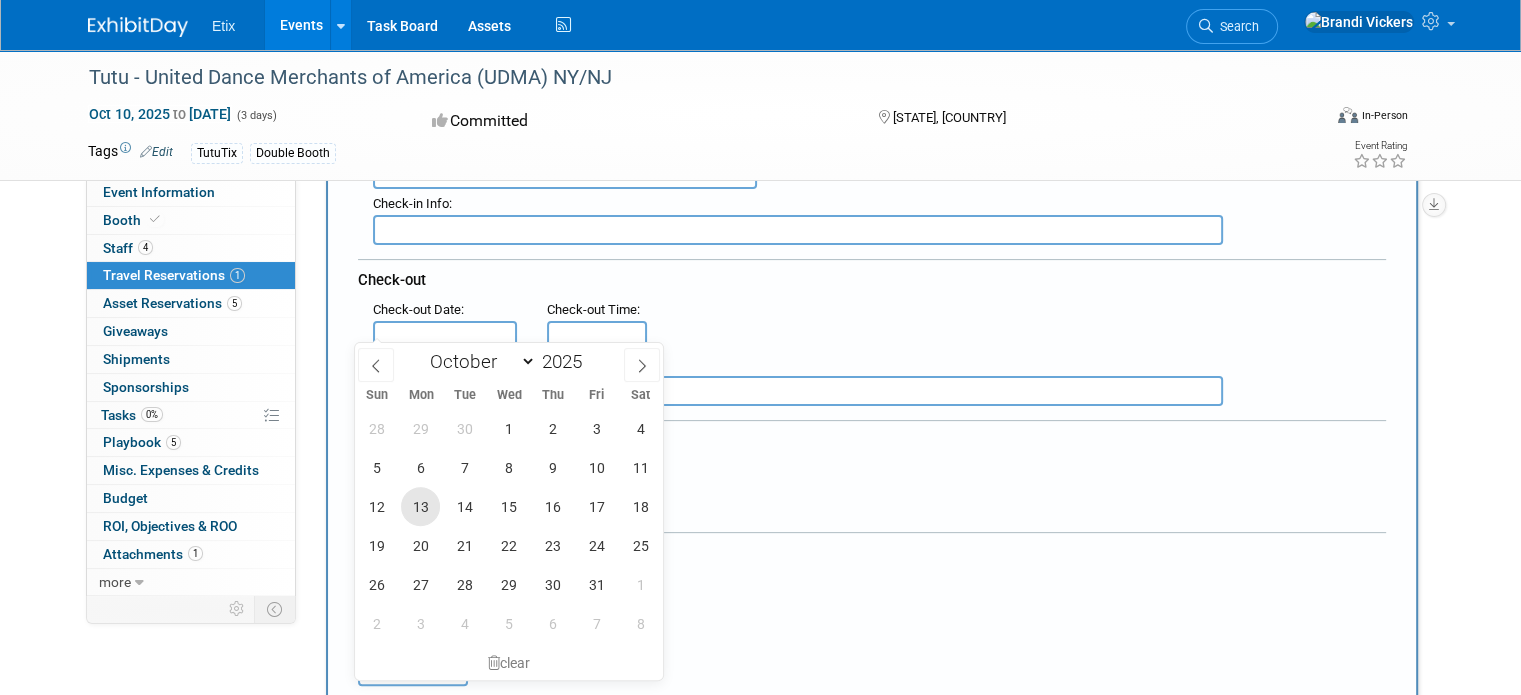 click on "13" at bounding box center (420, 506) 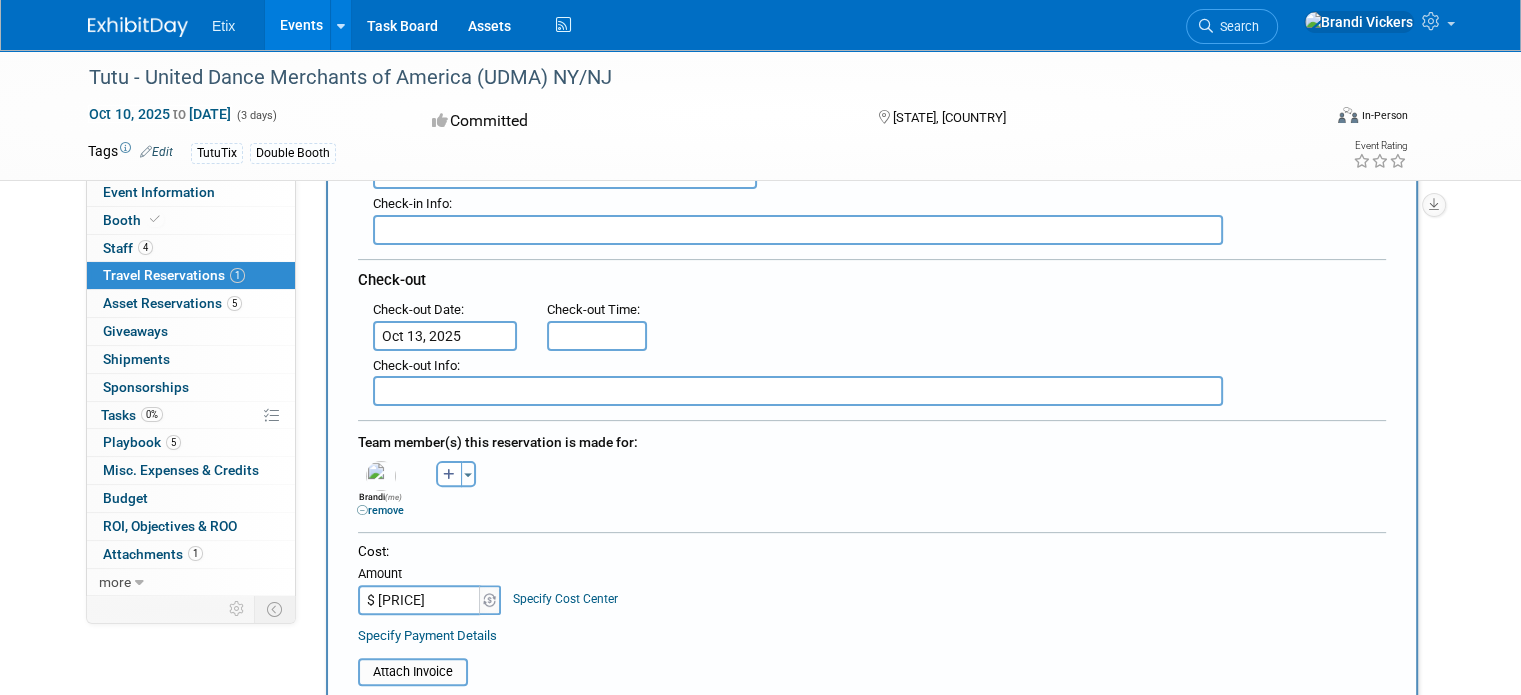 type on "11:00 AM" 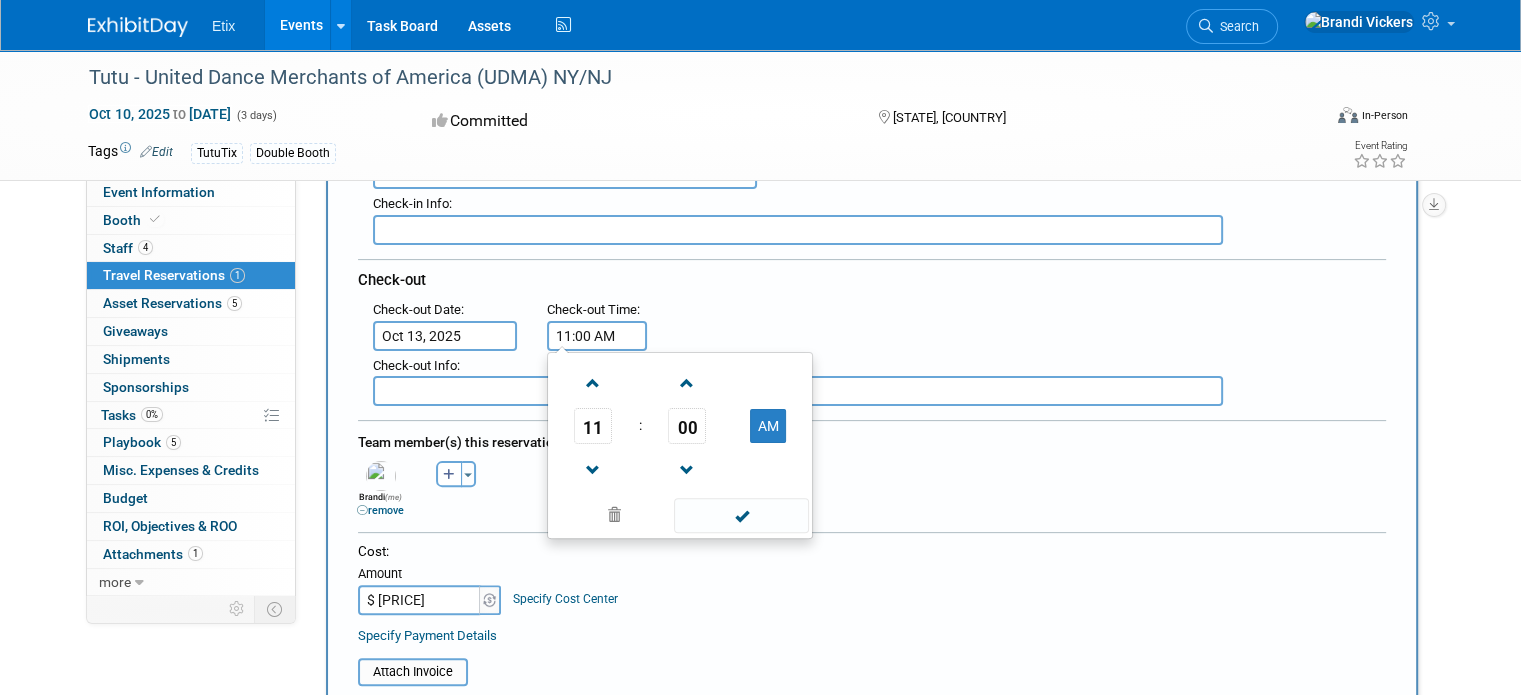 click on "11:00 AM" at bounding box center (597, 336) 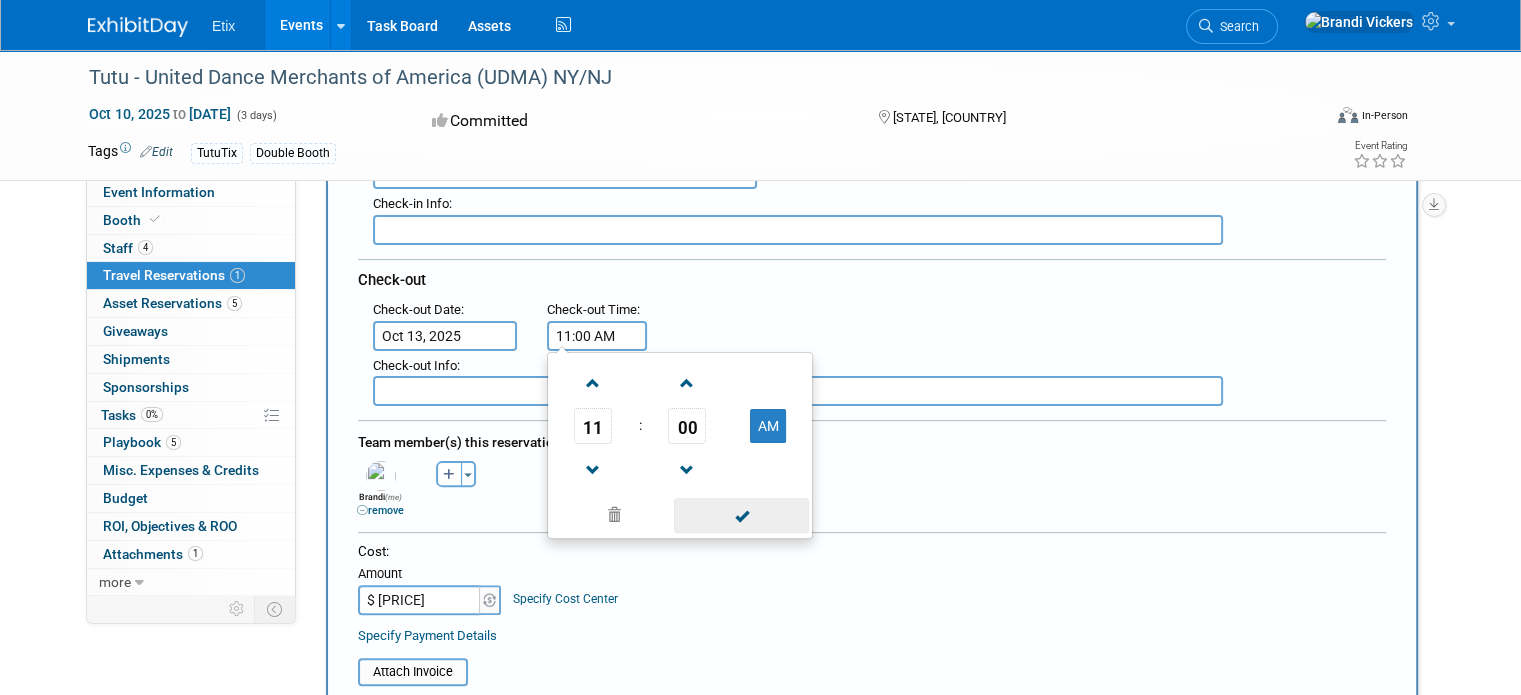 click at bounding box center (741, 515) 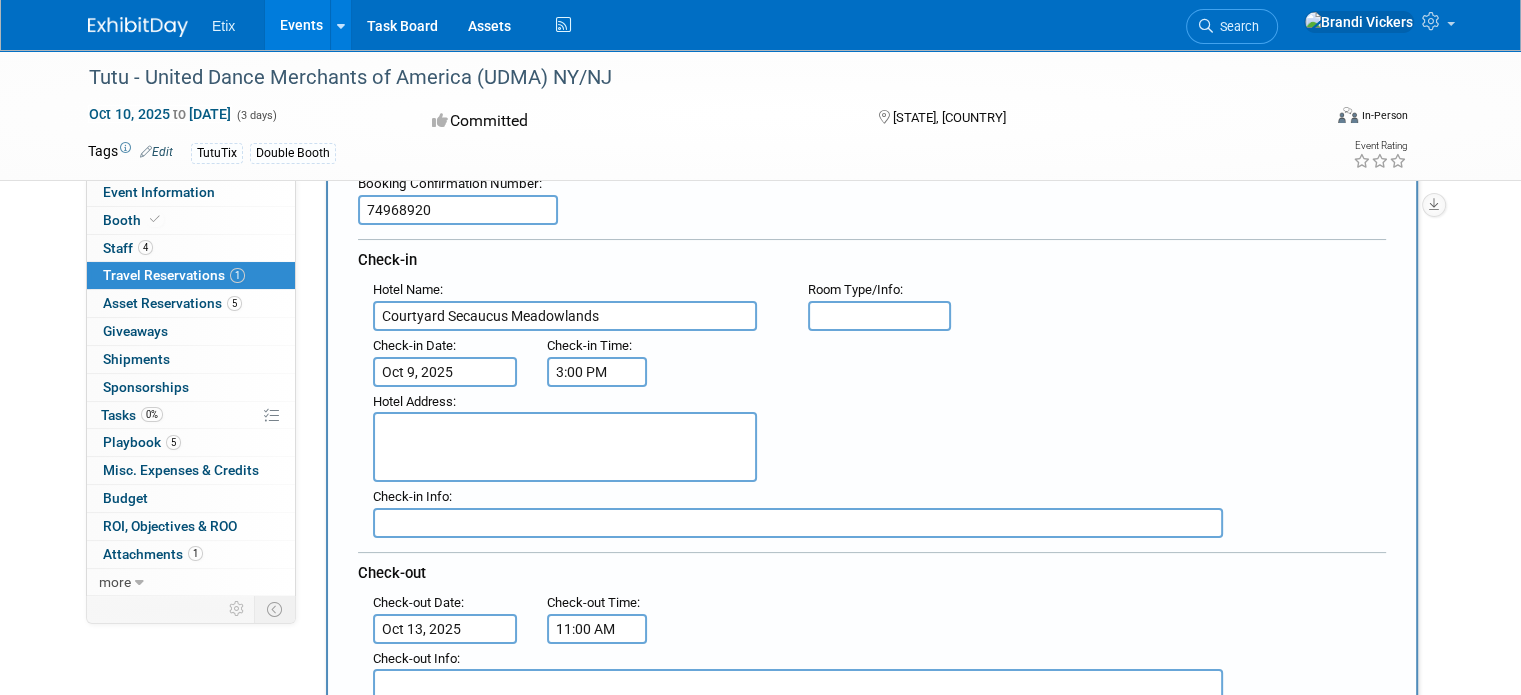 scroll, scrollTop: 192, scrollLeft: 0, axis: vertical 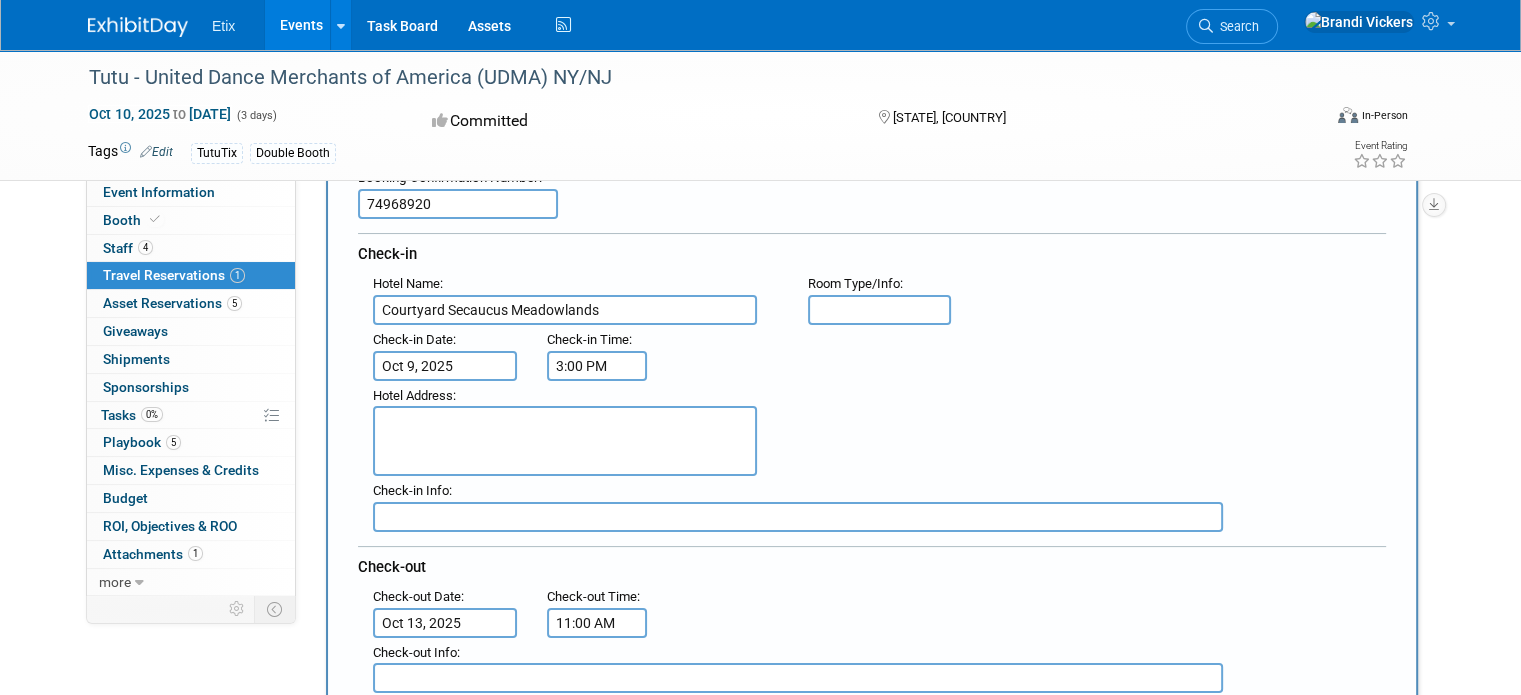 click at bounding box center (880, 310) 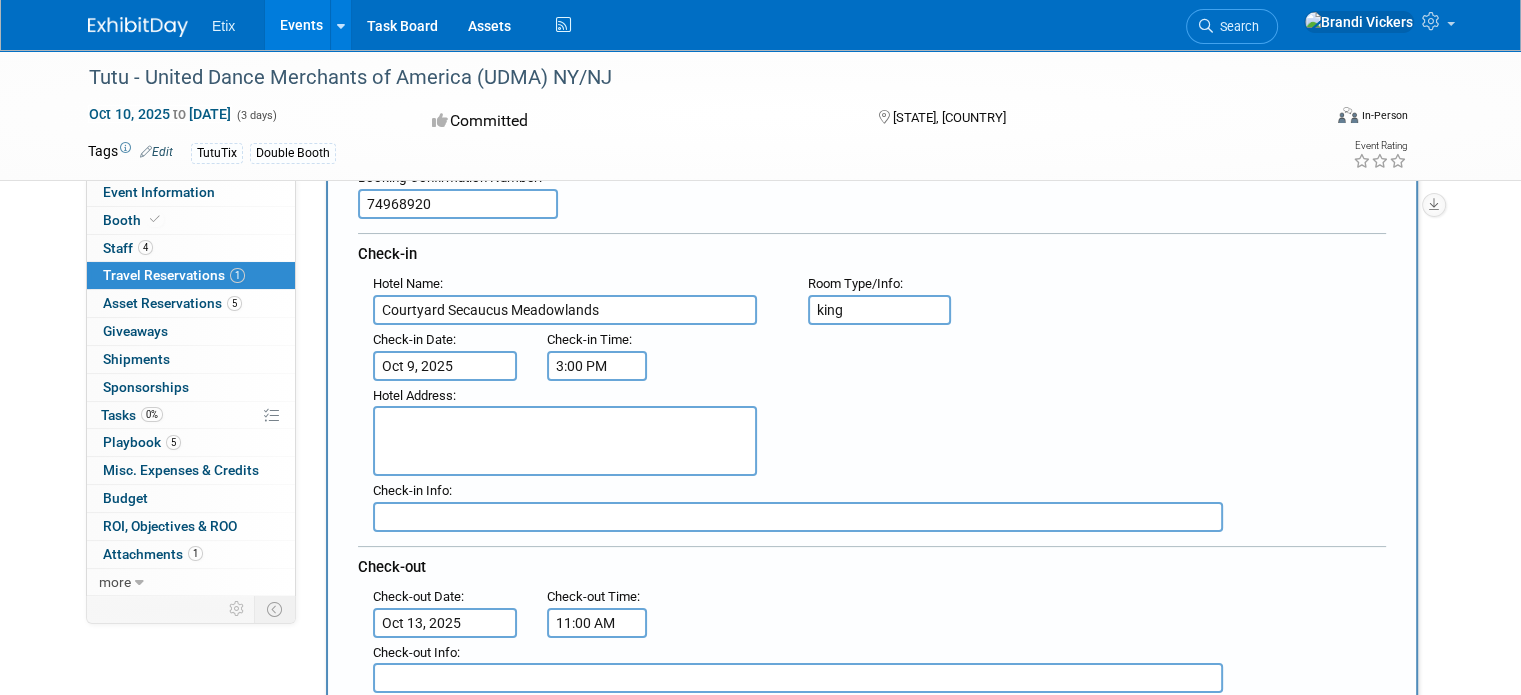 type on "king" 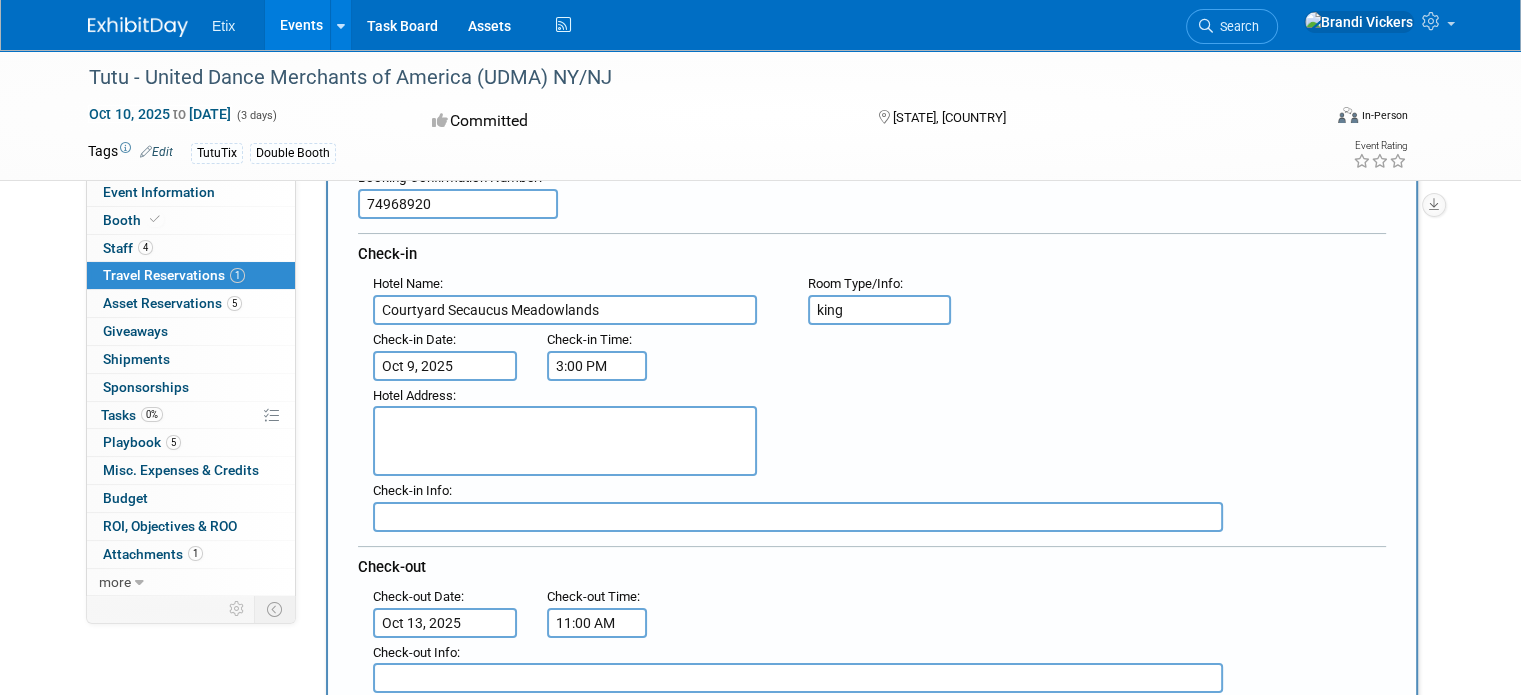 click on "Hotel Address :" at bounding box center (879, 429) 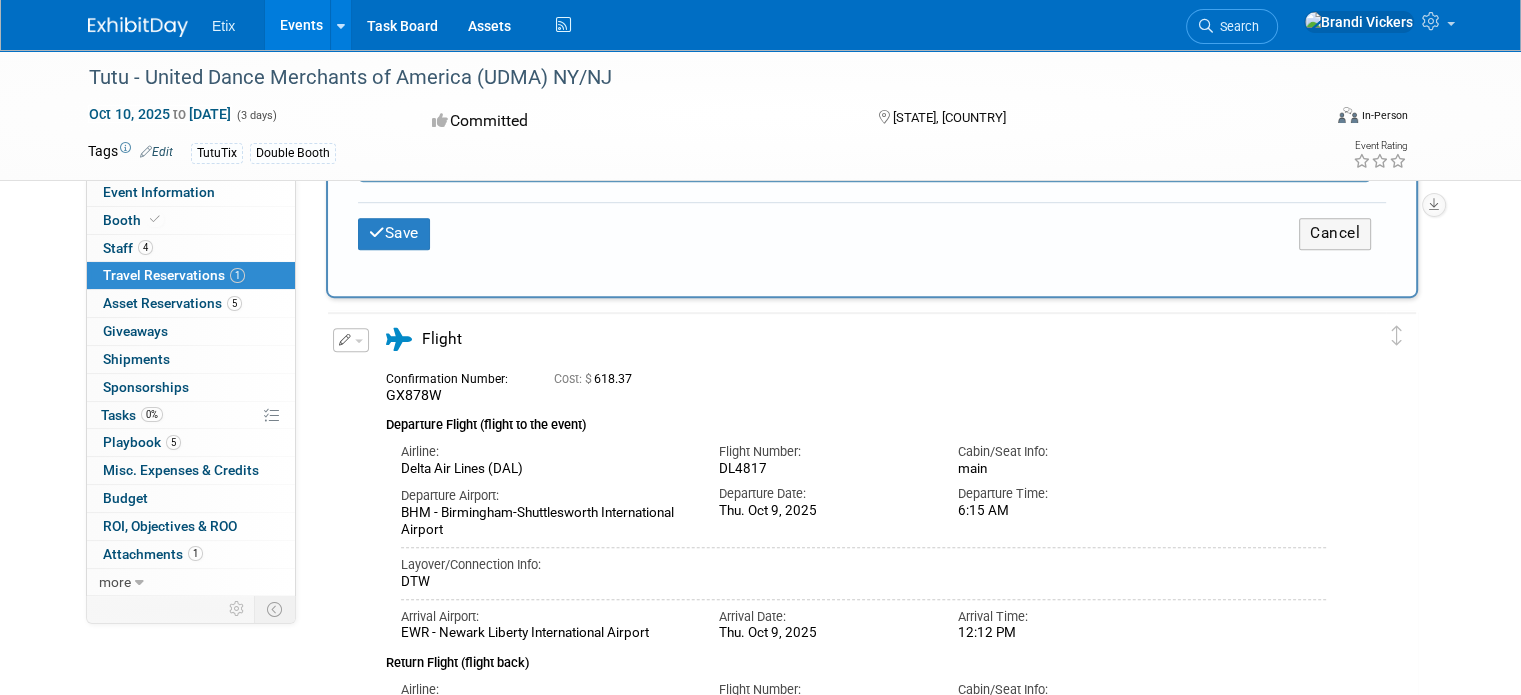 scroll, scrollTop: 1305, scrollLeft: 0, axis: vertical 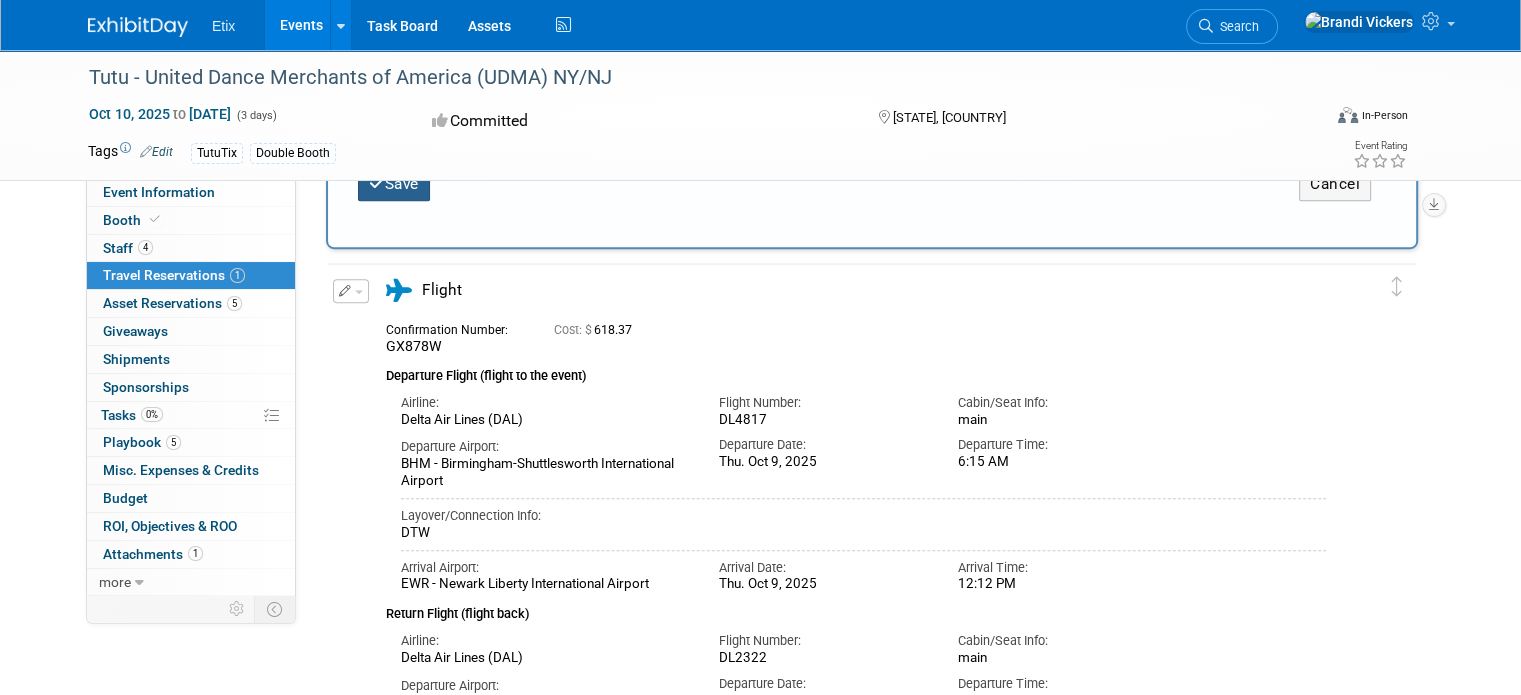 click on "Save" at bounding box center [394, 184] 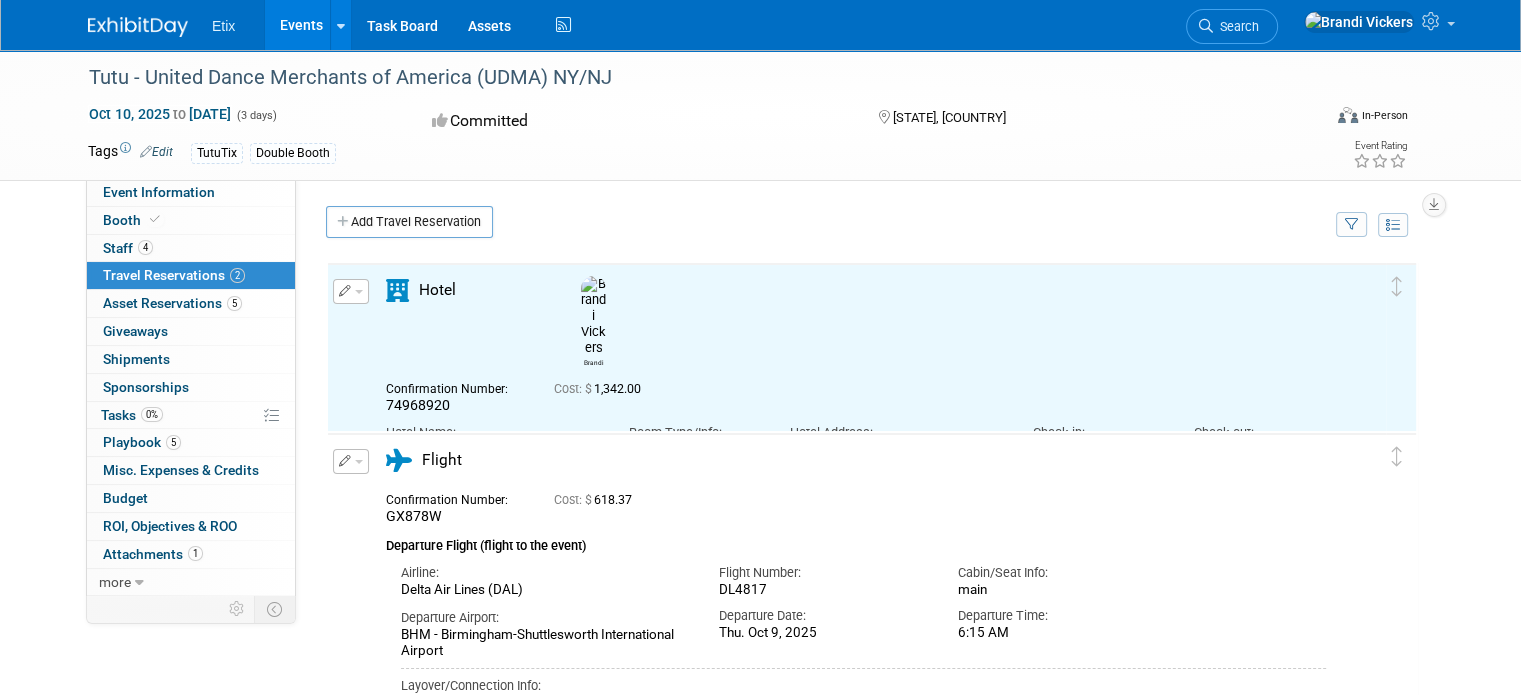 scroll, scrollTop: 0, scrollLeft: 0, axis: both 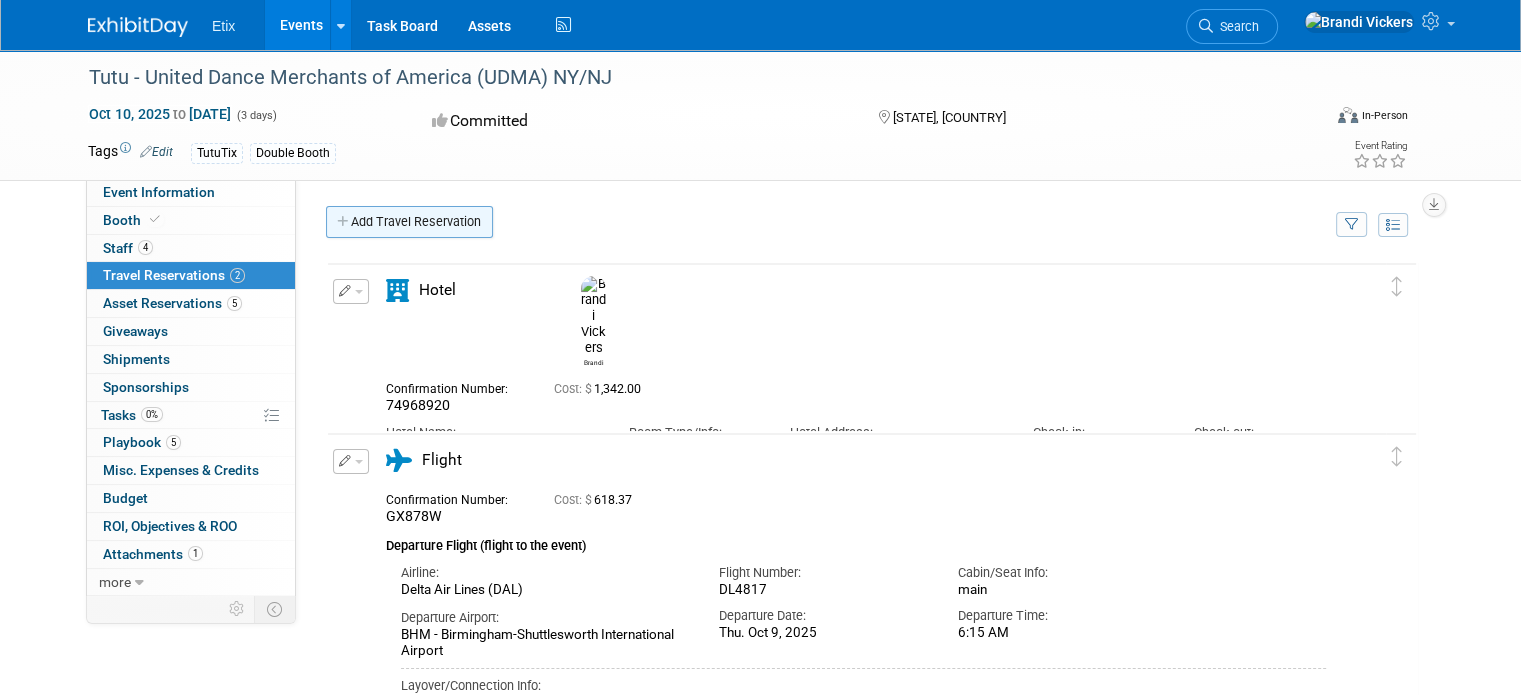 click on "Add Travel Reservation" at bounding box center [409, 222] 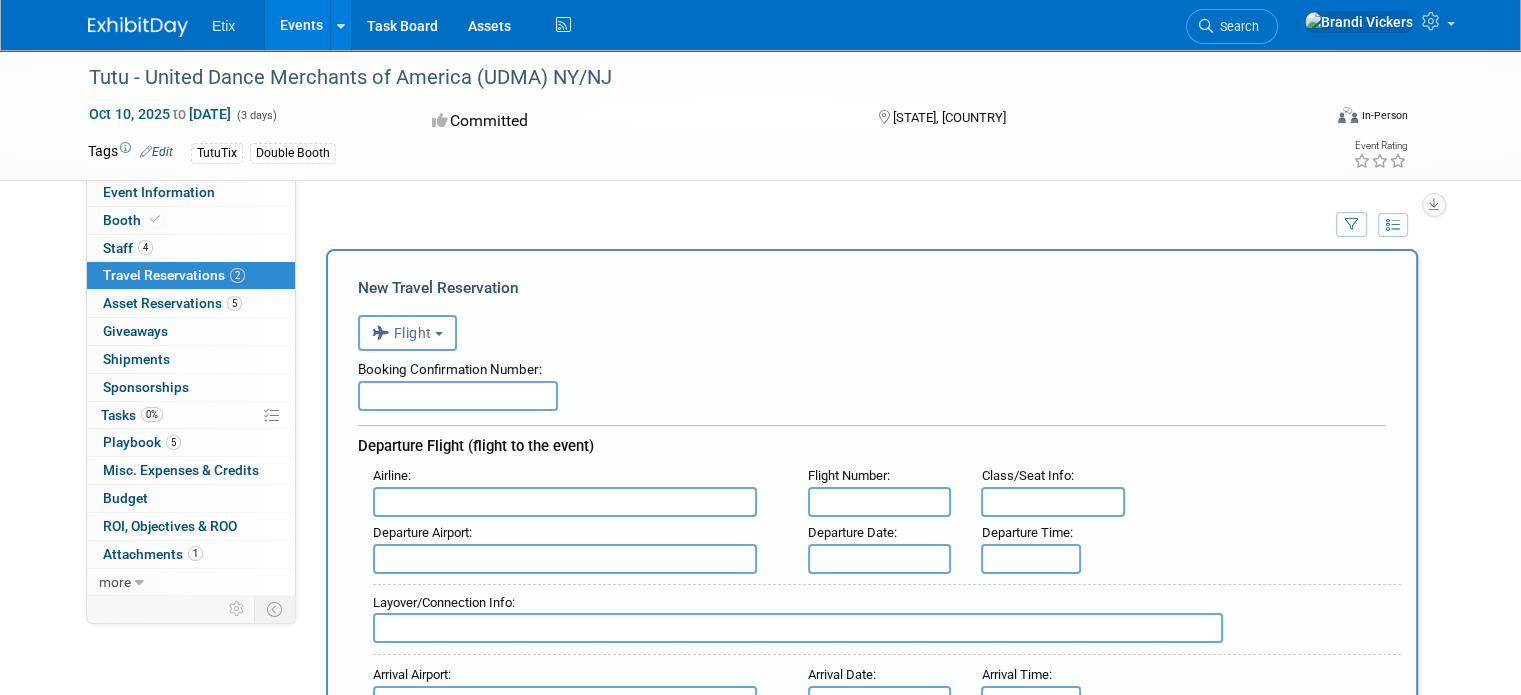 scroll, scrollTop: 0, scrollLeft: 0, axis: both 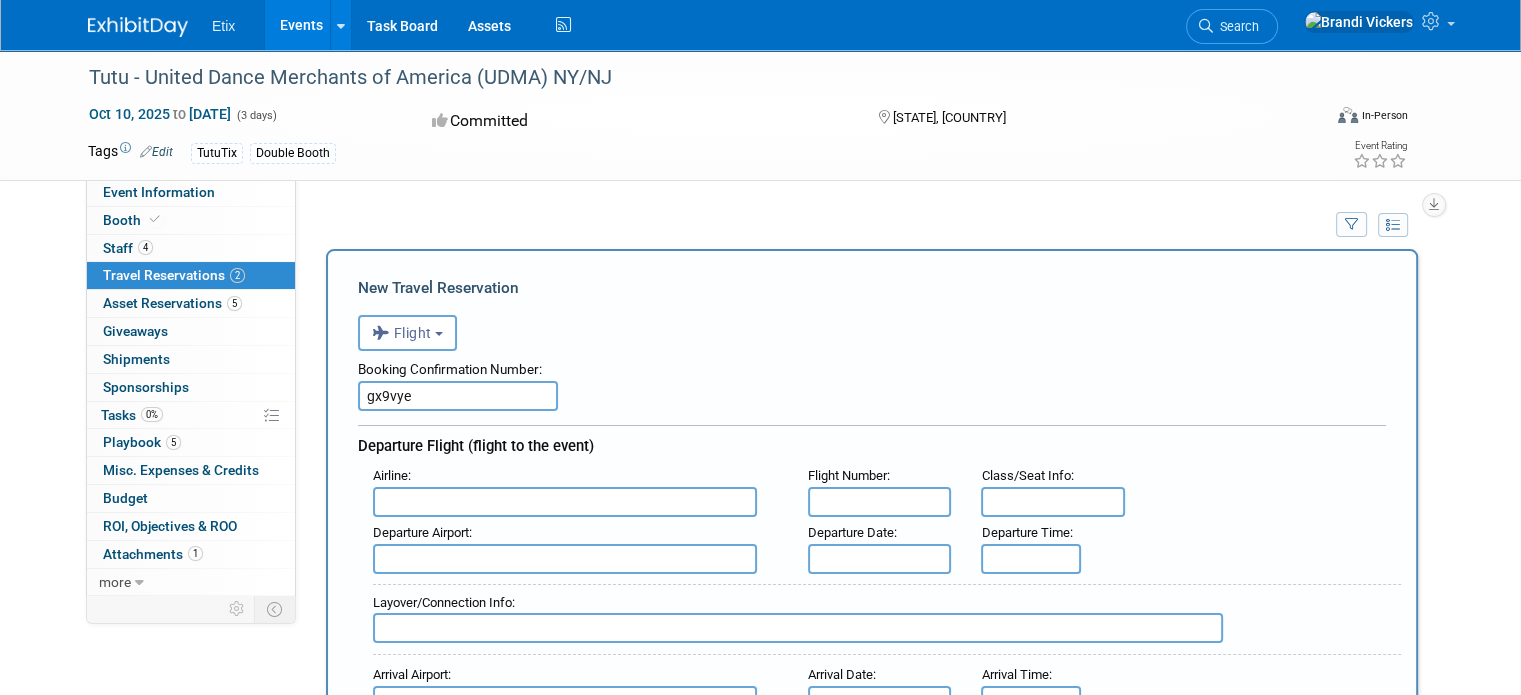 type on "gx9vye" 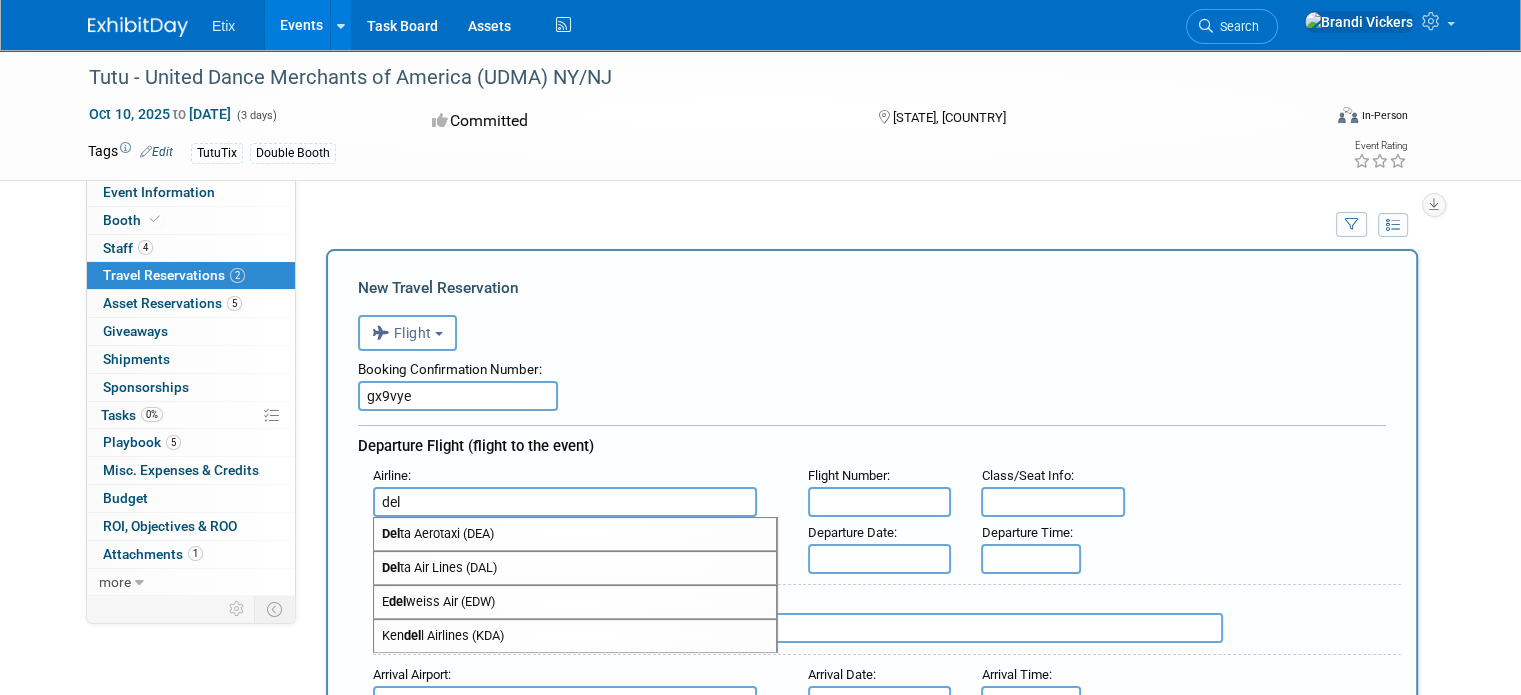 click on "Del ta Air Lines (DAL)" at bounding box center [575, 568] 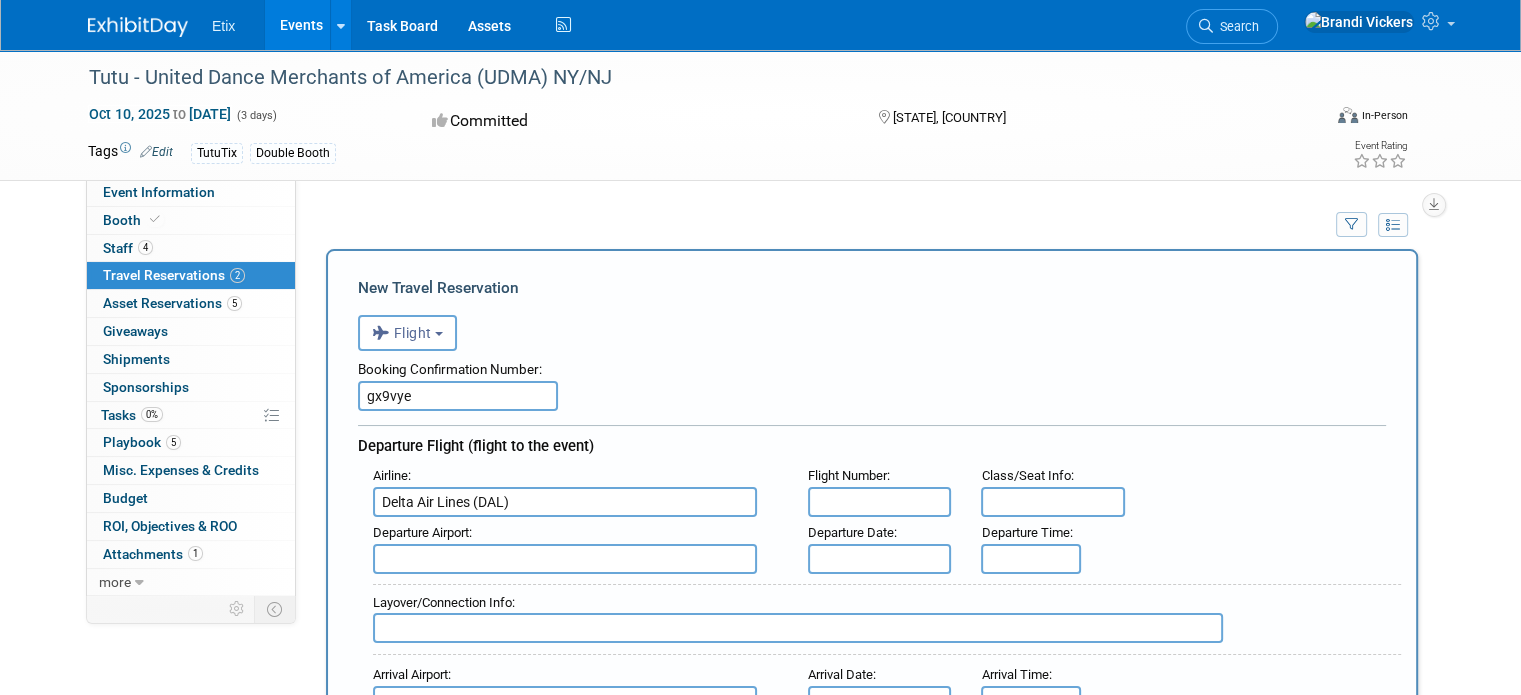 click at bounding box center [880, 502] 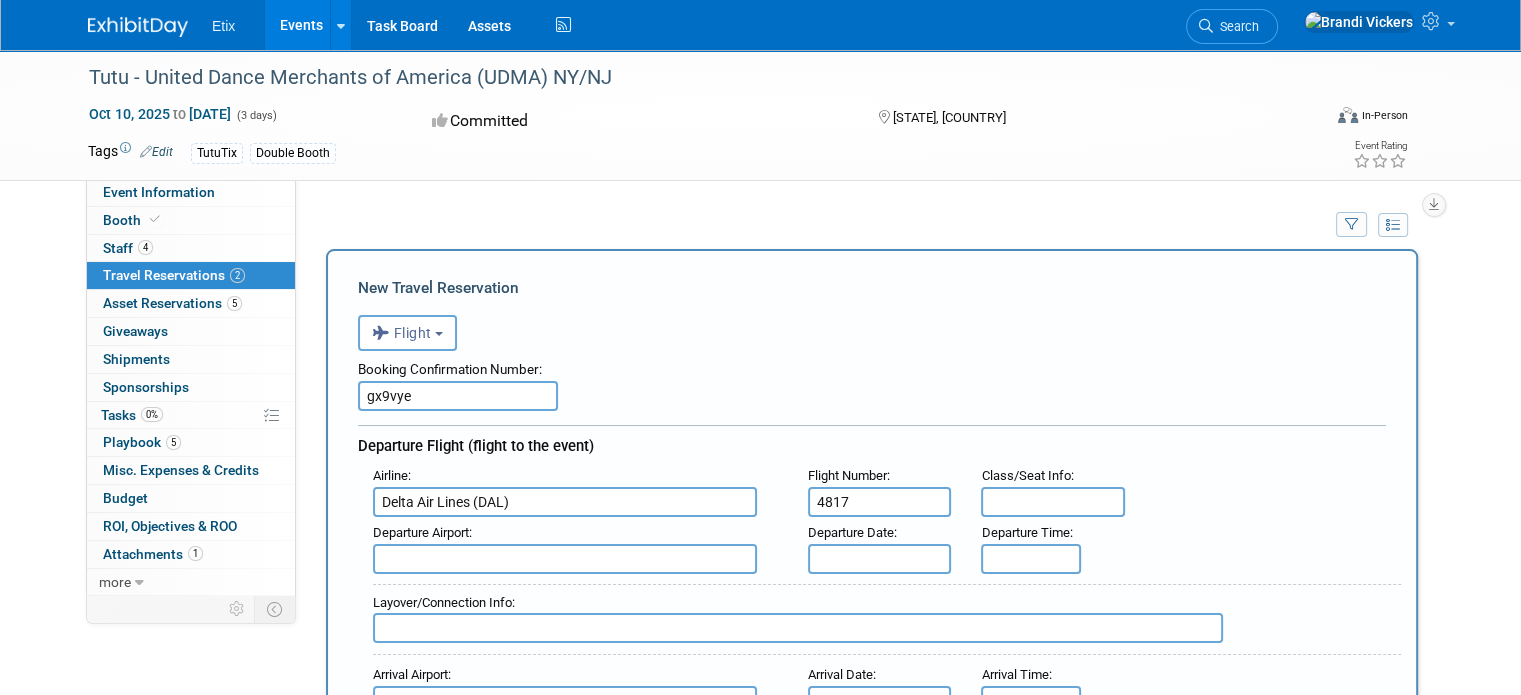 type on "4817" 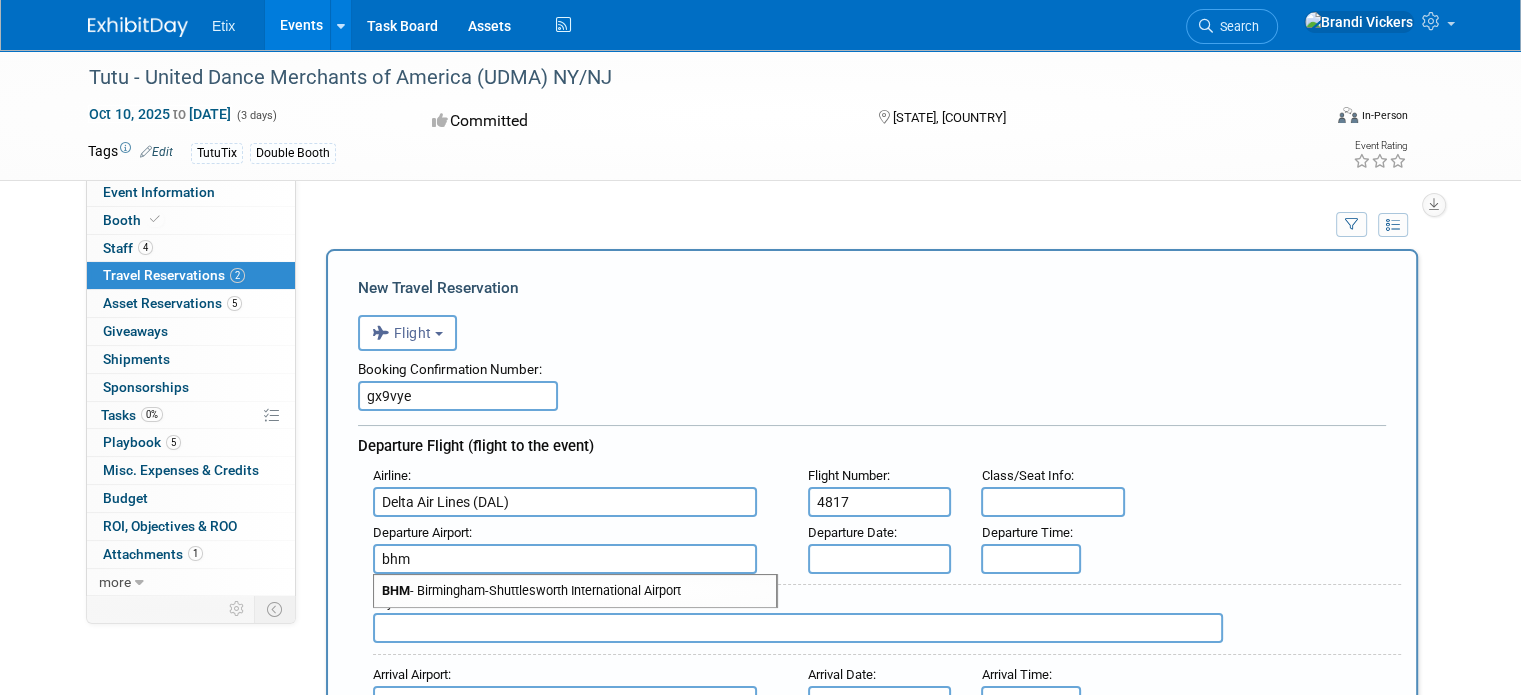 click on "BHM  - Birmingham-Shuttlesworth International Airport" at bounding box center (575, 591) 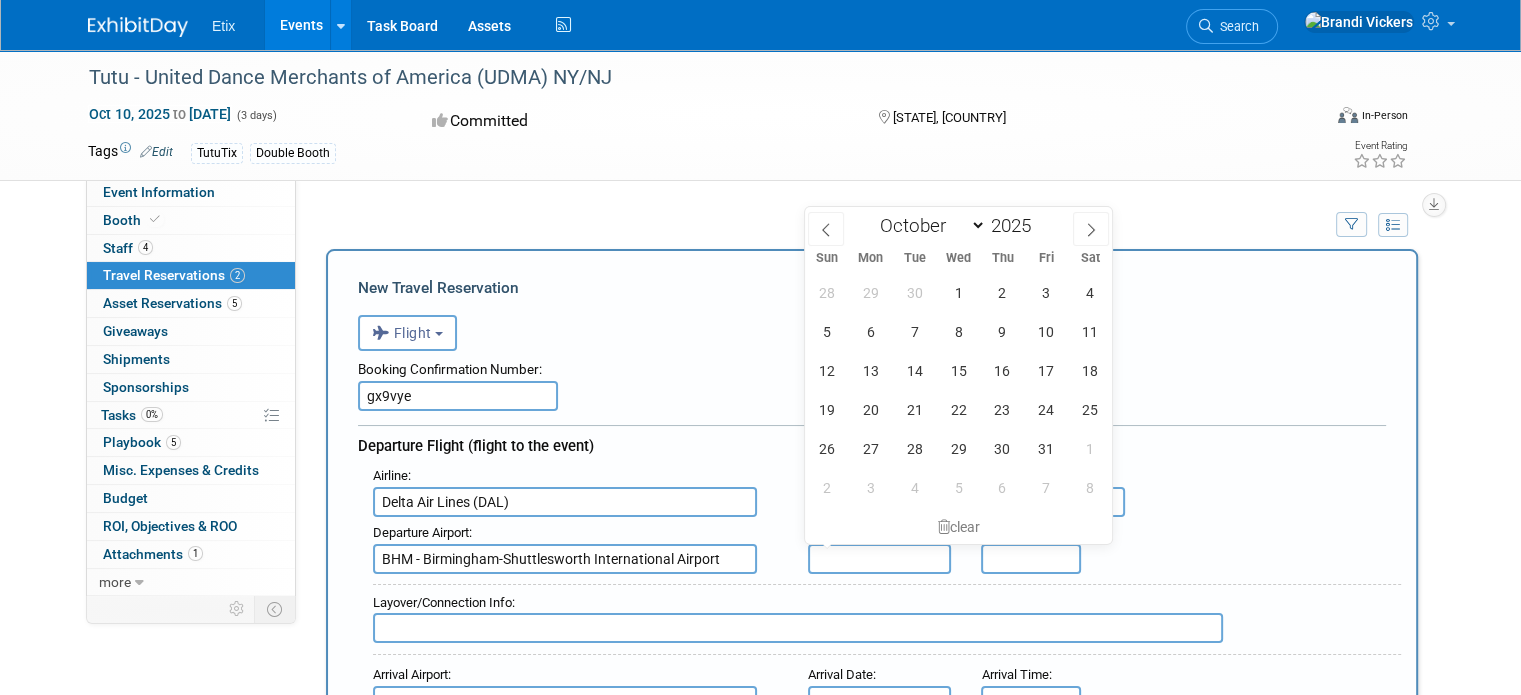 click at bounding box center (880, 559) 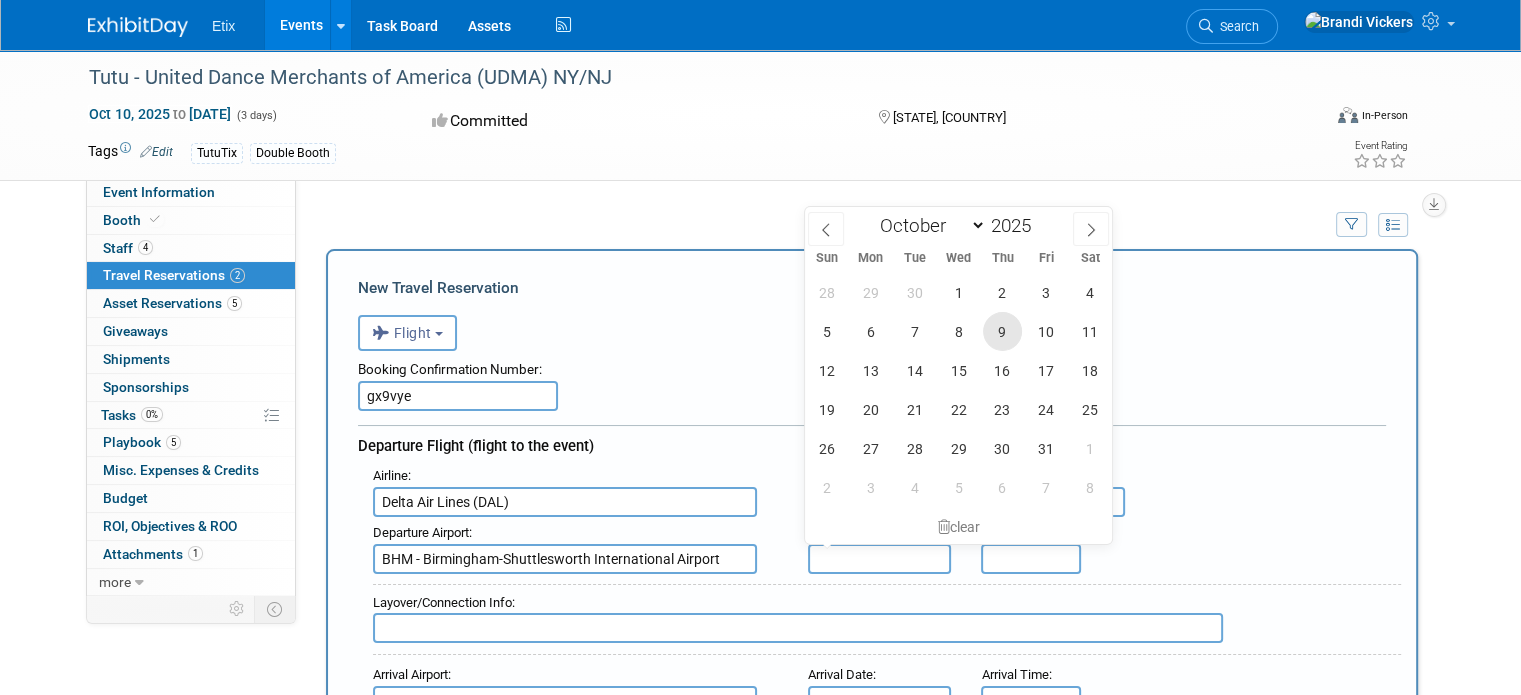 click on "9" at bounding box center [1002, 331] 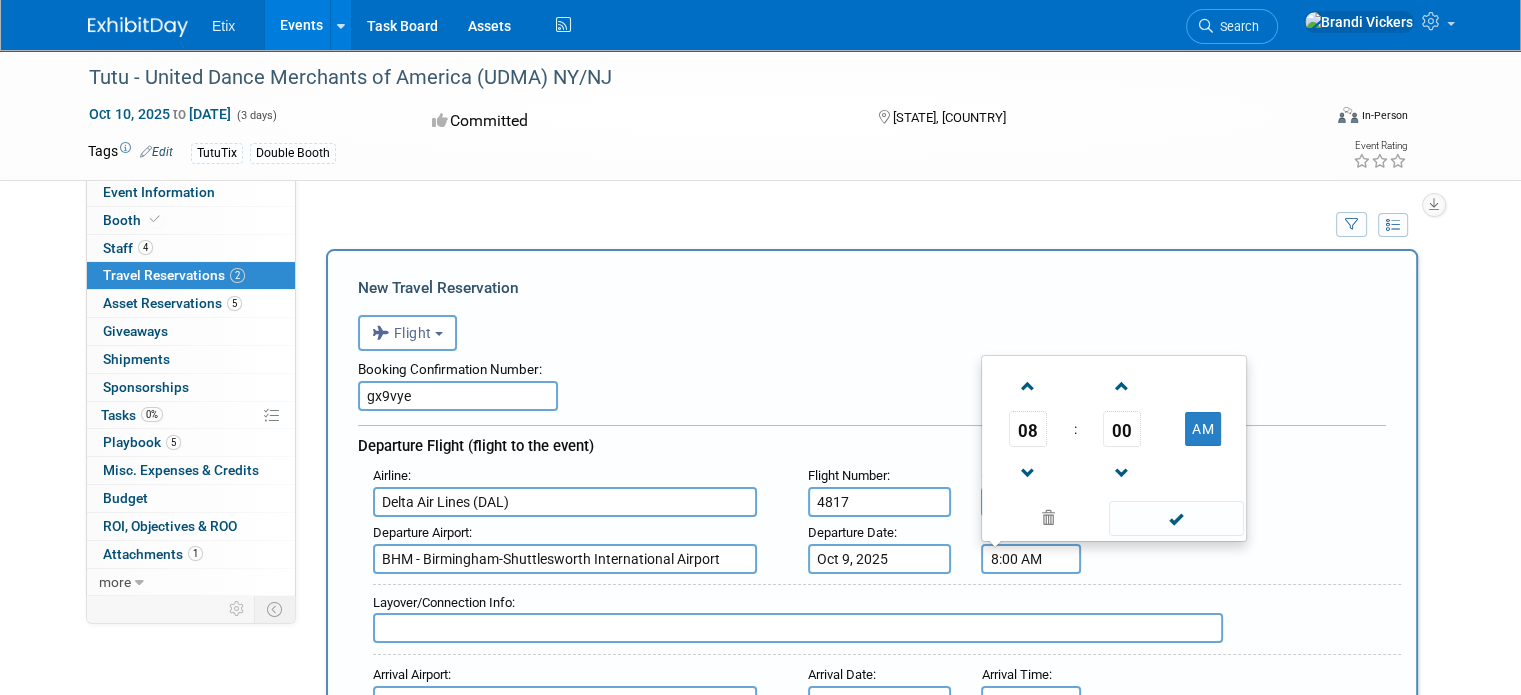 click on "8:00 AM" at bounding box center [1031, 559] 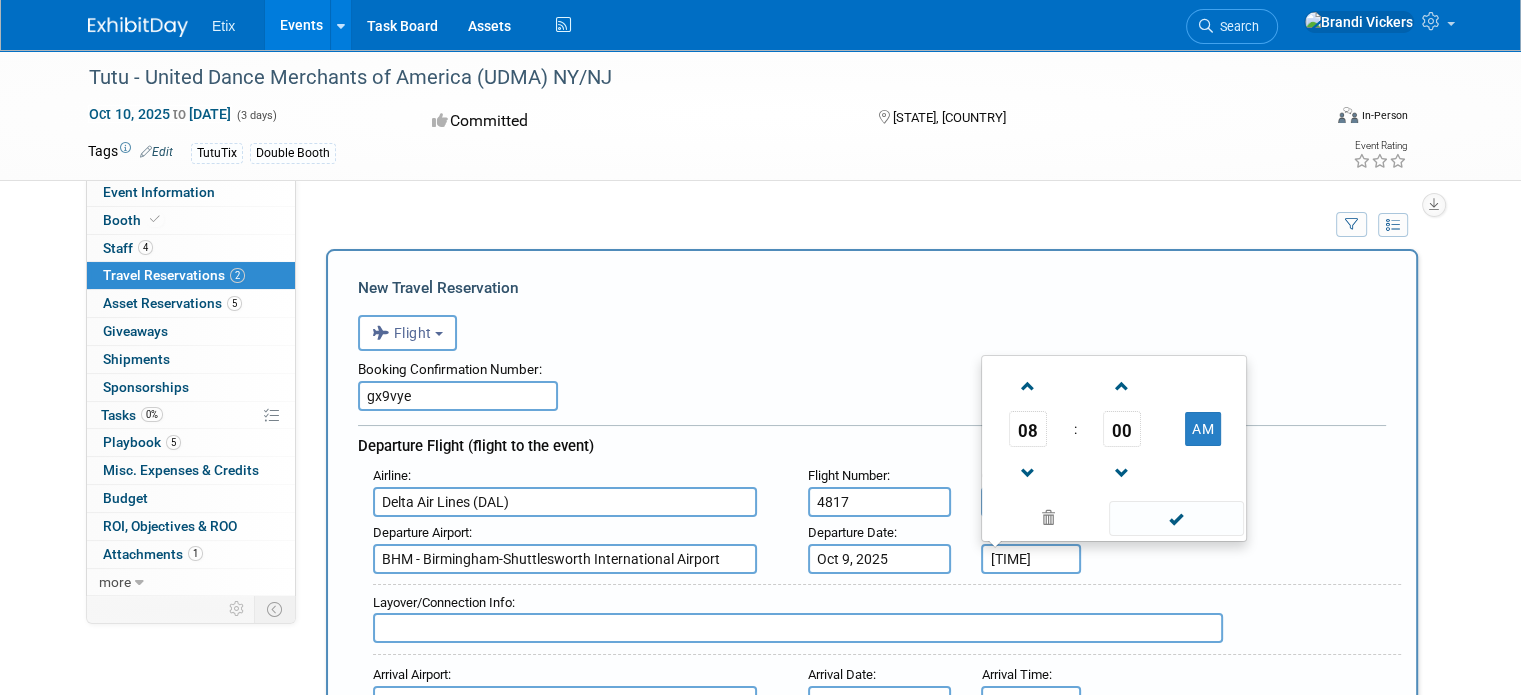 click on "8:00 AM615" at bounding box center [1031, 559] 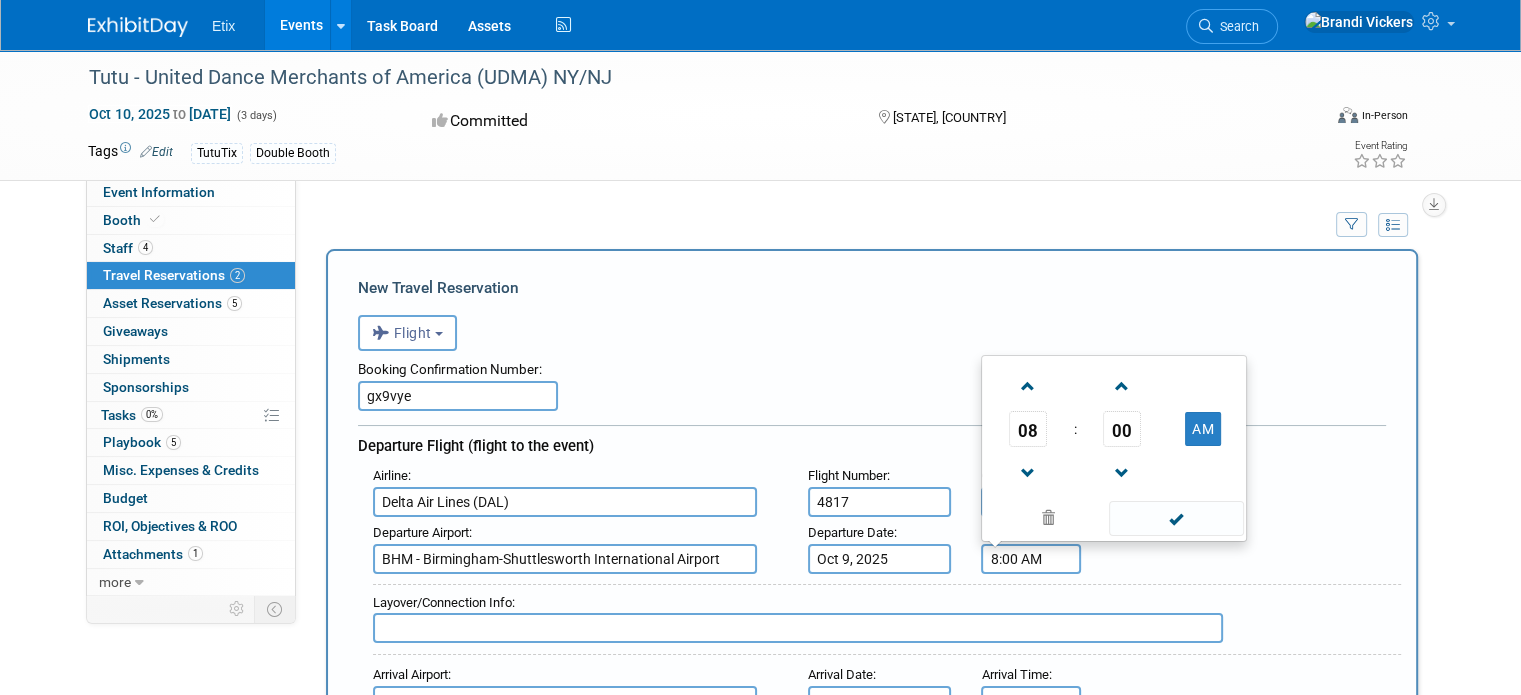click on "8:00 AM" at bounding box center (1031, 559) 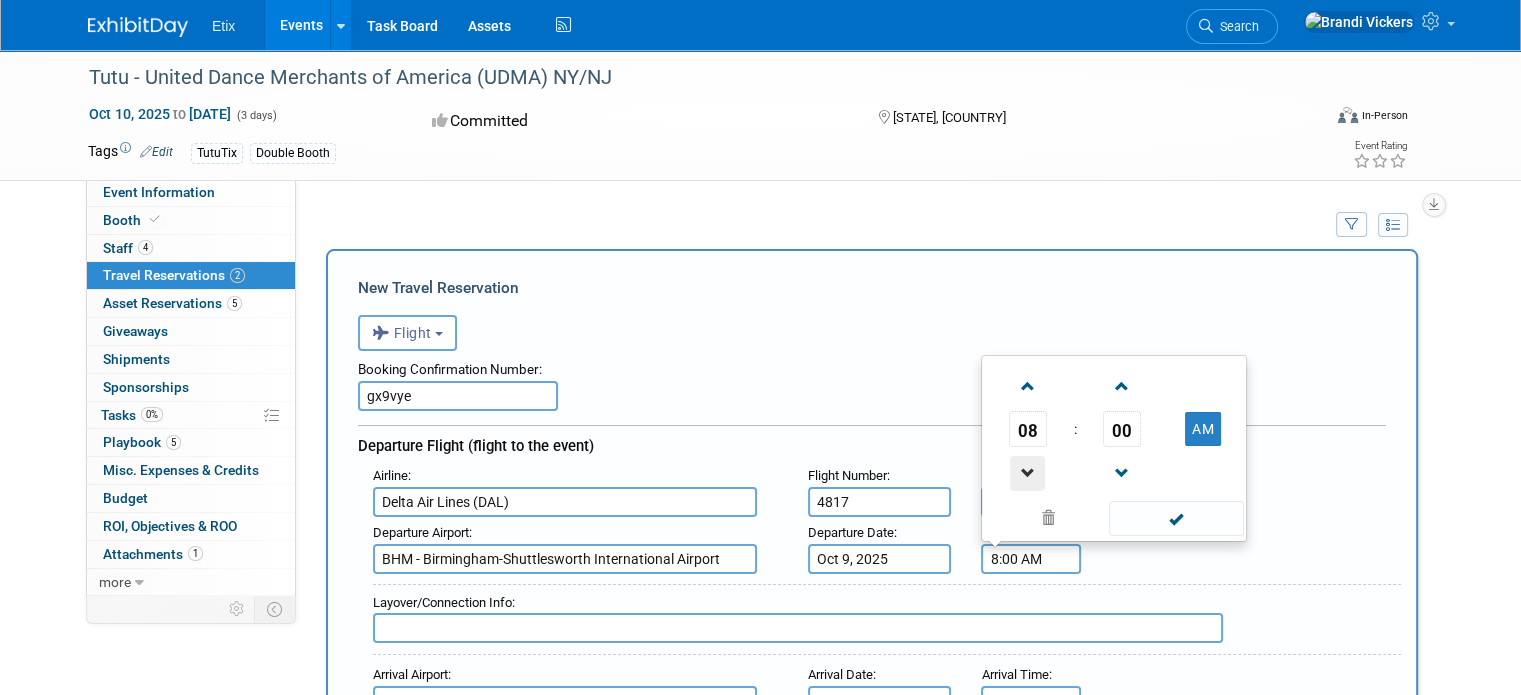 click at bounding box center (1027, 473) 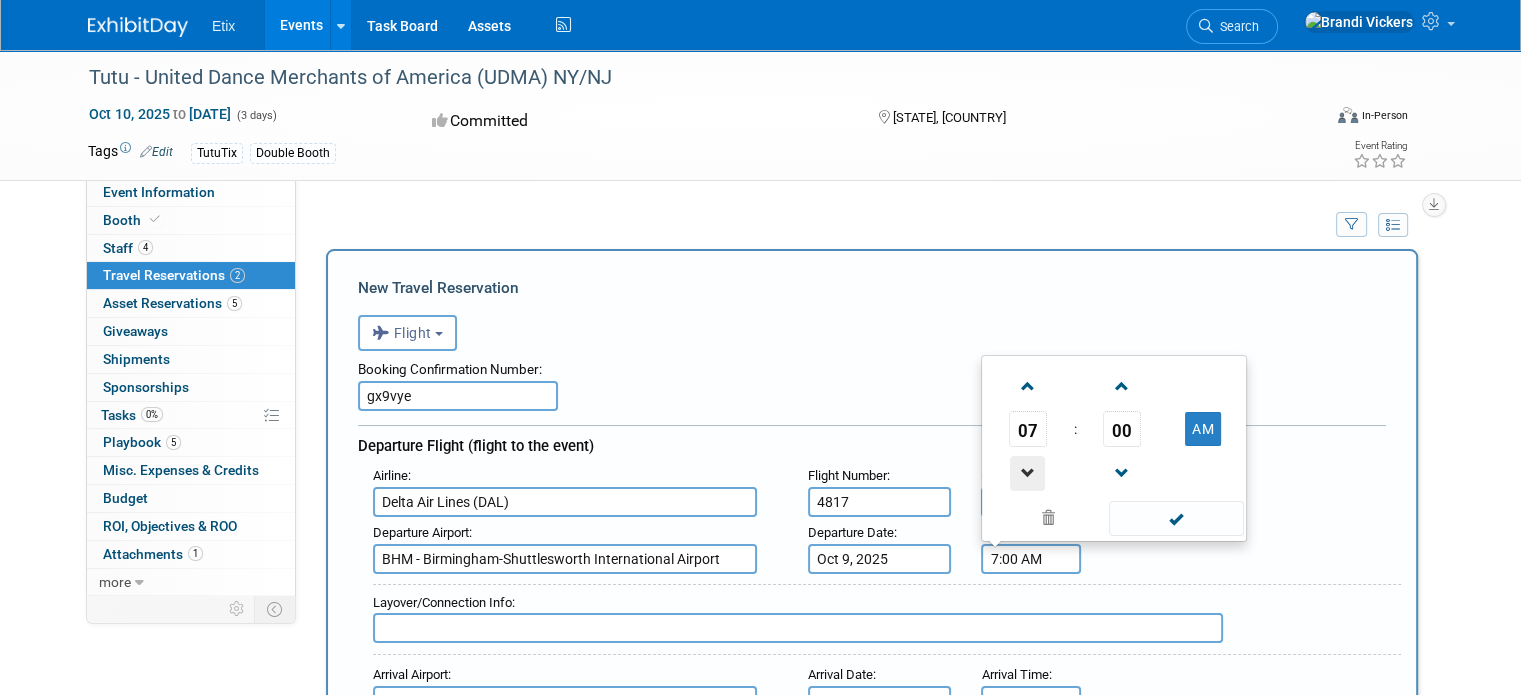 click at bounding box center (1027, 473) 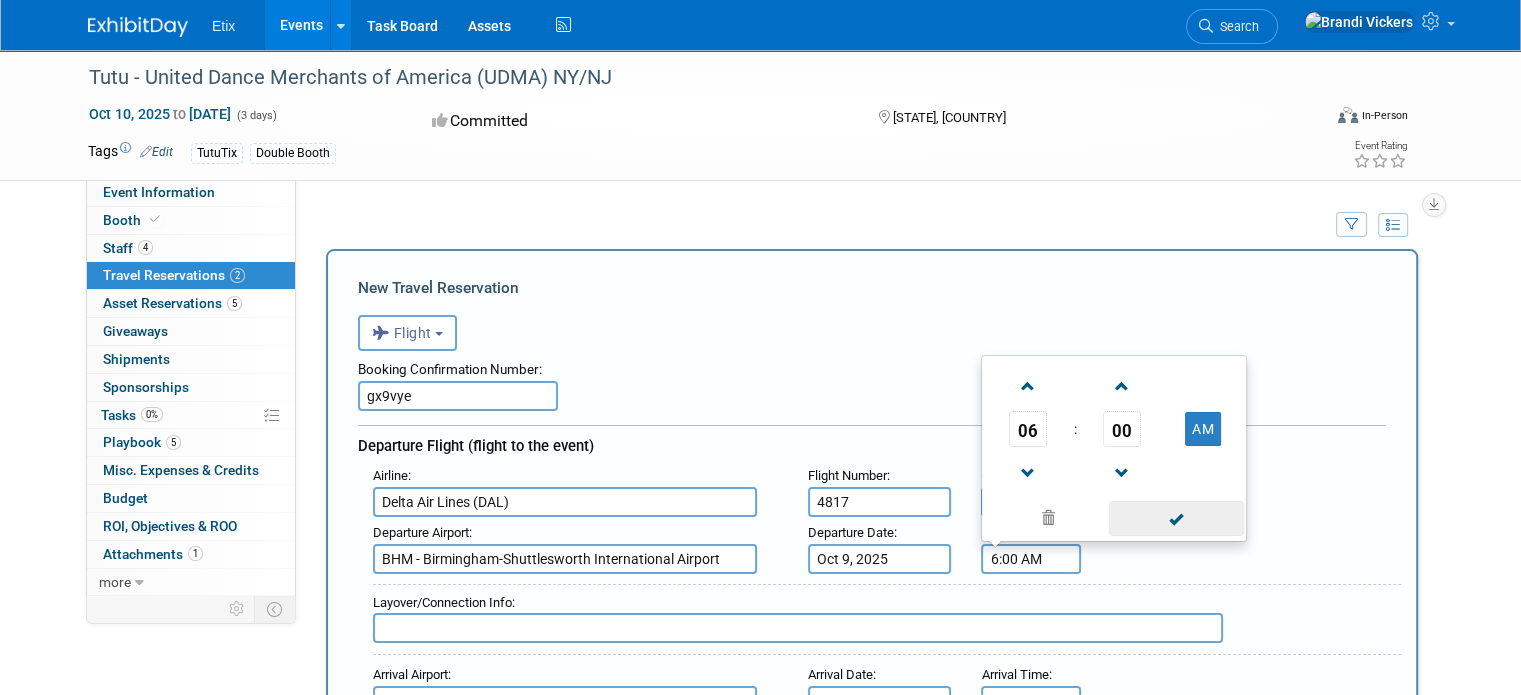 click at bounding box center [1176, 518] 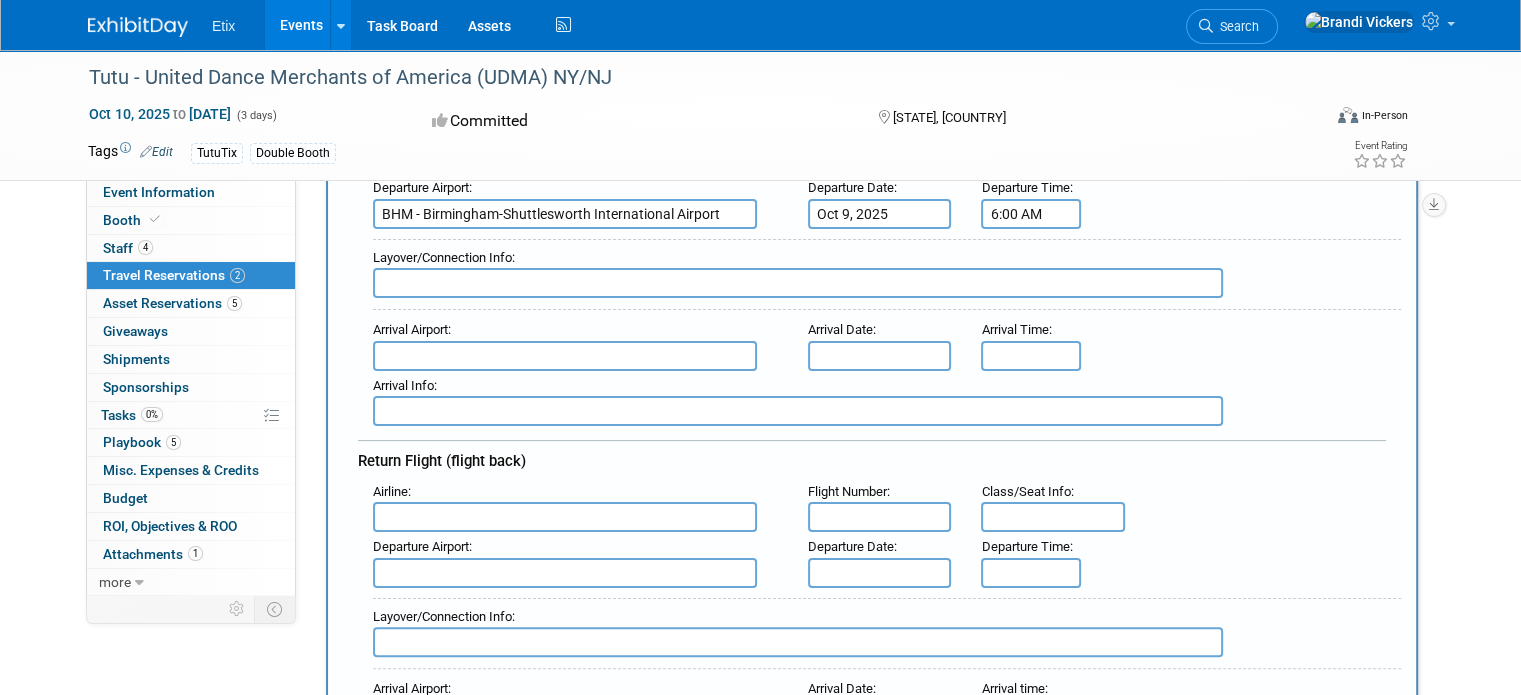 scroll, scrollTop: 342, scrollLeft: 0, axis: vertical 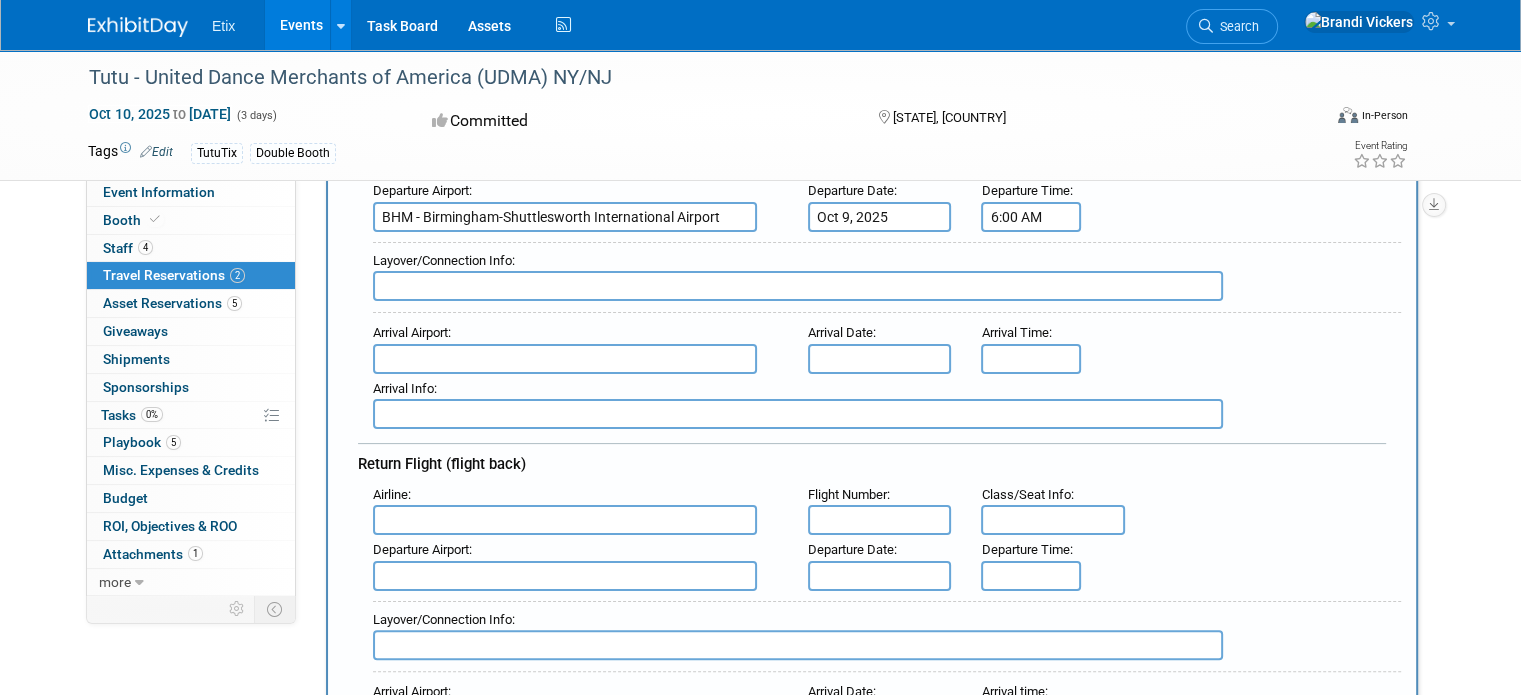 click at bounding box center (798, 286) 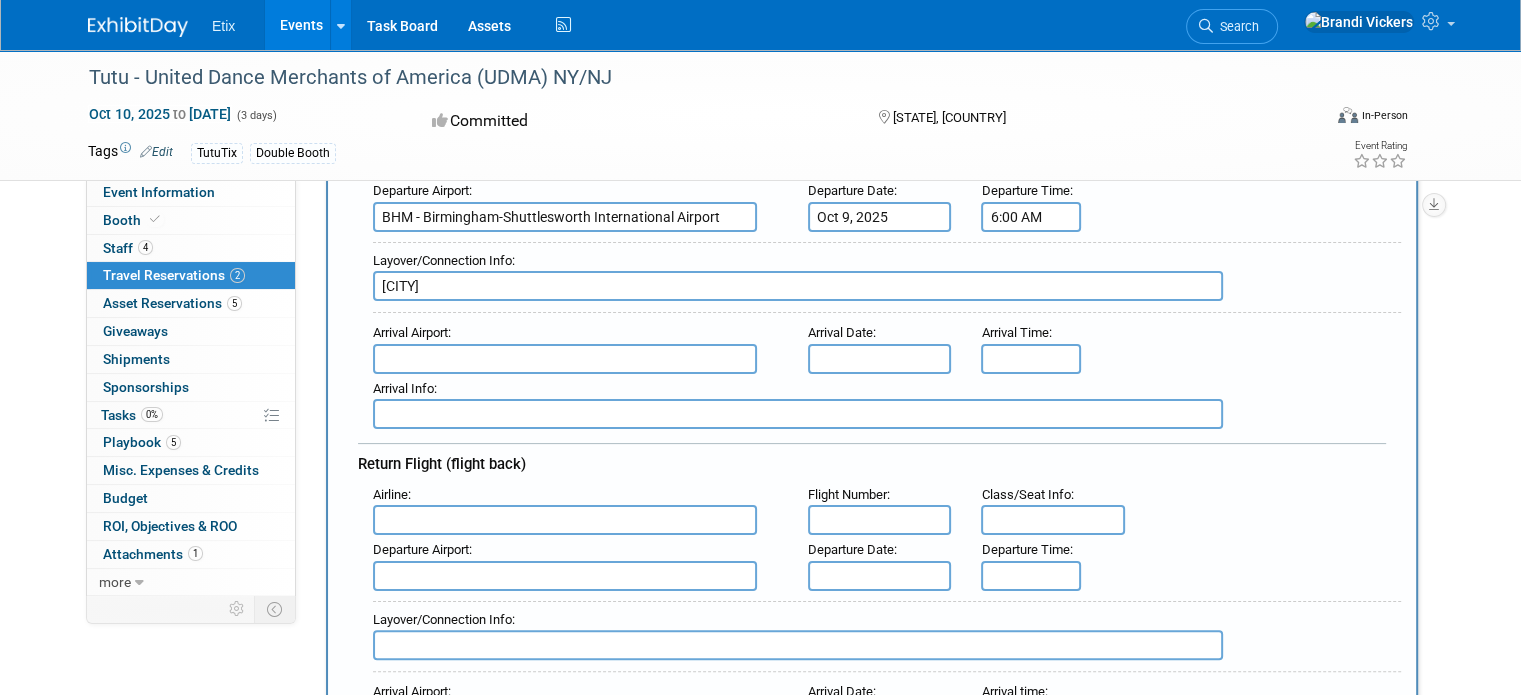 type on "detroit" 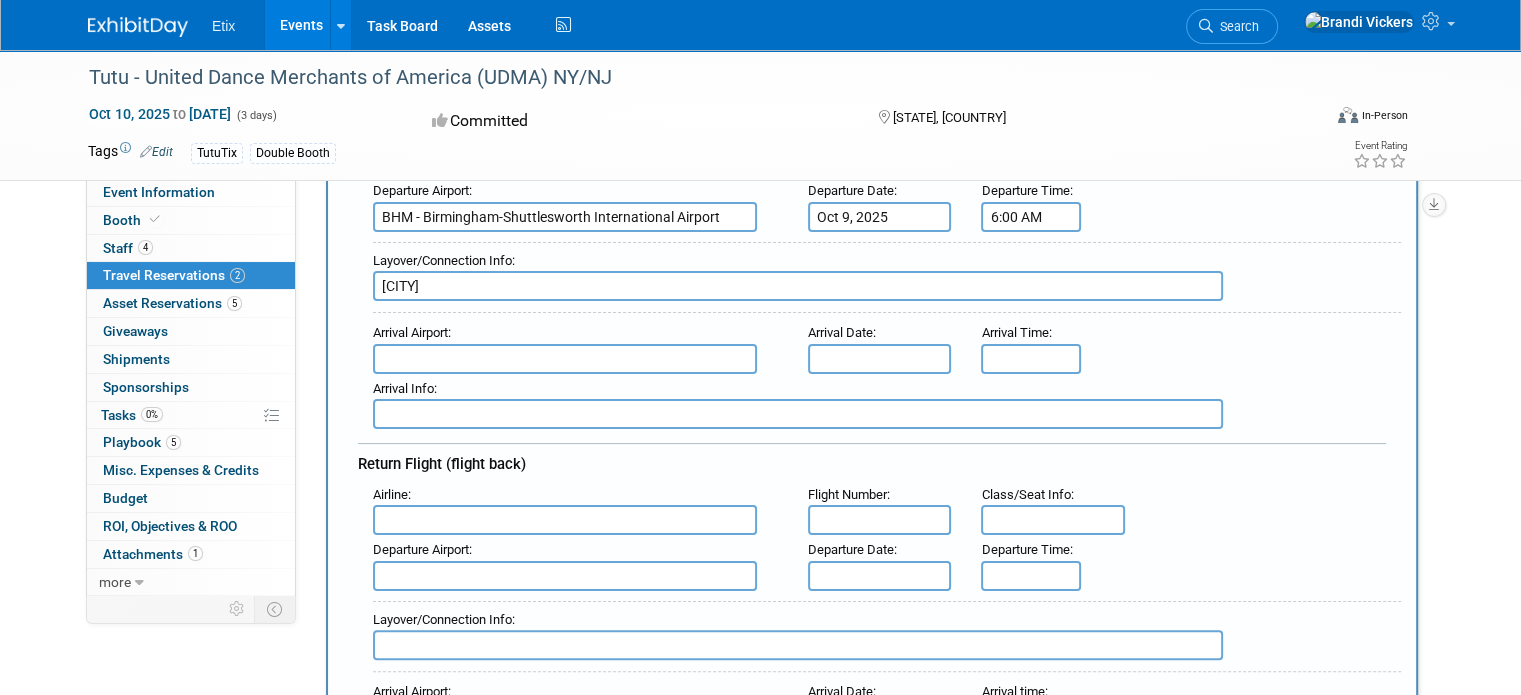 click at bounding box center [565, 359] 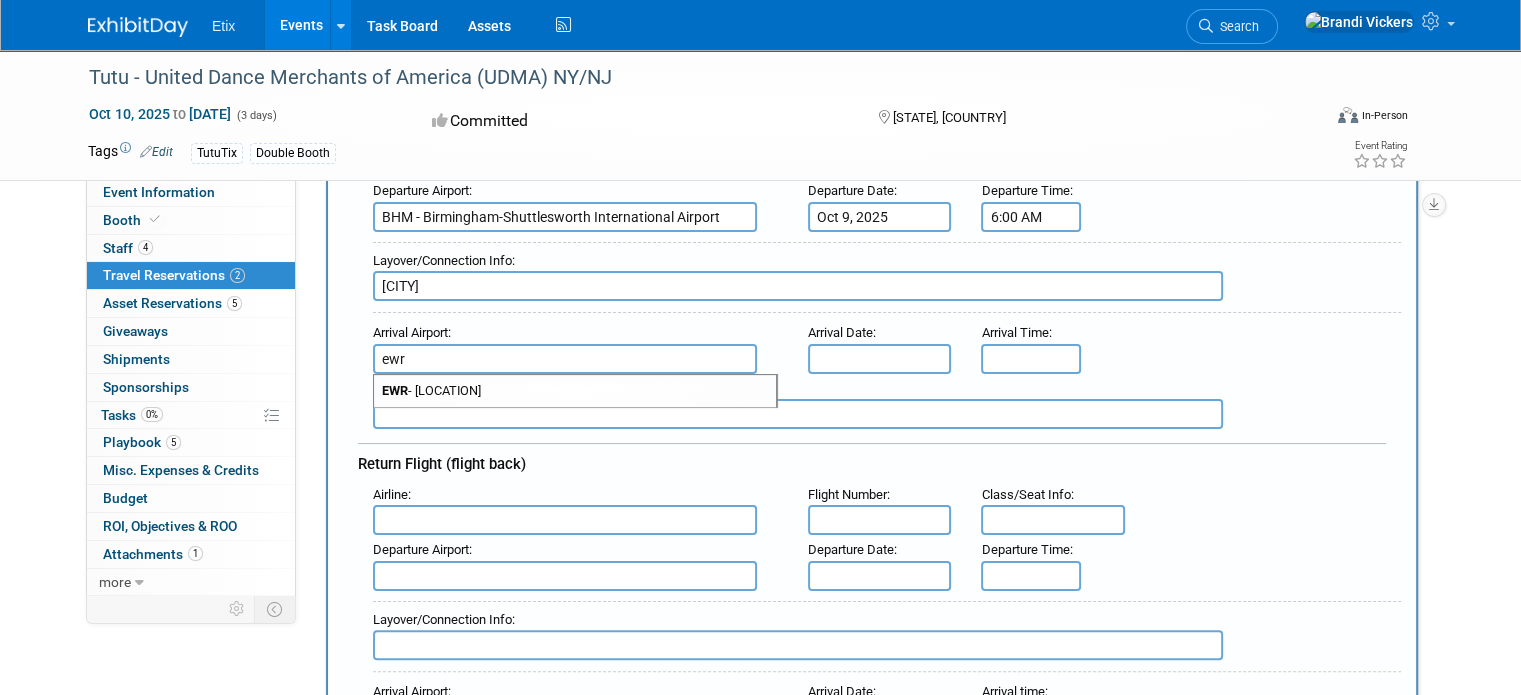 click on "EWR  - Newark Liberty International Airport" at bounding box center [575, 391] 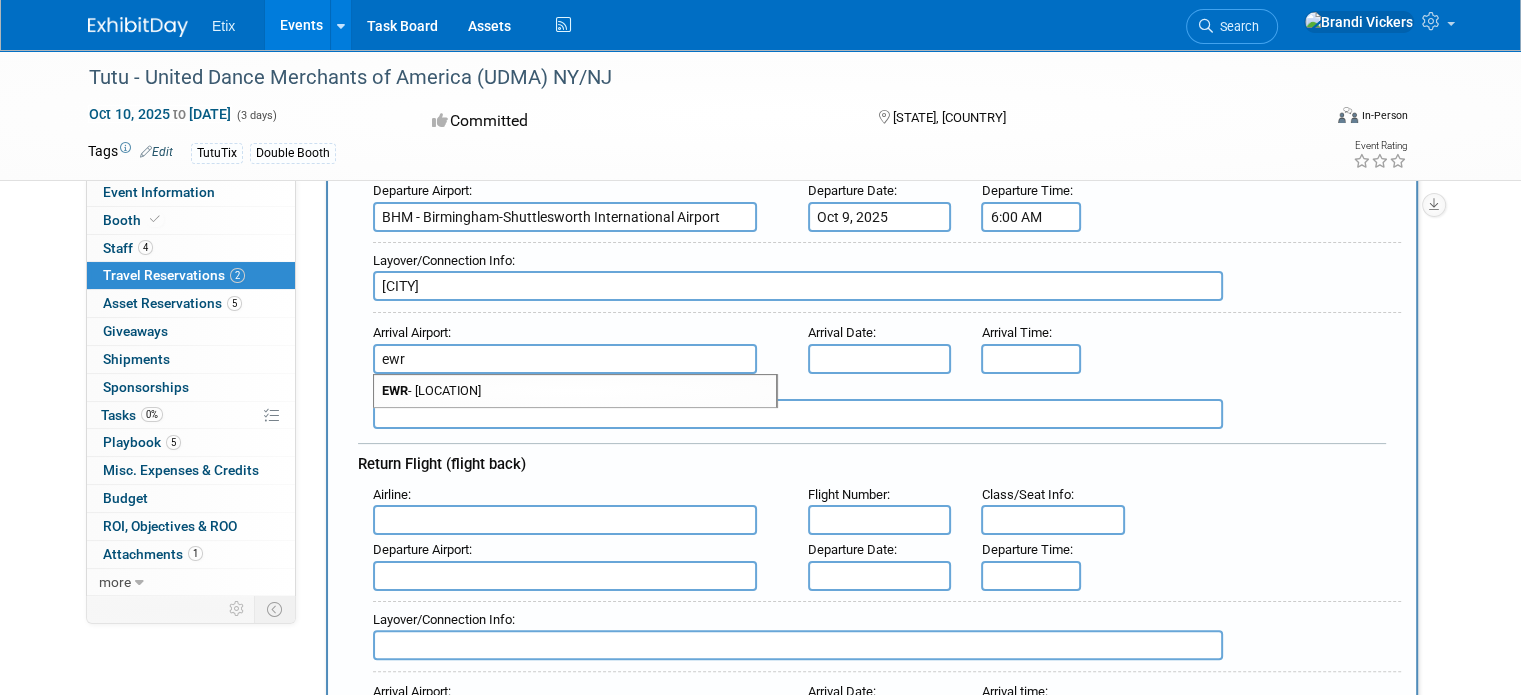 type on "EWR - Newark Liberty International Airport" 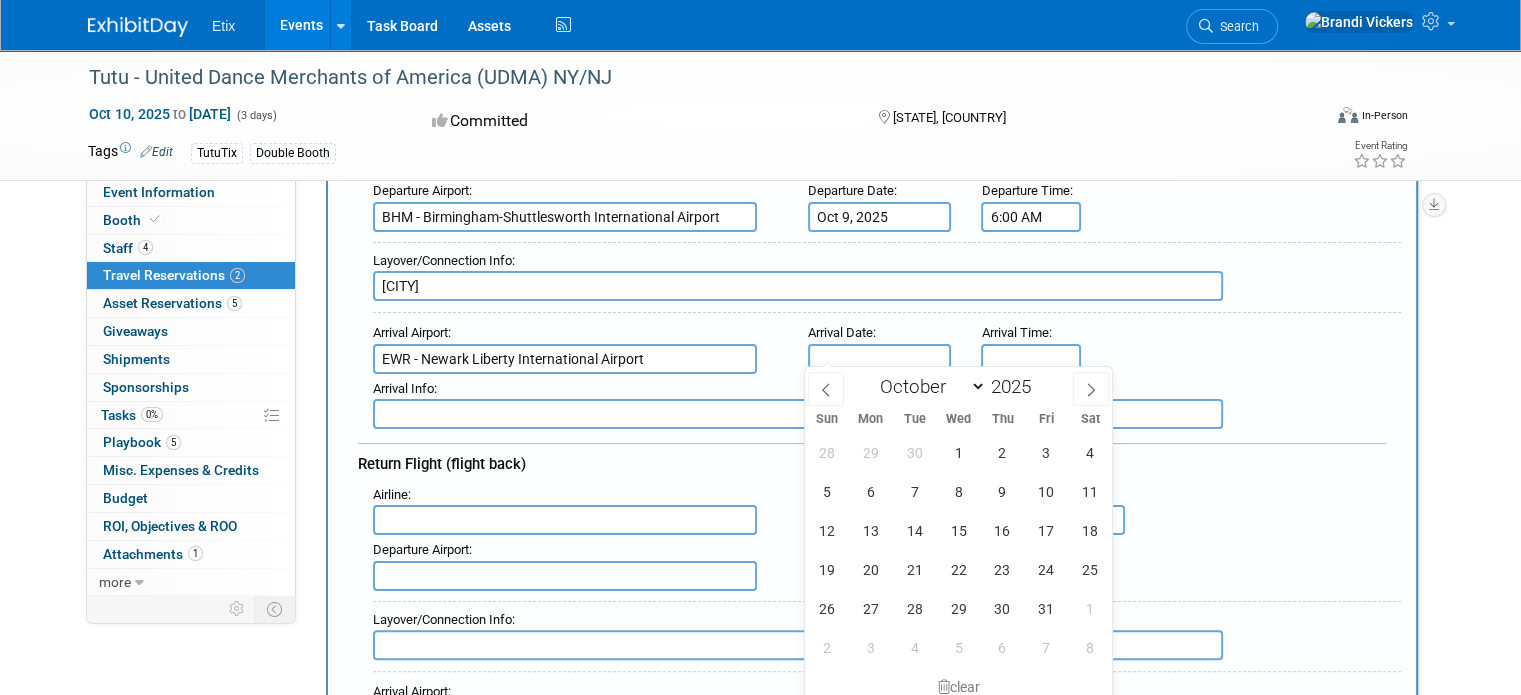 click at bounding box center [880, 359] 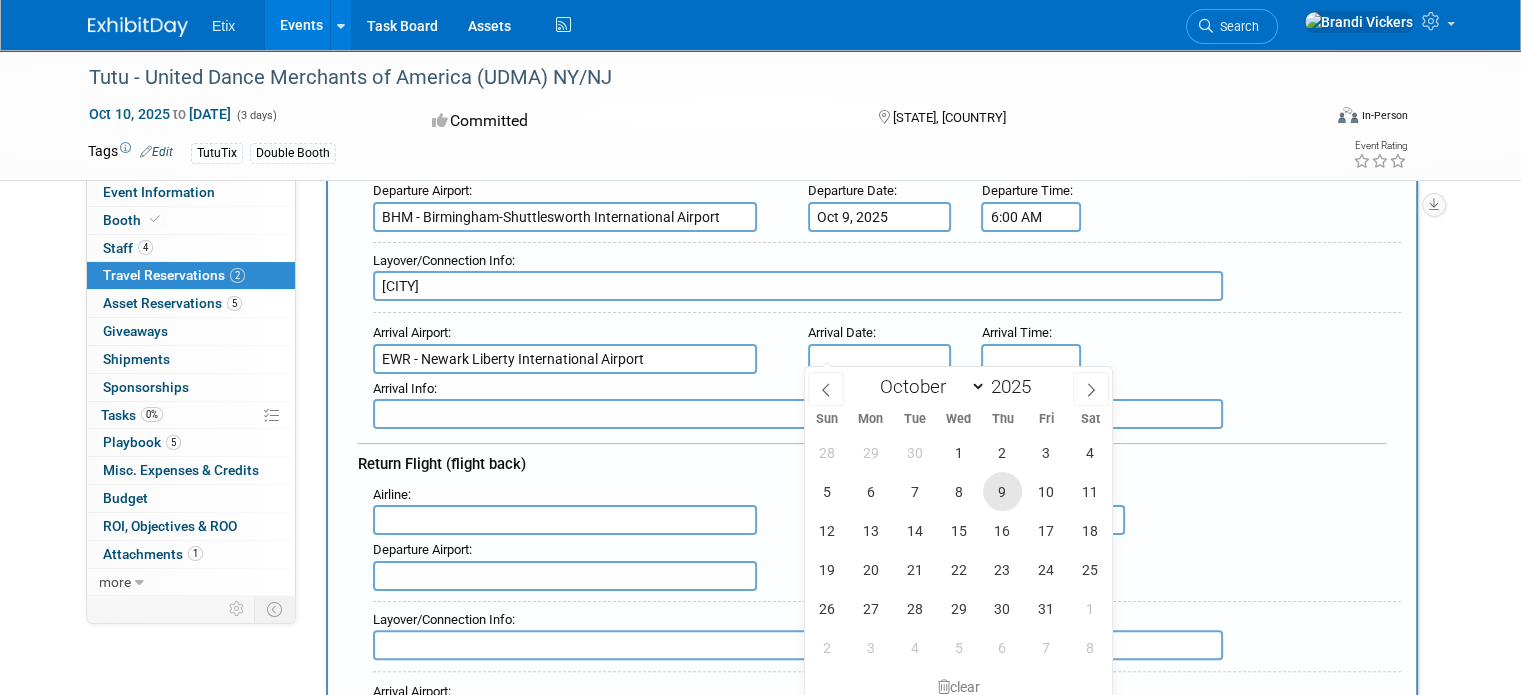 click on "9" at bounding box center (1002, 491) 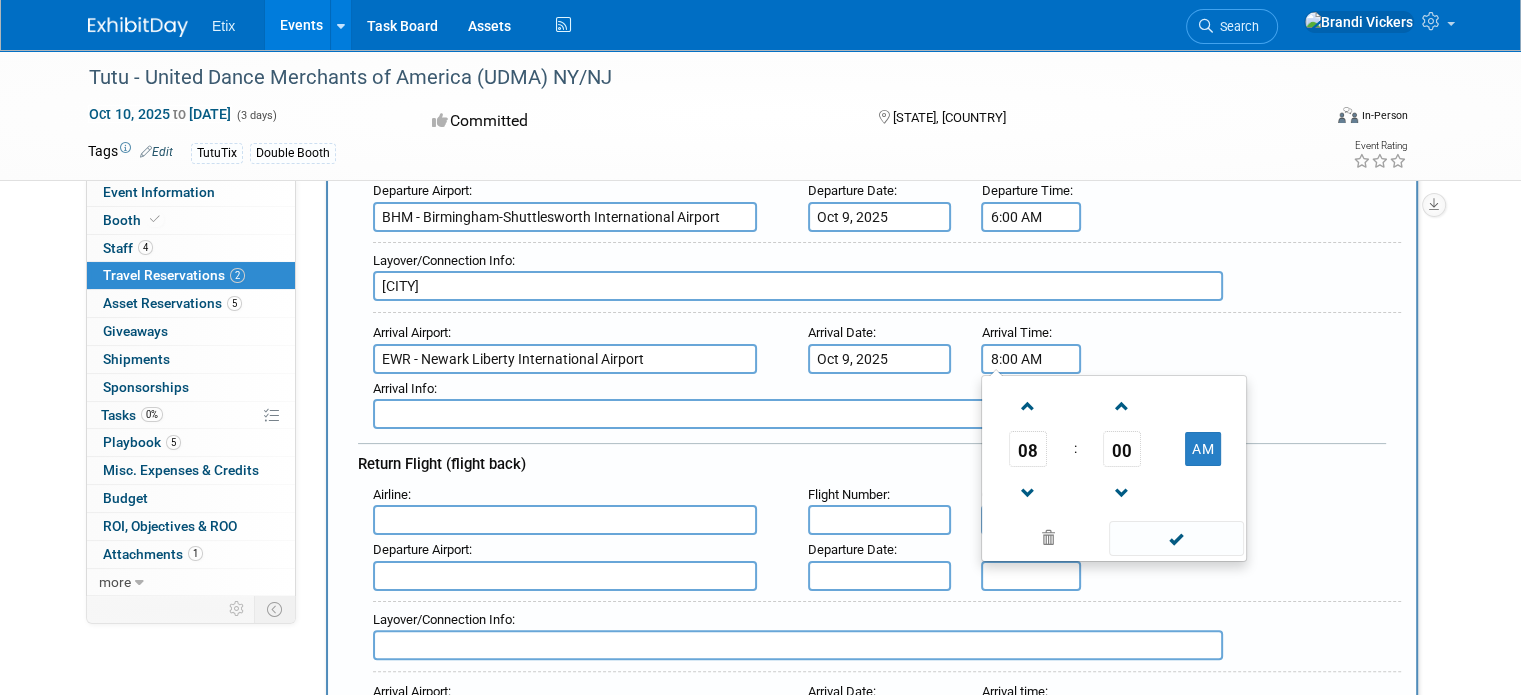 click on "8:00 AM" at bounding box center [1031, 359] 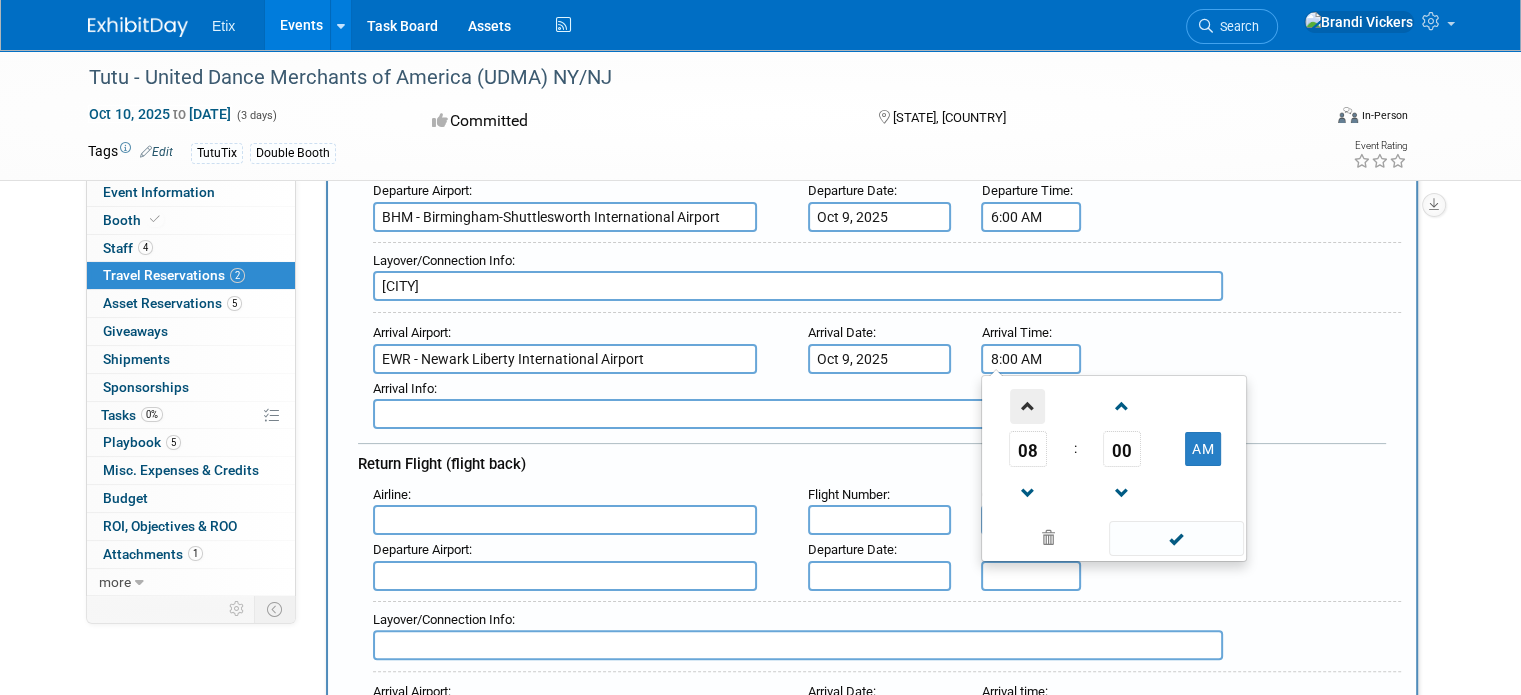 click at bounding box center (1028, 405) 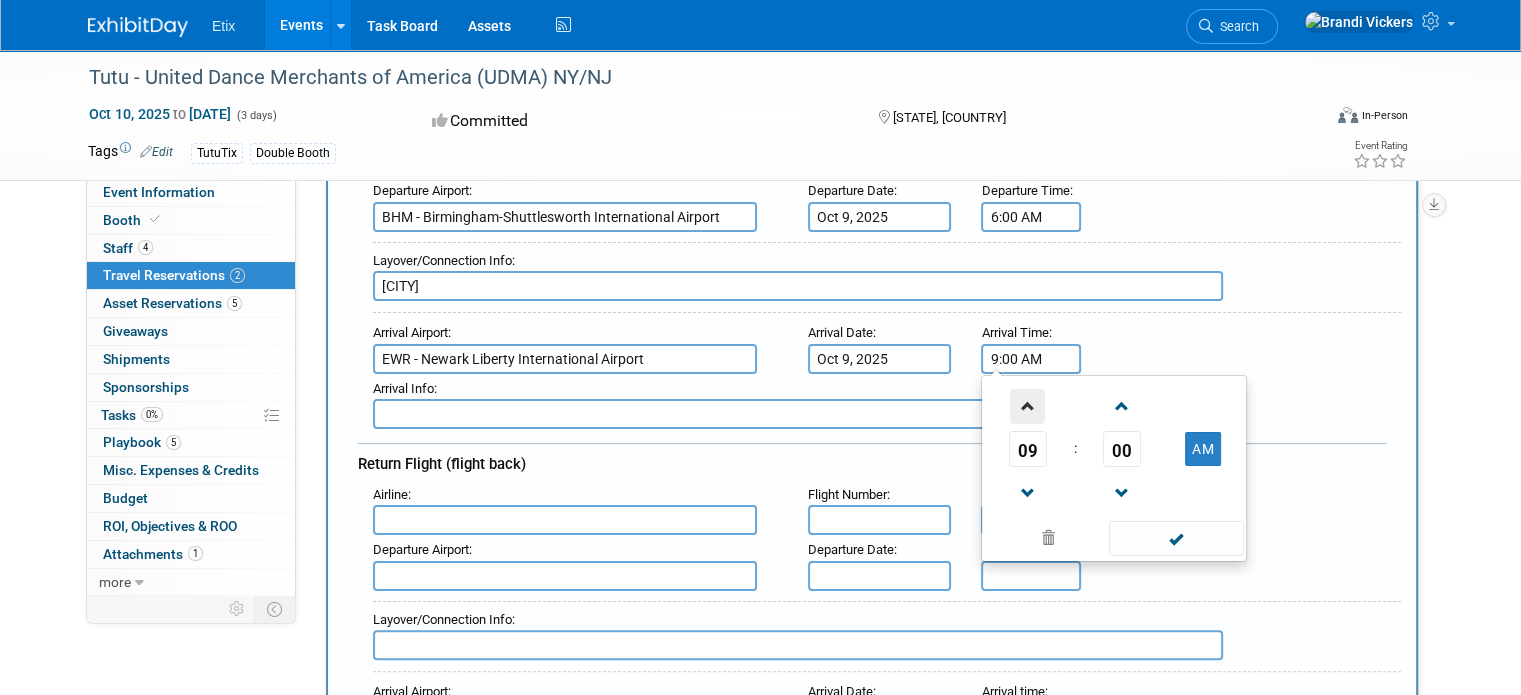 click at bounding box center [1028, 405] 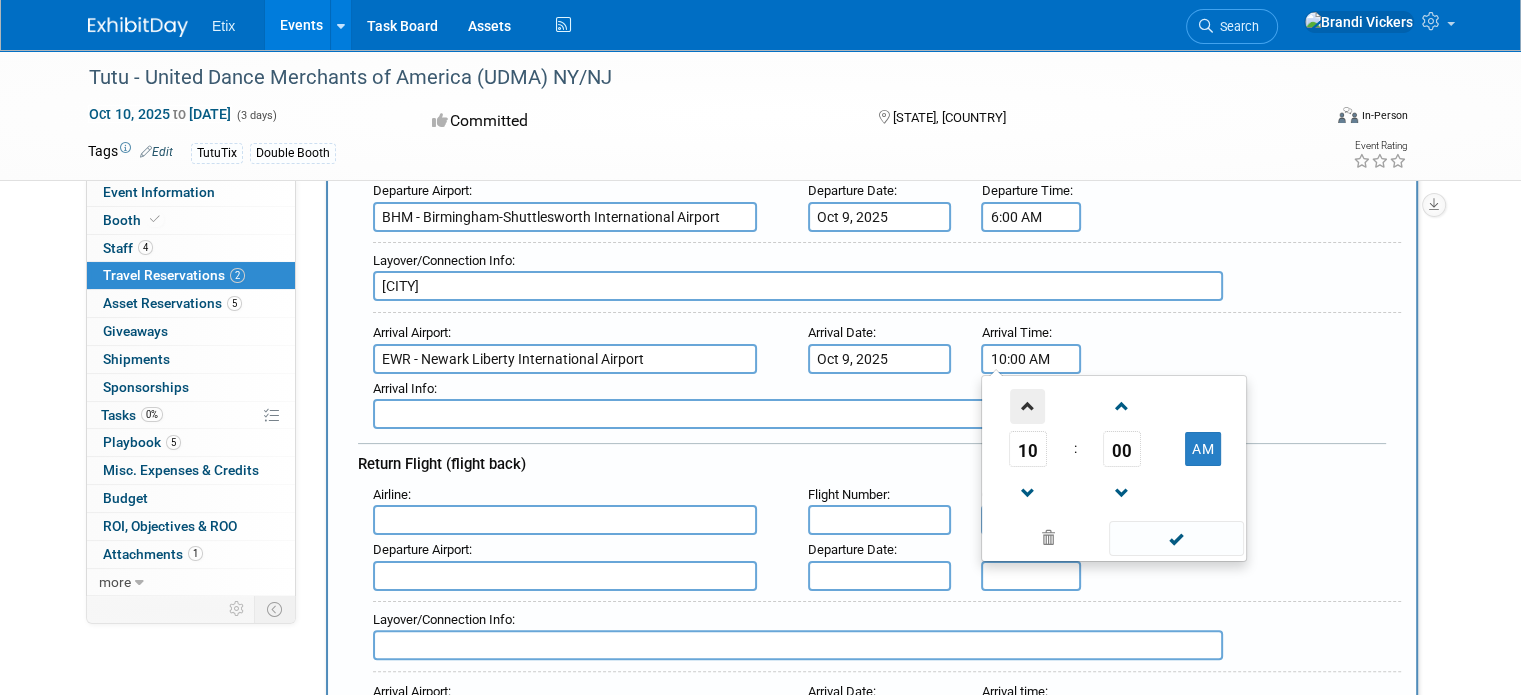 click at bounding box center (1028, 405) 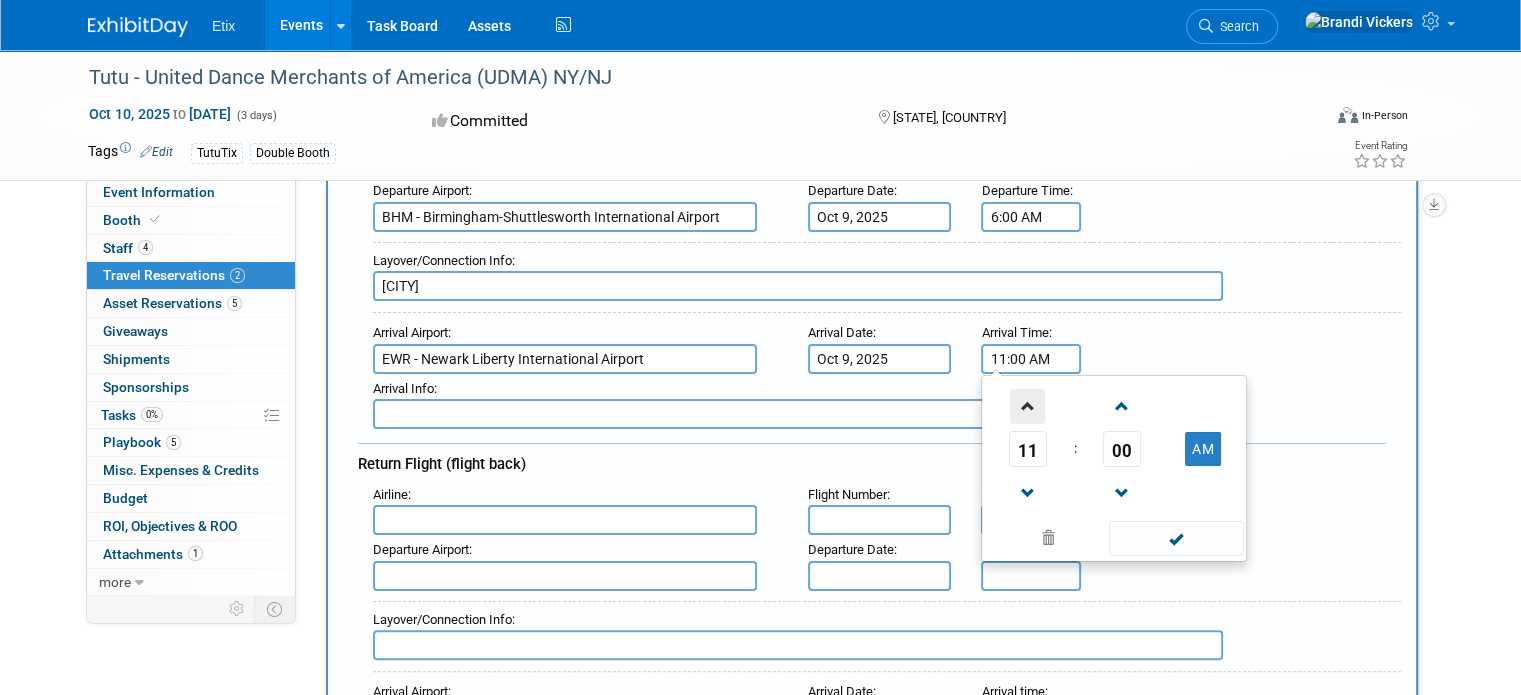 click at bounding box center (1028, 405) 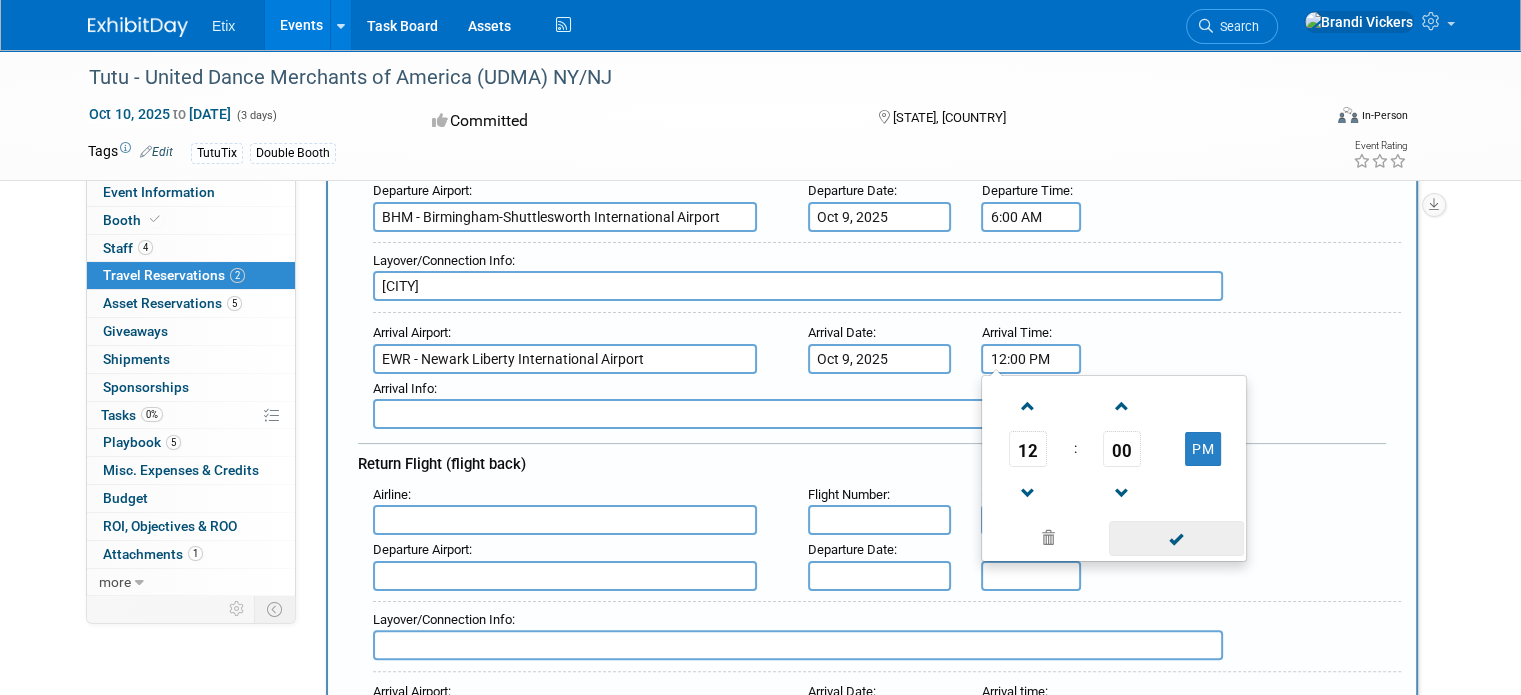click at bounding box center (1176, 538) 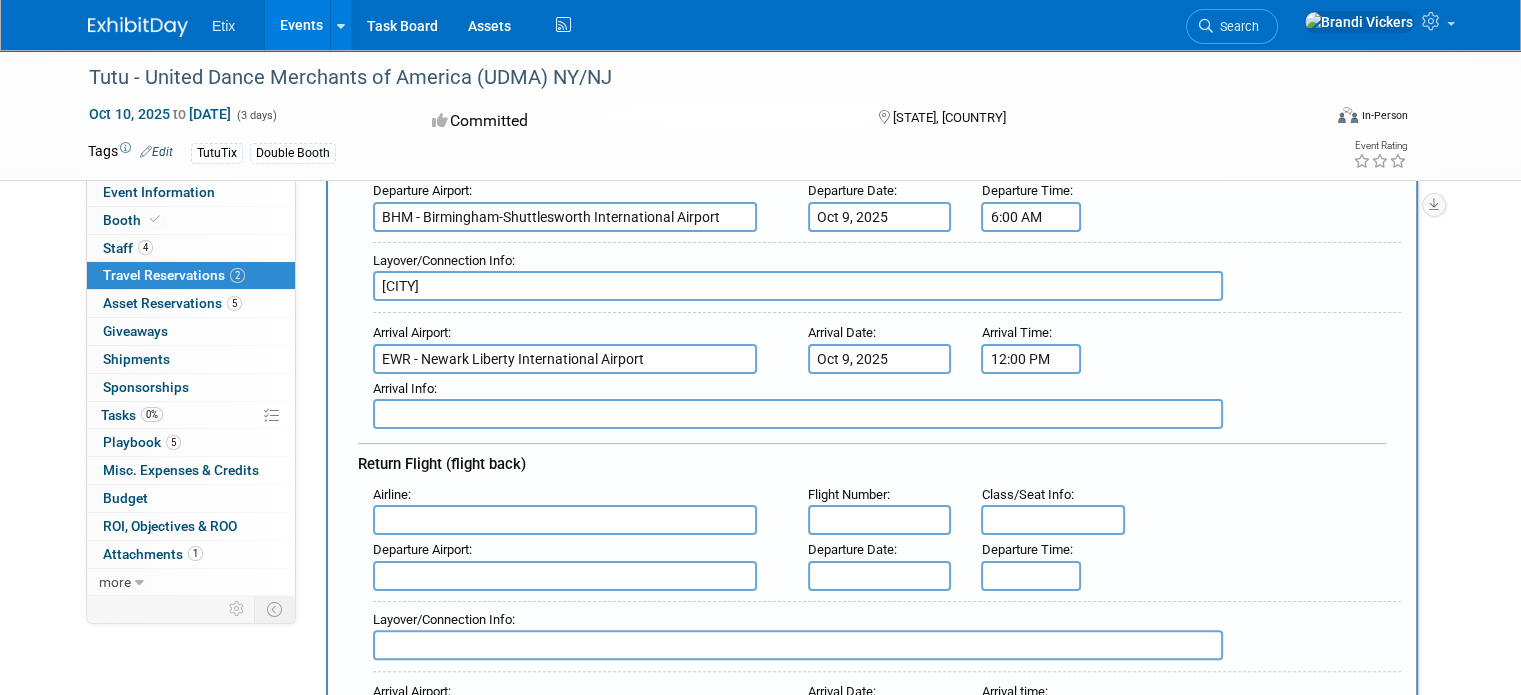 click at bounding box center [565, 520] 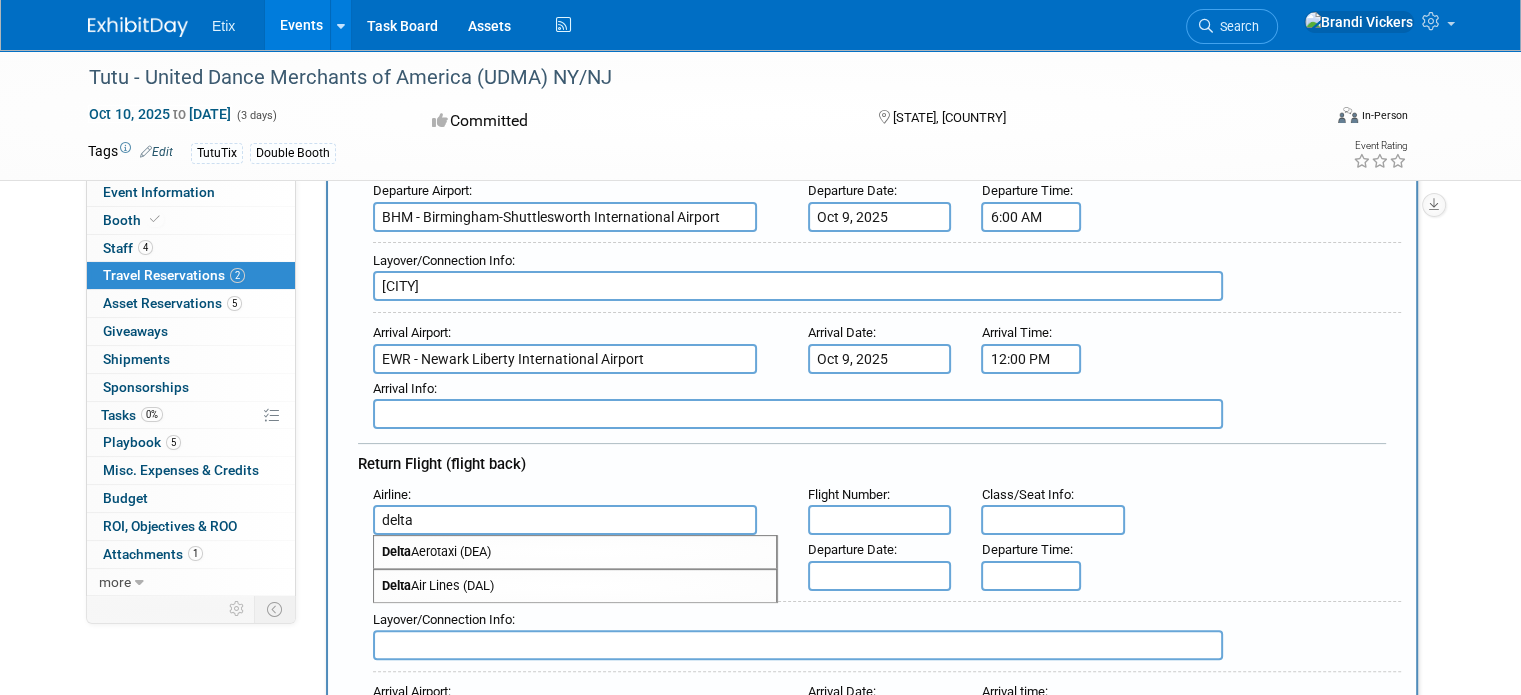 click on "Delta  Air Lines (DAL)" at bounding box center (575, 586) 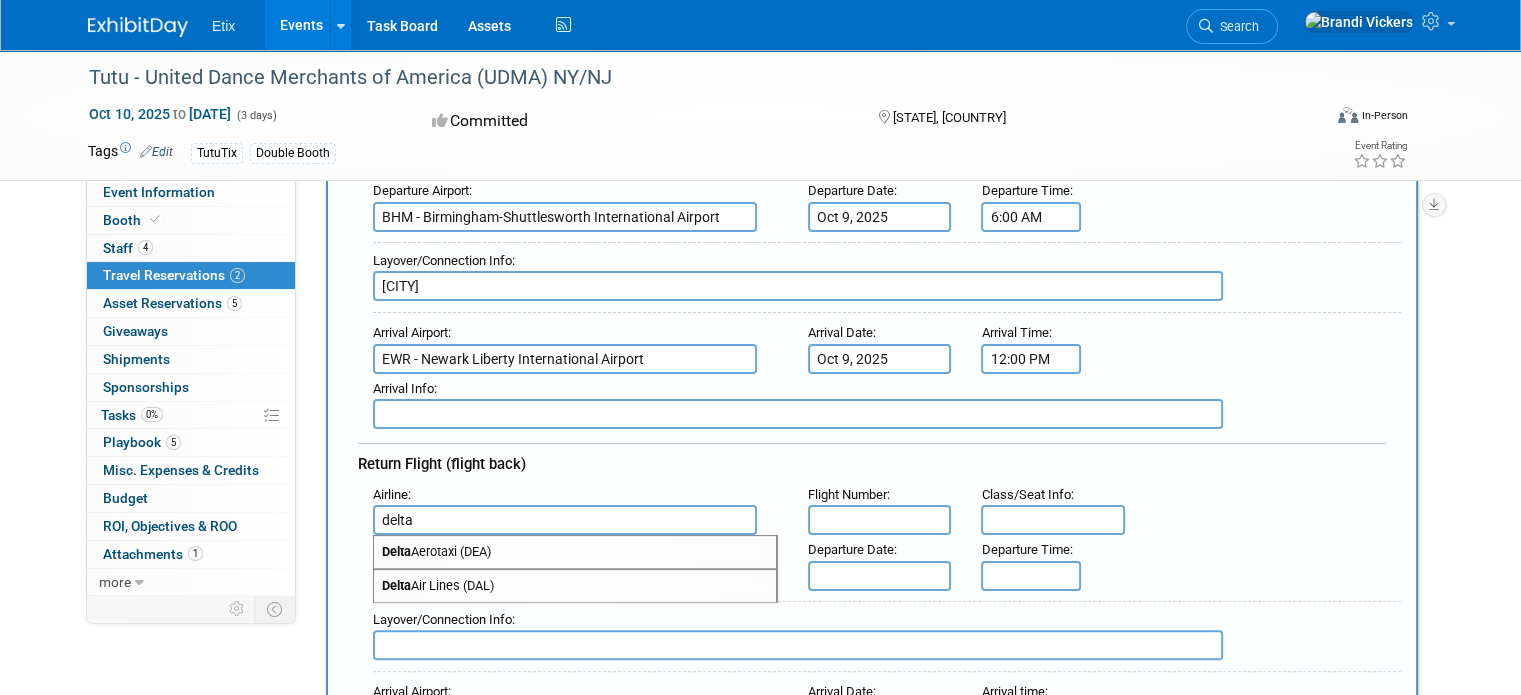 type on "Delta Air Lines (DAL)" 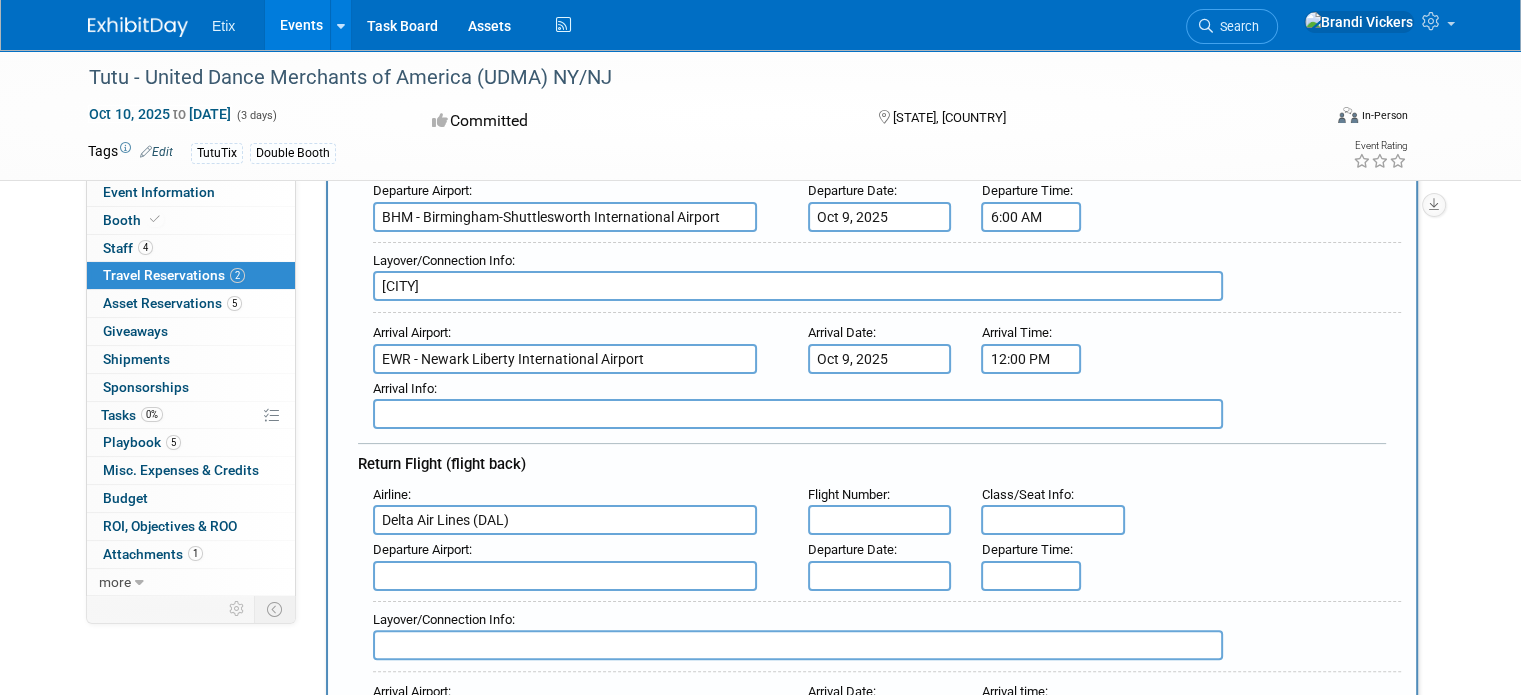 click at bounding box center [880, 520] 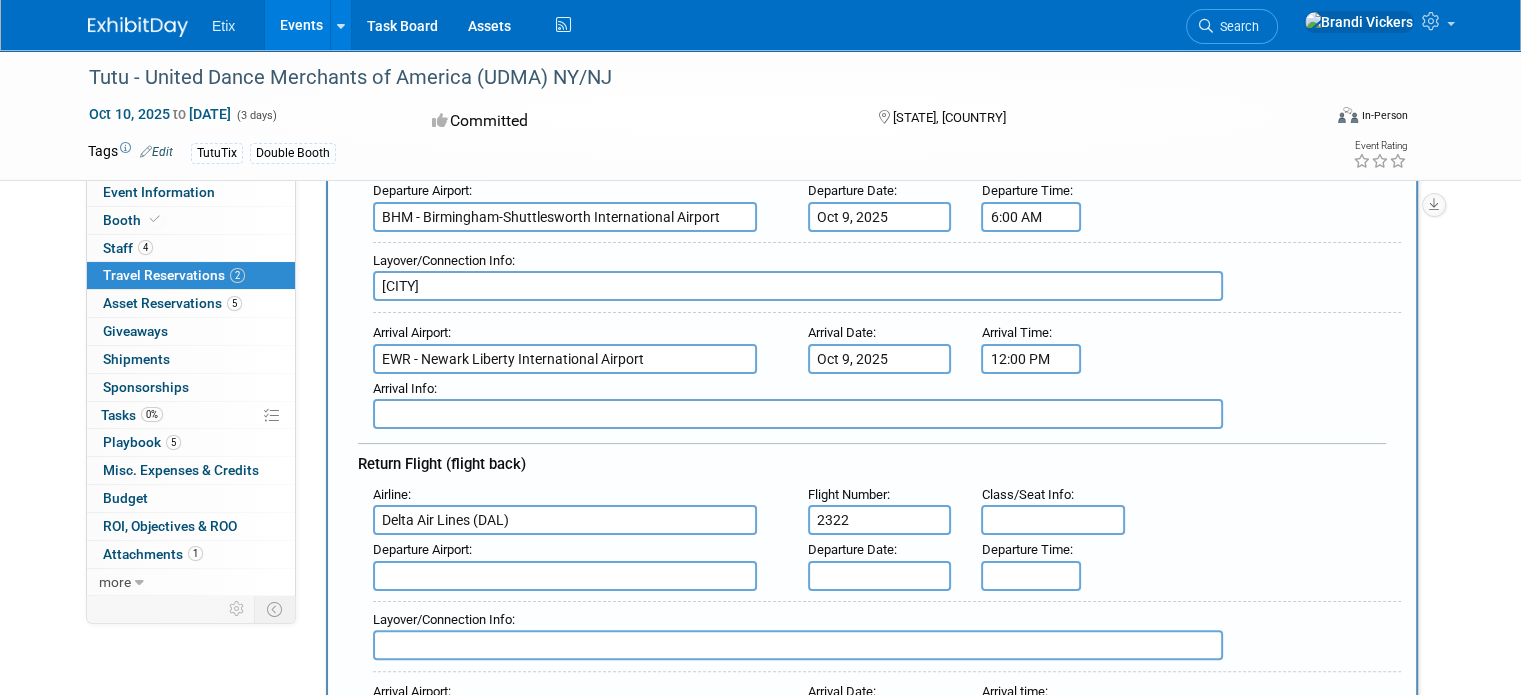 type on "2322" 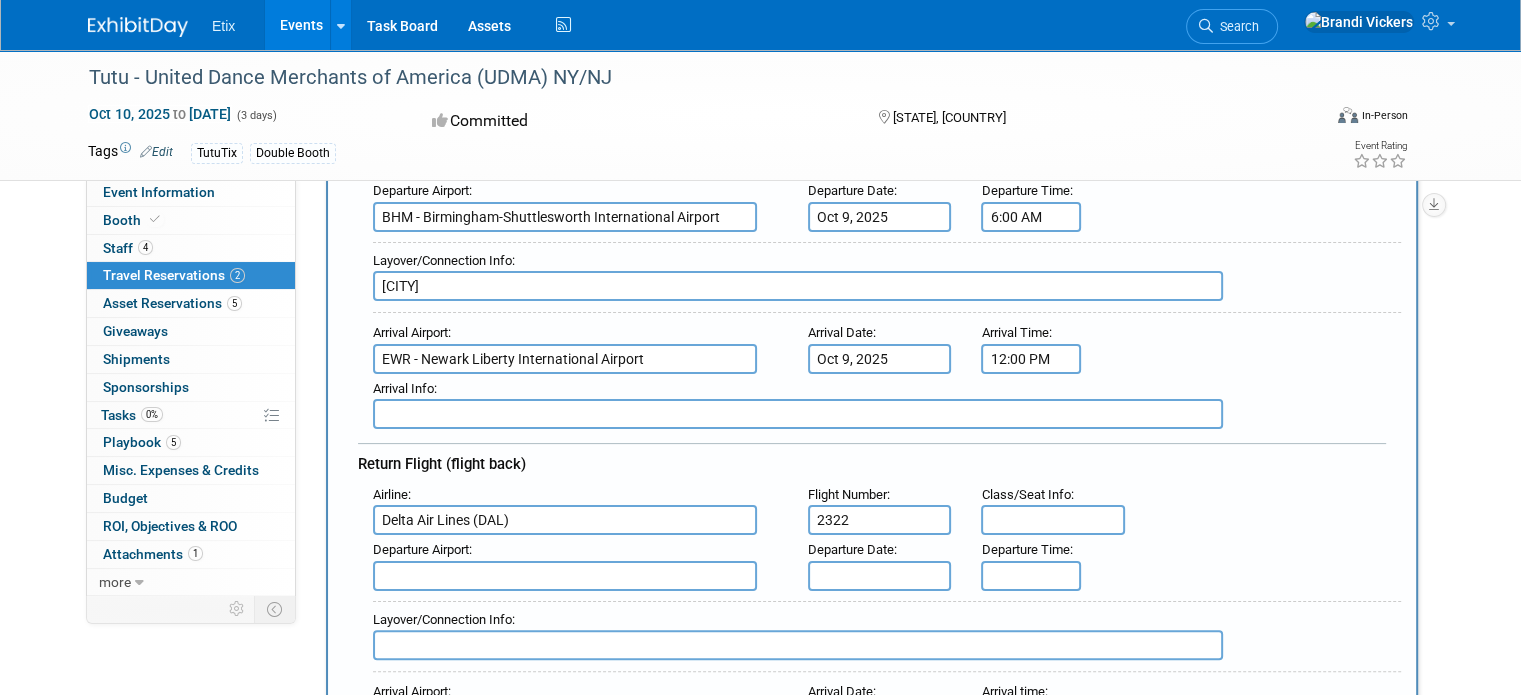 click at bounding box center (565, 576) 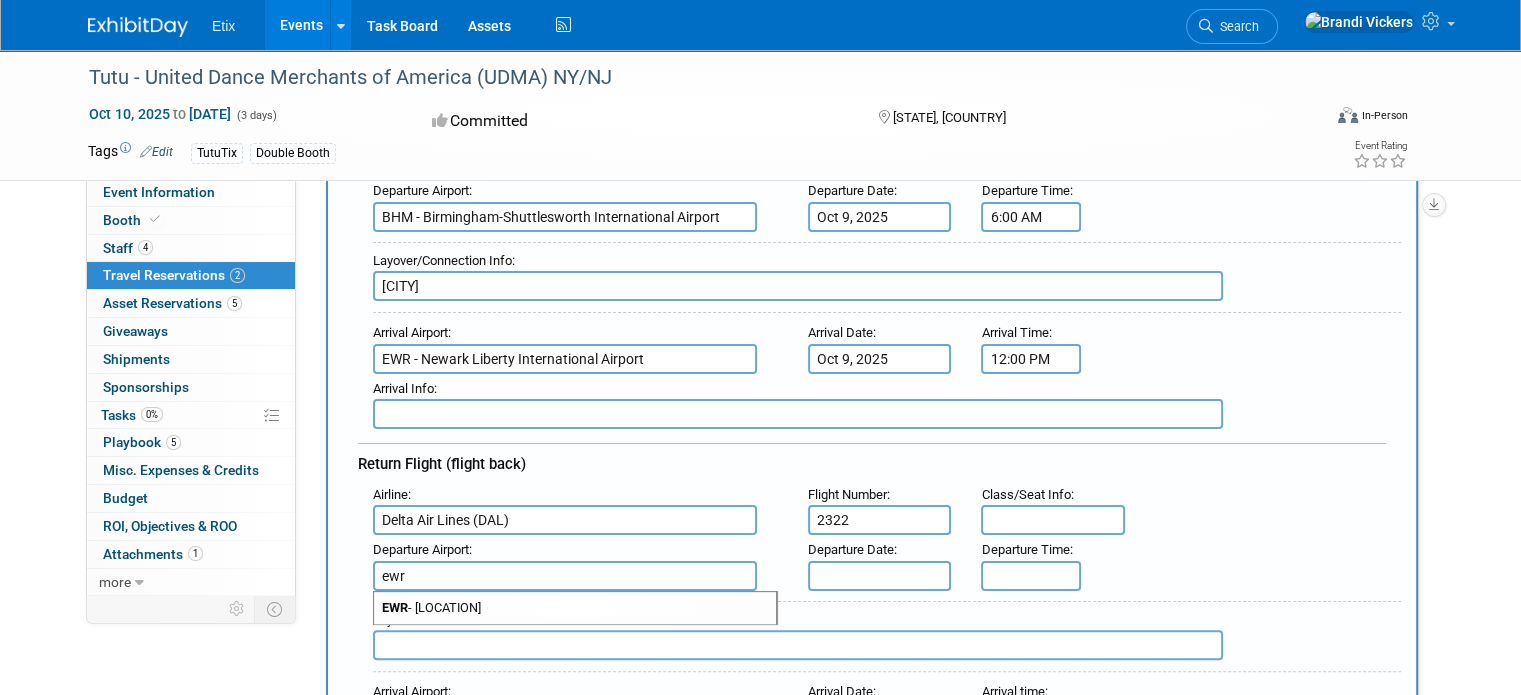 click on "EWR  - Newark Liberty International Airport" at bounding box center [575, 608] 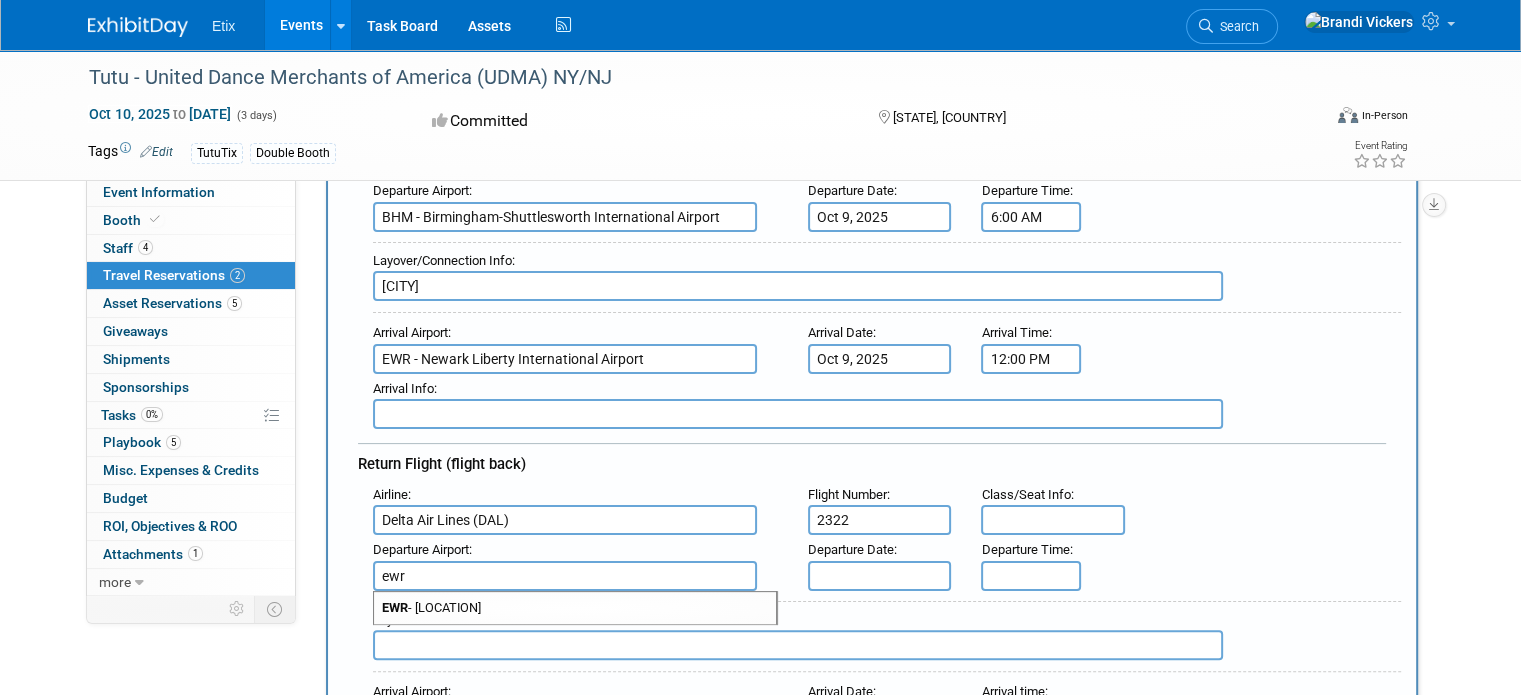 type on "EWR - Newark Liberty International Airport" 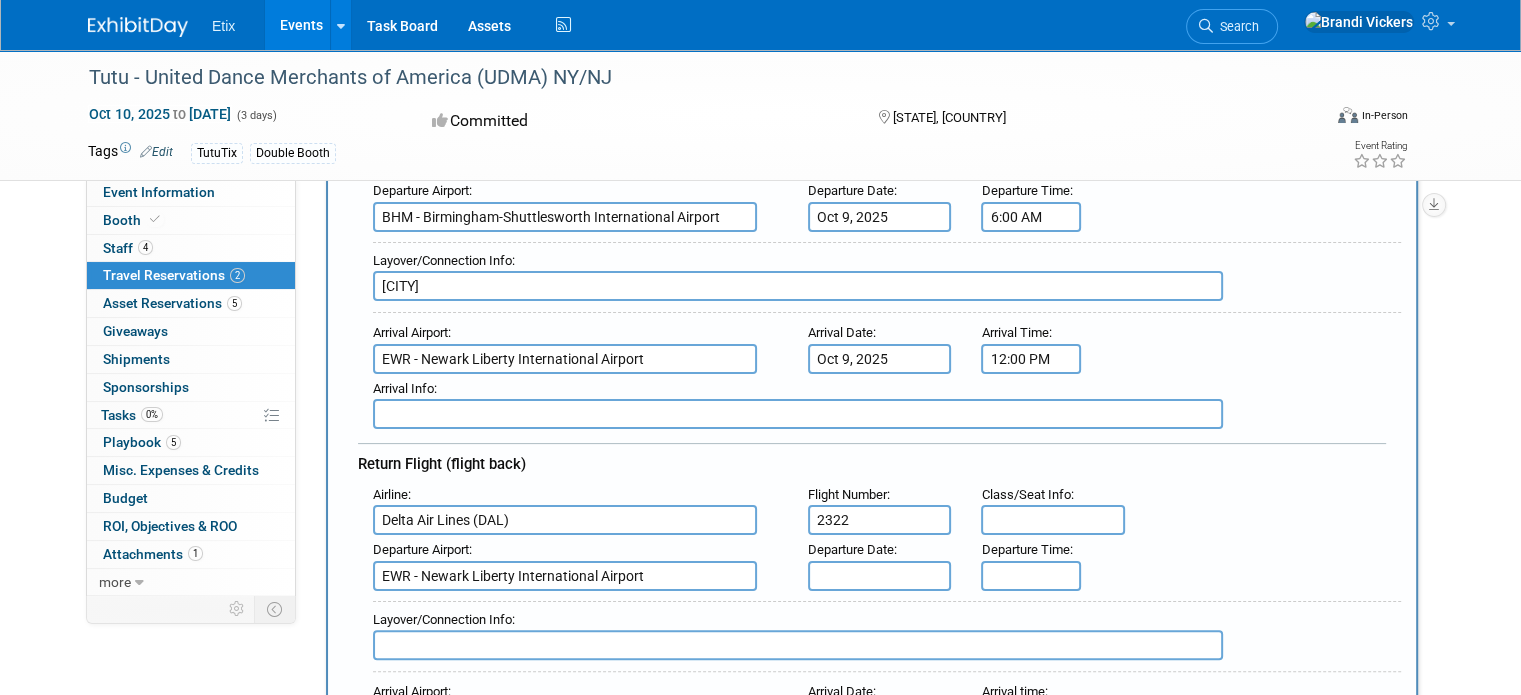 click at bounding box center (880, 576) 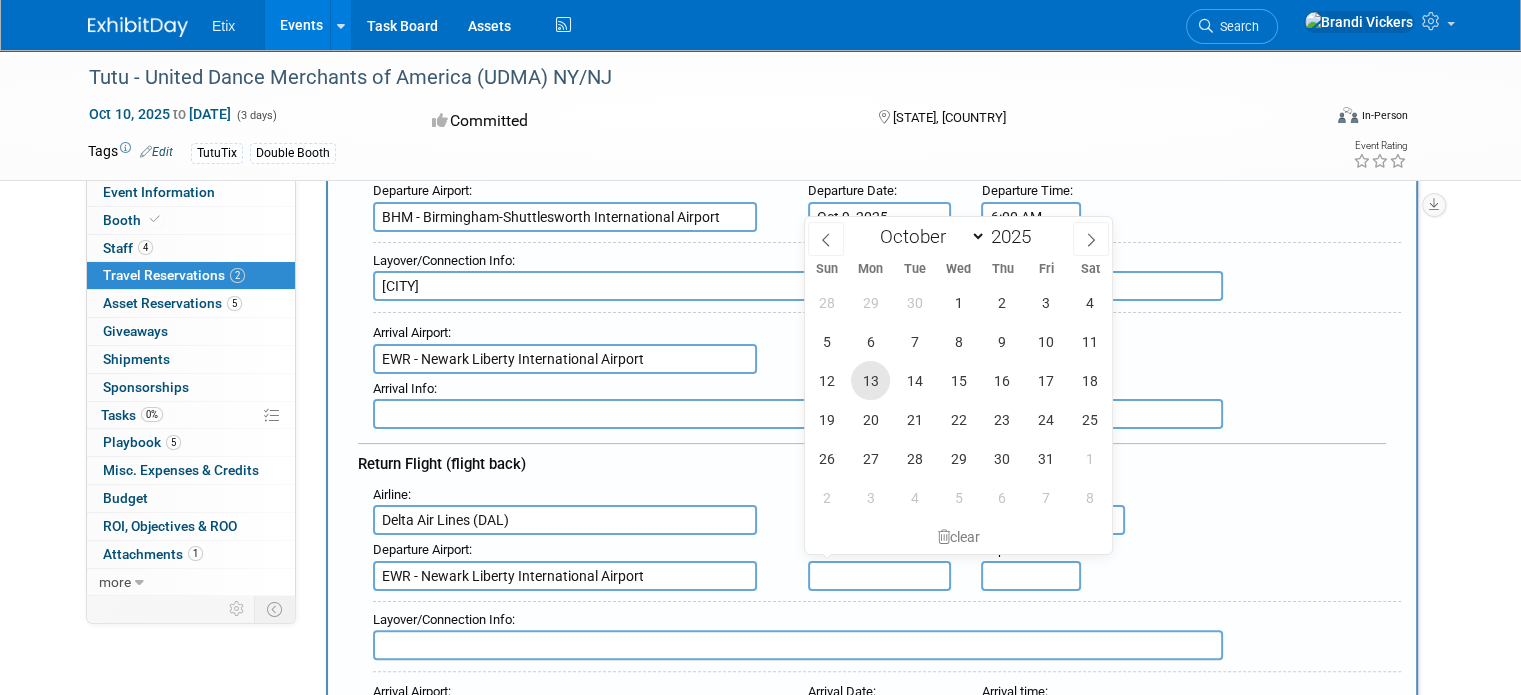 click on "13" at bounding box center (870, 380) 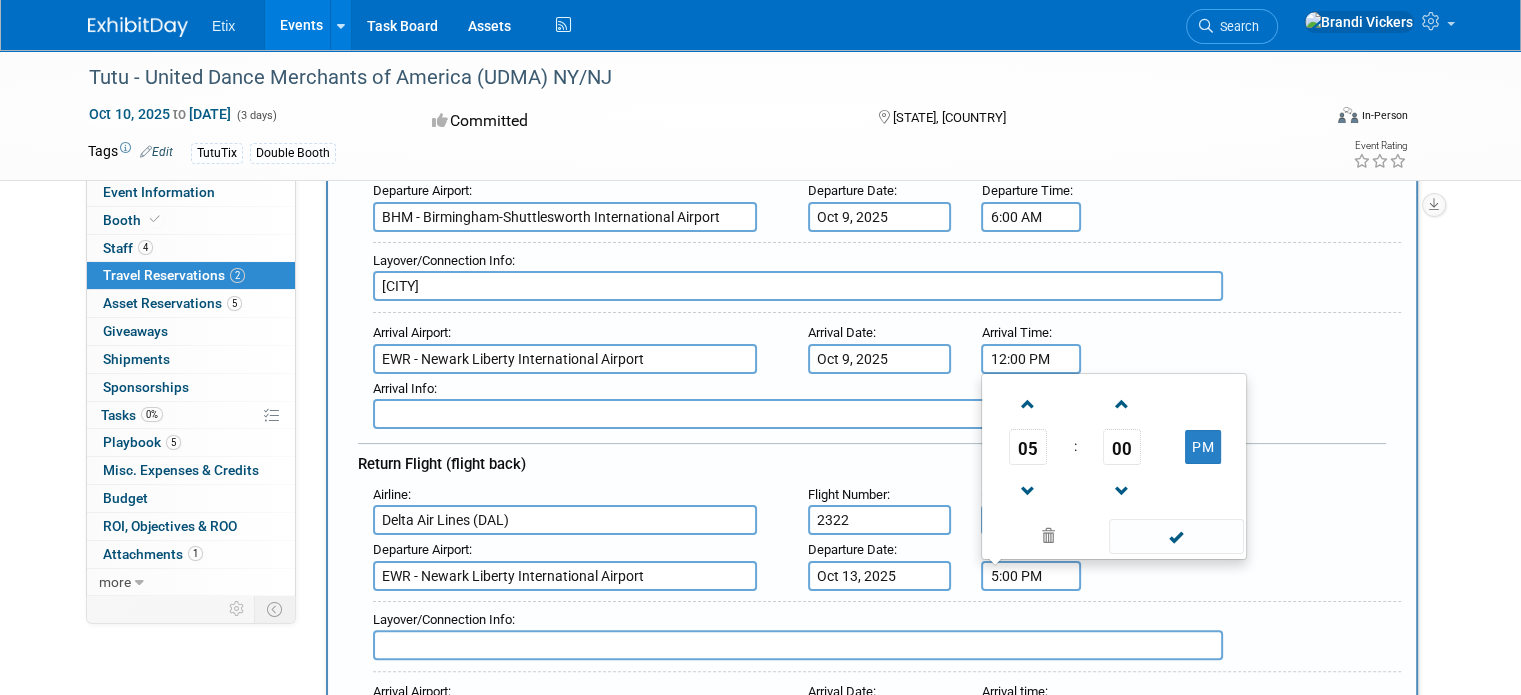 click on "5:00 PM" at bounding box center [1031, 576] 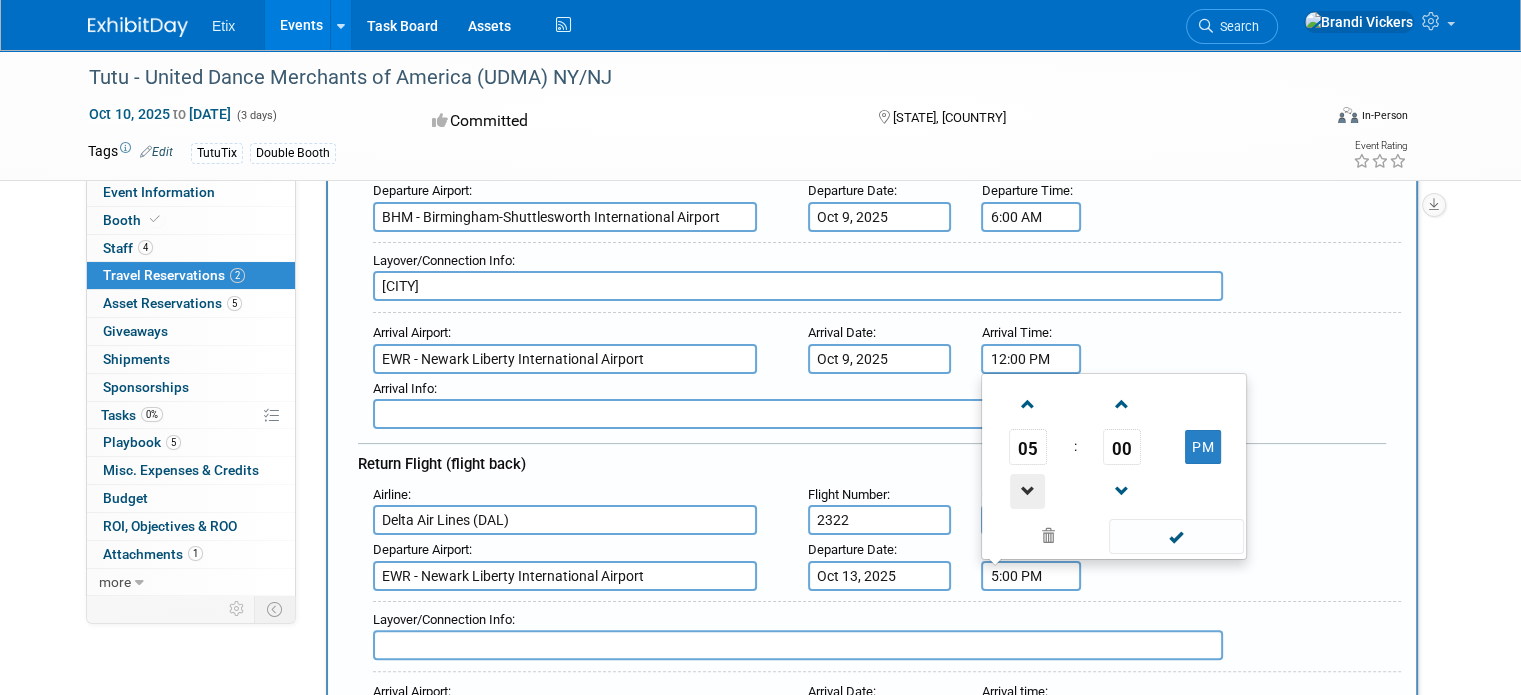 click at bounding box center (1027, 491) 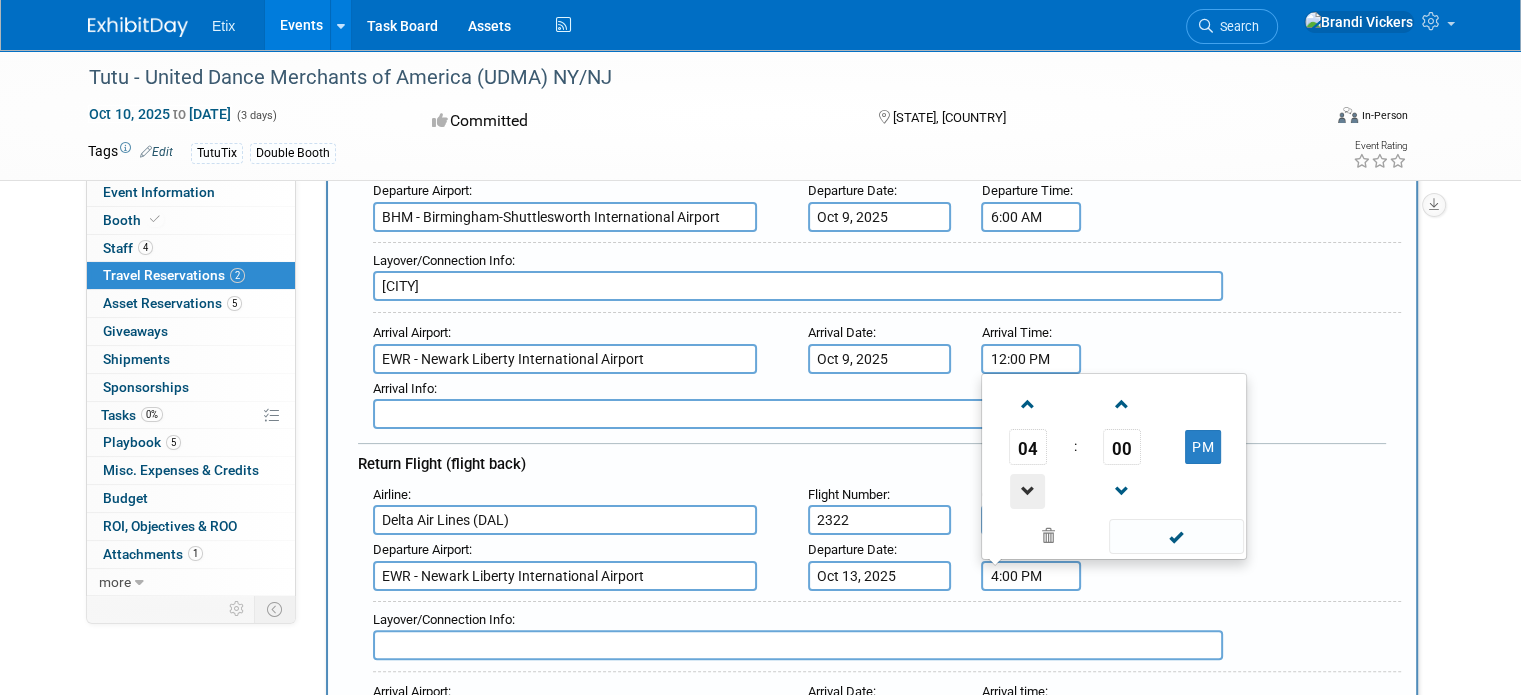 click at bounding box center [1027, 491] 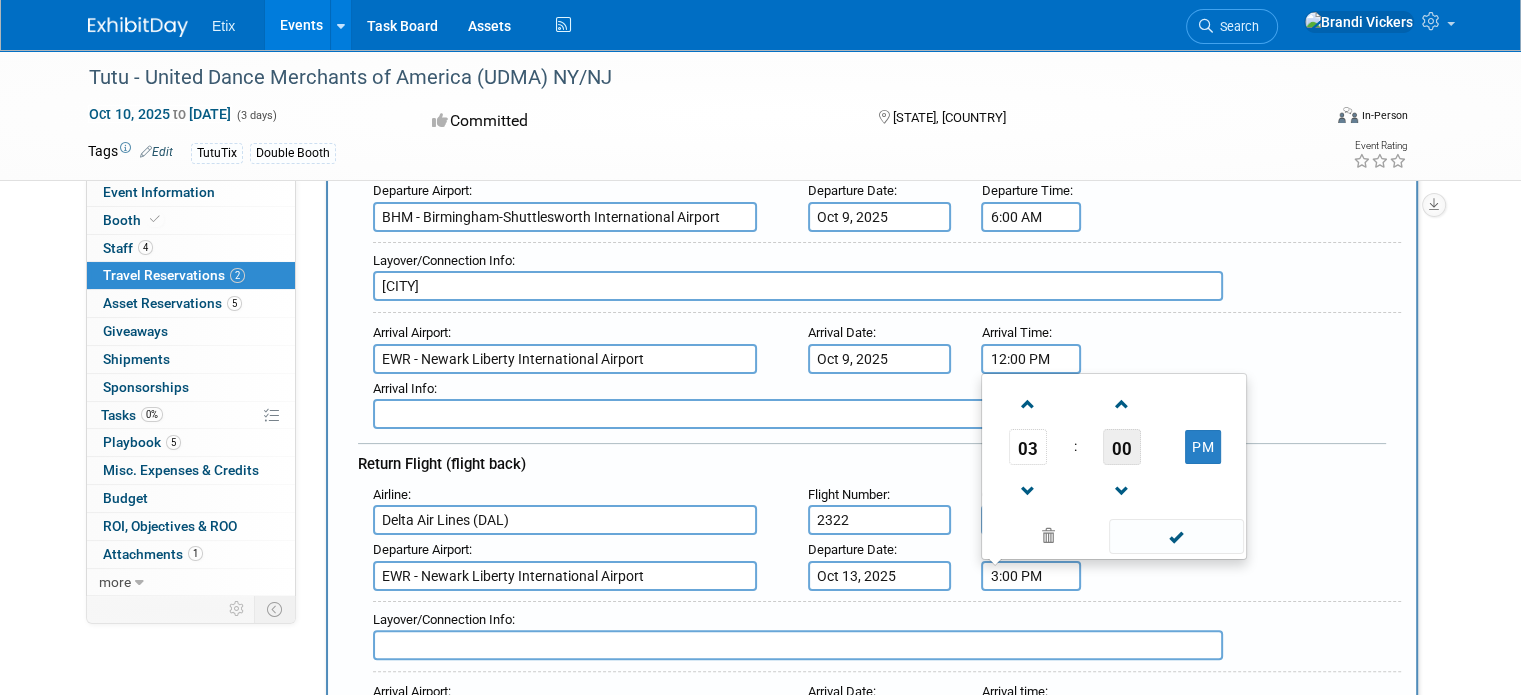 click on "00" at bounding box center [1122, 447] 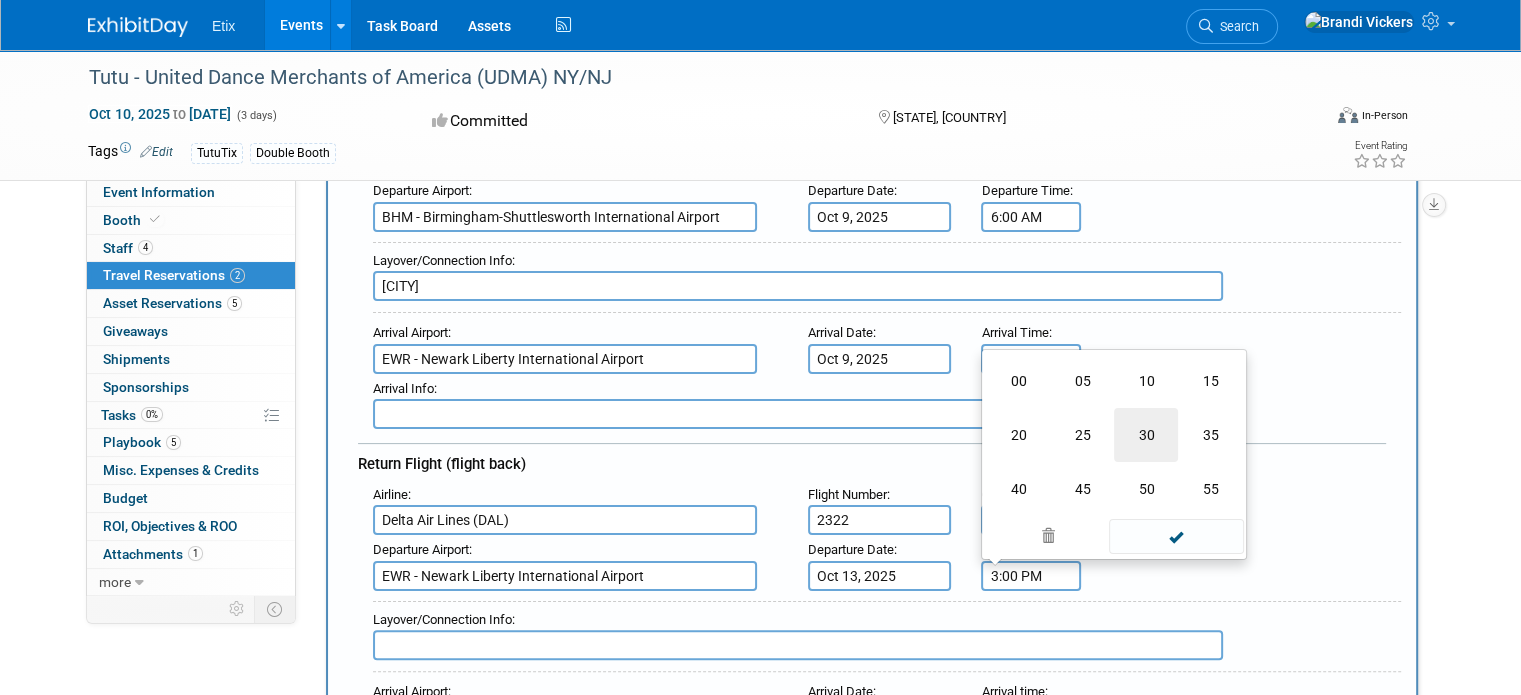 click on "30" at bounding box center [1146, 435] 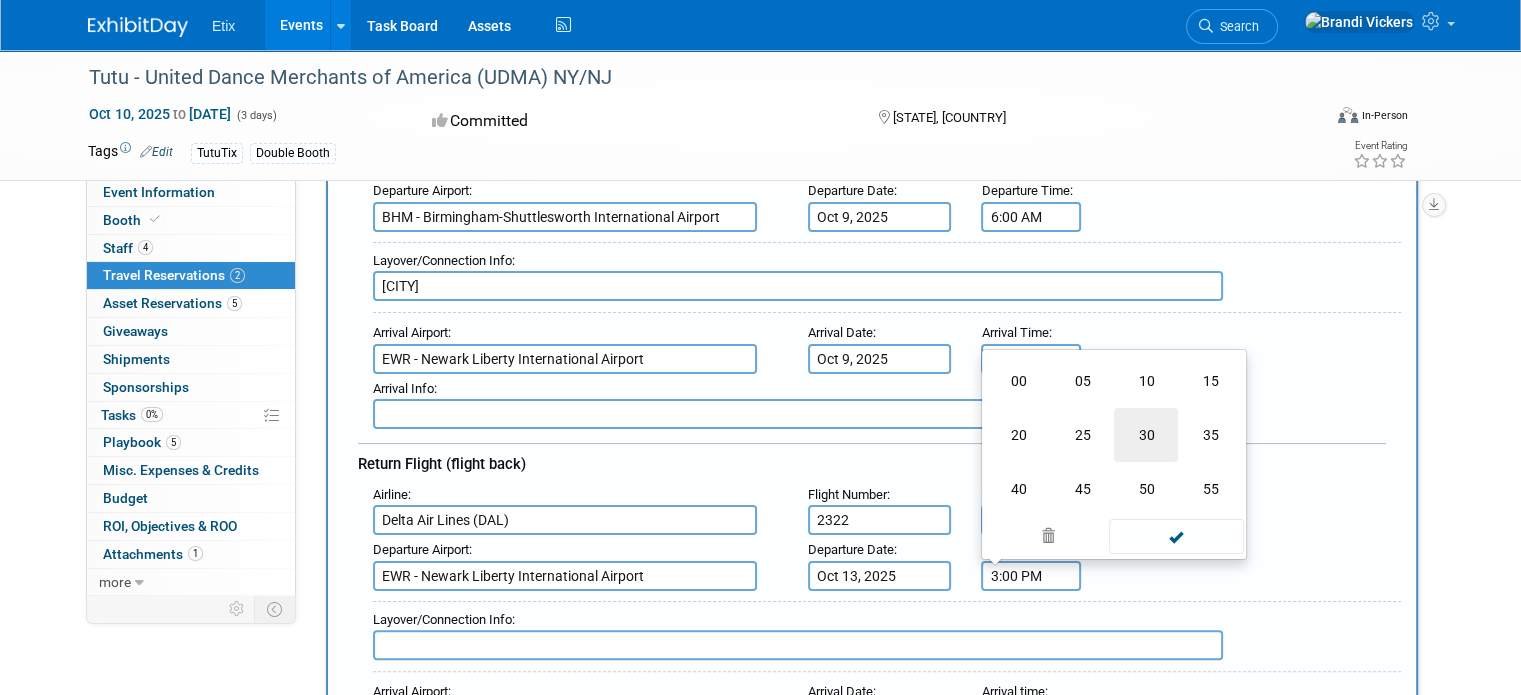 type on "3:30 PM" 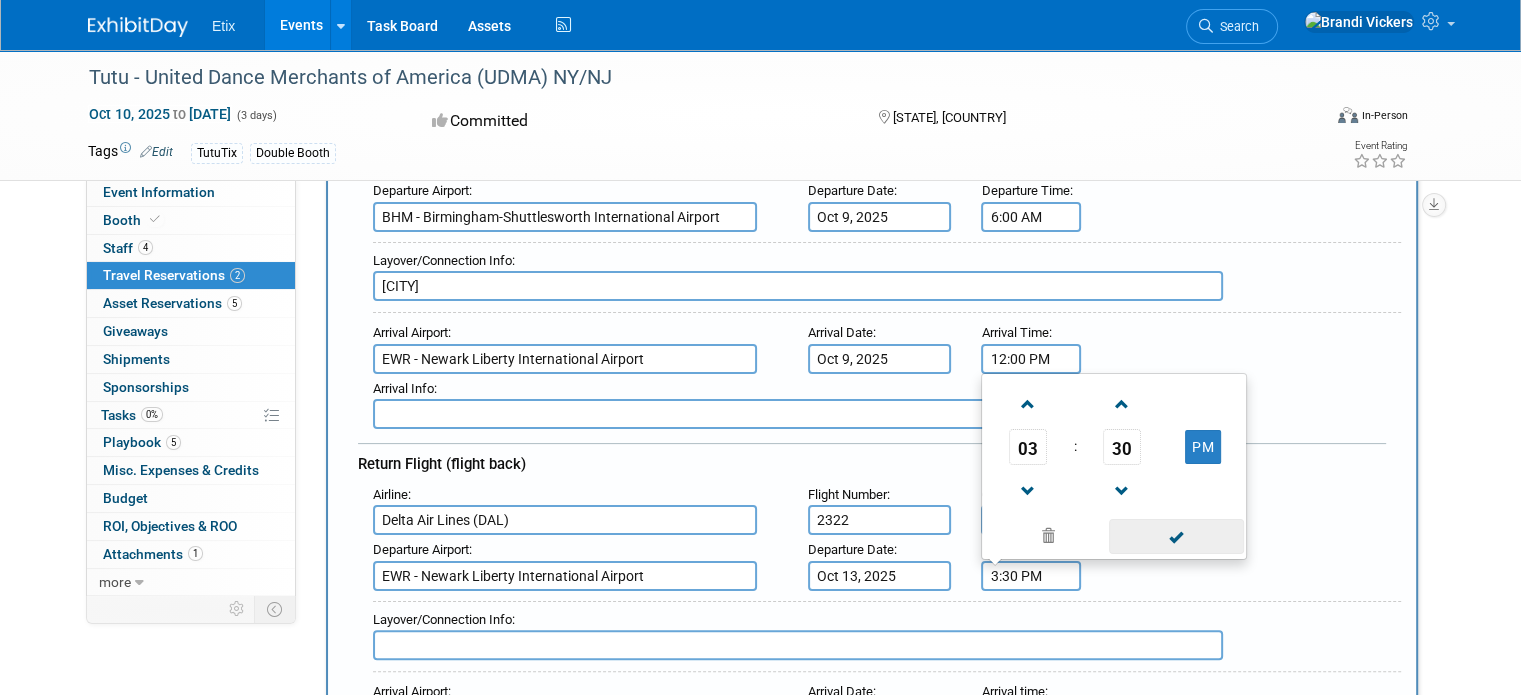 click at bounding box center [1176, 536] 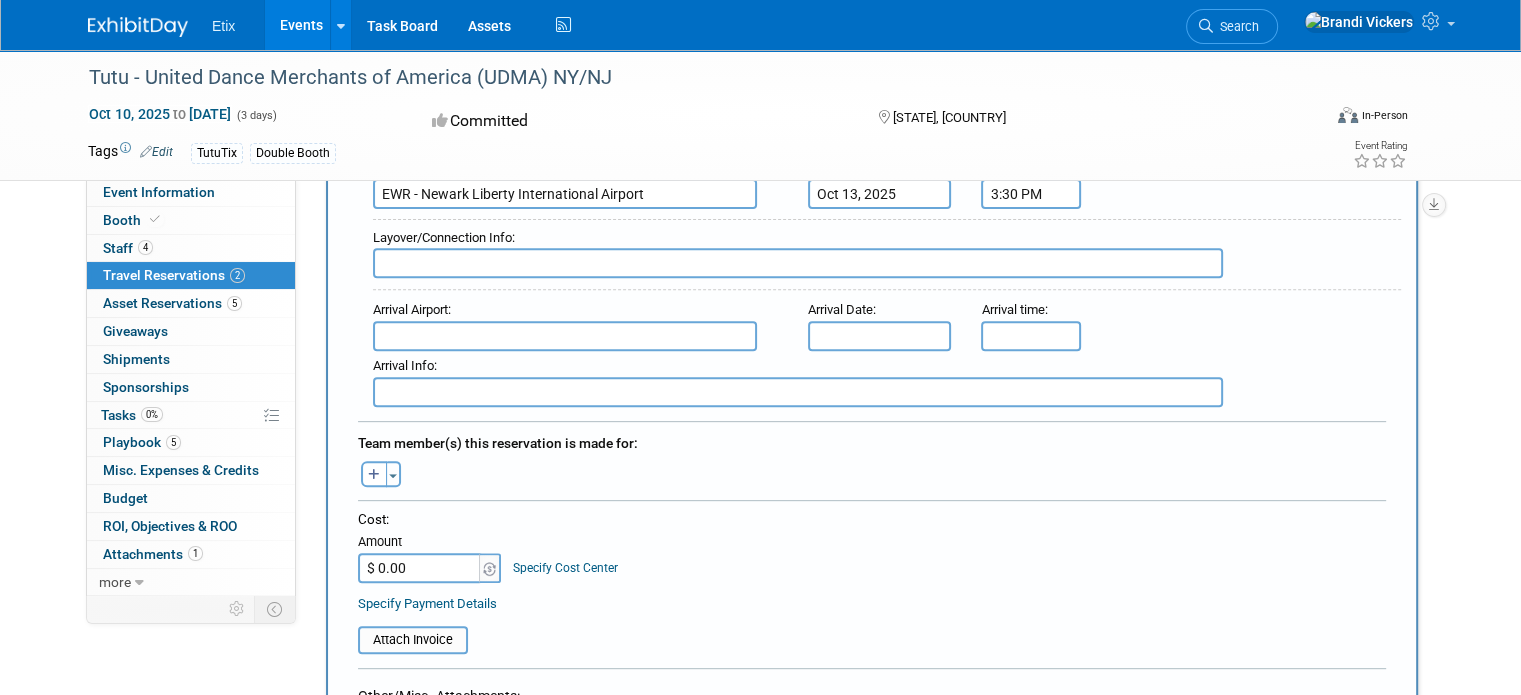 scroll, scrollTop: 717, scrollLeft: 0, axis: vertical 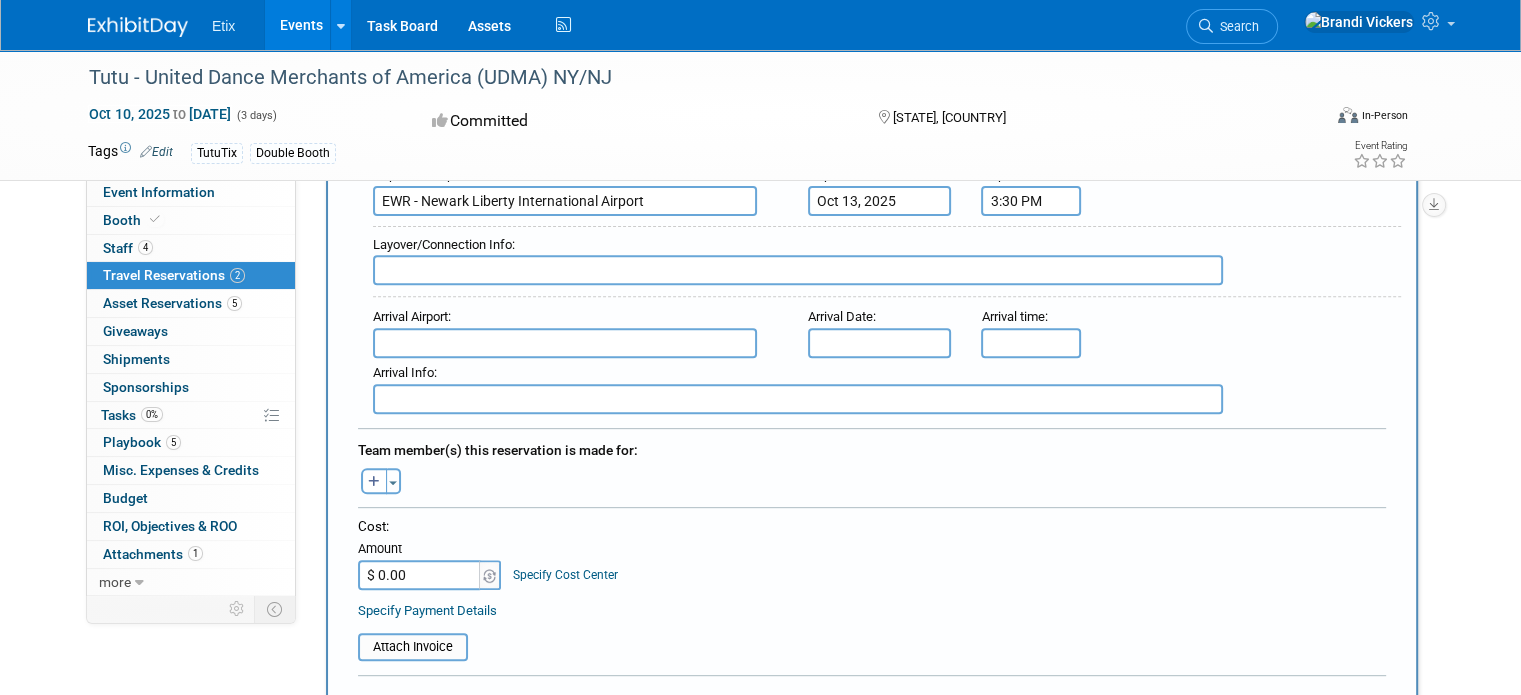 click at bounding box center (798, 270) 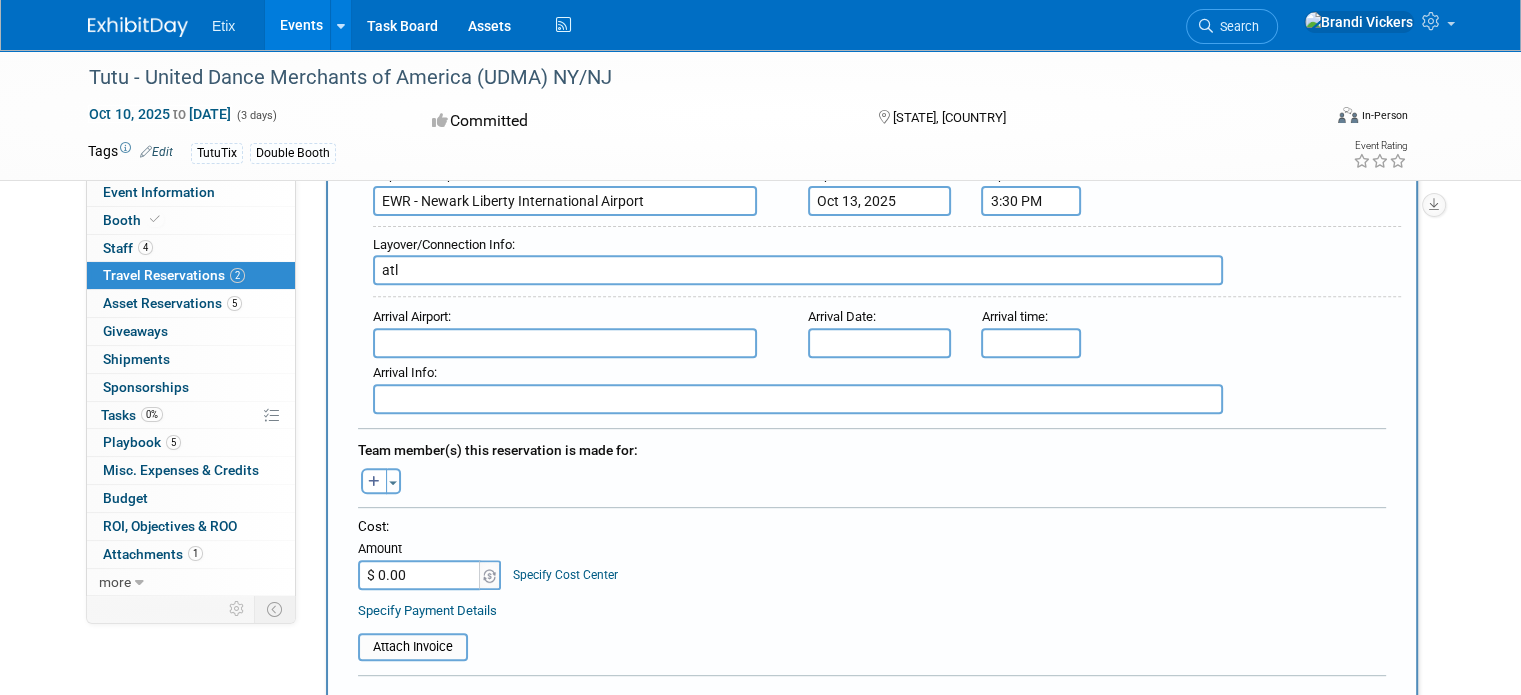 type on "atl" 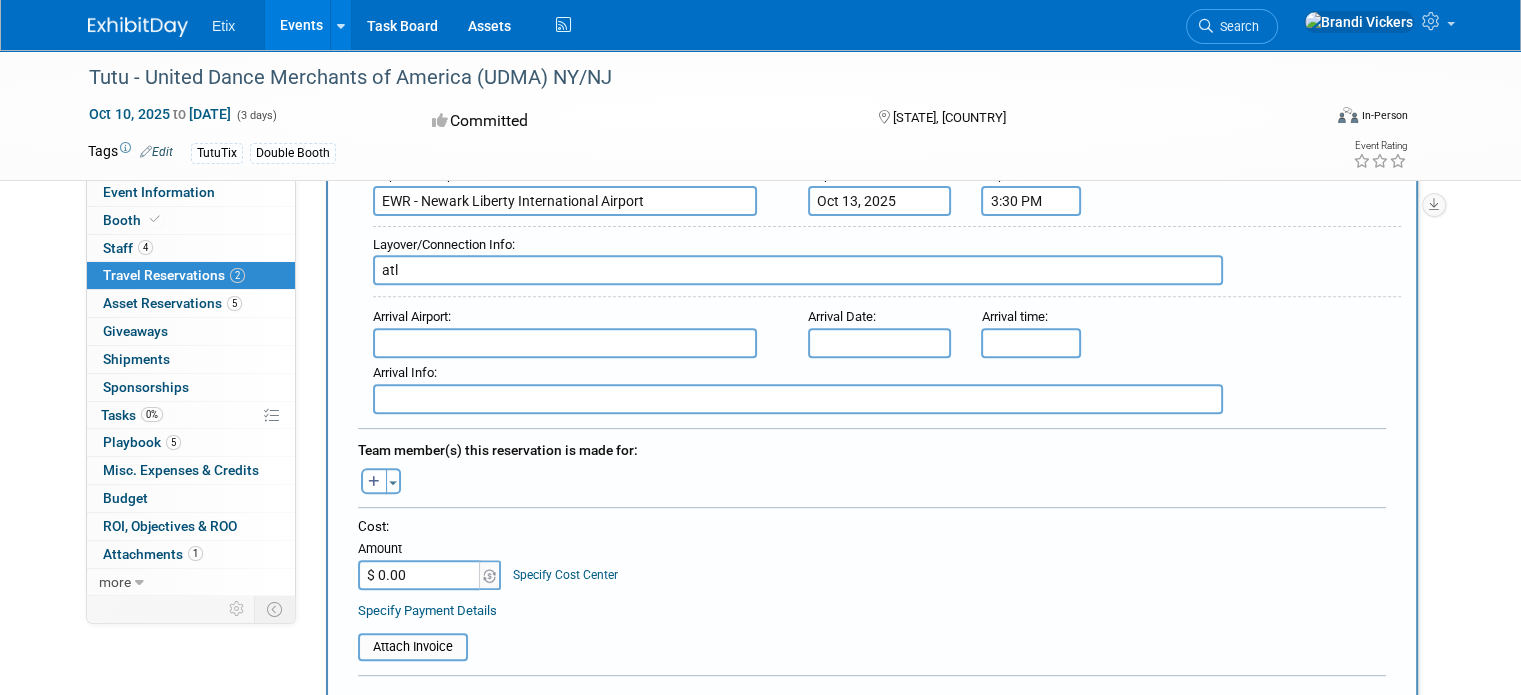 click at bounding box center (565, 343) 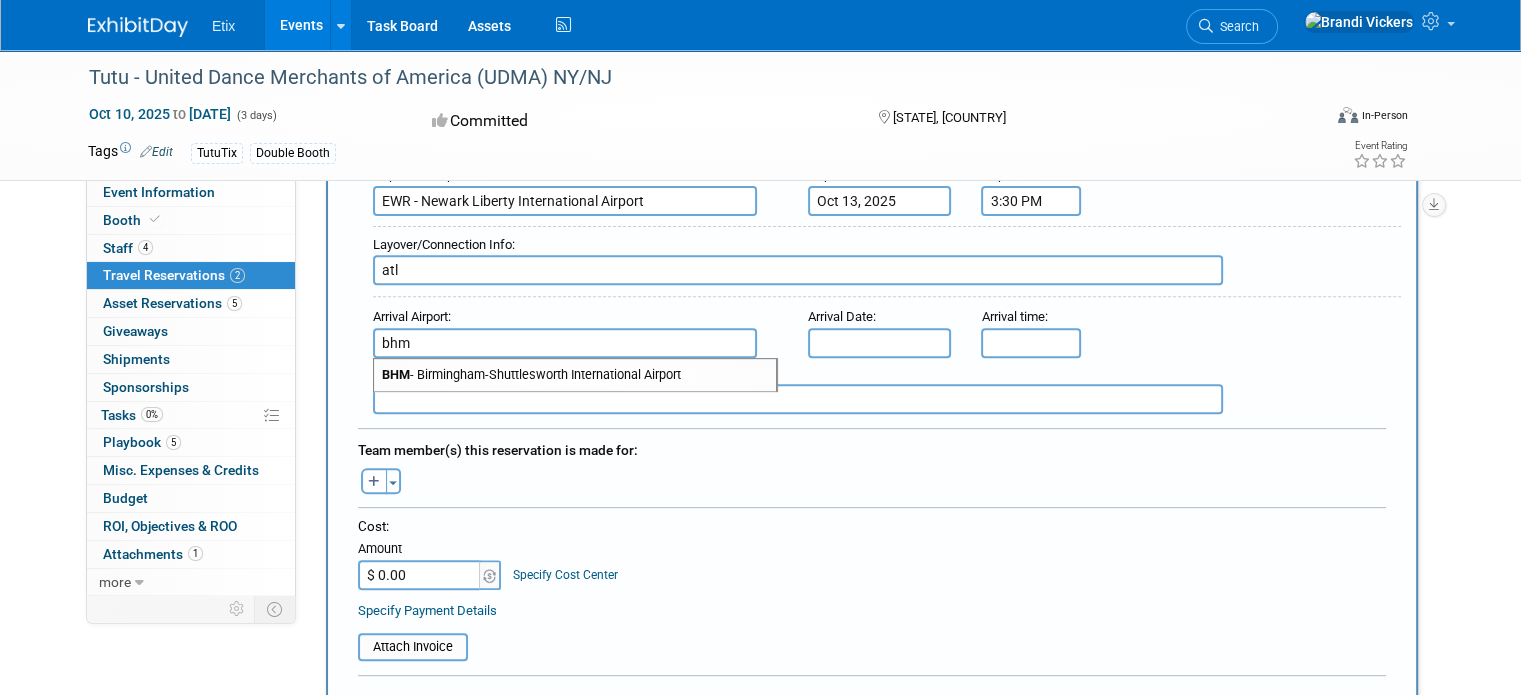 click on "BHM  - Birmingham-Shuttlesworth International Airport" at bounding box center [575, 375] 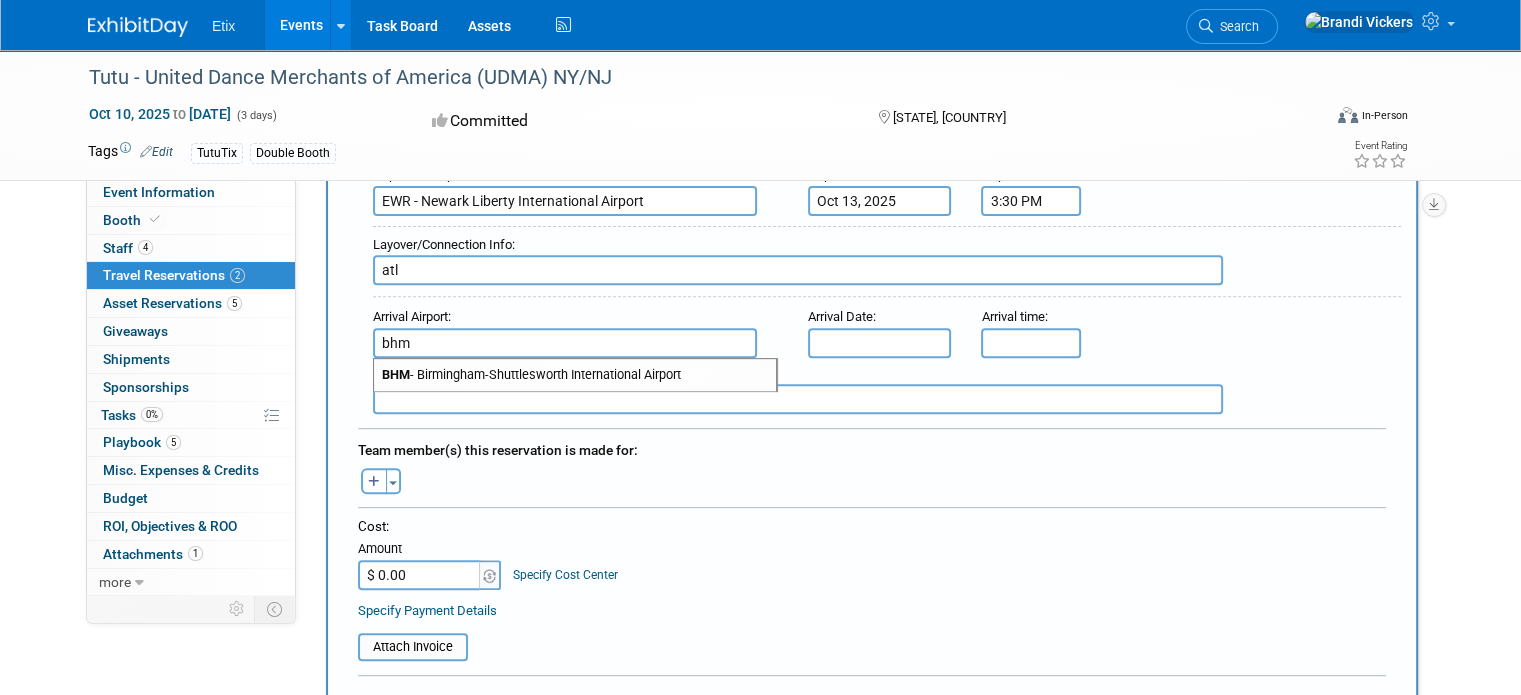 type on "BHM - Birmingham-Shuttlesworth International Airport" 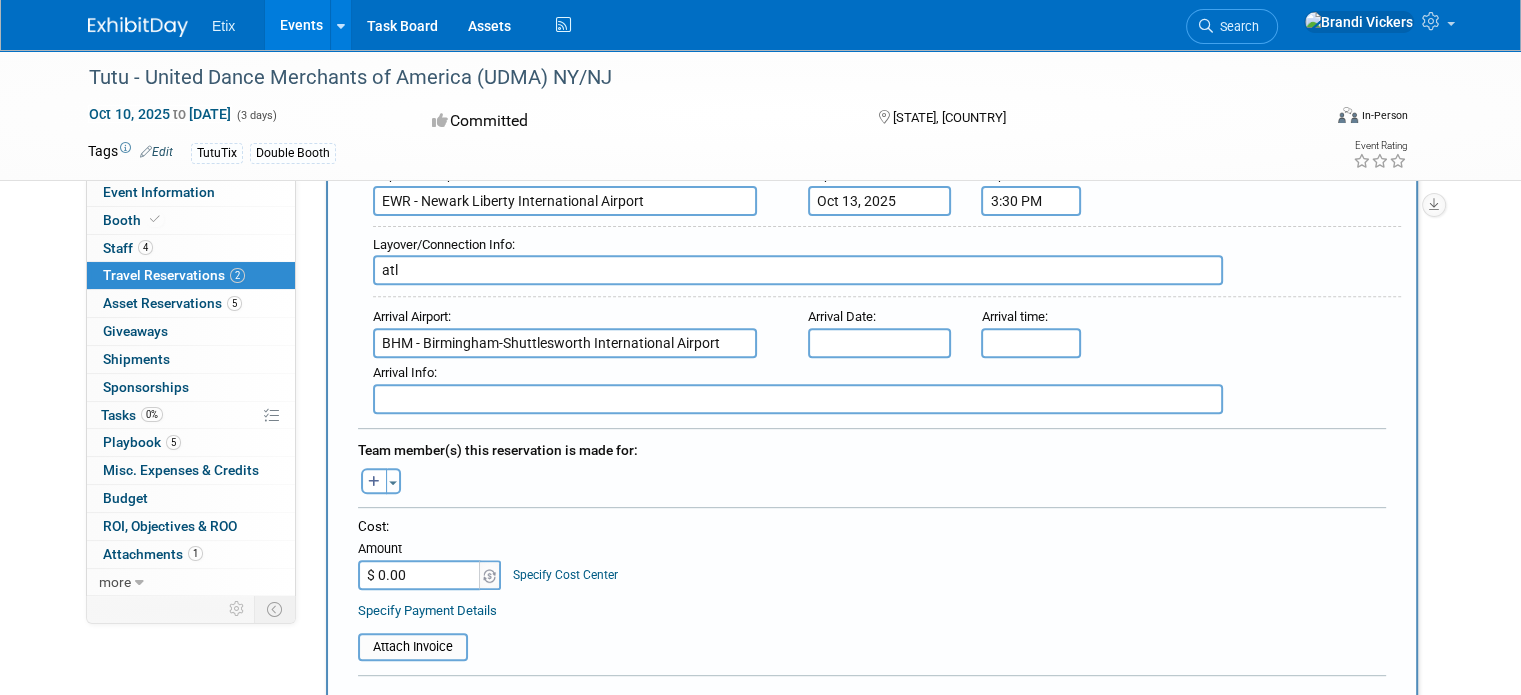 click at bounding box center (880, 343) 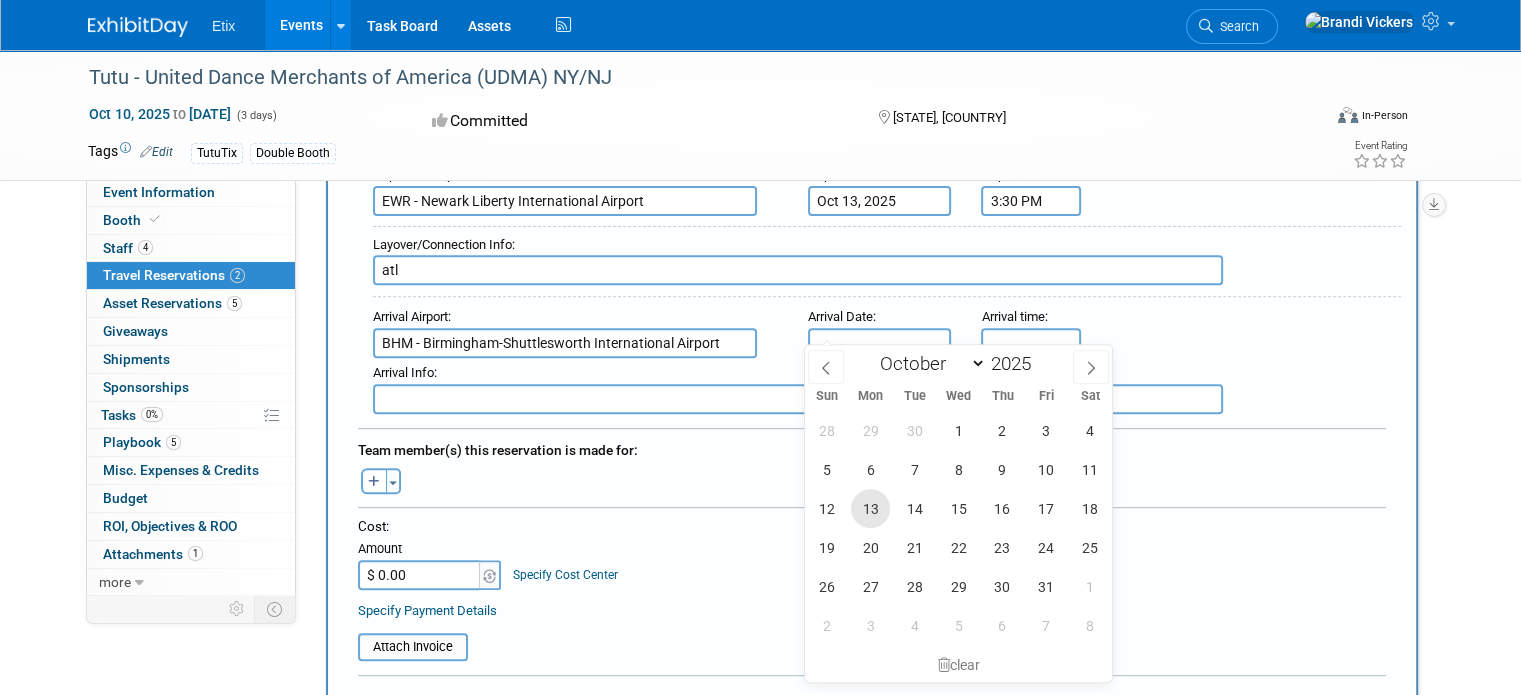 click on "13" at bounding box center (870, 508) 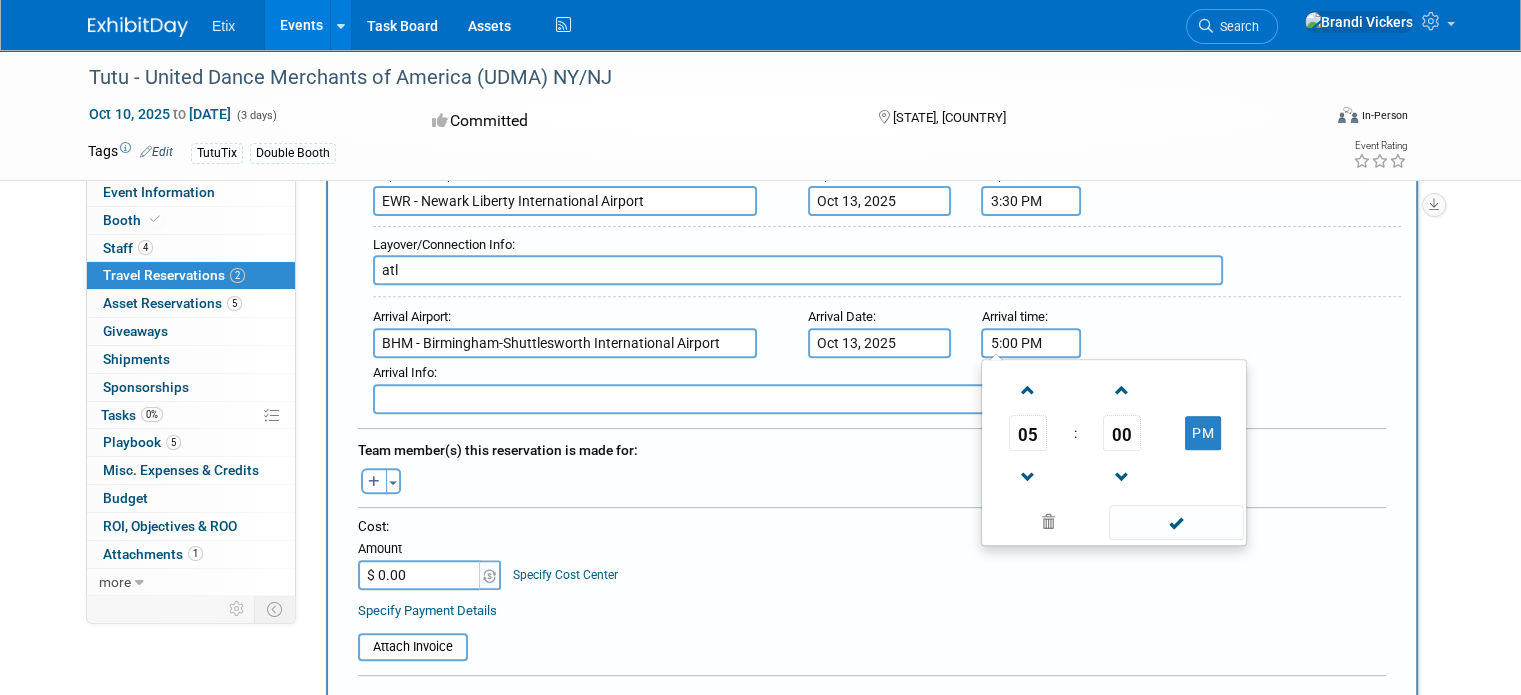 click on "5:00 PM" at bounding box center (1031, 343) 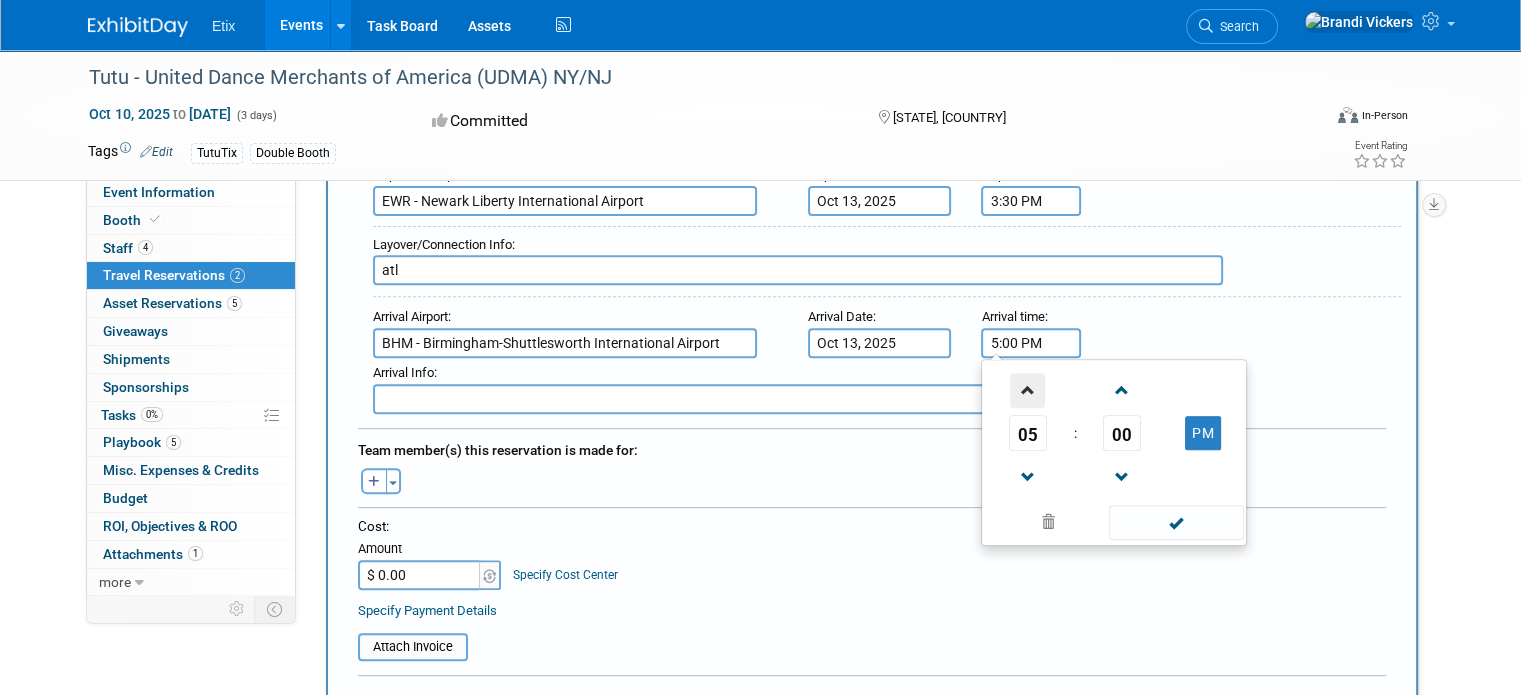 click at bounding box center [1027, 390] 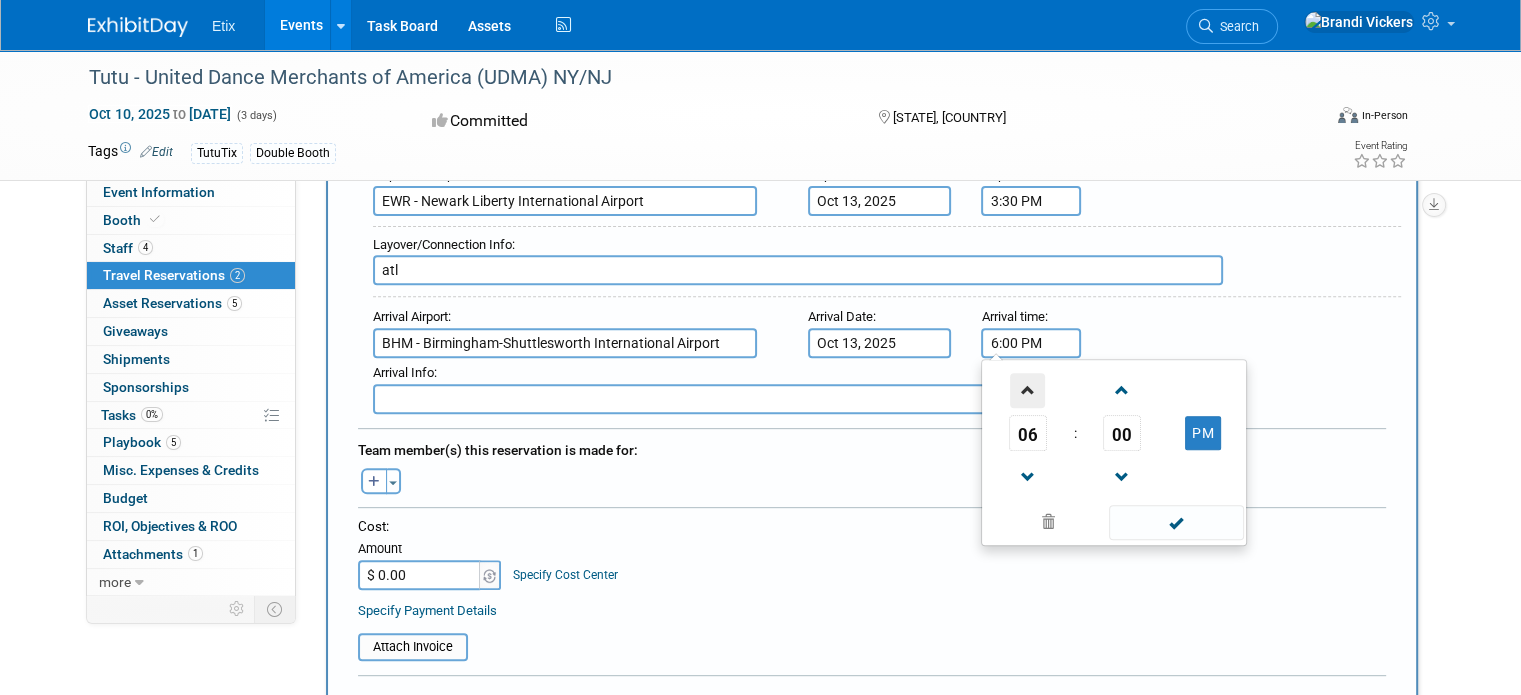 click at bounding box center (1027, 390) 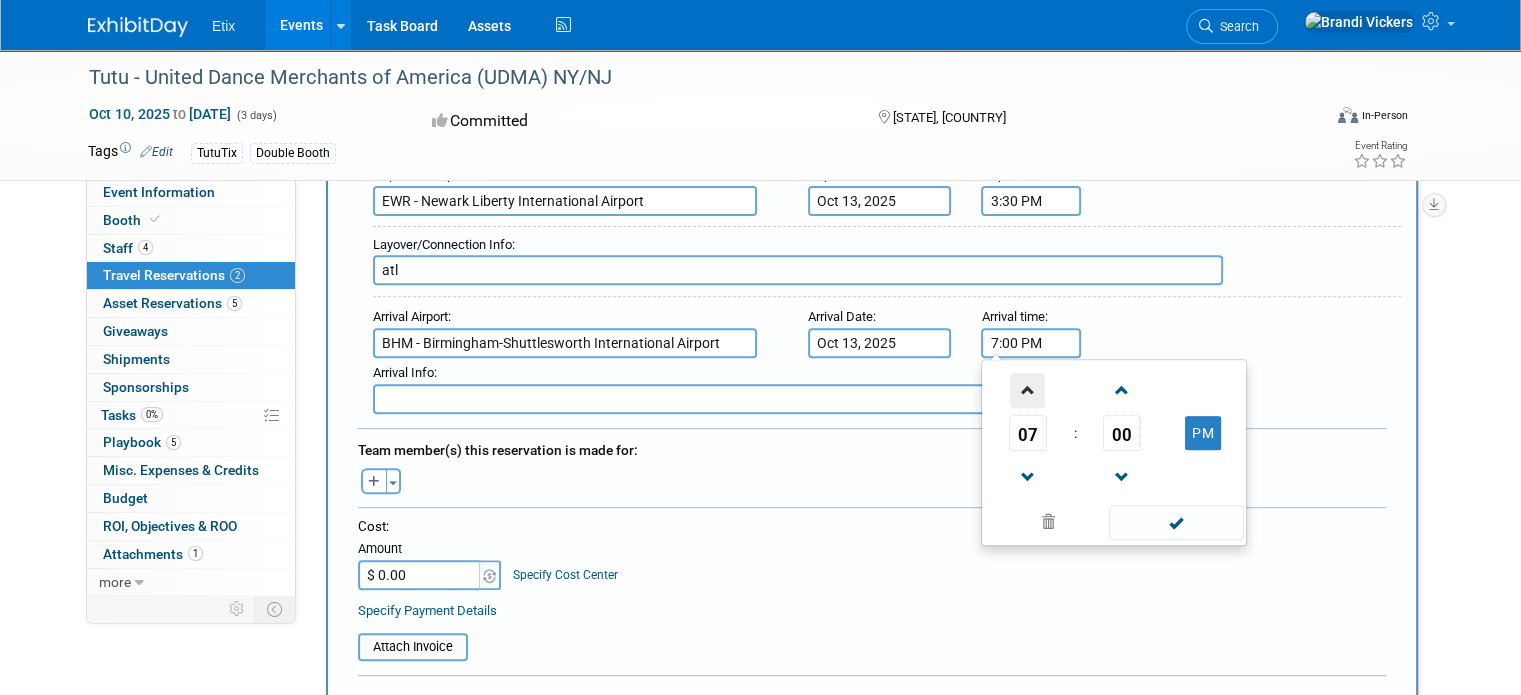 click at bounding box center (1027, 390) 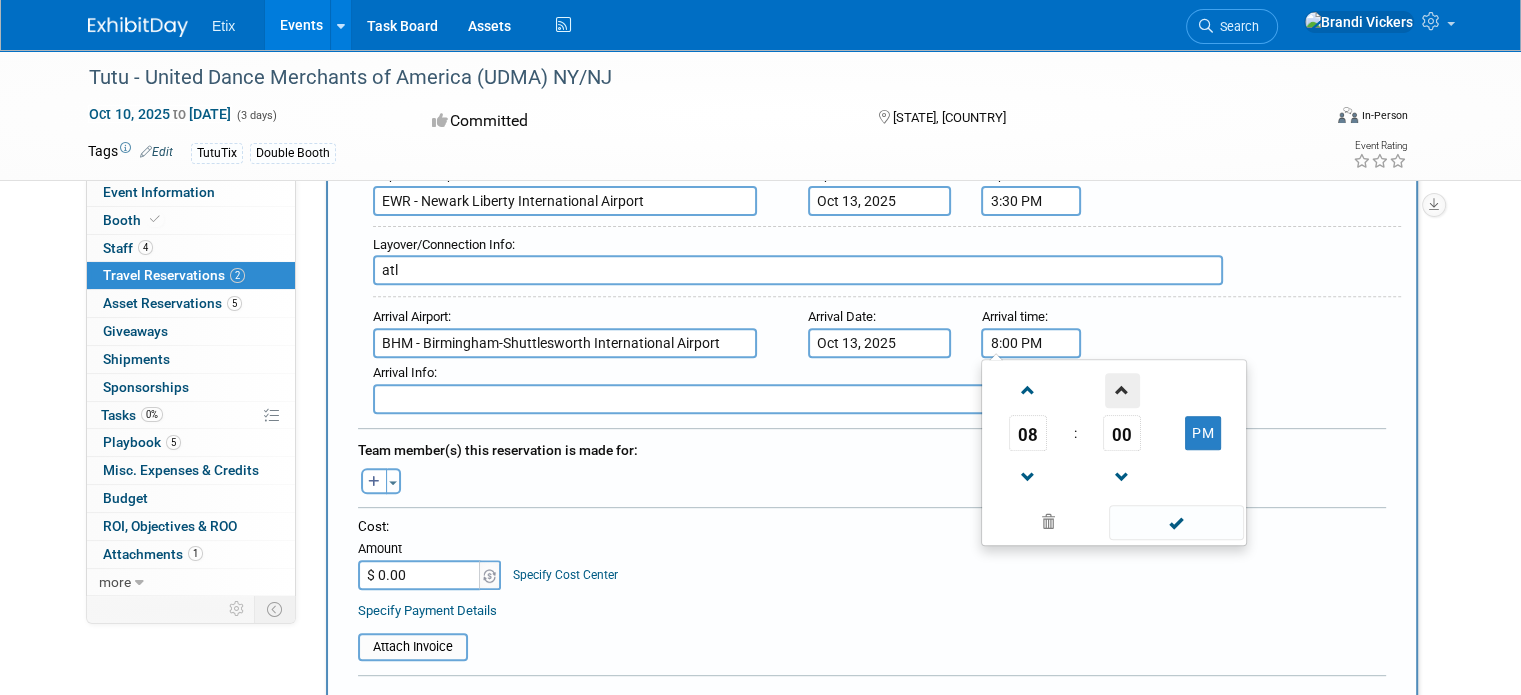 click at bounding box center (1122, 390) 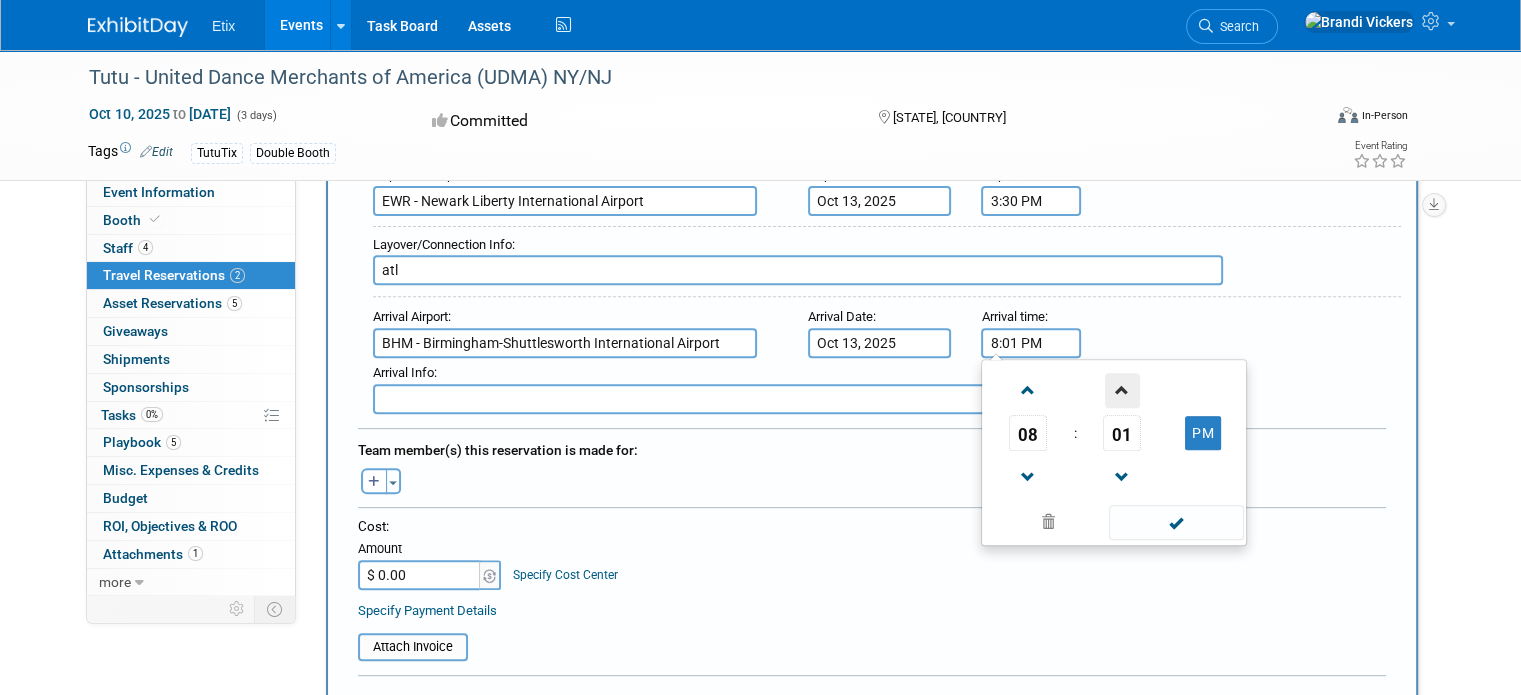 click at bounding box center (1122, 390) 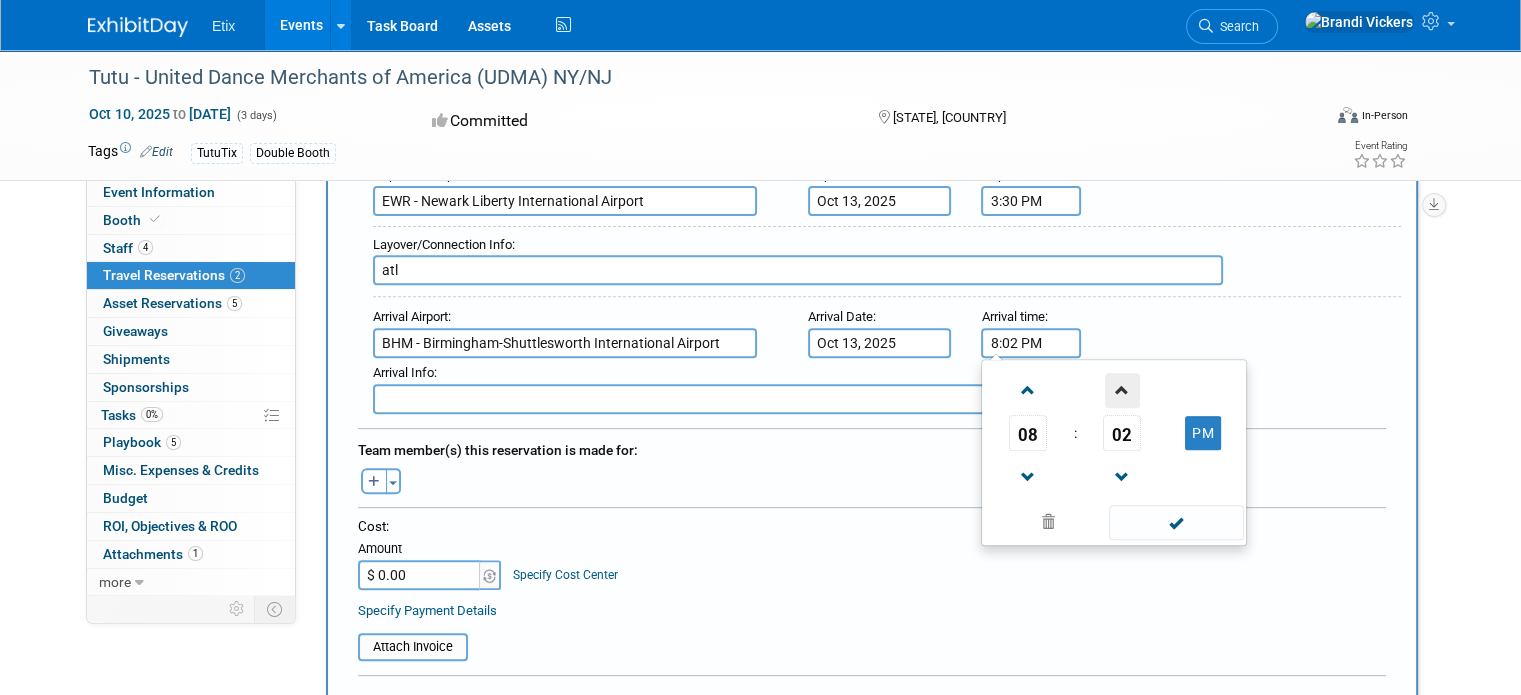 click at bounding box center (1122, 390) 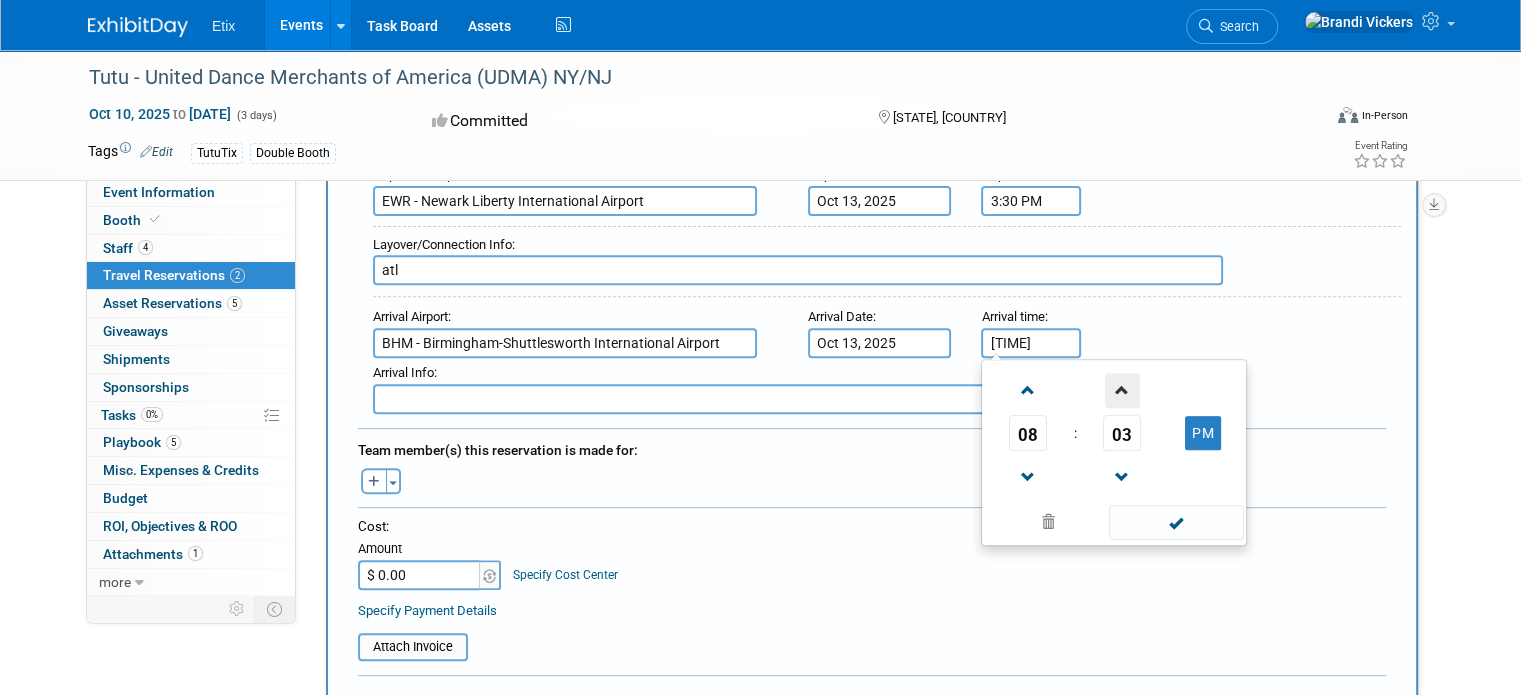 click at bounding box center (1122, 390) 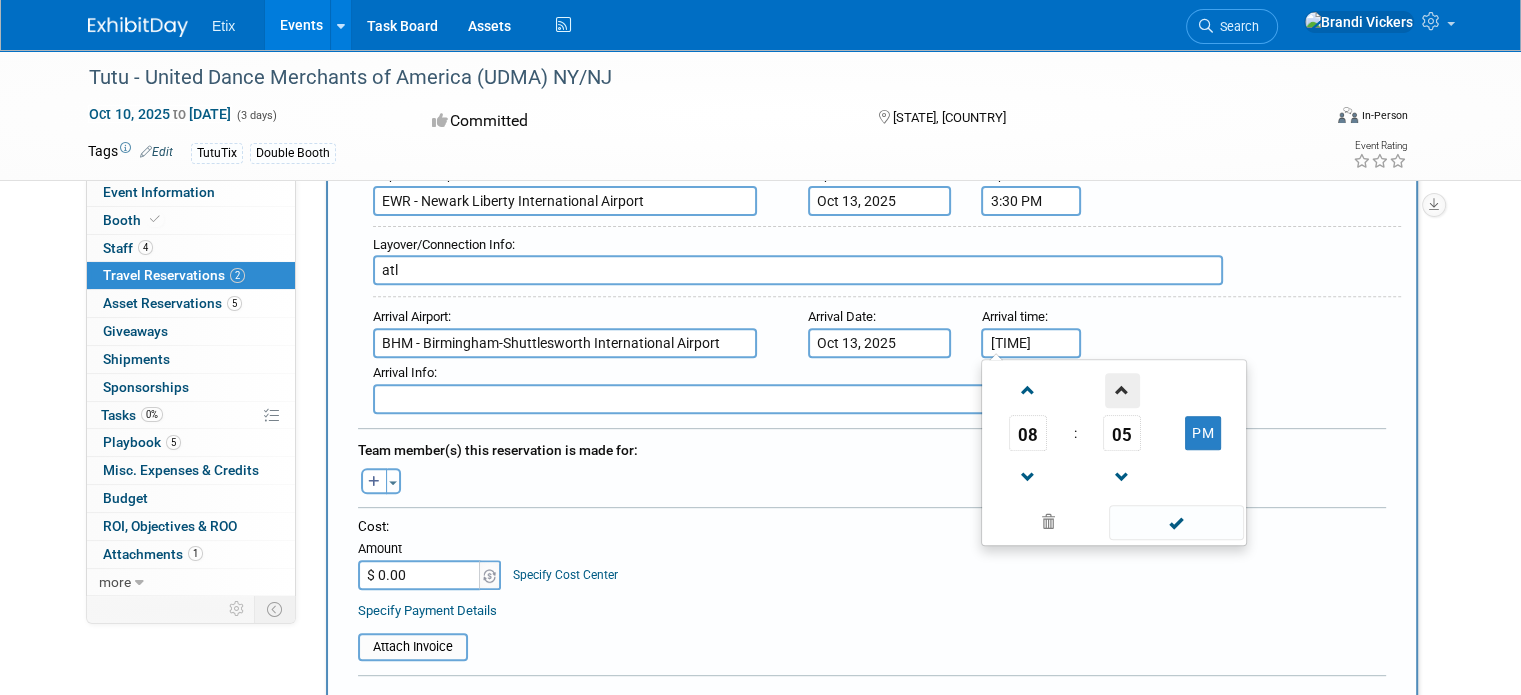 click at bounding box center (1122, 390) 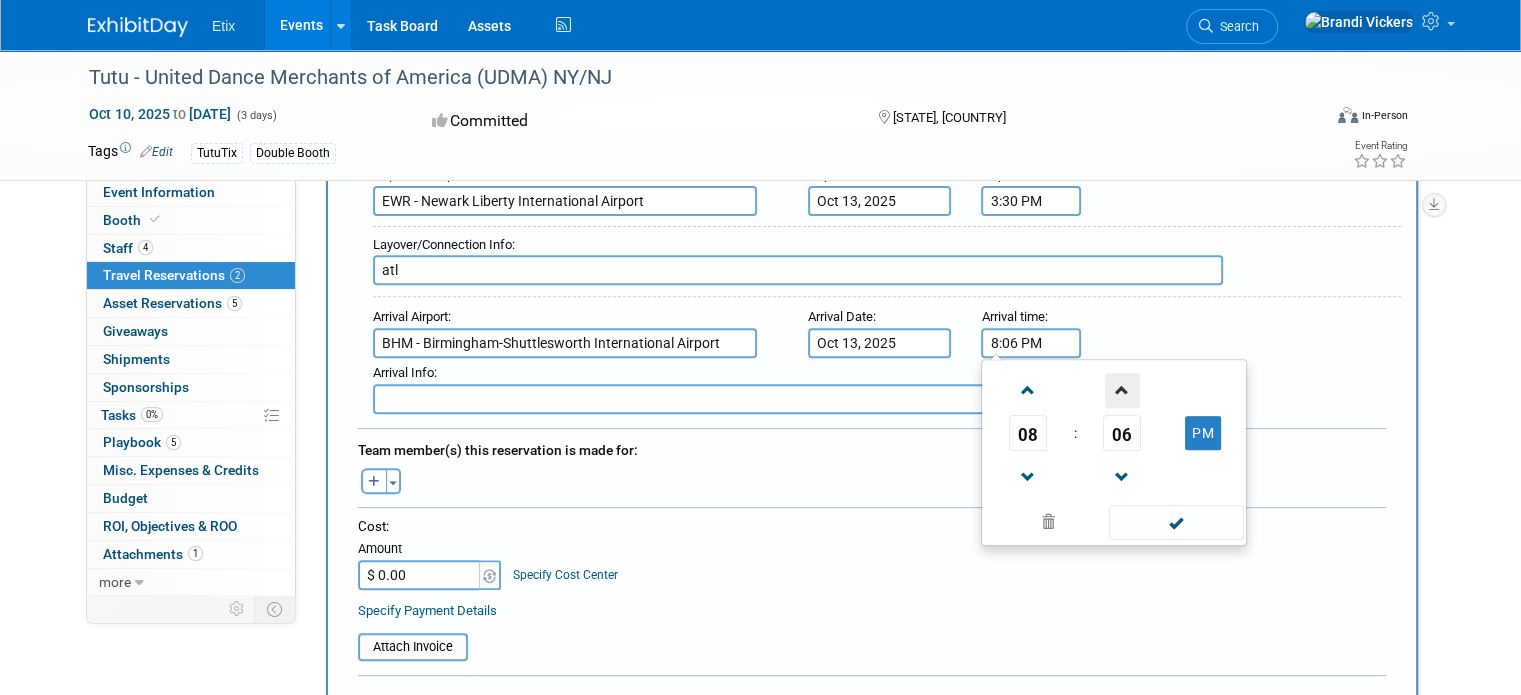 click at bounding box center [1122, 390] 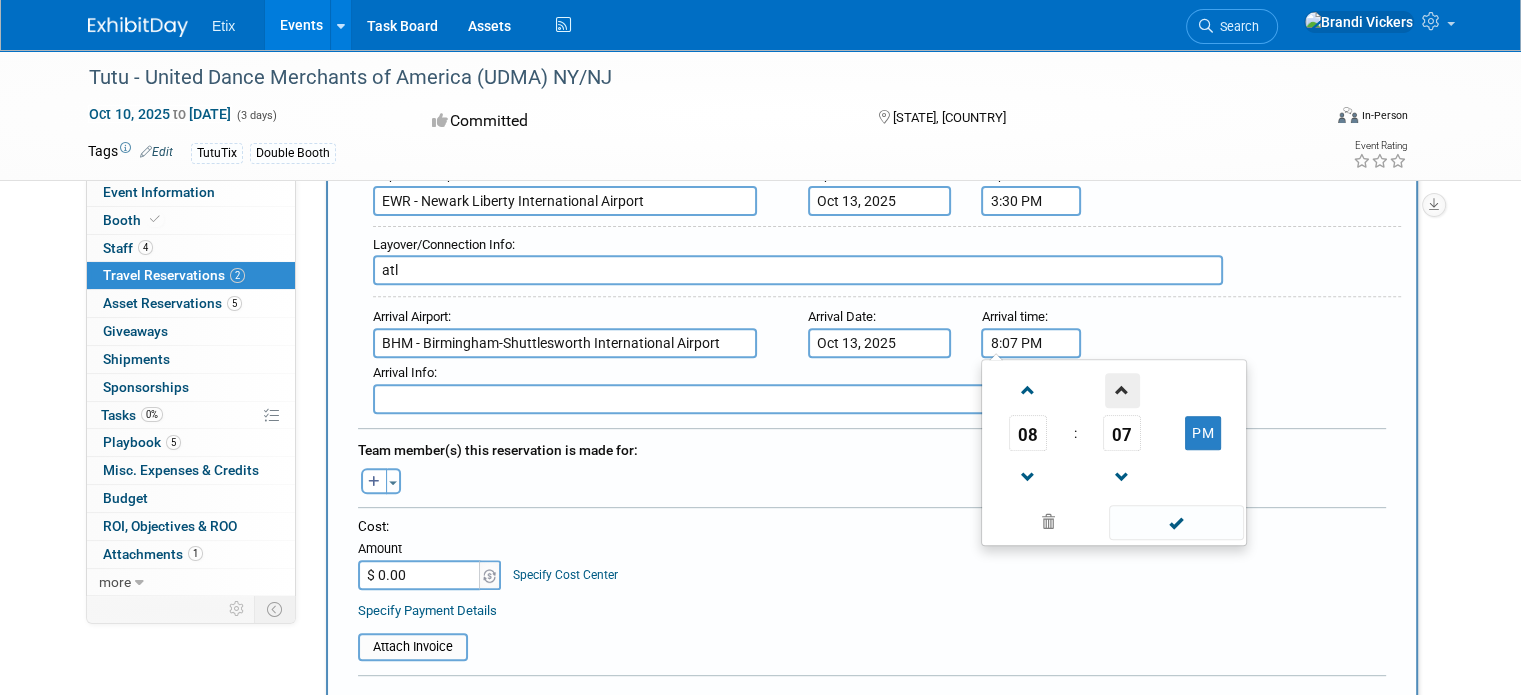 click at bounding box center (1122, 390) 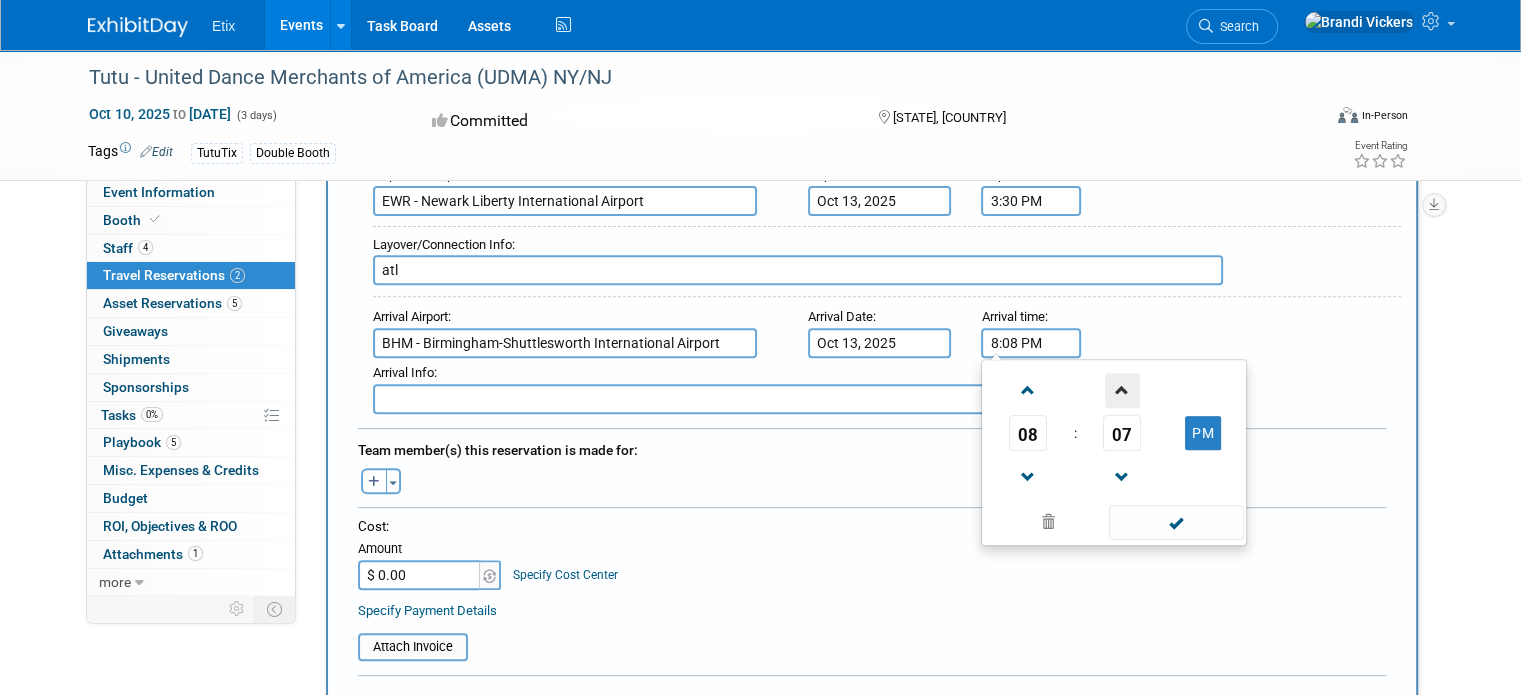 click at bounding box center [1122, 390] 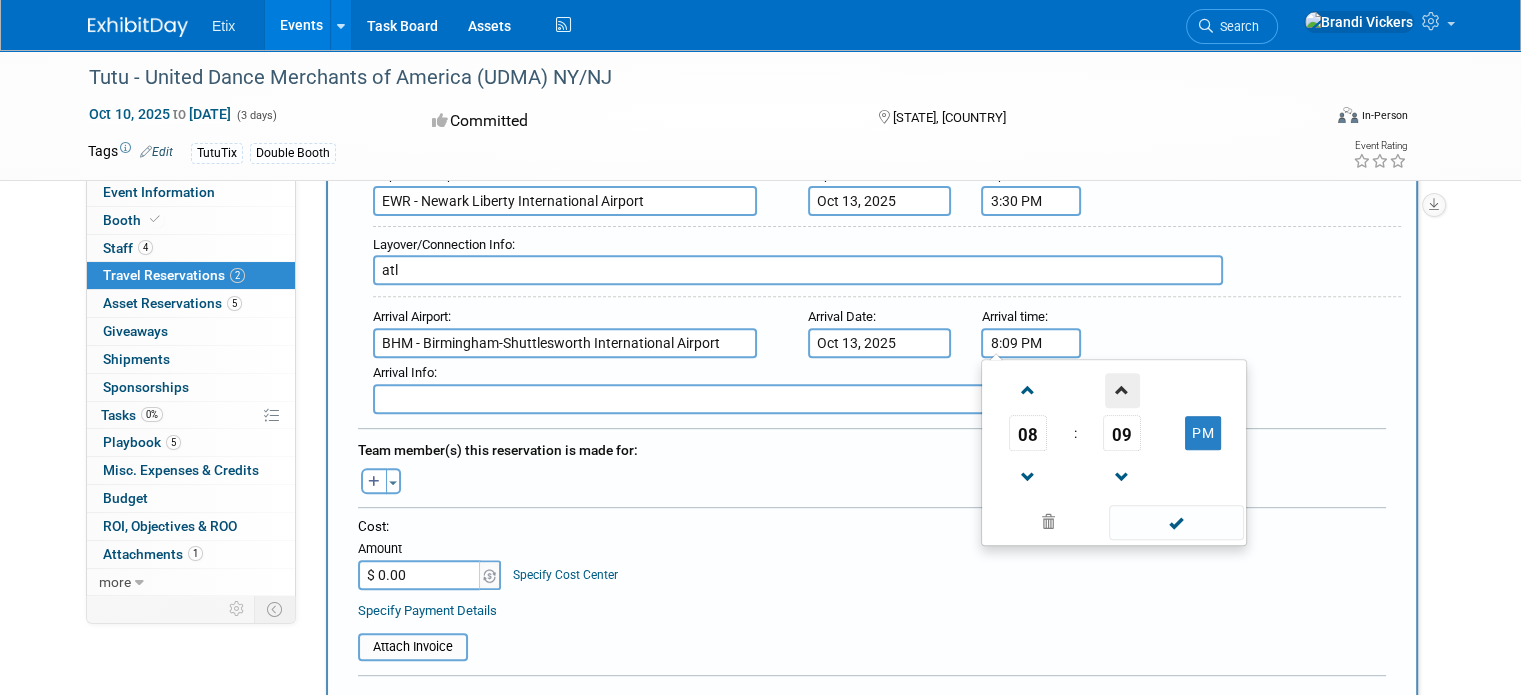 click at bounding box center (1122, 390) 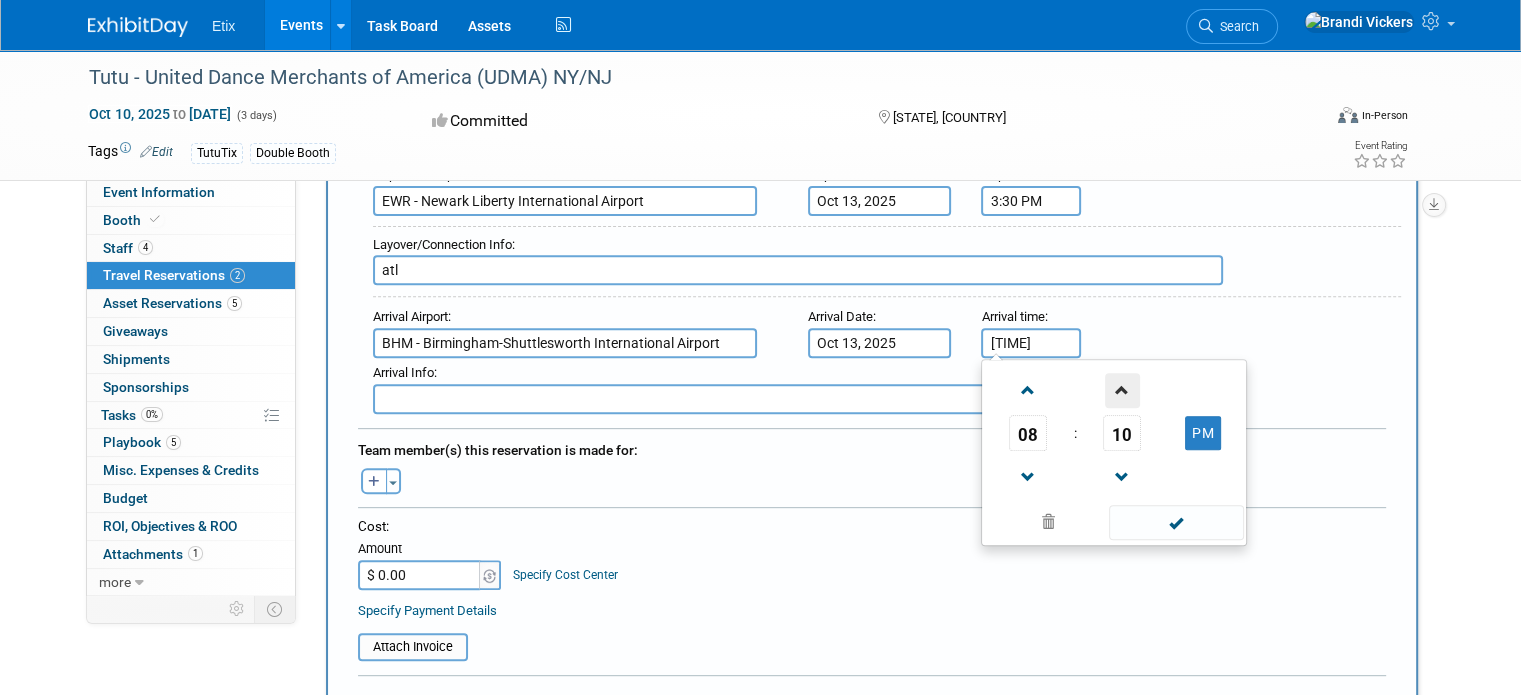 click at bounding box center [1122, 390] 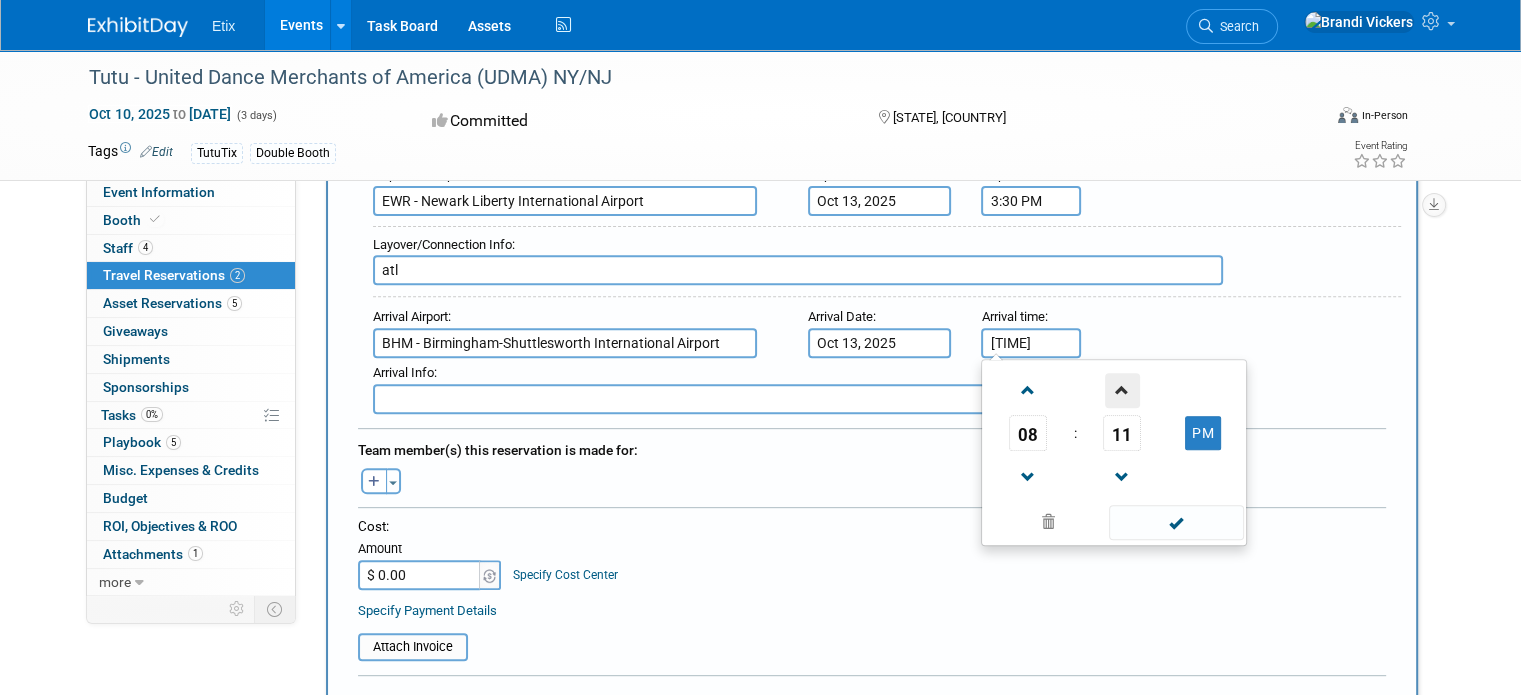 click at bounding box center [1122, 390] 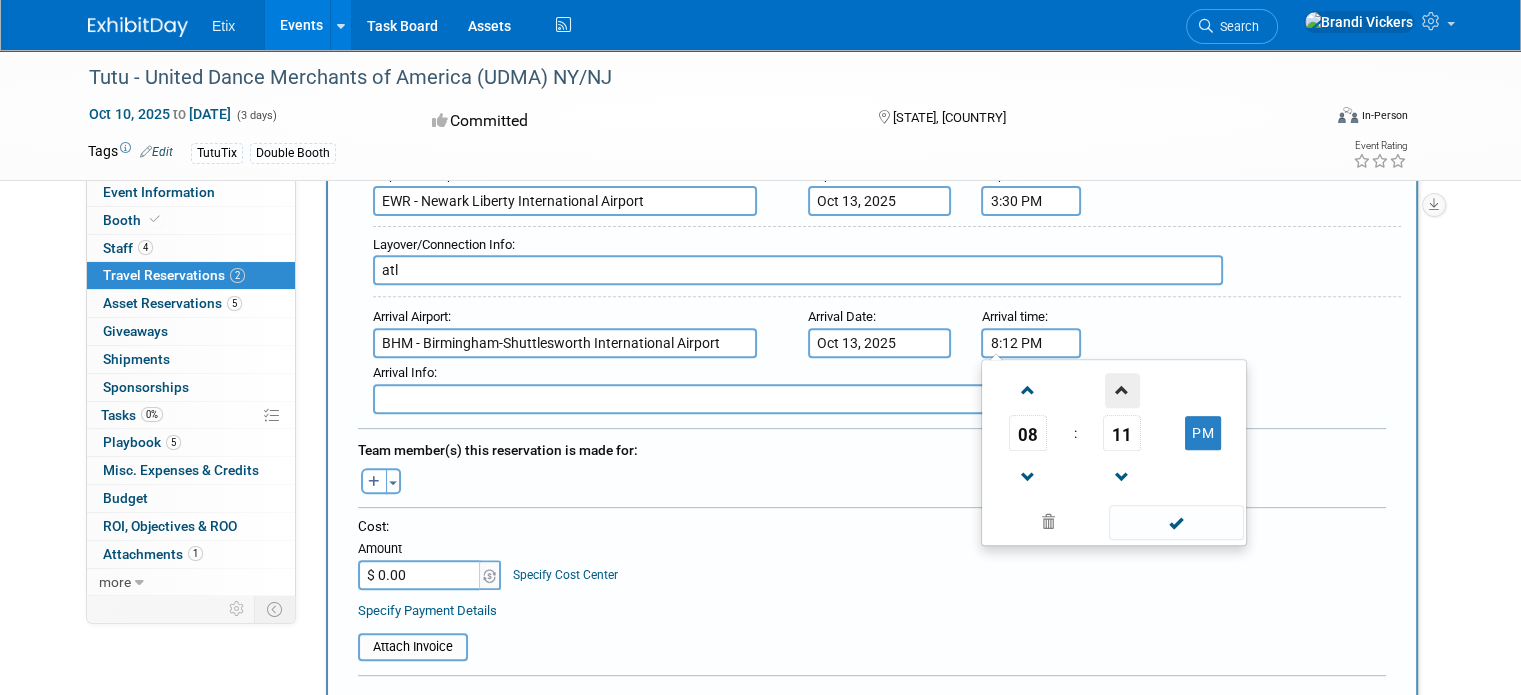 click at bounding box center (1122, 390) 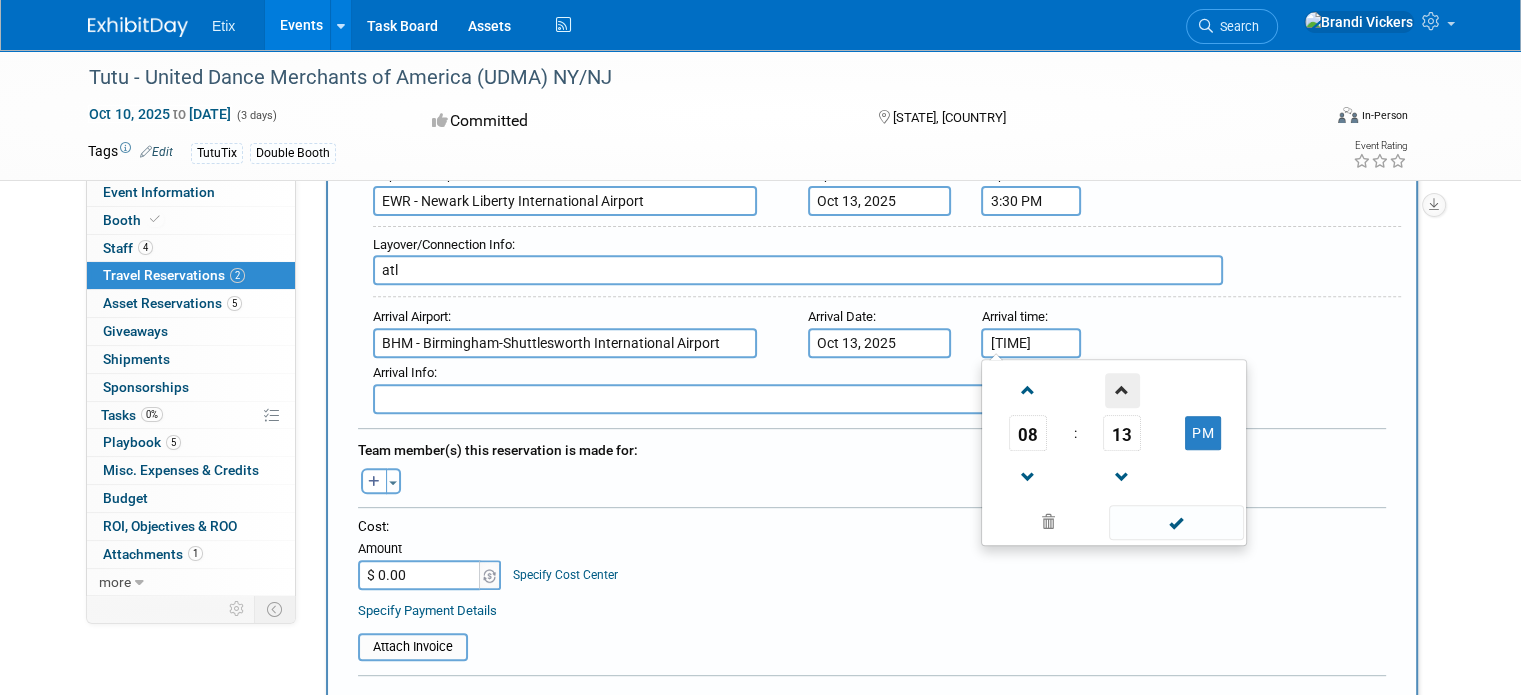 click at bounding box center (1122, 390) 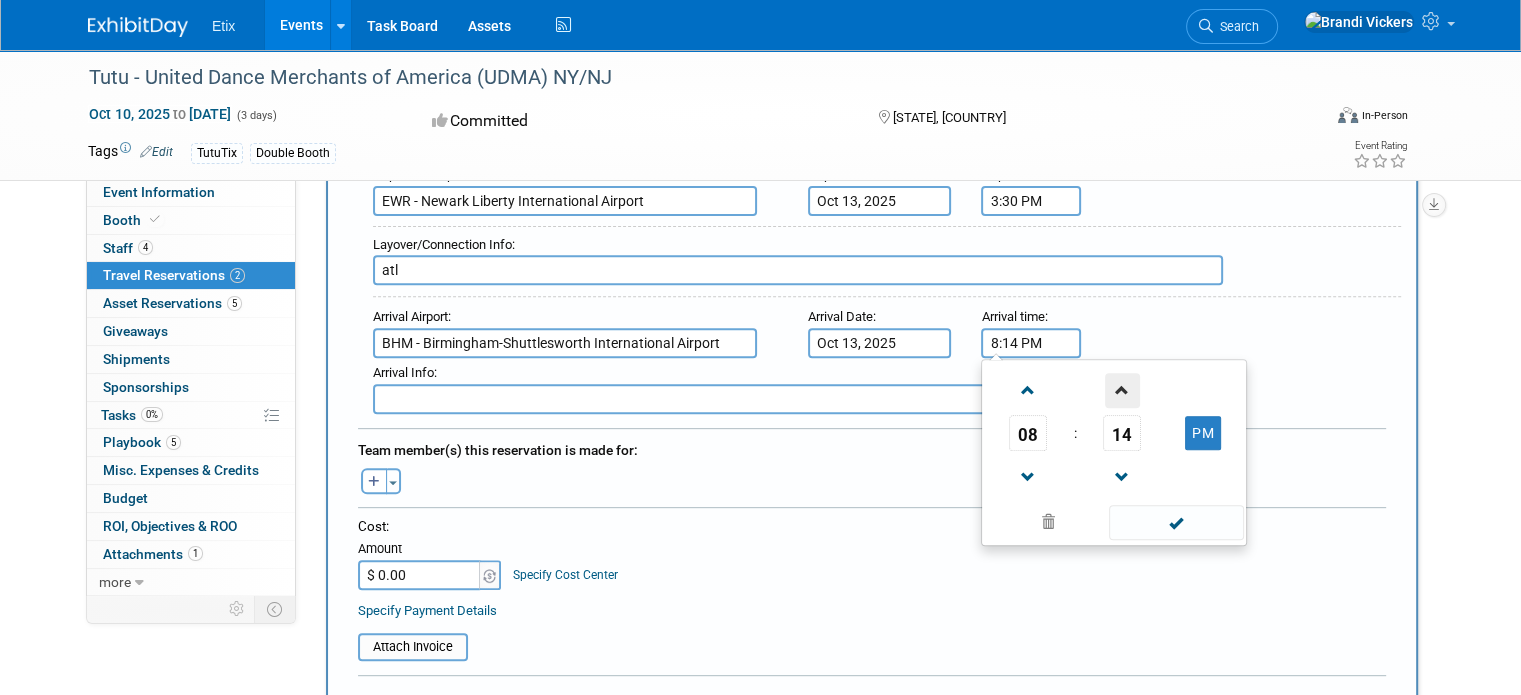 click at bounding box center [1122, 390] 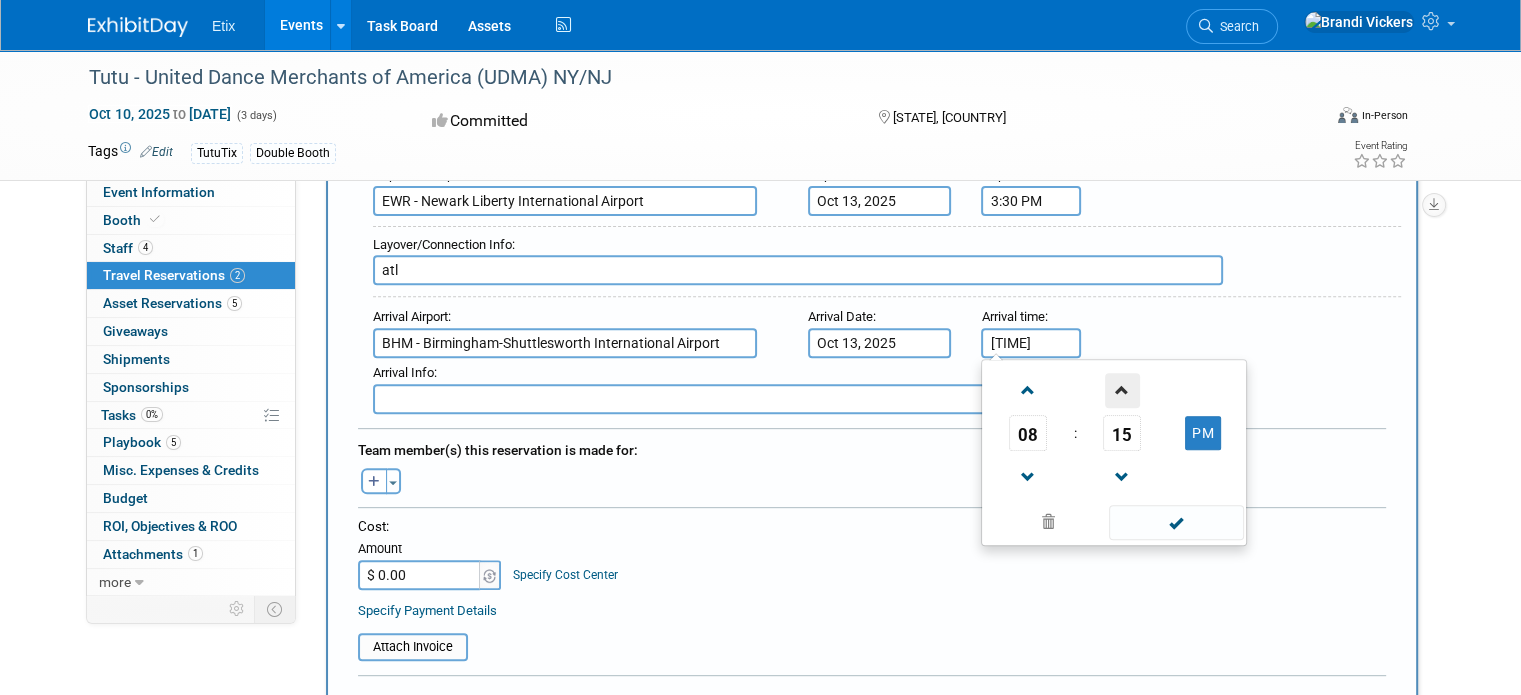 click at bounding box center [1122, 390] 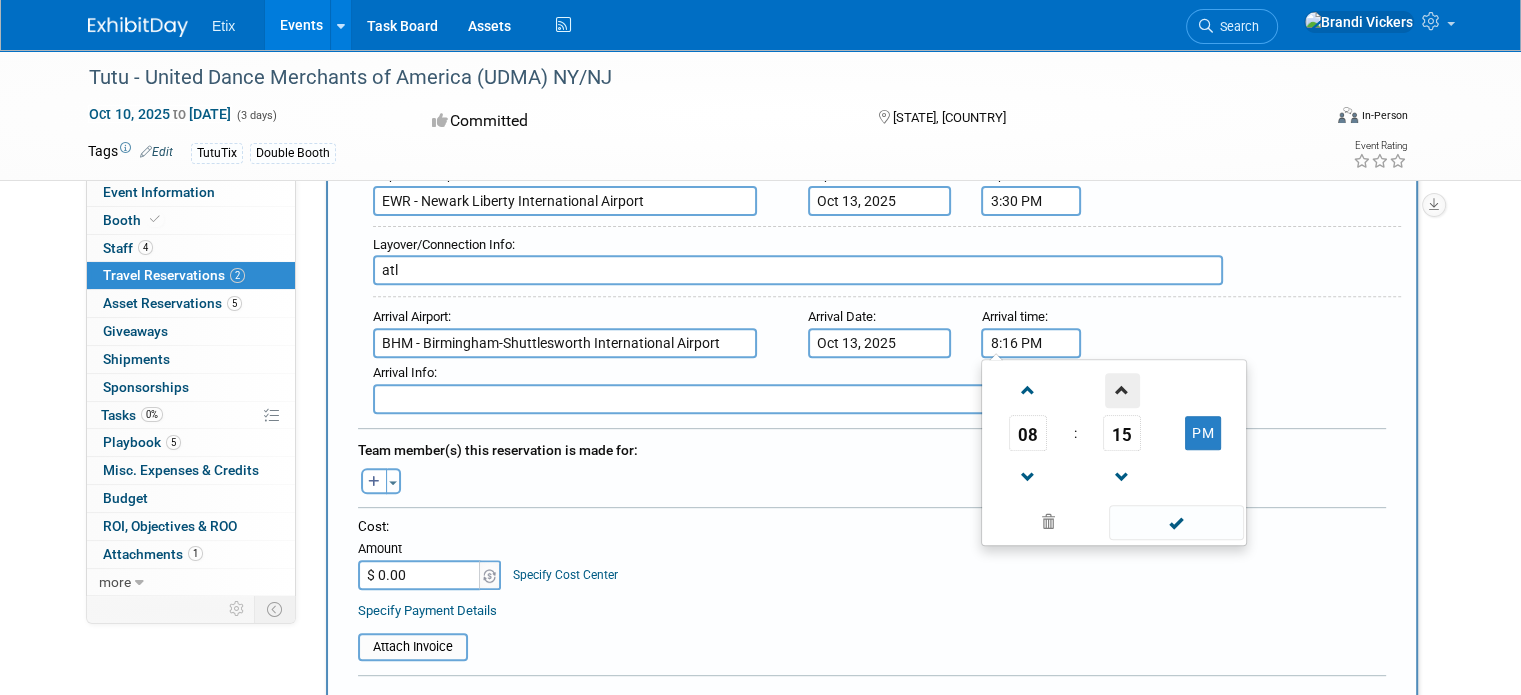 click at bounding box center [1122, 390] 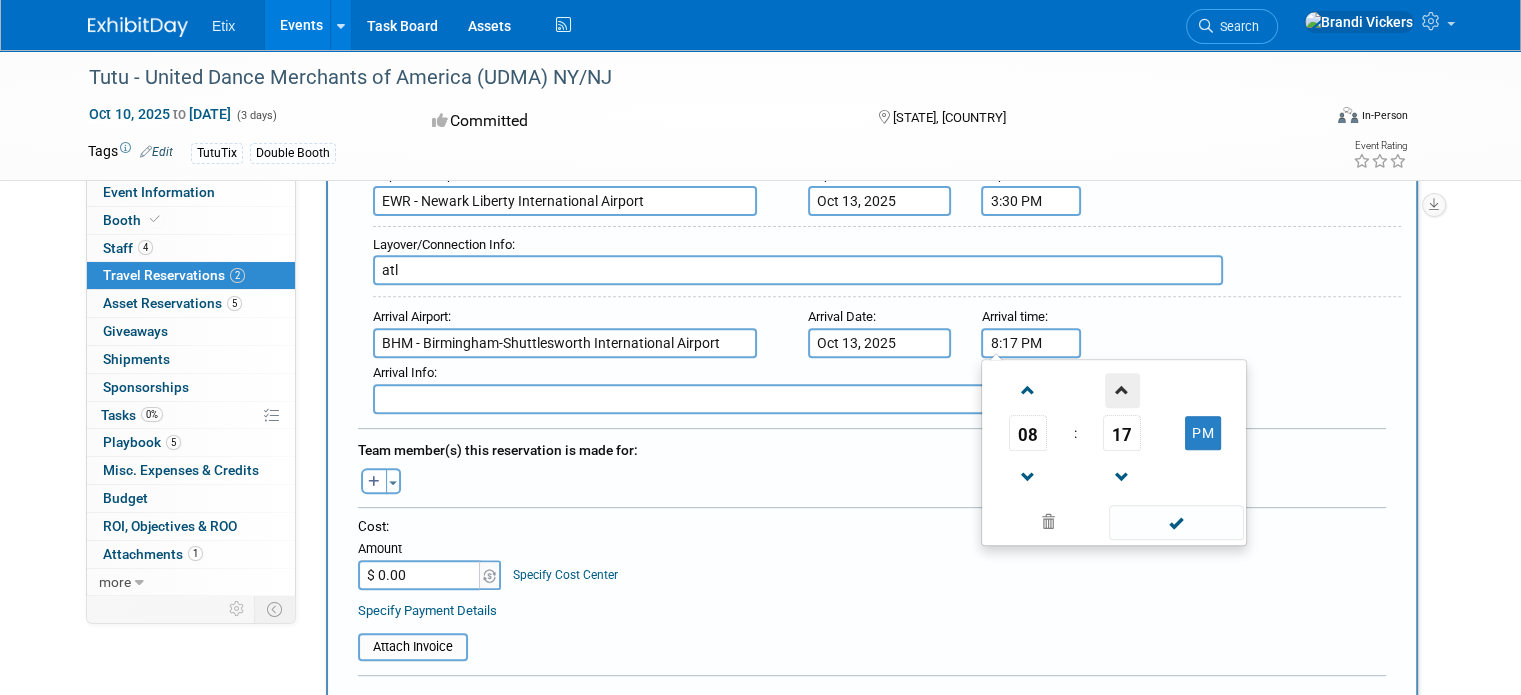 click at bounding box center [1122, 390] 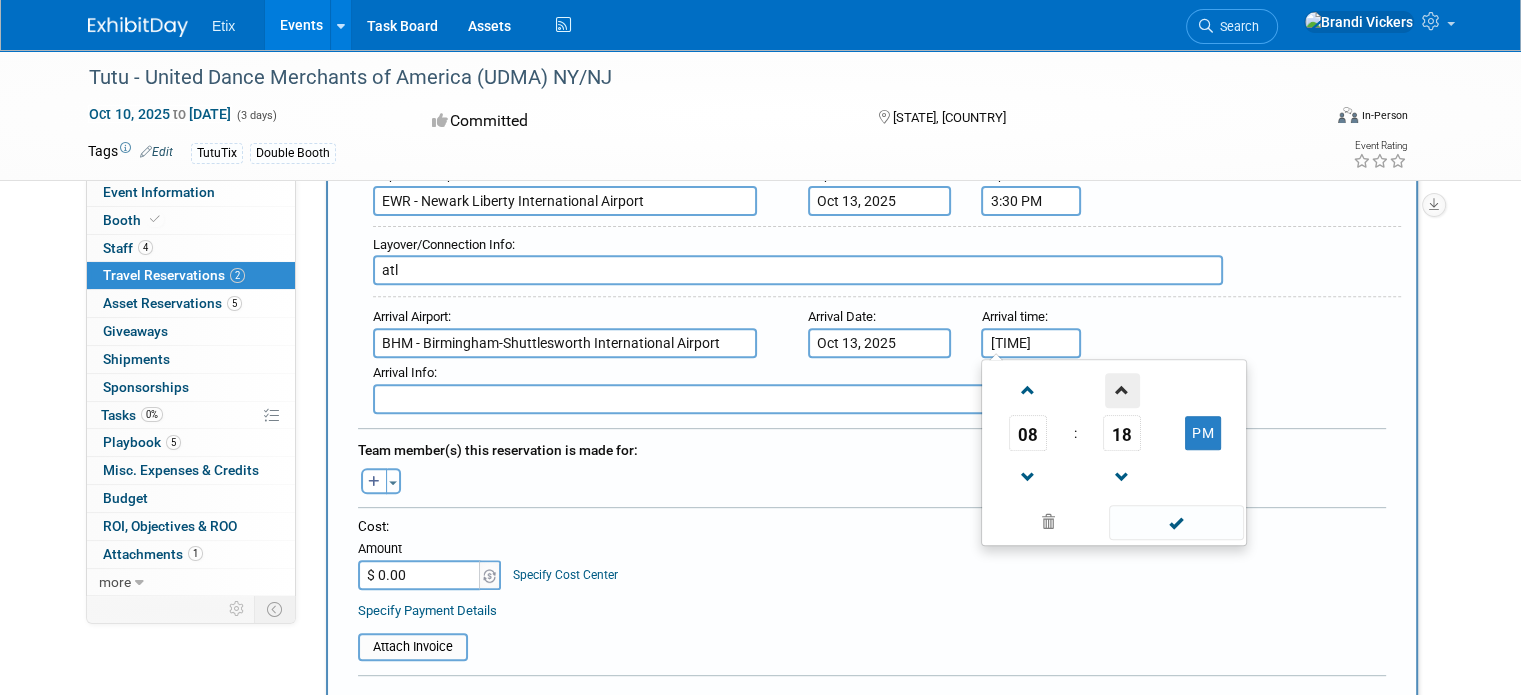 click at bounding box center (1122, 390) 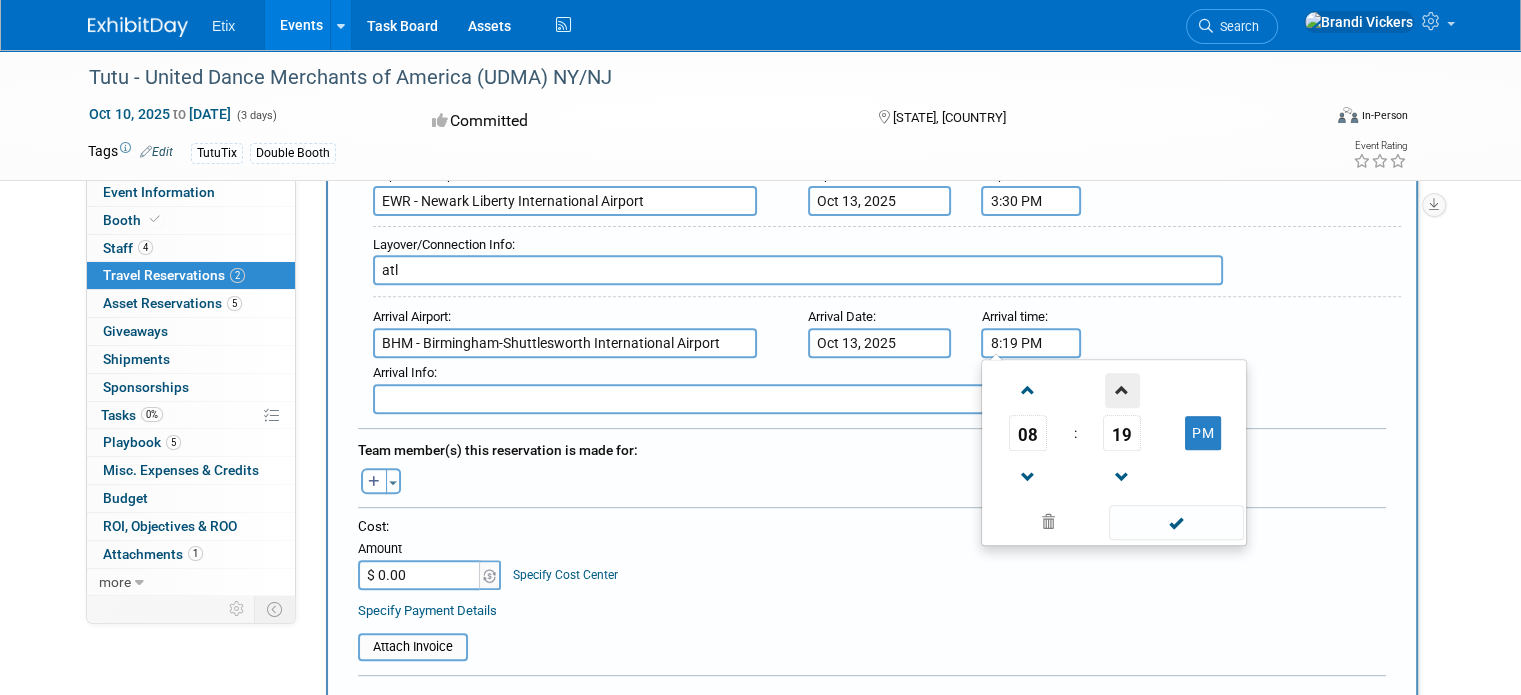 click at bounding box center [1122, 390] 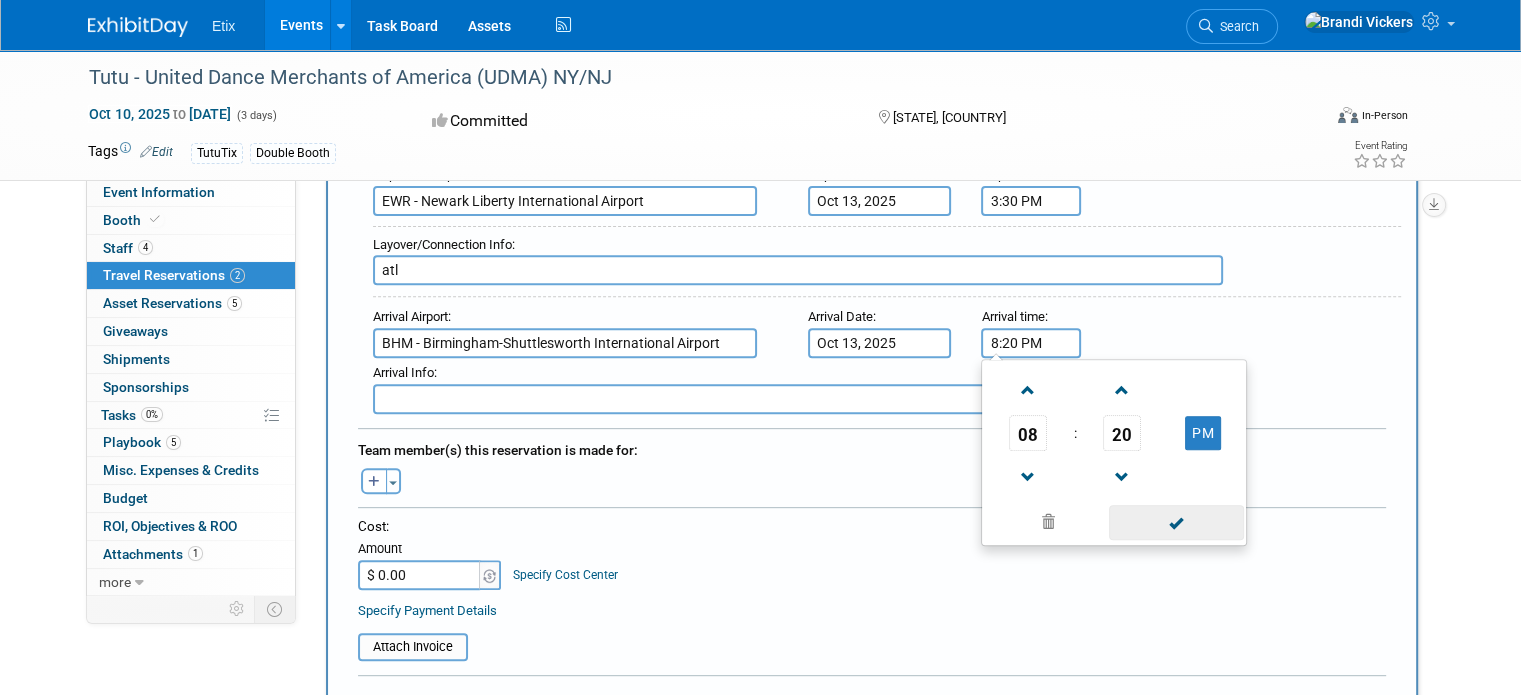 click at bounding box center (1176, 522) 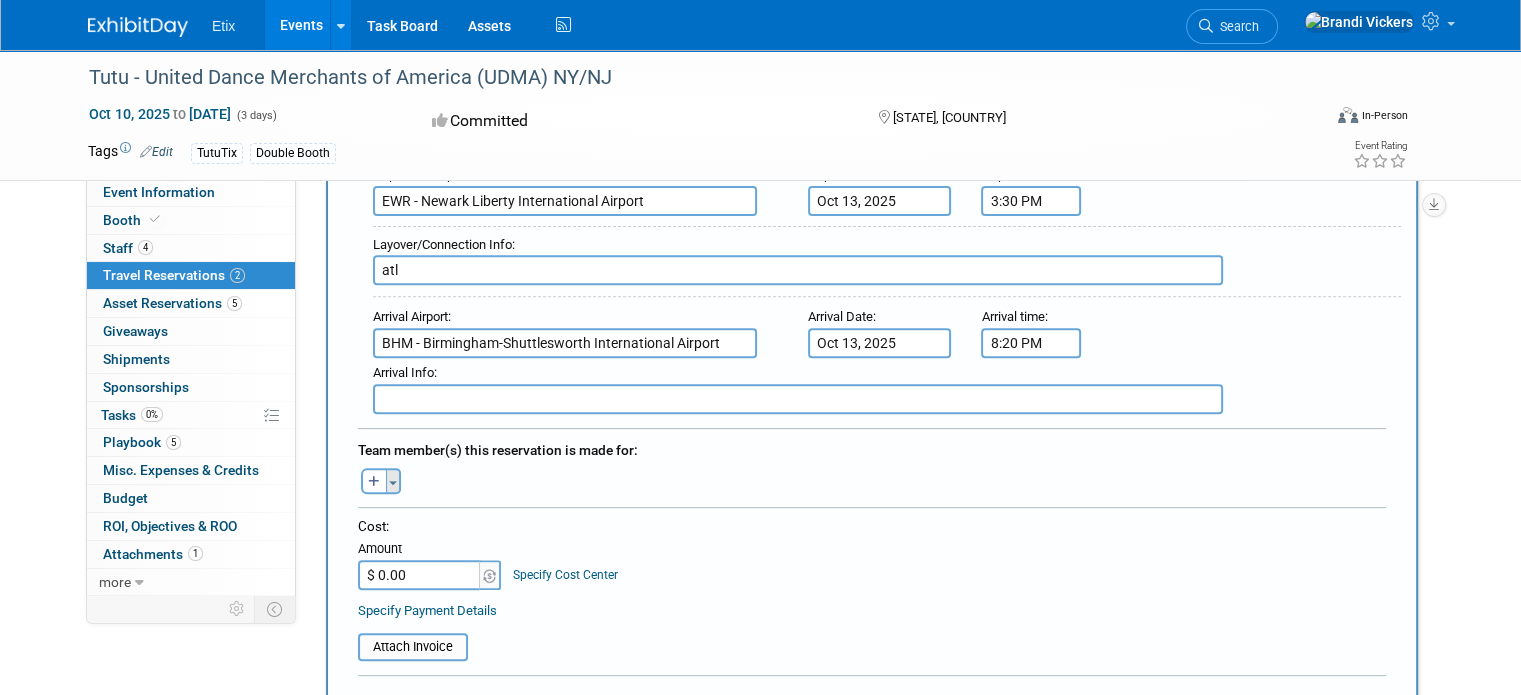 click on "Toggle Dropdown" at bounding box center [393, 481] 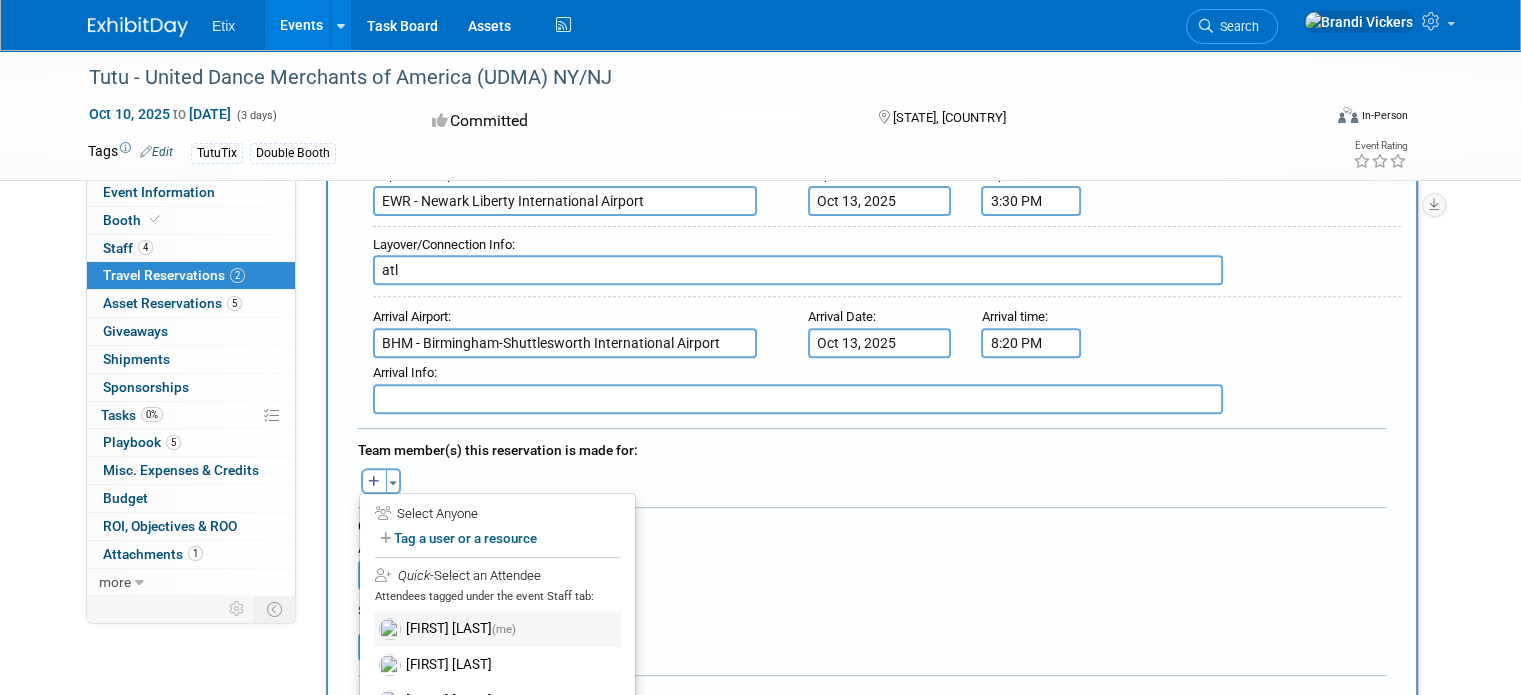 click on "Brandi Vickers
(me)" at bounding box center (497, 629) 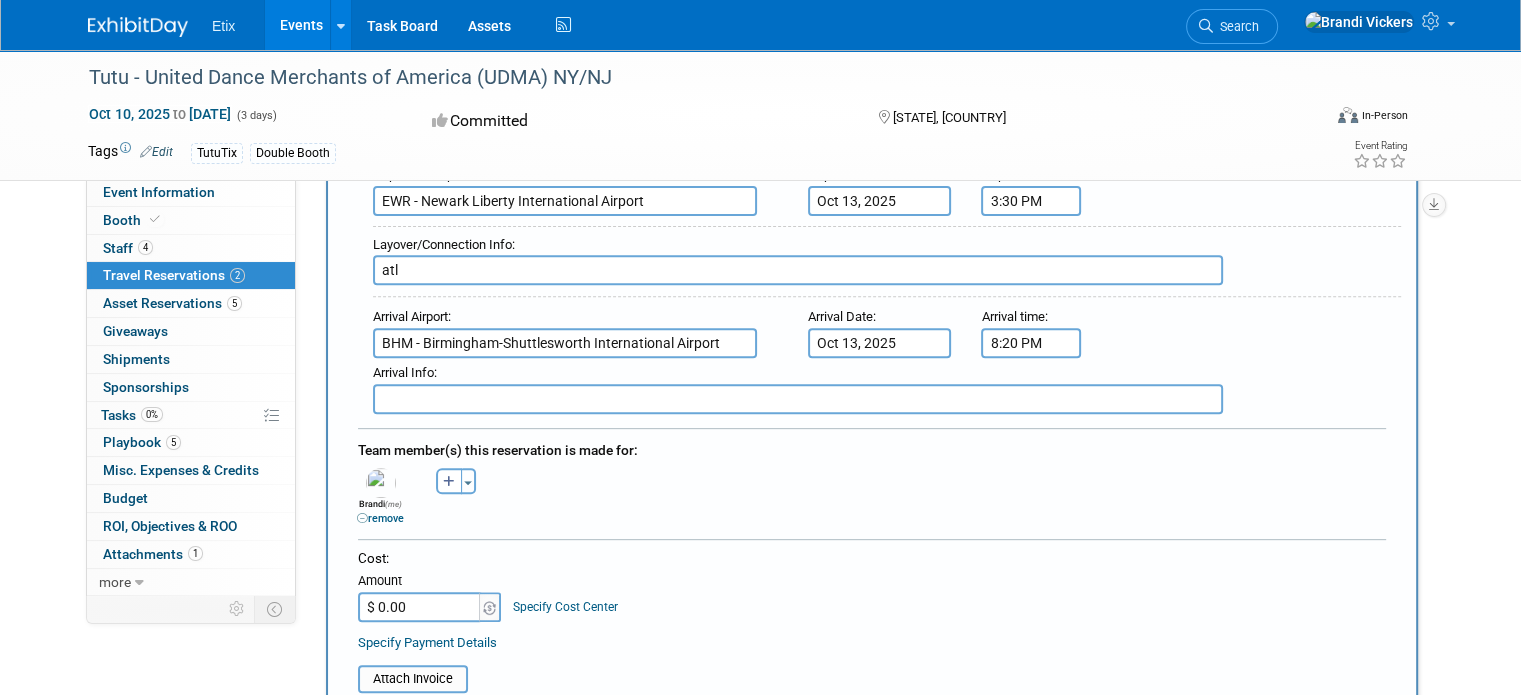 click on "$ 0.00" at bounding box center [420, 607] 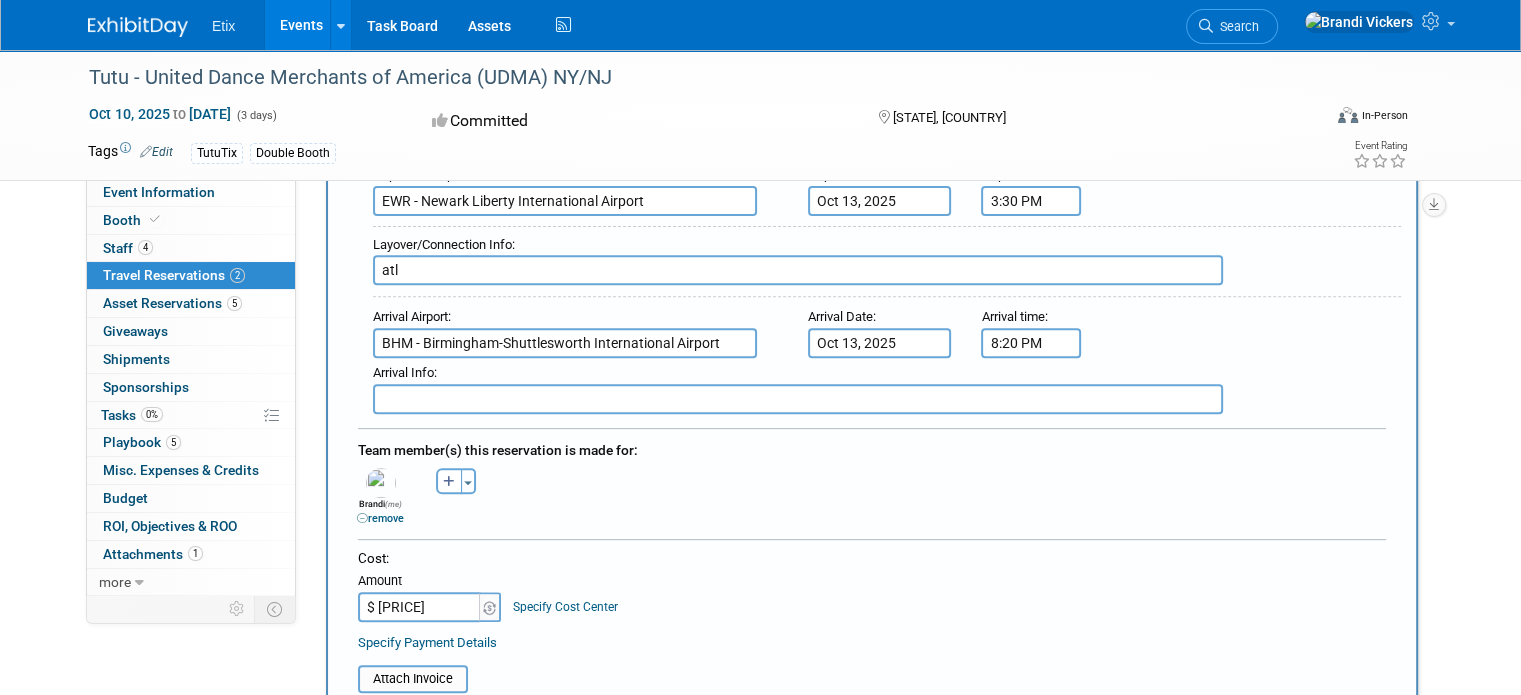 type on "$ 688.36" 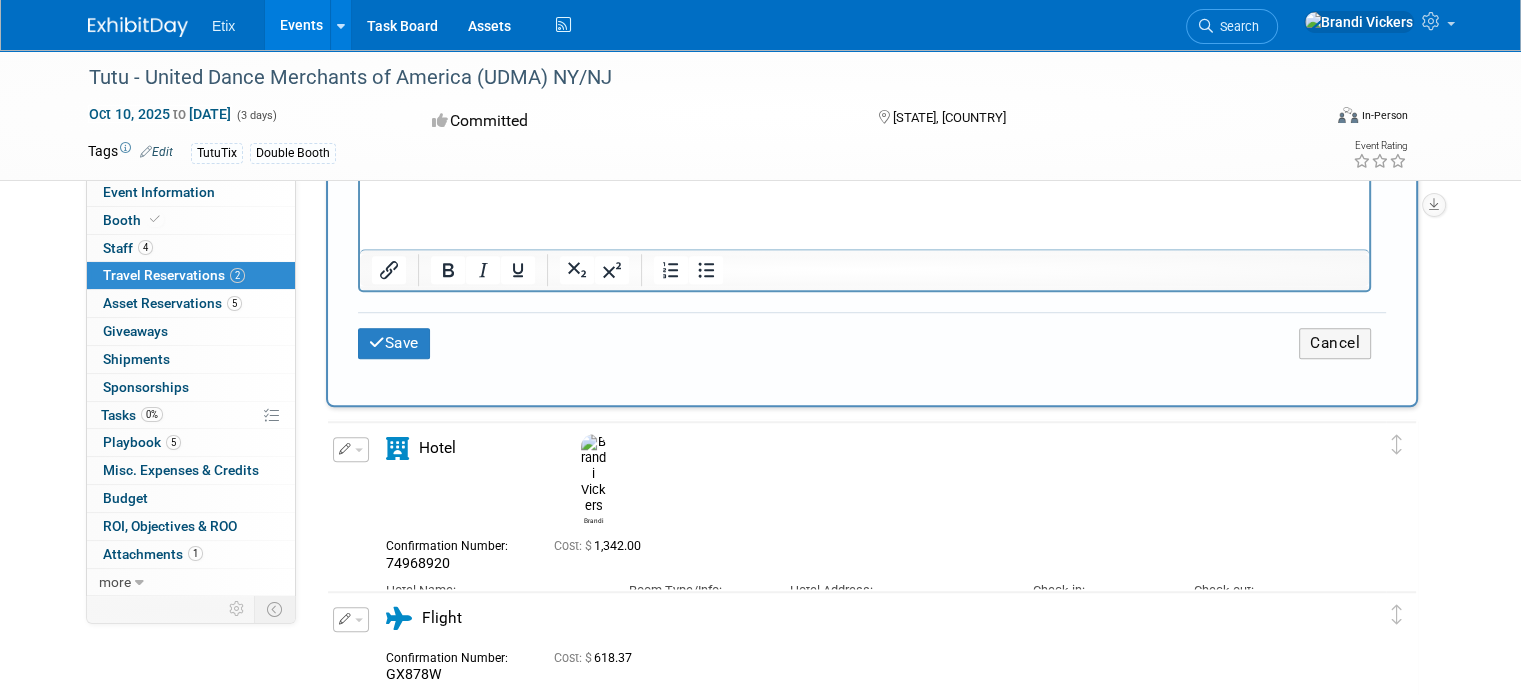 scroll, scrollTop: 1389, scrollLeft: 0, axis: vertical 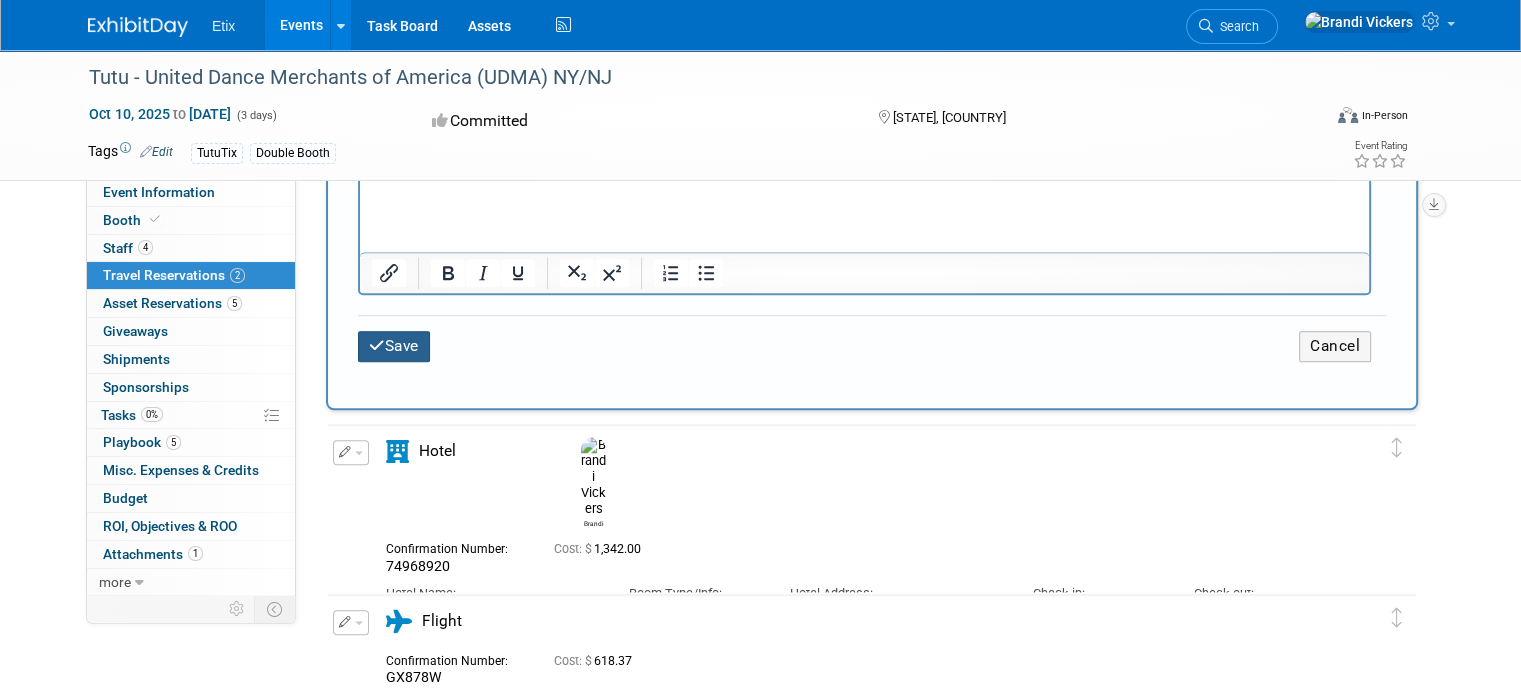 click at bounding box center (377, 345) 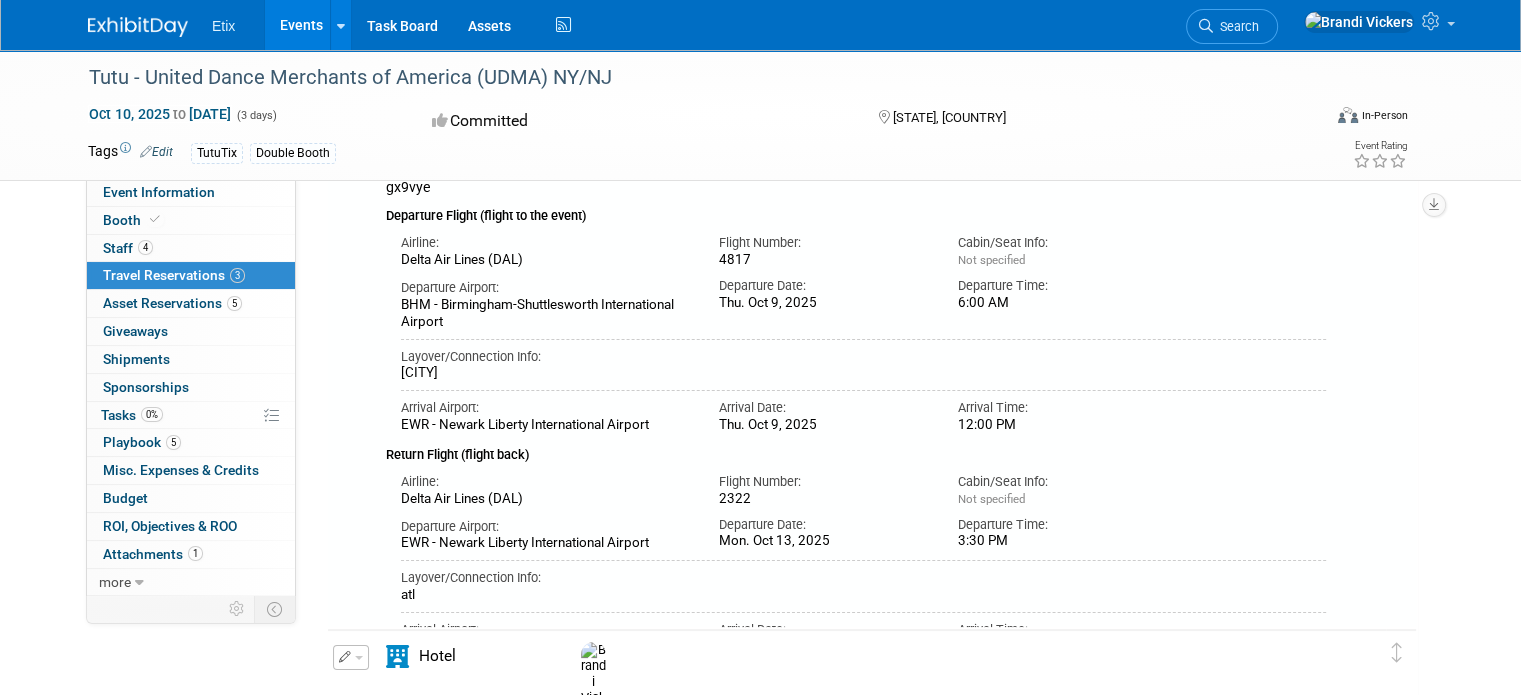 scroll, scrollTop: 0, scrollLeft: 0, axis: both 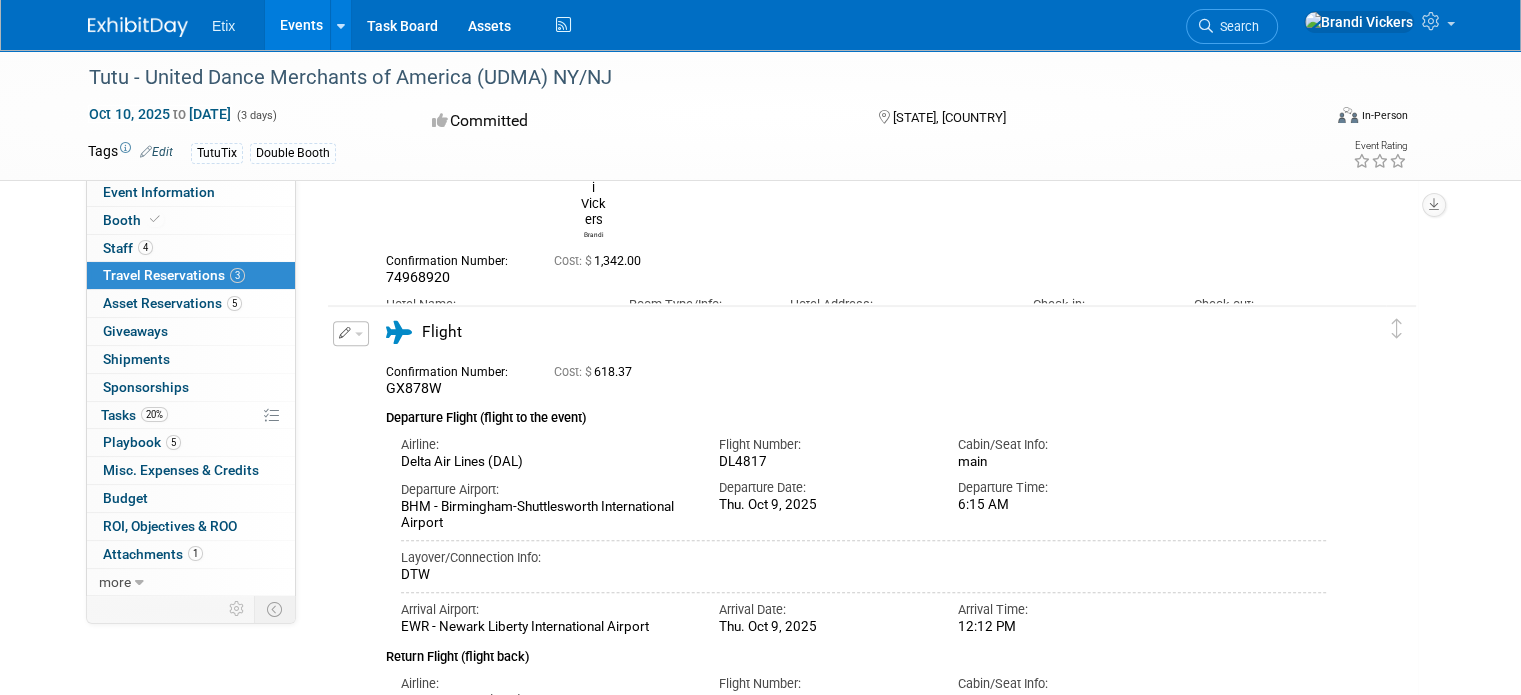 click at bounding box center (351, 333) 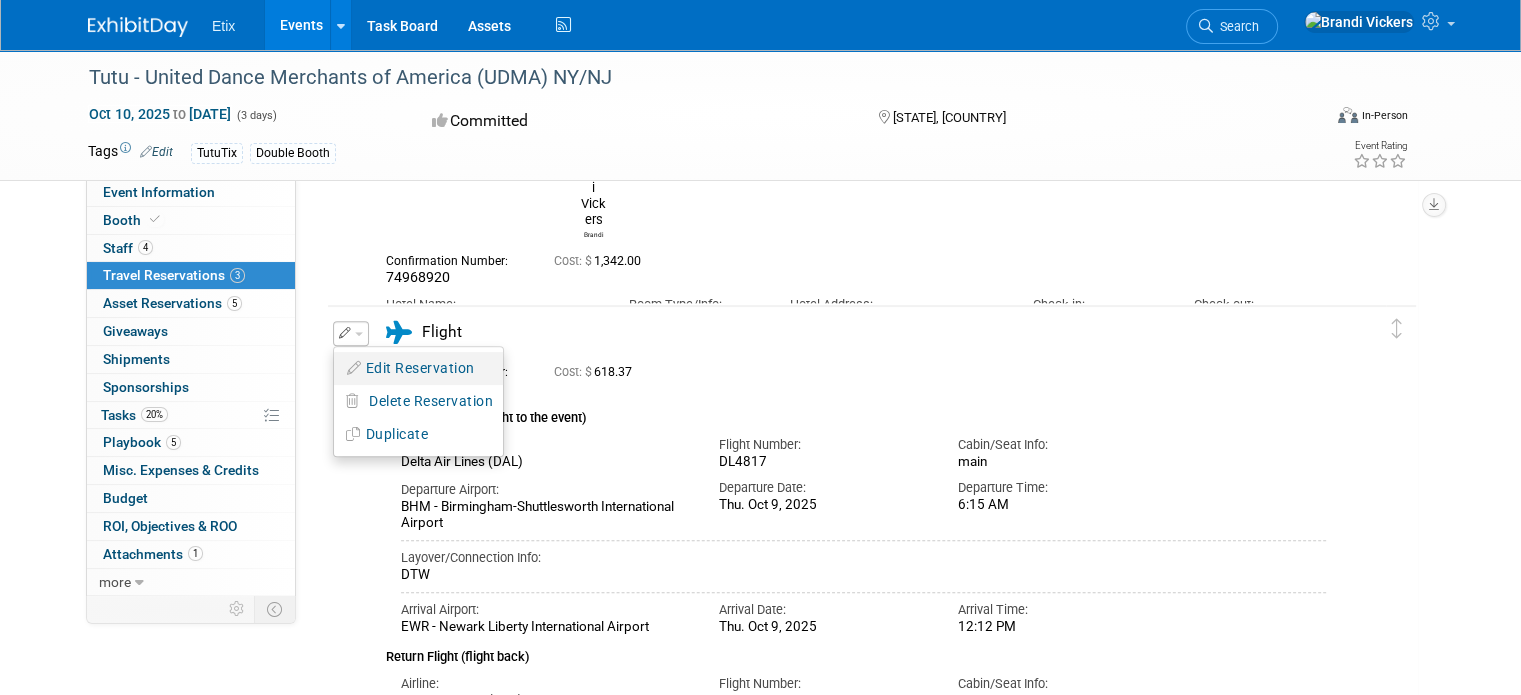 click on "Edit Reservation" at bounding box center [418, 368] 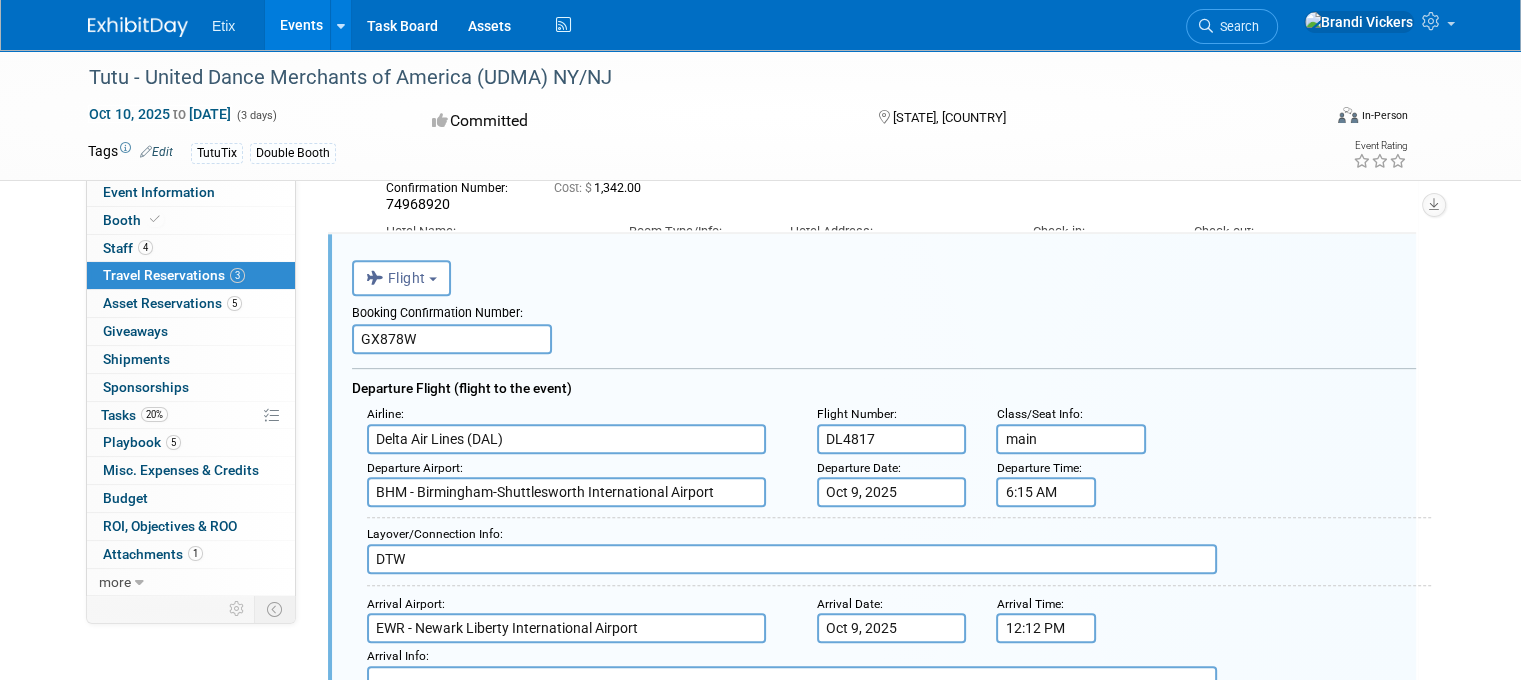 scroll, scrollTop: 0, scrollLeft: 0, axis: both 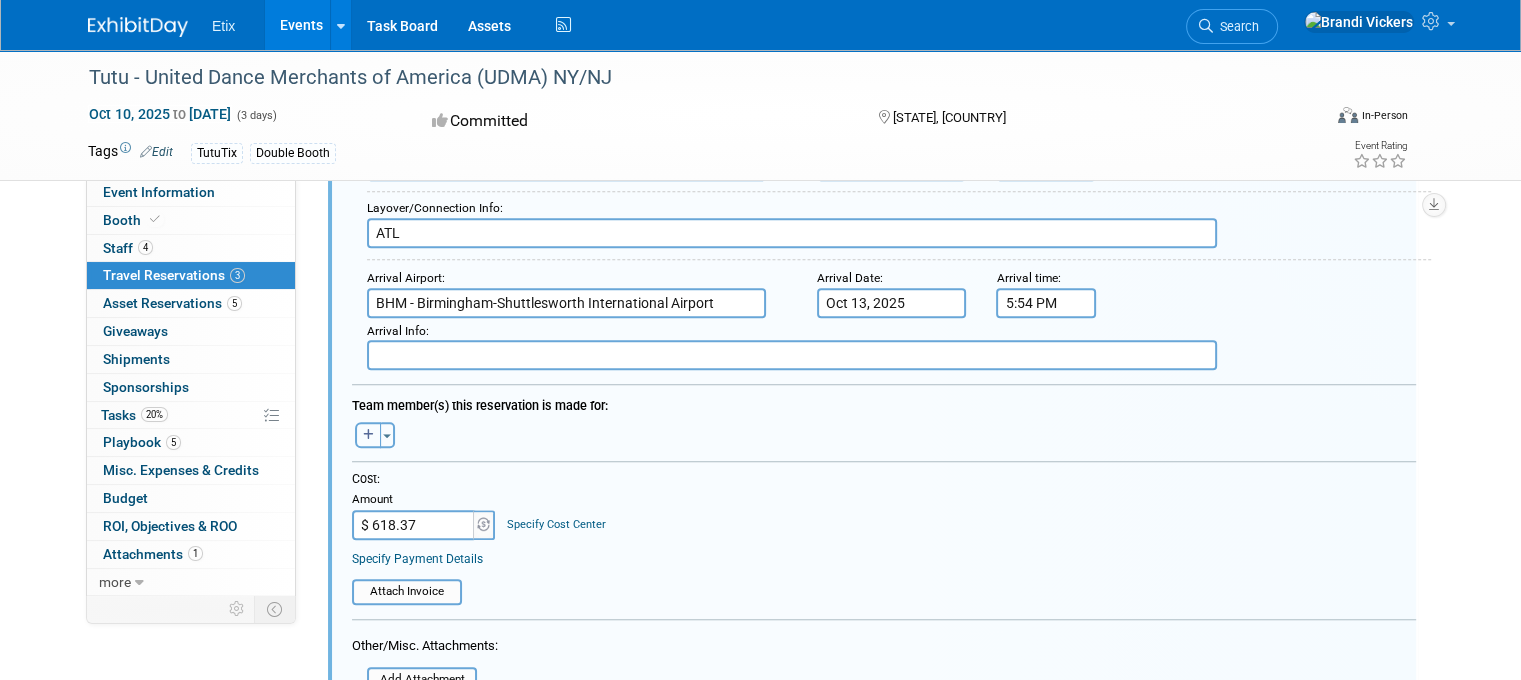 click at bounding box center [368, 435] 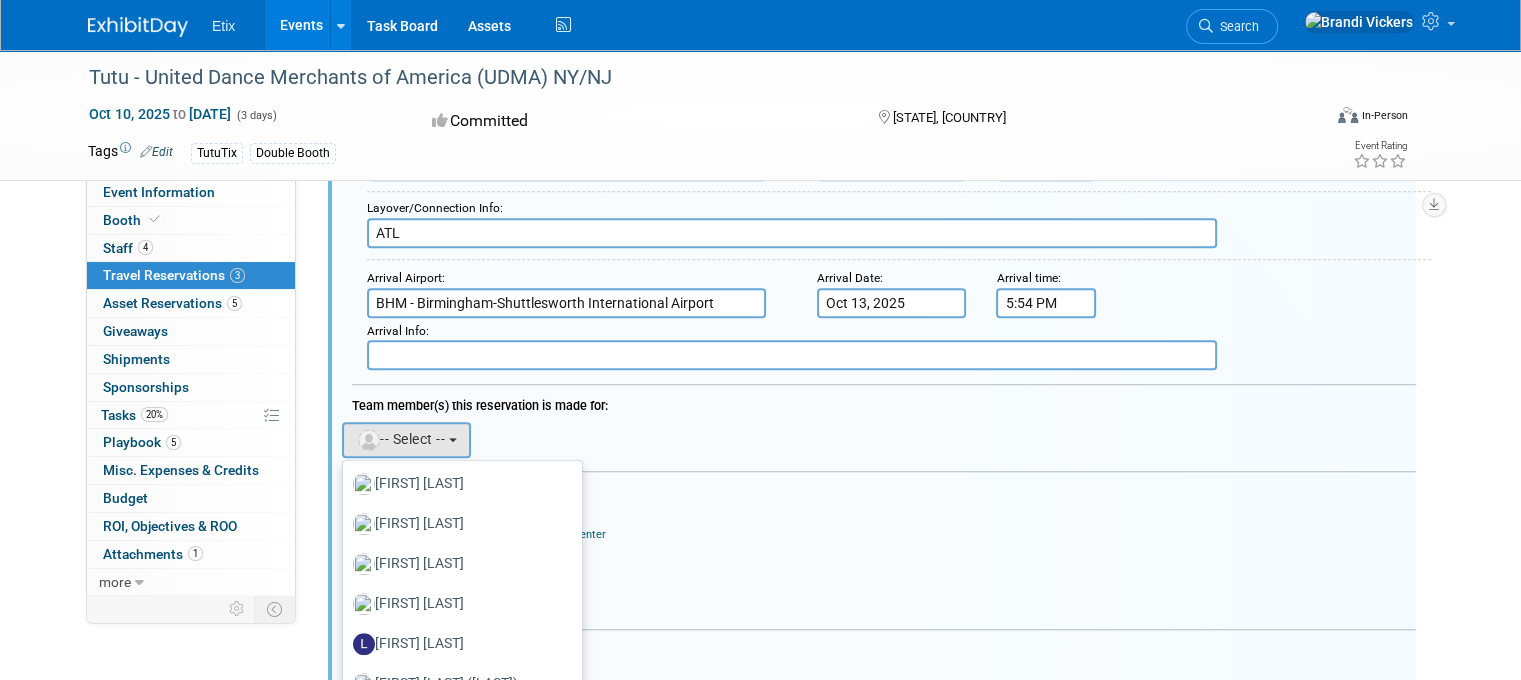 scroll, scrollTop: 1293, scrollLeft: 0, axis: vertical 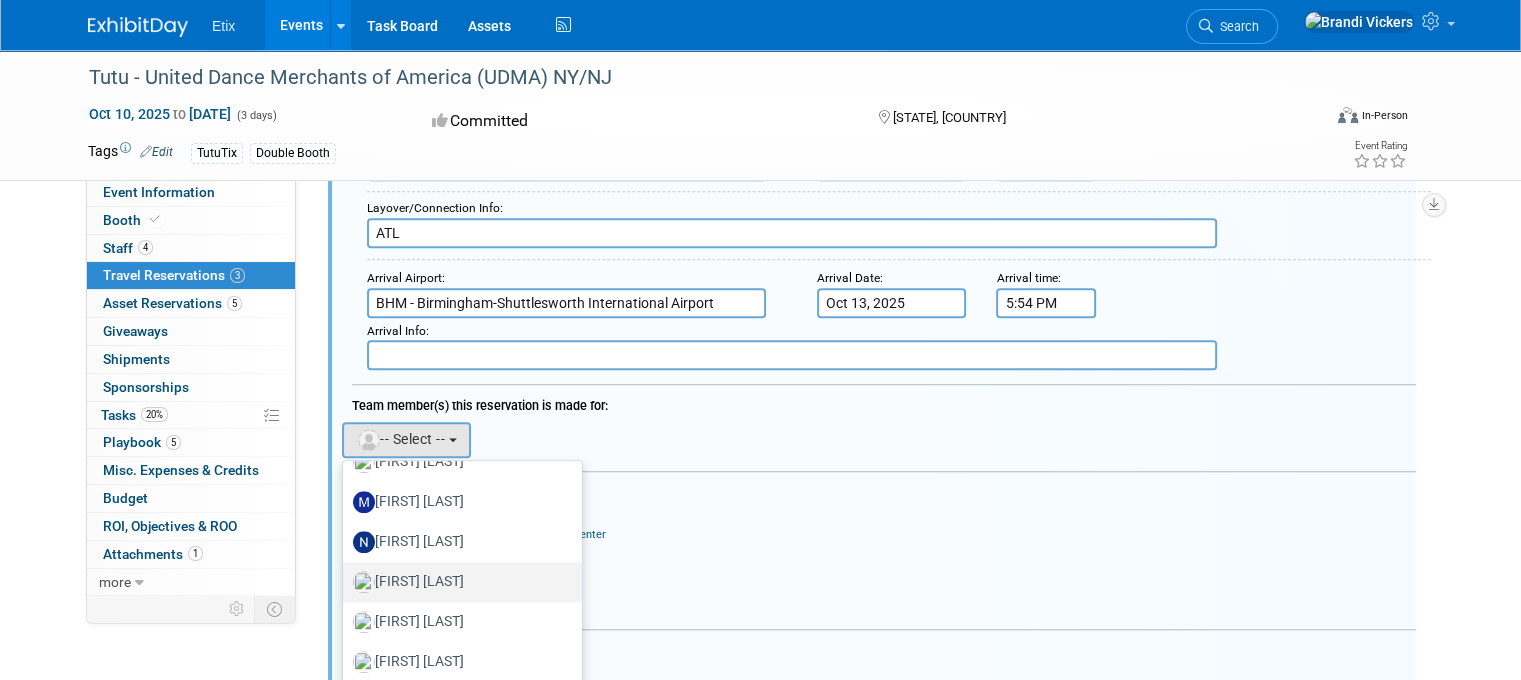 click on "[FIRST] [LAST]" at bounding box center [457, 582] 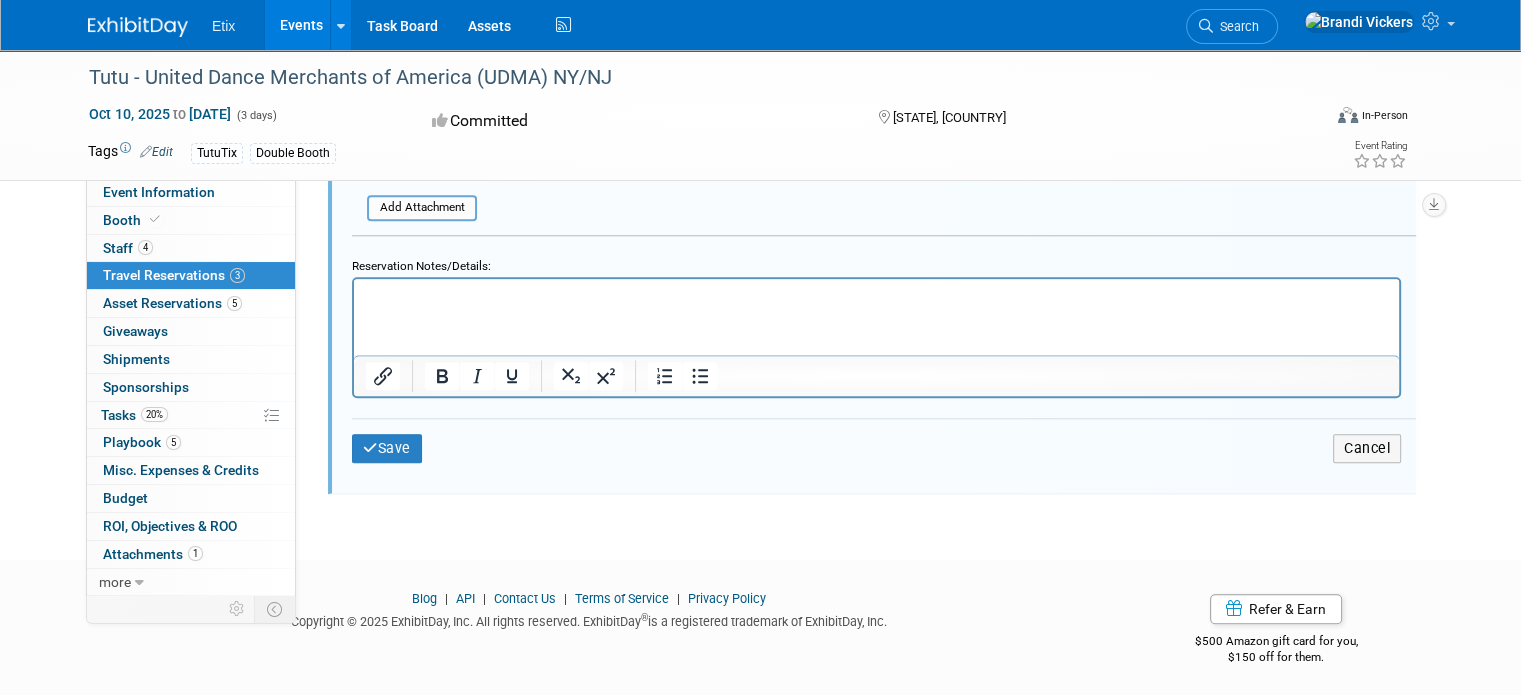 scroll, scrollTop: 1956, scrollLeft: 0, axis: vertical 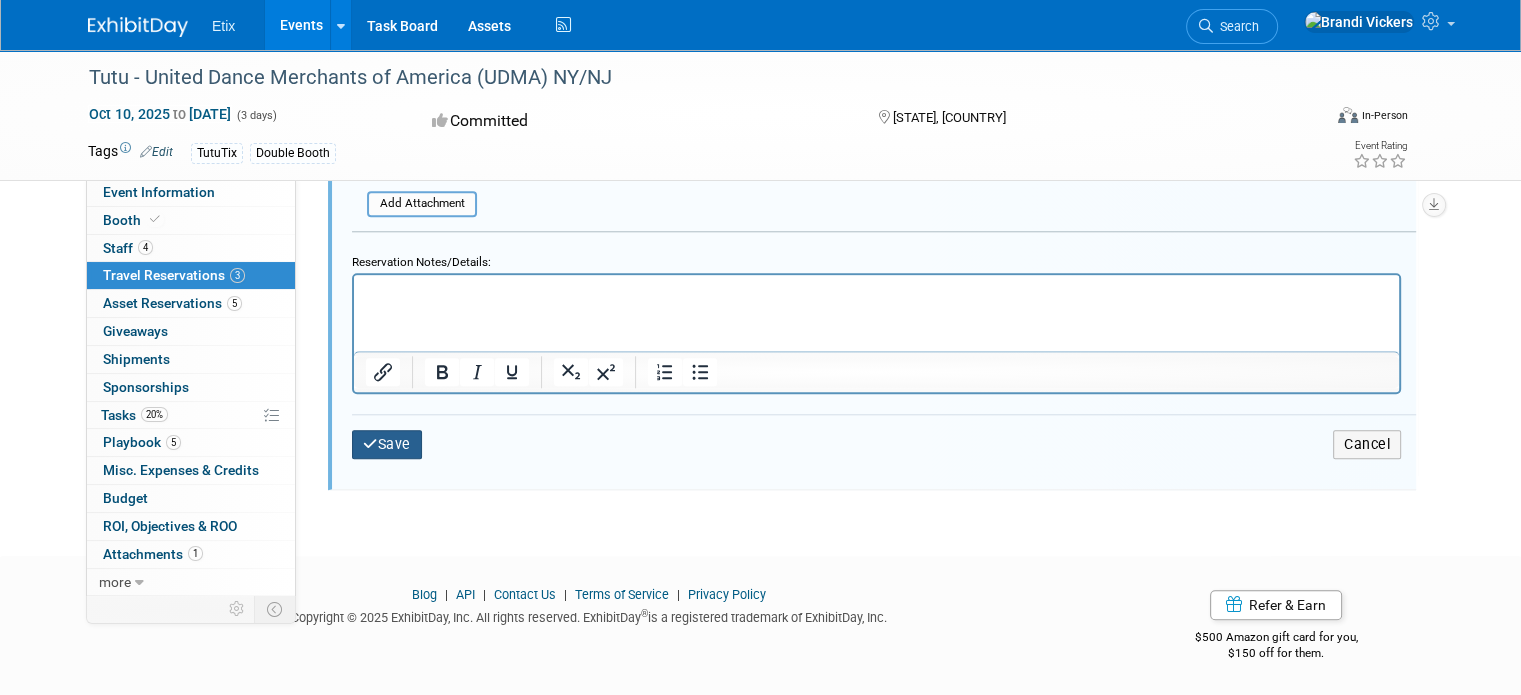 click on "Save" at bounding box center (387, 444) 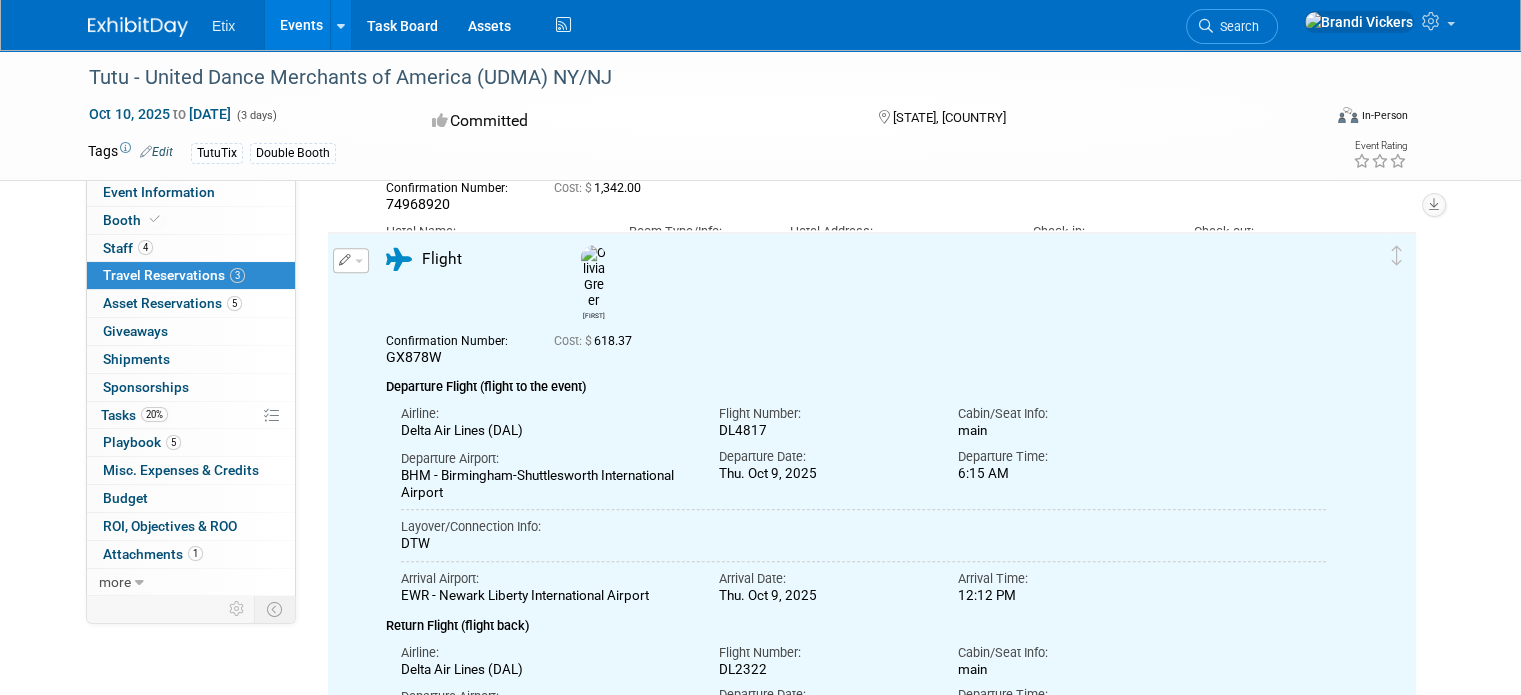 scroll, scrollTop: 0, scrollLeft: 0, axis: both 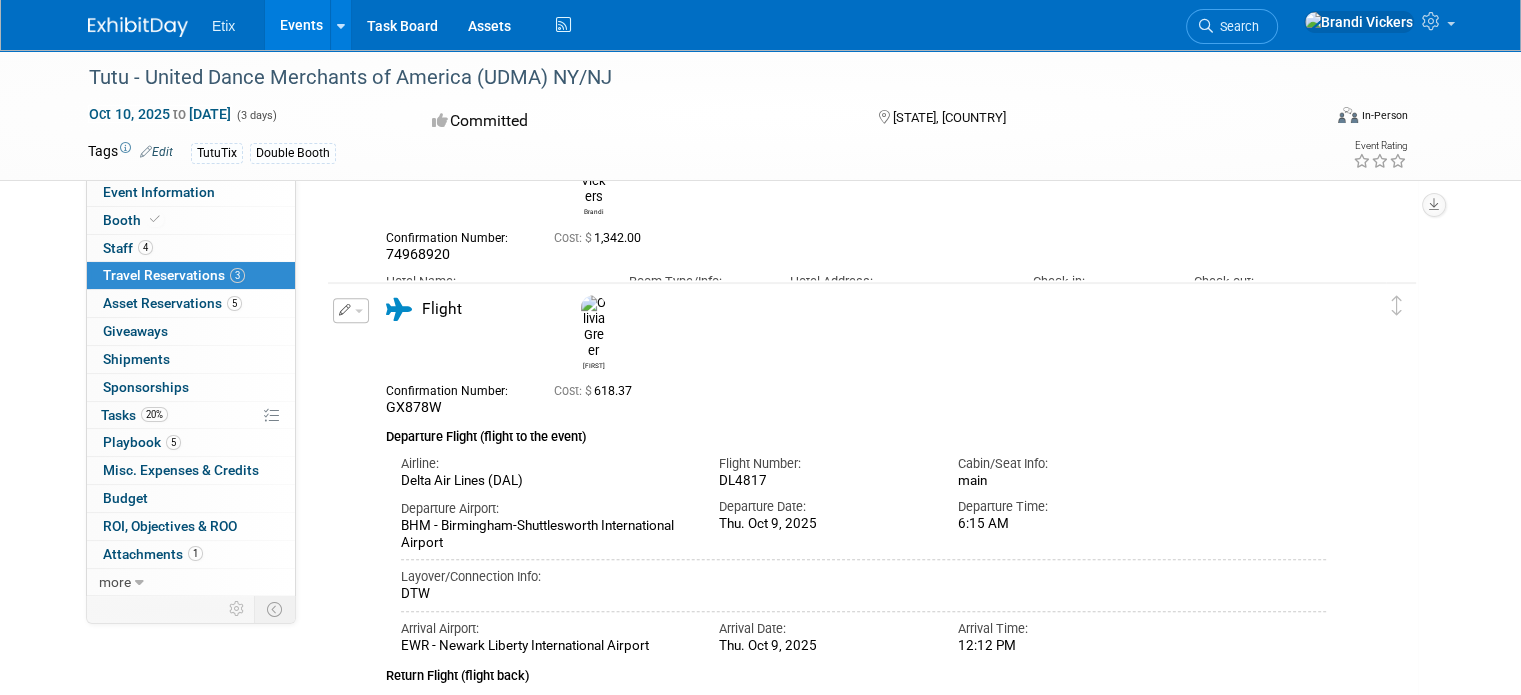 click on "Travel Reservations 3" at bounding box center [174, 275] 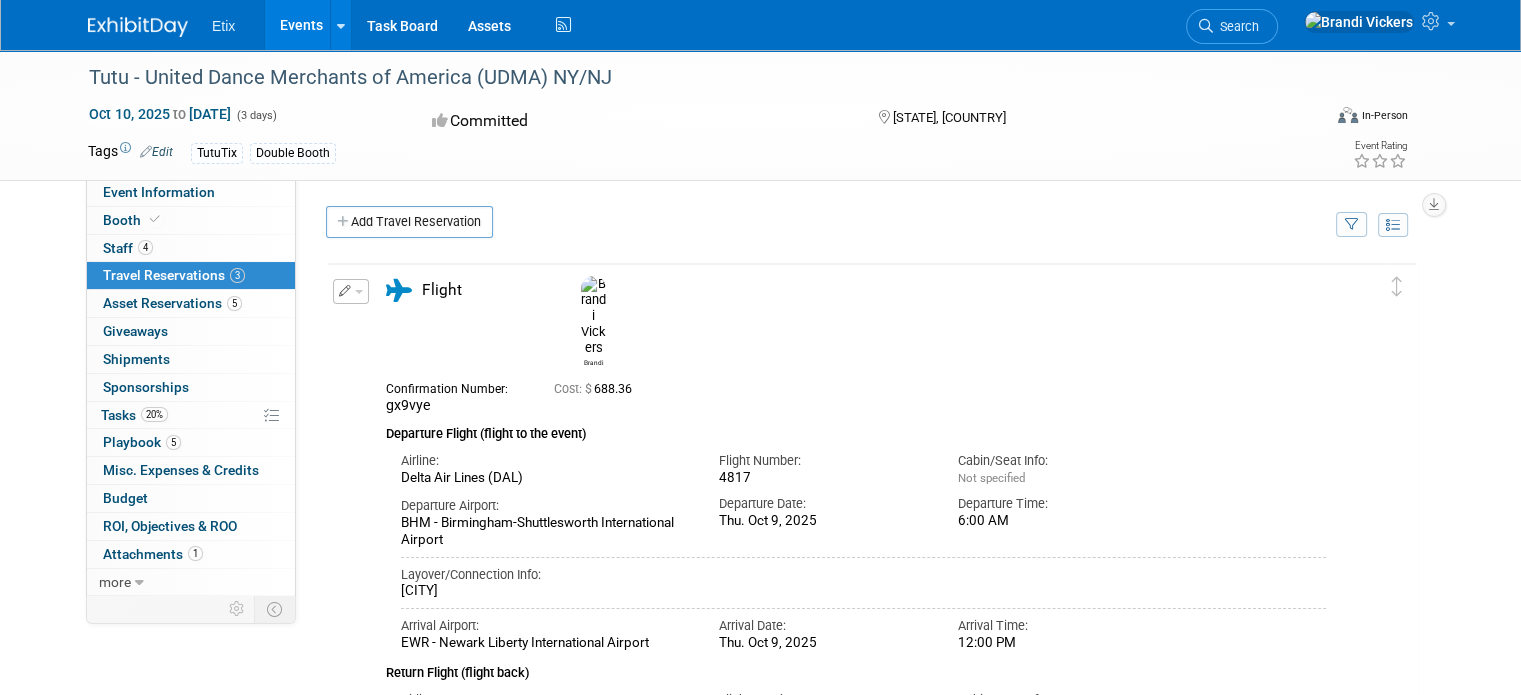 scroll, scrollTop: 0, scrollLeft: 0, axis: both 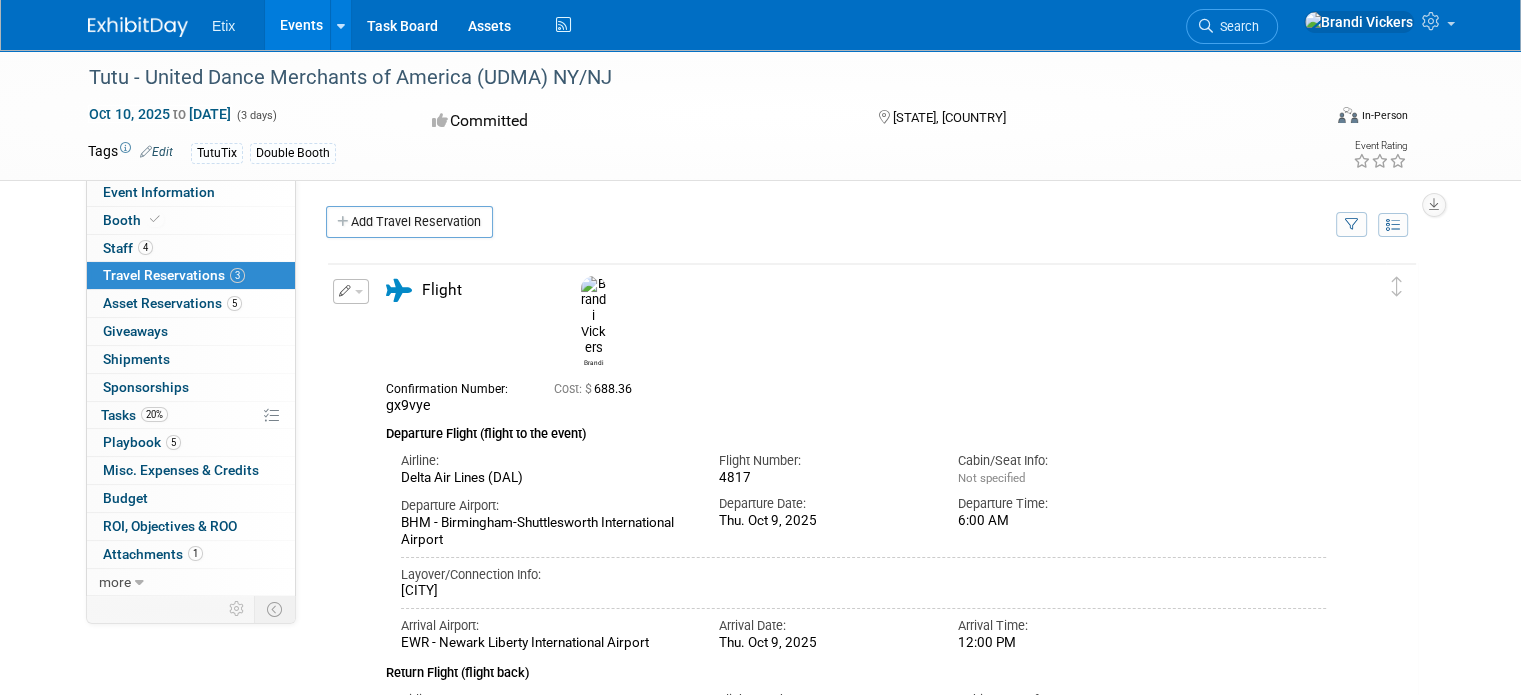 click on "Events" at bounding box center [301, 25] 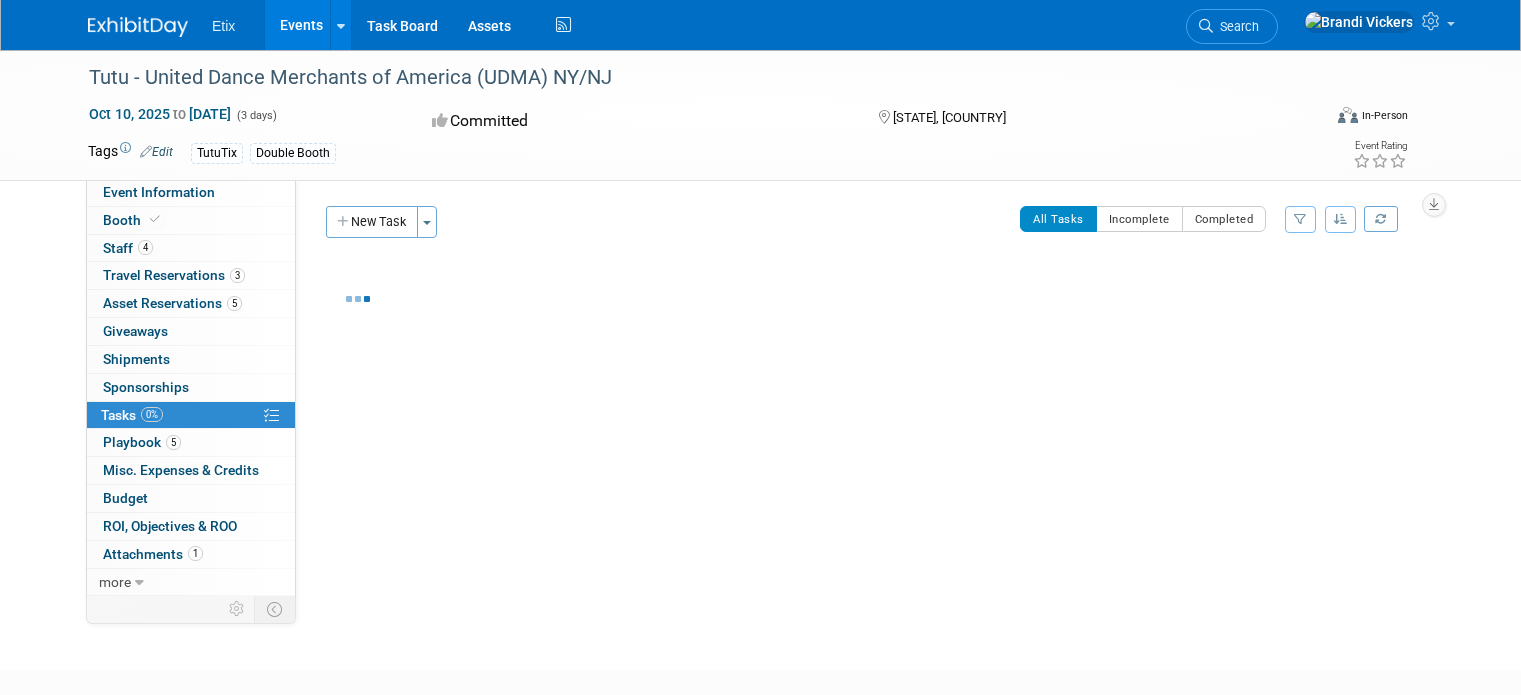 scroll, scrollTop: 0, scrollLeft: 0, axis: both 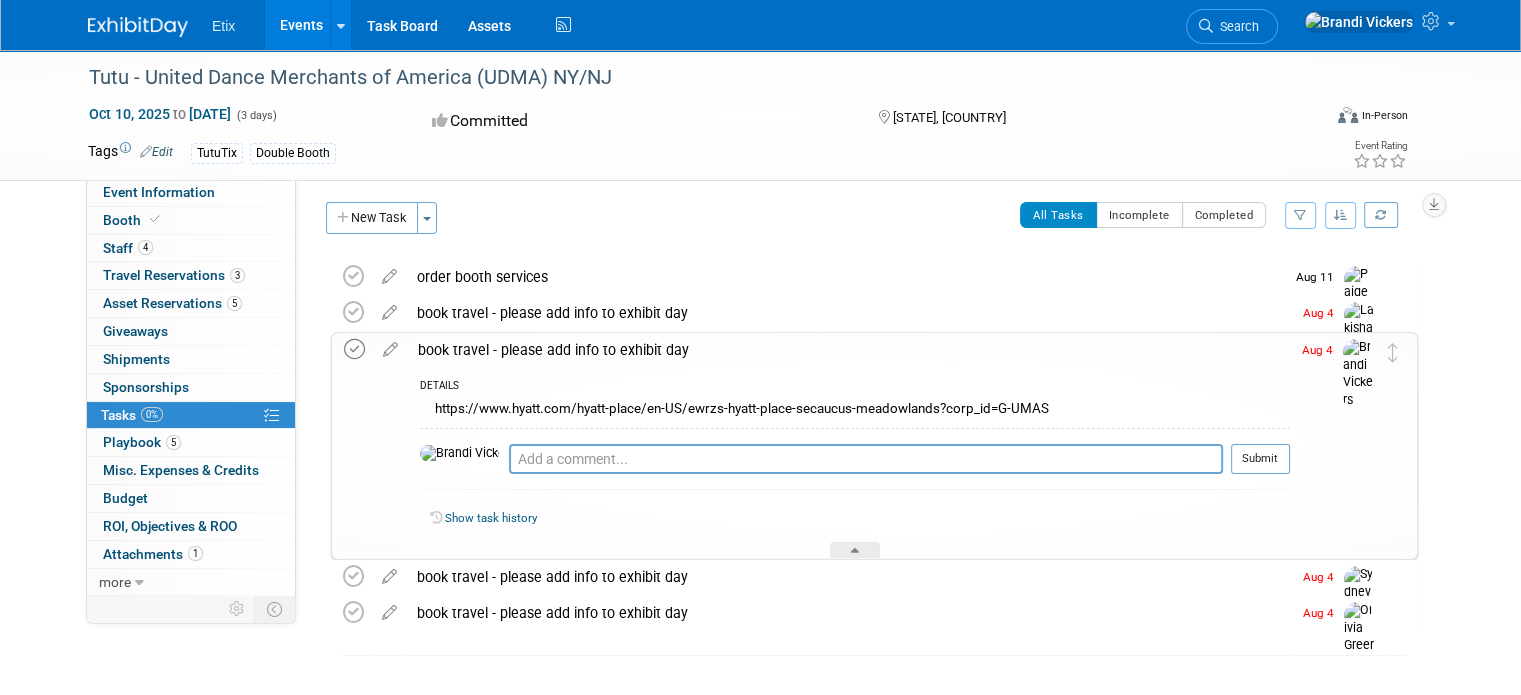 click at bounding box center [354, 349] 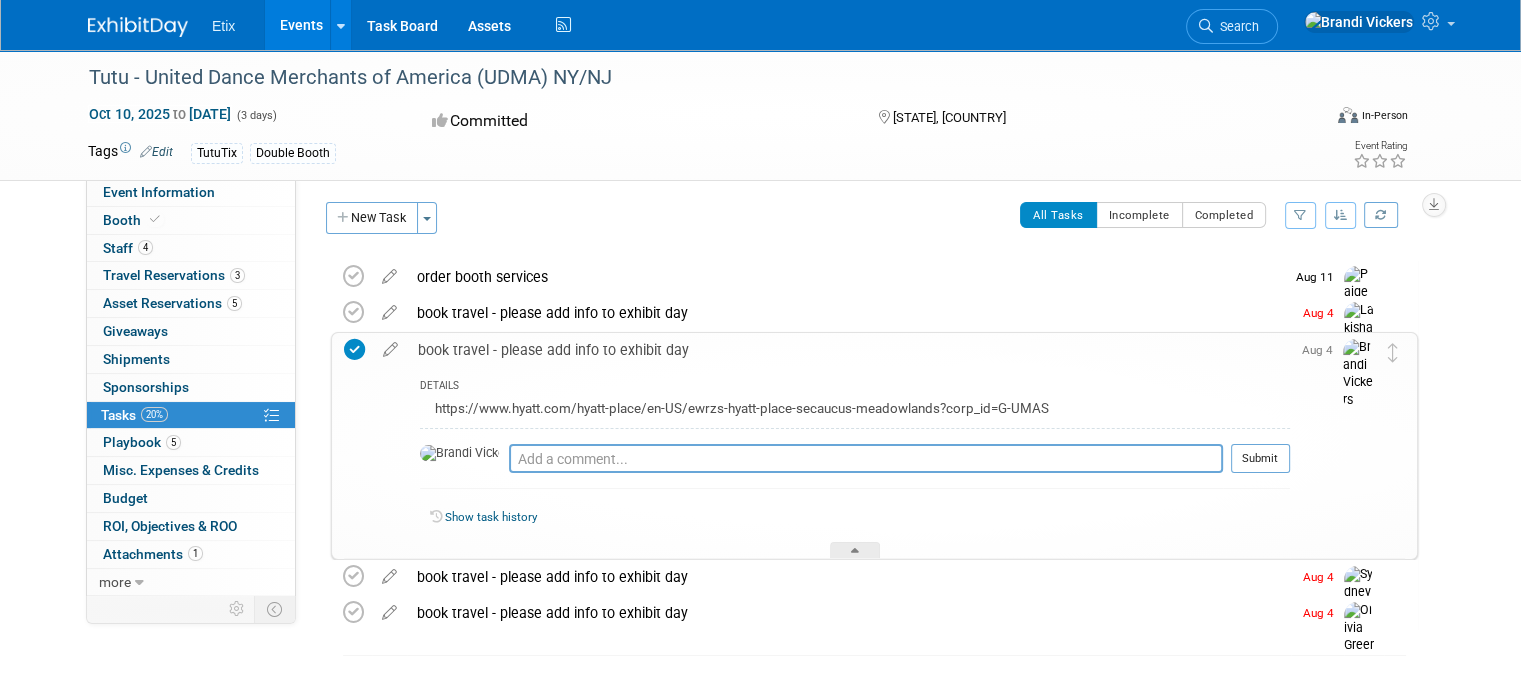 click on "Tutu - United Dance Merchants of America (UDMA) [STATE]/[STATE]
Oct 10, 2025  to  Oct 12, 2025
(3 days)
Oct 10, 2025 to Oct 12, 2025
Committed
[STATE], United States
Virtual
In-Person
Hybrid
<img src="https://www.exhibitday.com/Images/Format-Virtual.png" style="width: 22px; height: 18px; margin-top: 2px; margin-bottom: 2px; margin-left: 2px; filter: Grayscale(70%); opacity: 0.9;" />   Virtual
<img src="https://www.exhibitday.com/Images/Format-InPerson.png" style="width: 22px; height: 18px; margin-top: 2px; margin-bottom: 2px; margin-left: 2px; filter: Grayscale(70%); opacity: 0.9;" />   In-Person
<img src="https://www.exhibitday.com/Images/Format-Hybrid.png" style="width: 22px; height: 18px; margin-top: 2px; margin-bottom: 2px; margin-left: 2px; filter: Grayscale(70%); opacity: 0.9;" />   Hybrid
Tags
Edit
TutuTix
Double Booth" at bounding box center [760, 115] 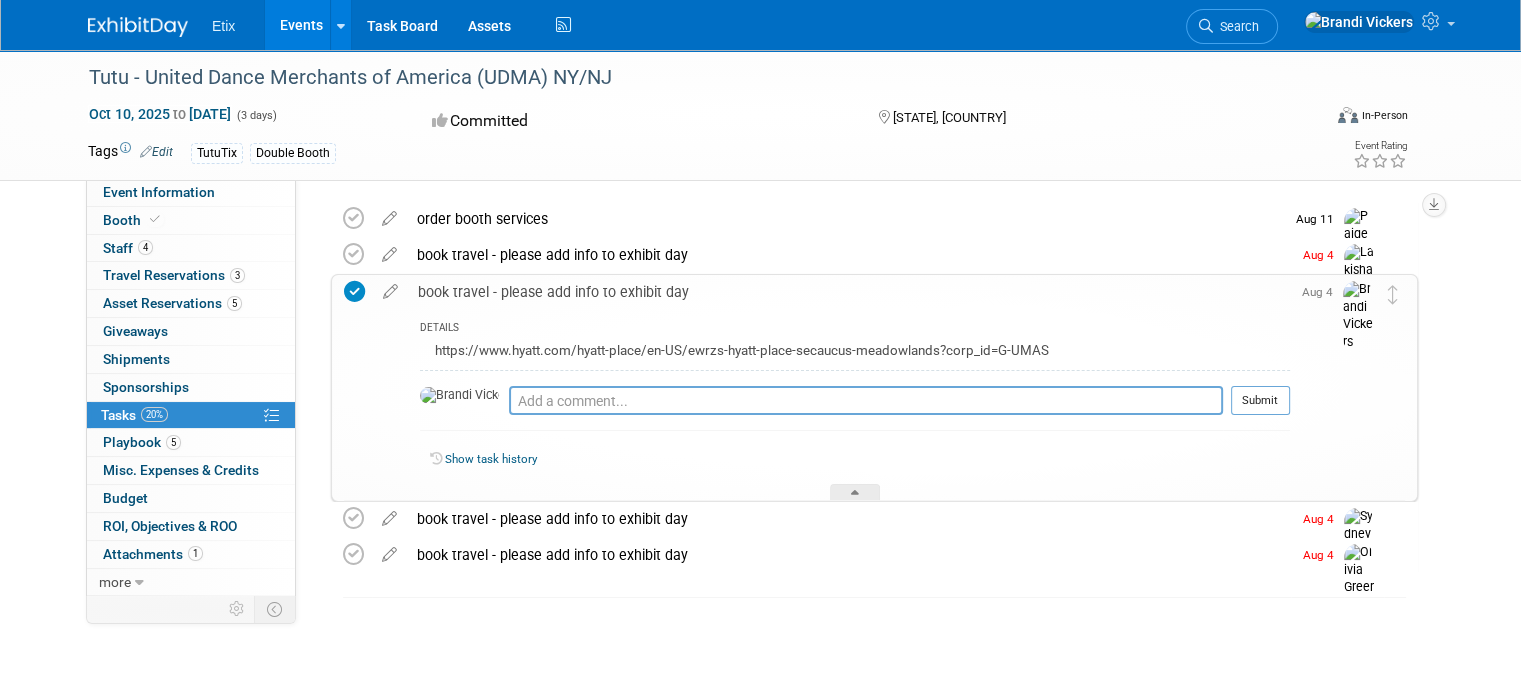 click on "20%" at bounding box center (154, 414) 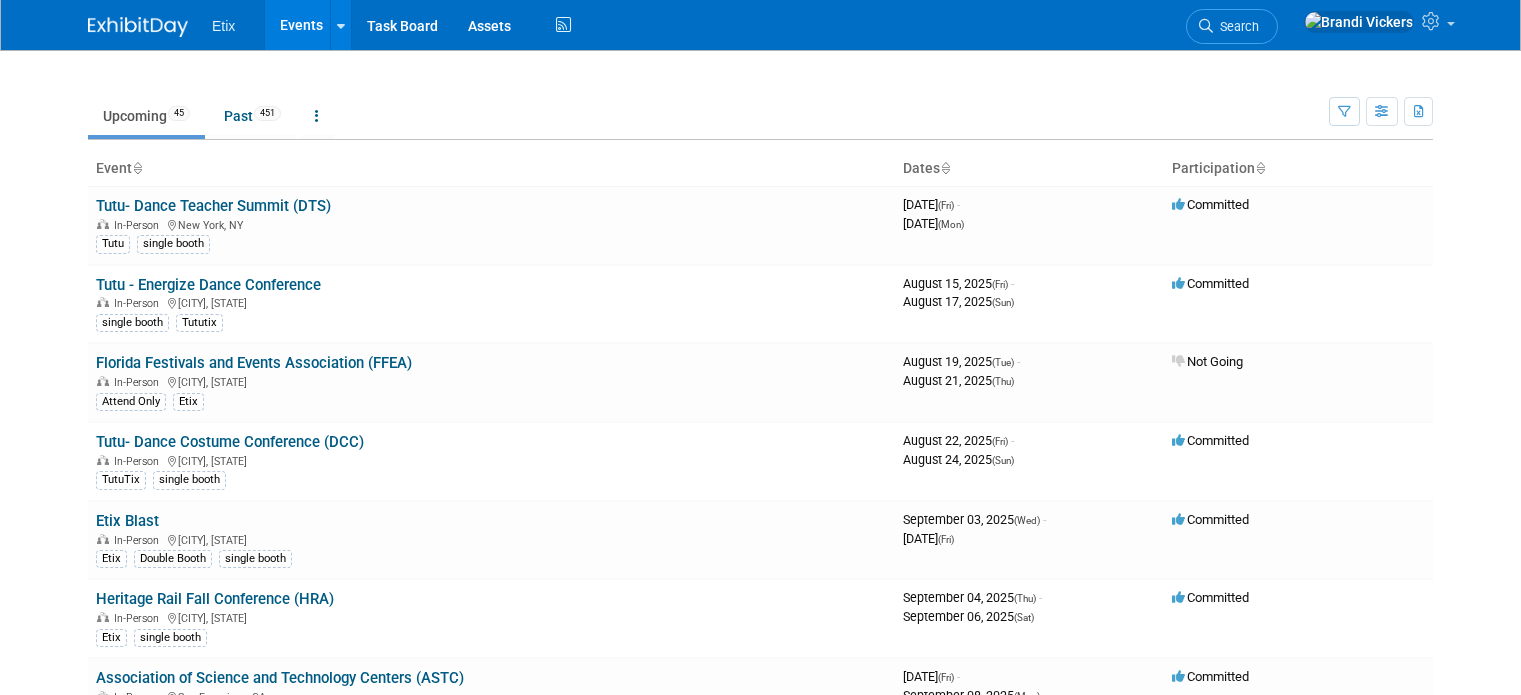 scroll, scrollTop: 0, scrollLeft: 0, axis: both 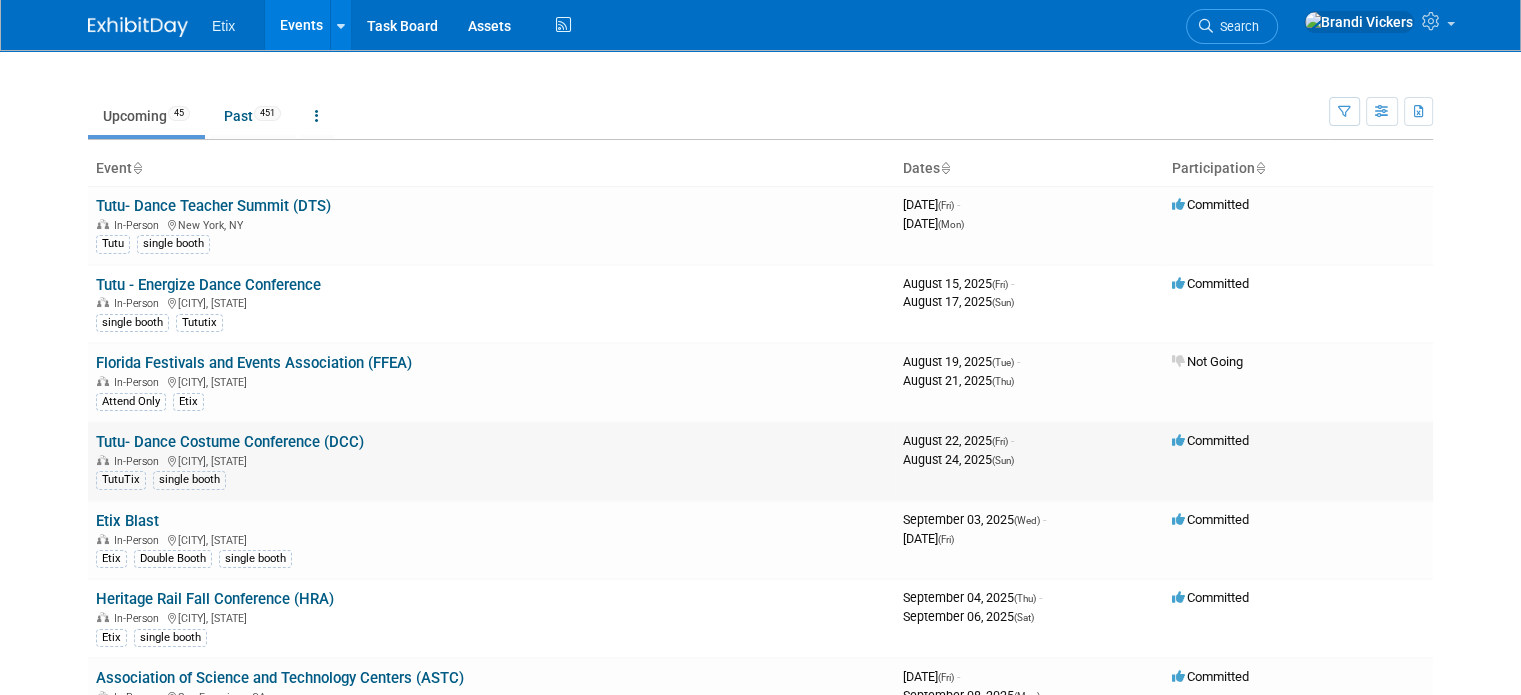 click on "Tutu- Dance Costume Conference (DCC)" at bounding box center (230, 442) 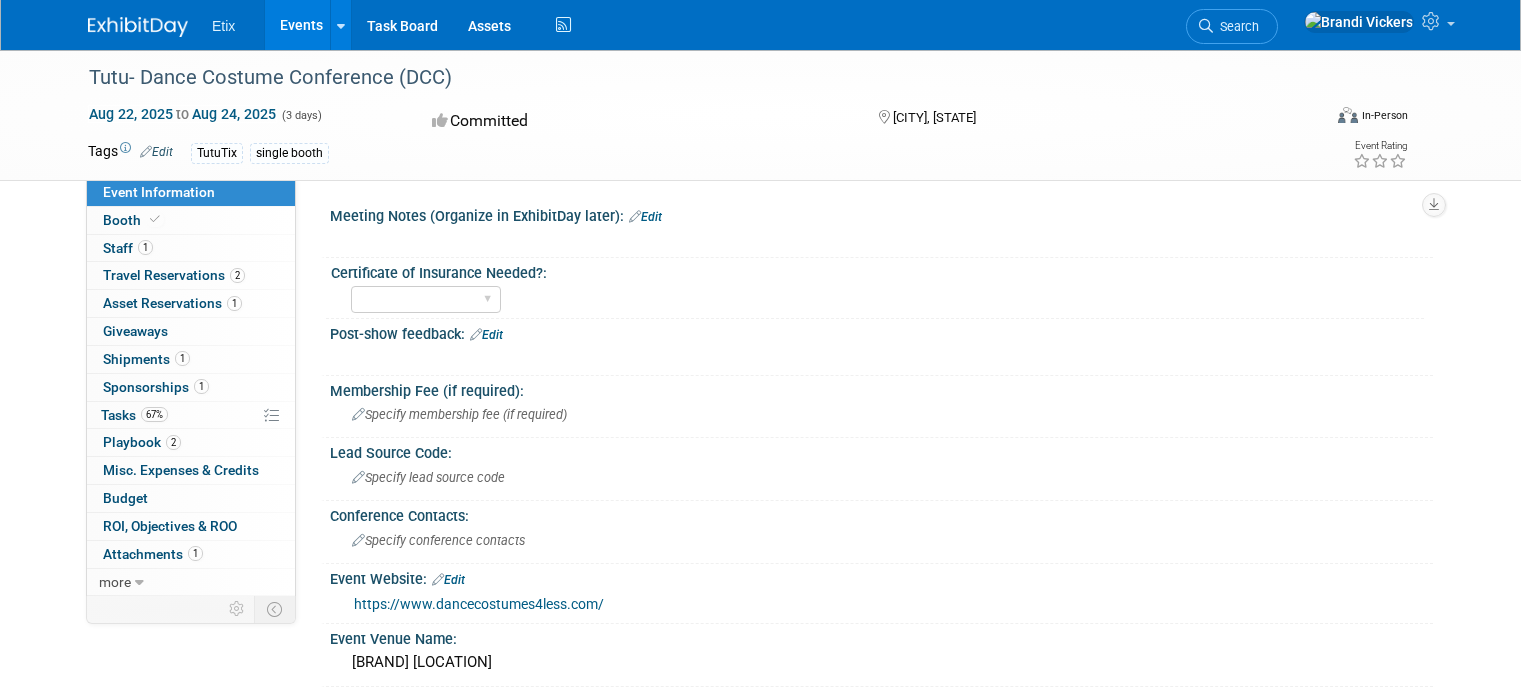 scroll, scrollTop: 0, scrollLeft: 0, axis: both 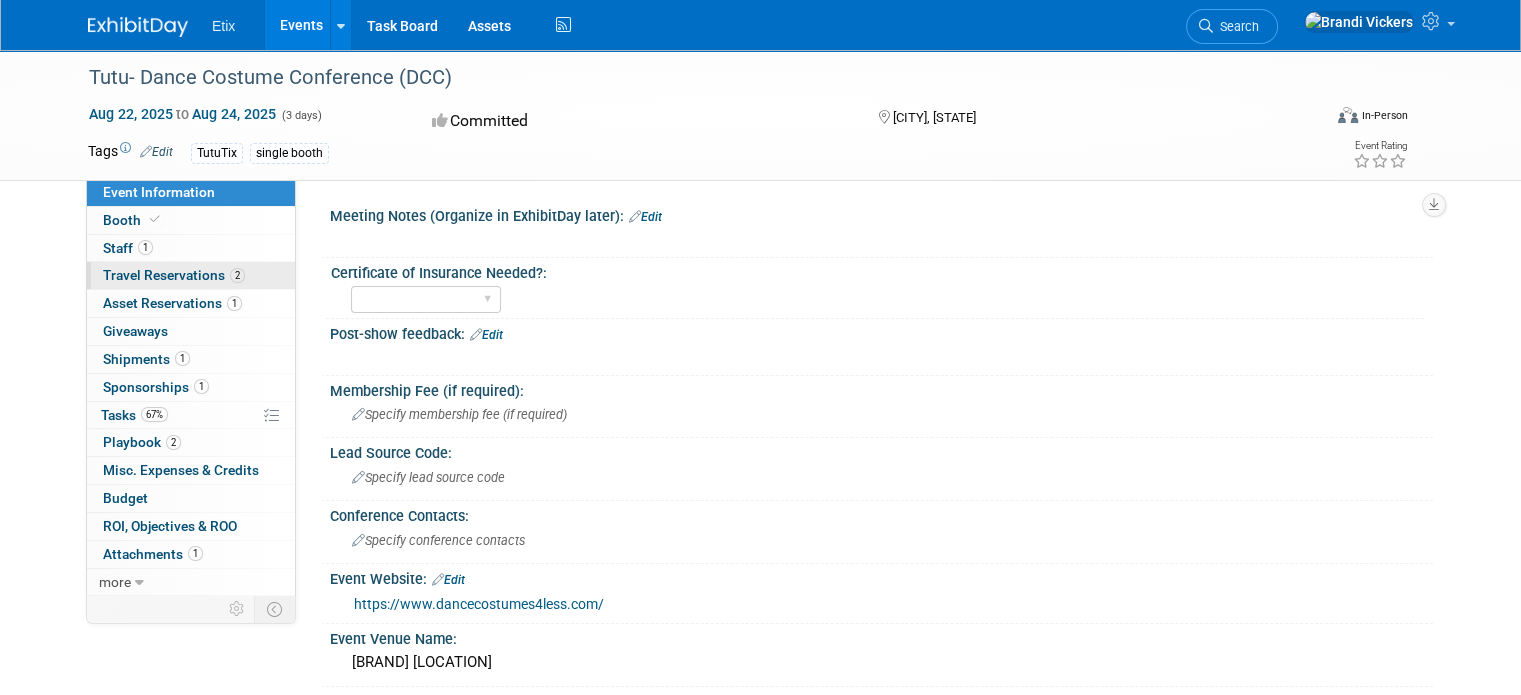 click on "Travel Reservations 2" at bounding box center (174, 275) 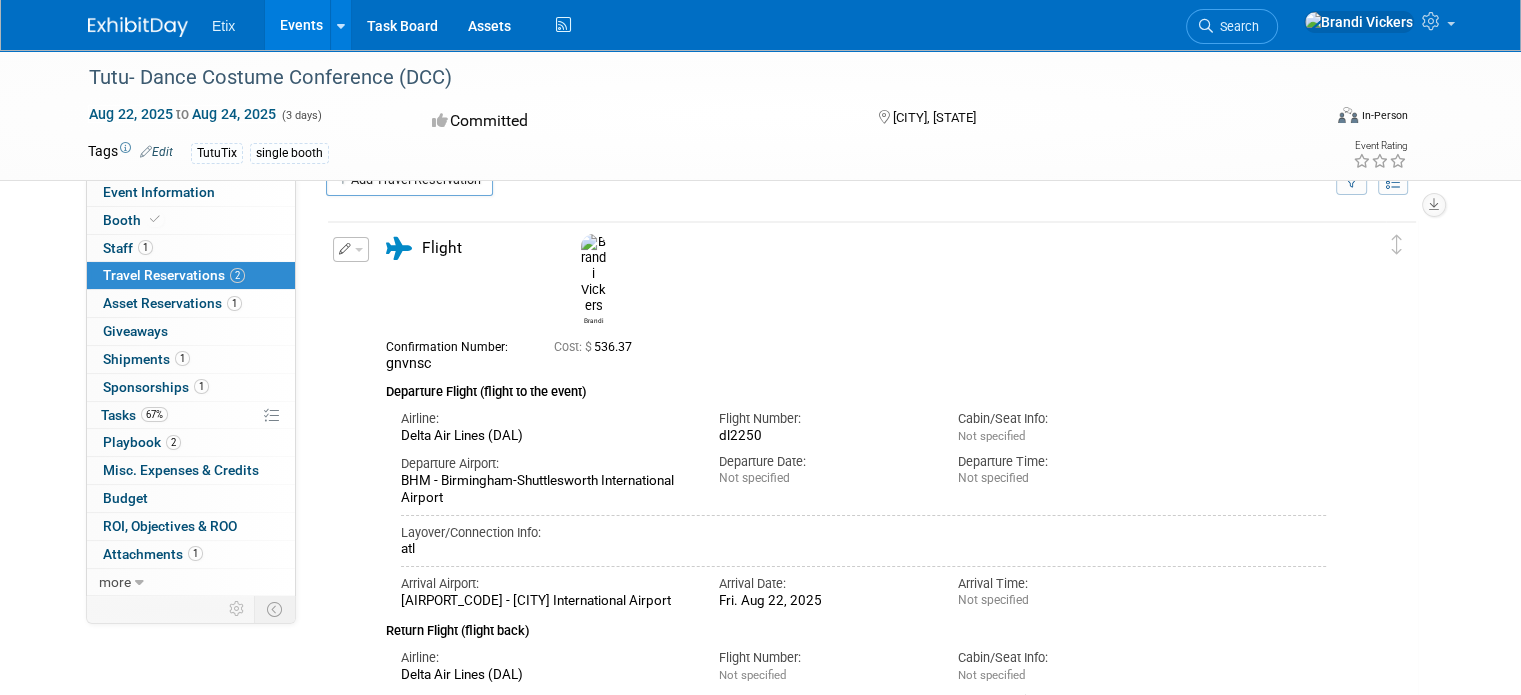 scroll, scrollTop: 0, scrollLeft: 0, axis: both 